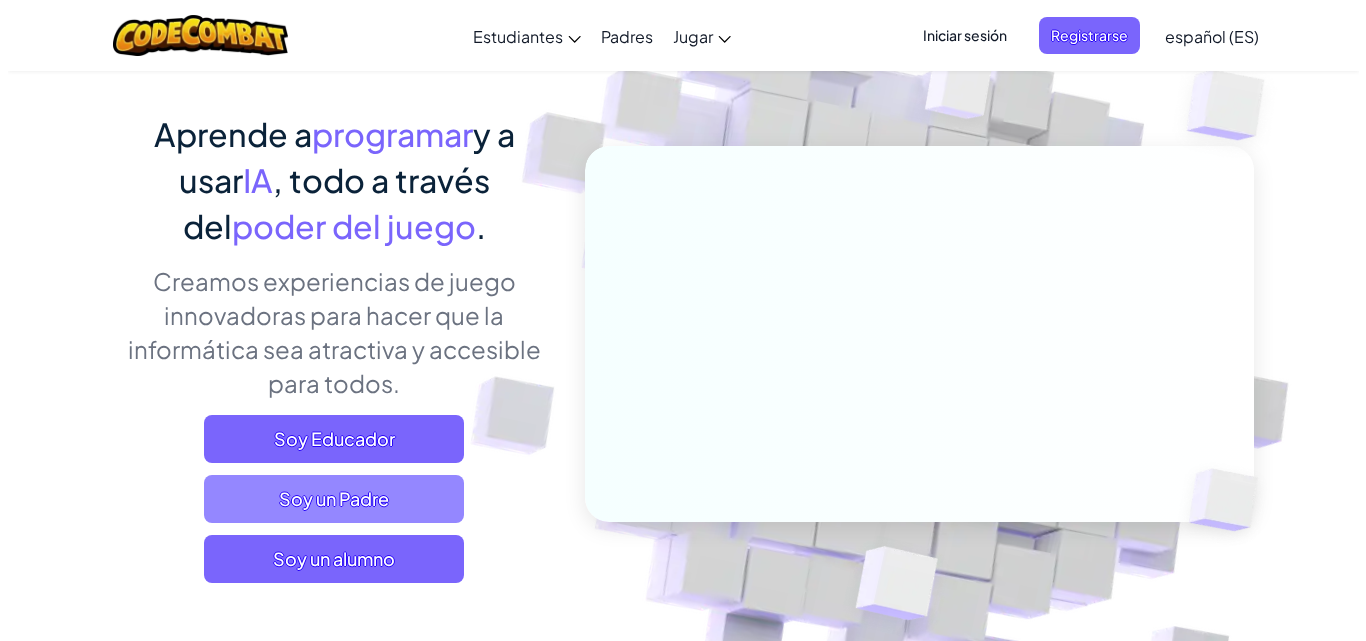 scroll, scrollTop: 133, scrollLeft: 0, axis: vertical 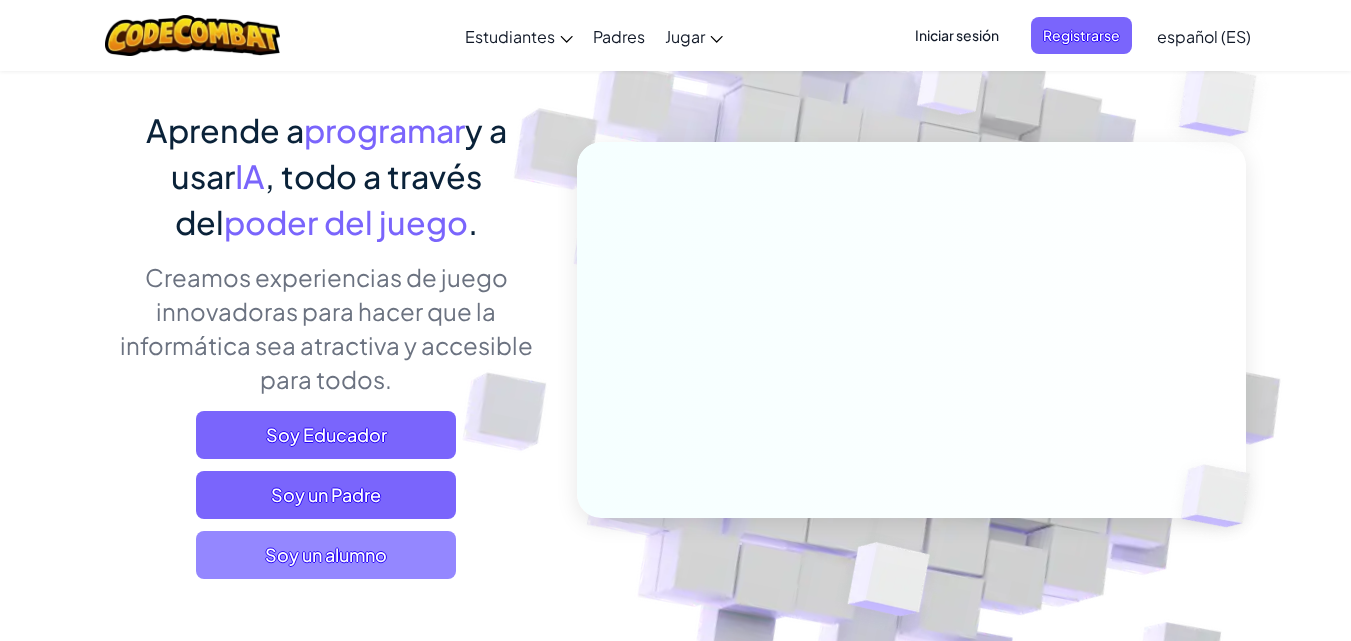click on "Soy un alumno" at bounding box center (326, 555) 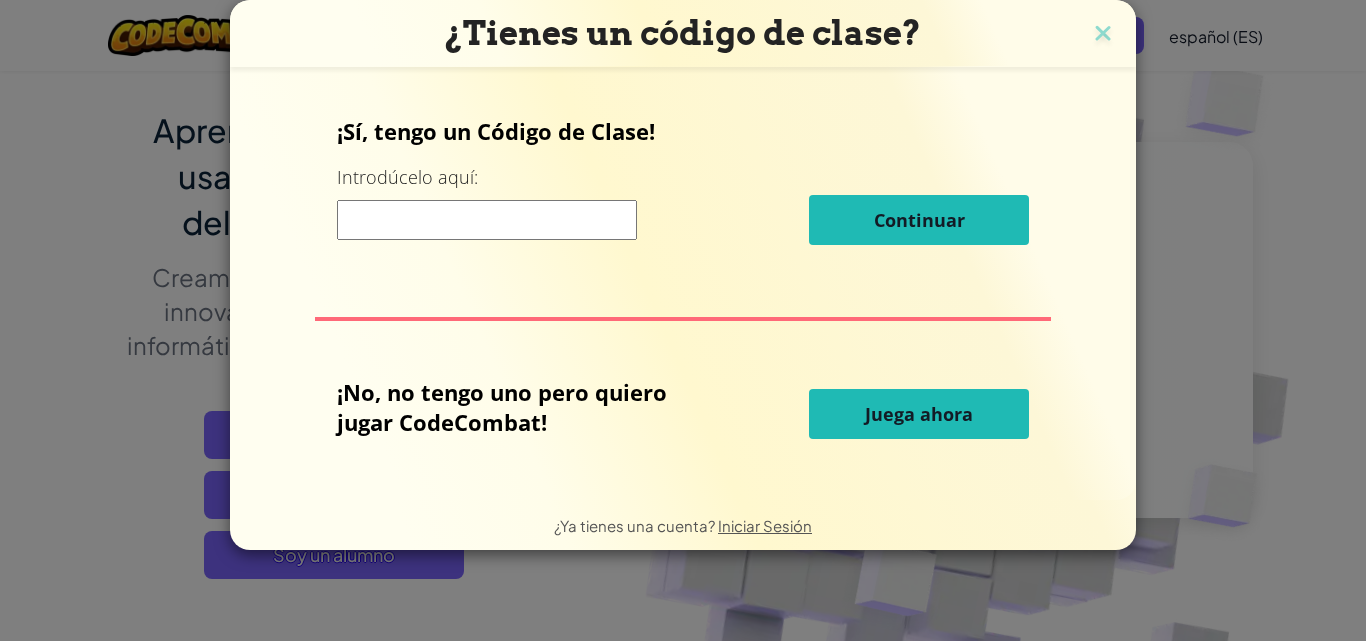 click on "Juega ahora" at bounding box center [919, 414] 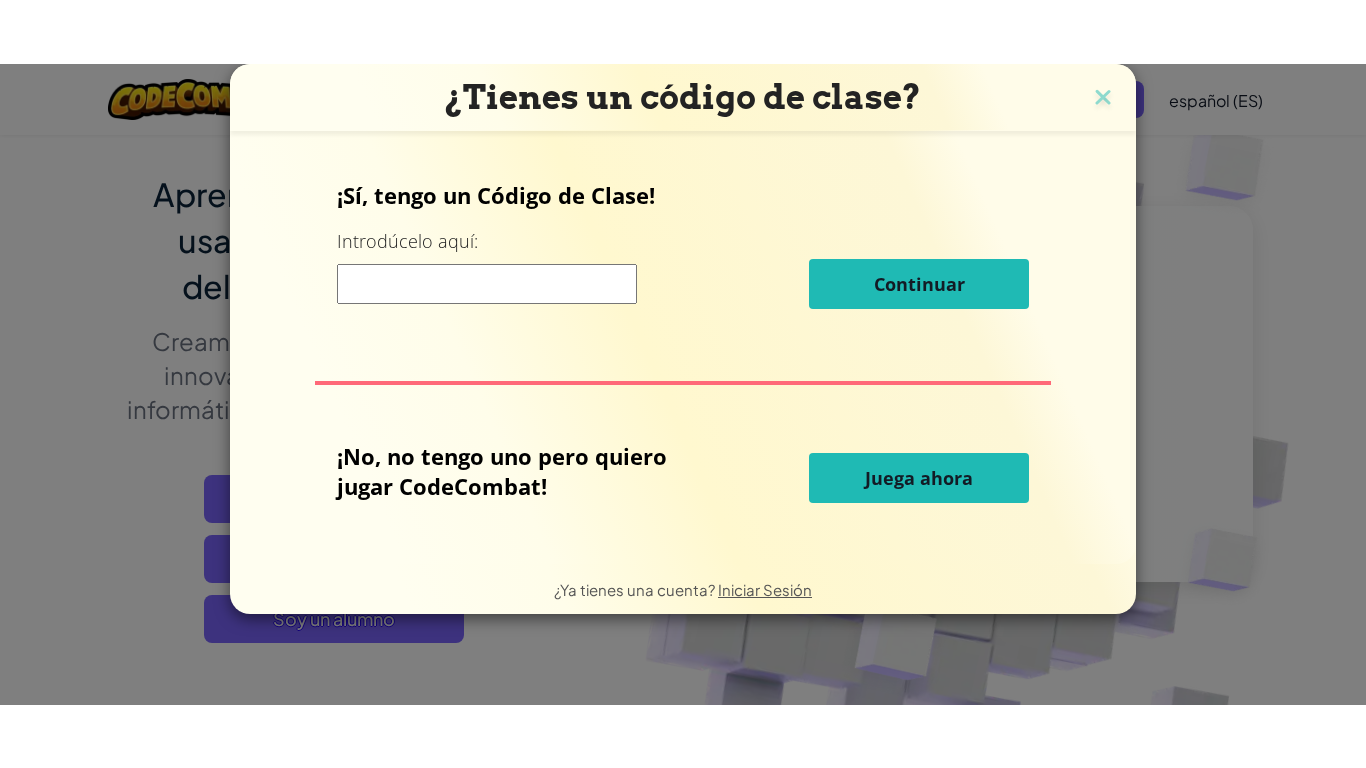 scroll, scrollTop: 0, scrollLeft: 0, axis: both 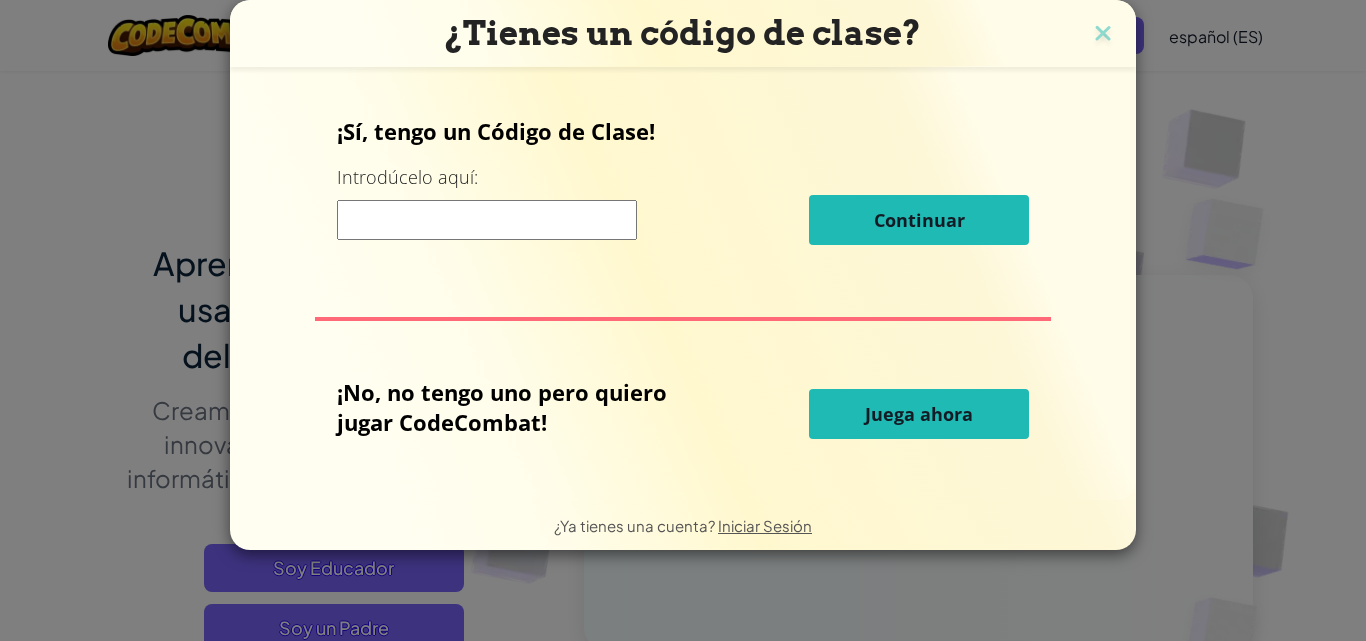 click on "Juega ahora" at bounding box center [919, 414] 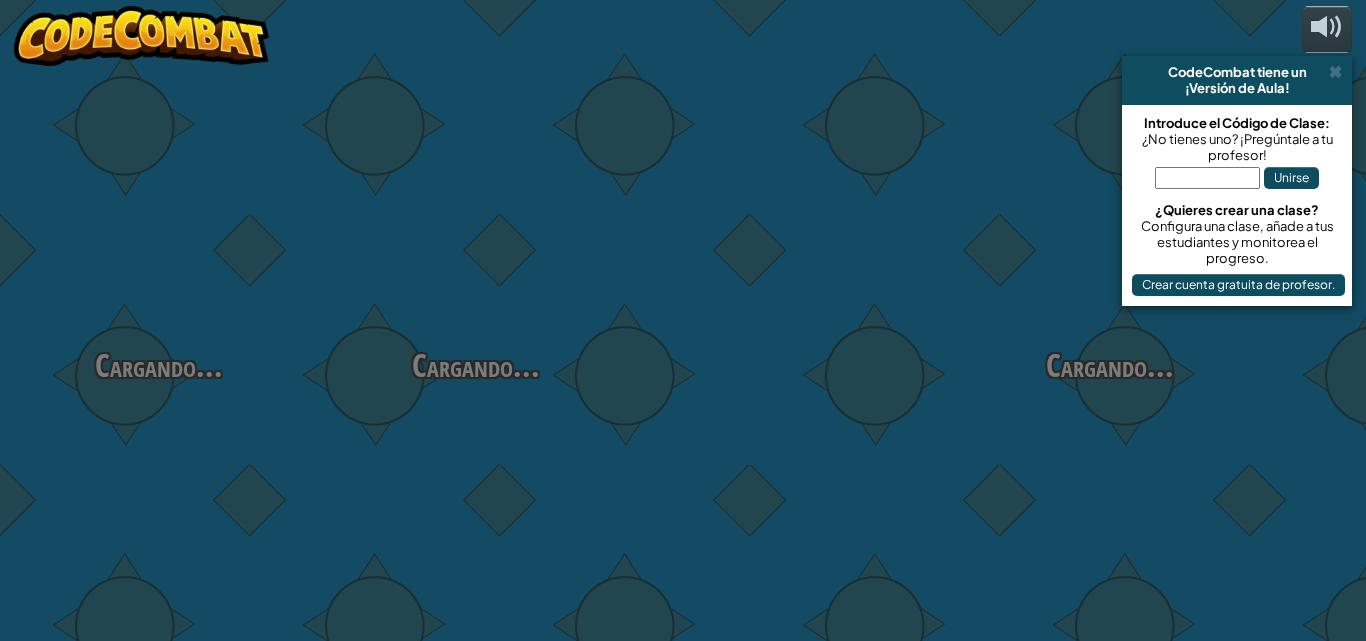 select on "es-ES" 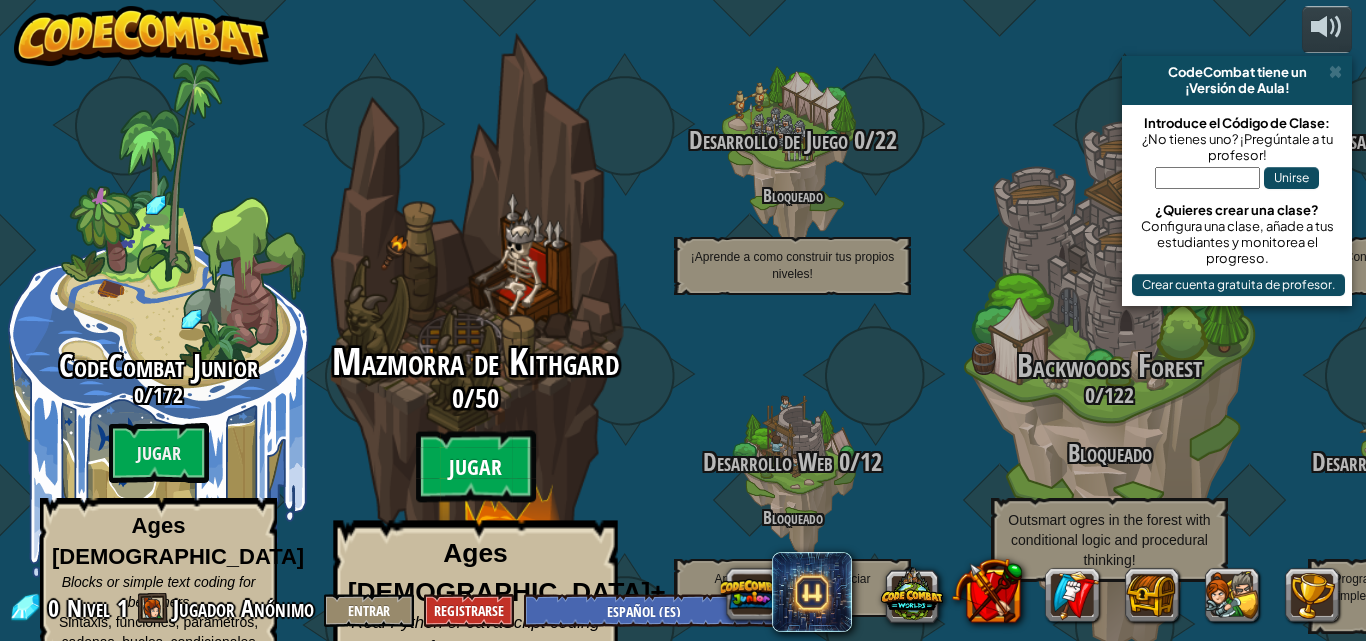 click on "Jugar" at bounding box center [476, 467] 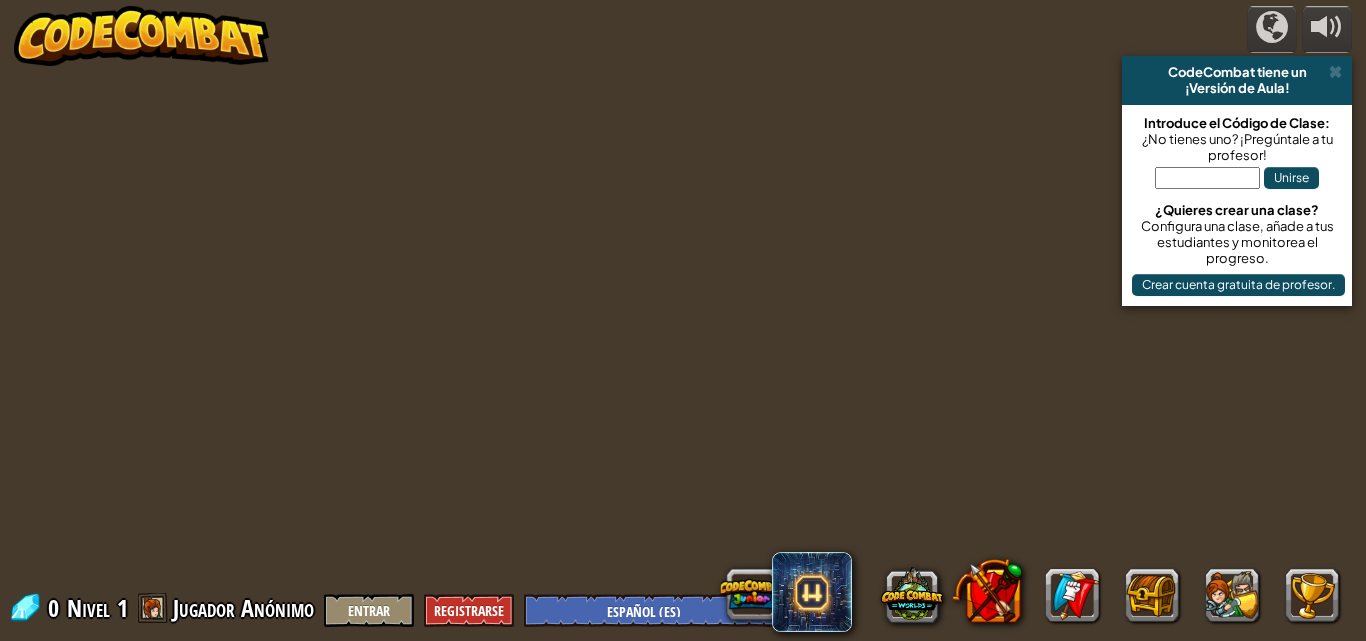 select on "es-ES" 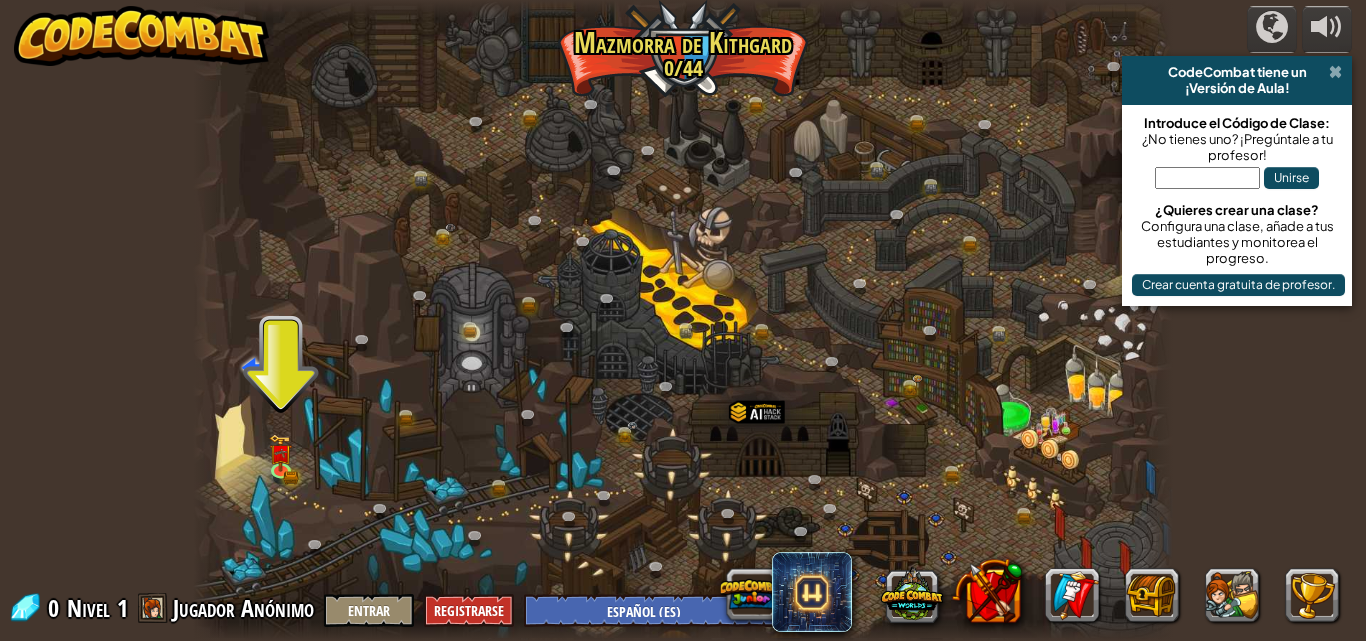click at bounding box center (1335, 72) 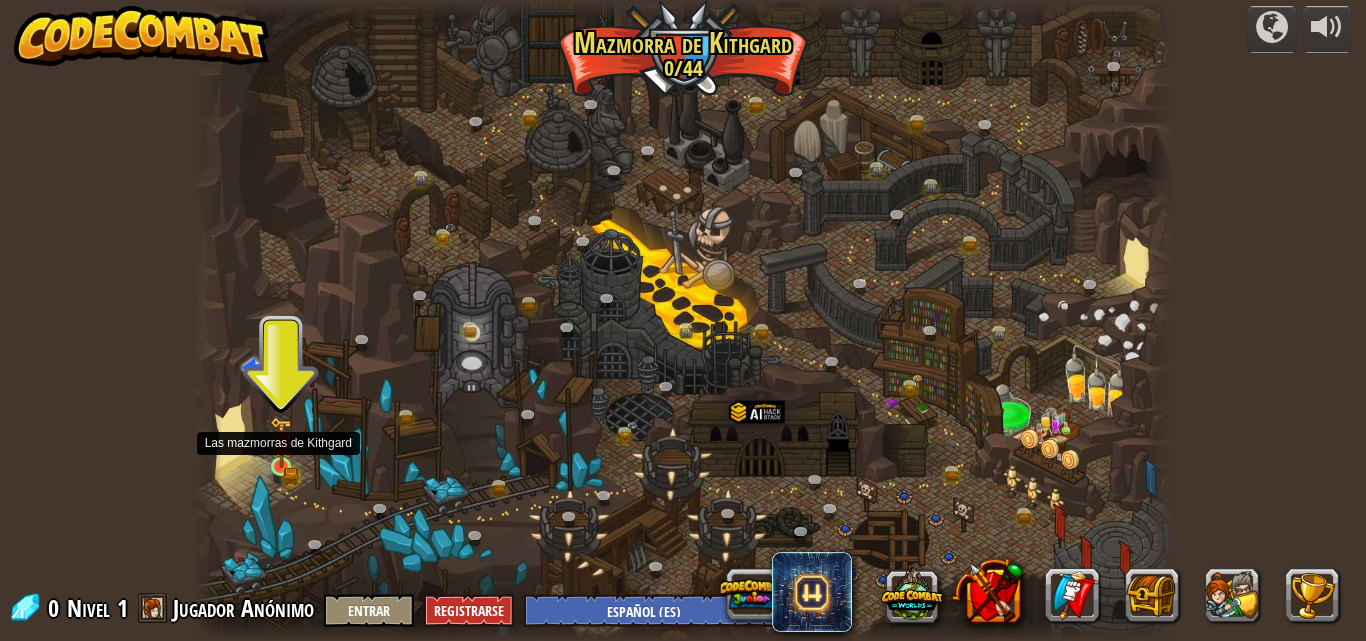 click at bounding box center (281, 442) 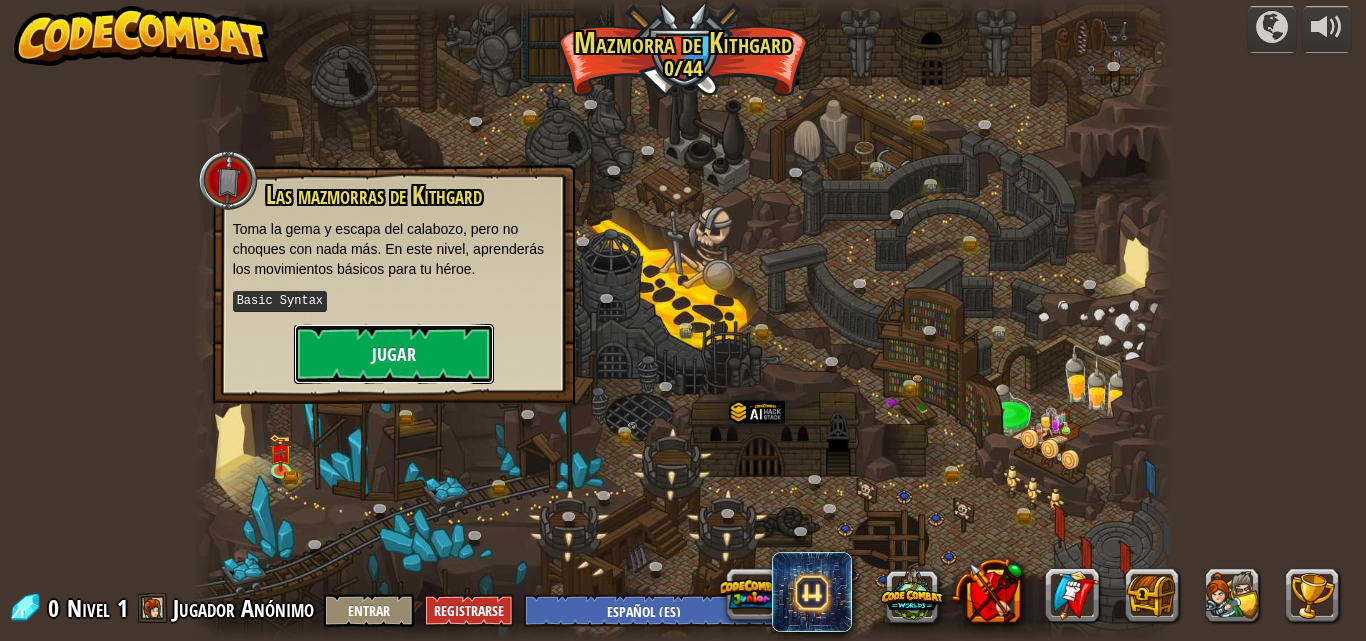 click on "Jugar" at bounding box center (394, 354) 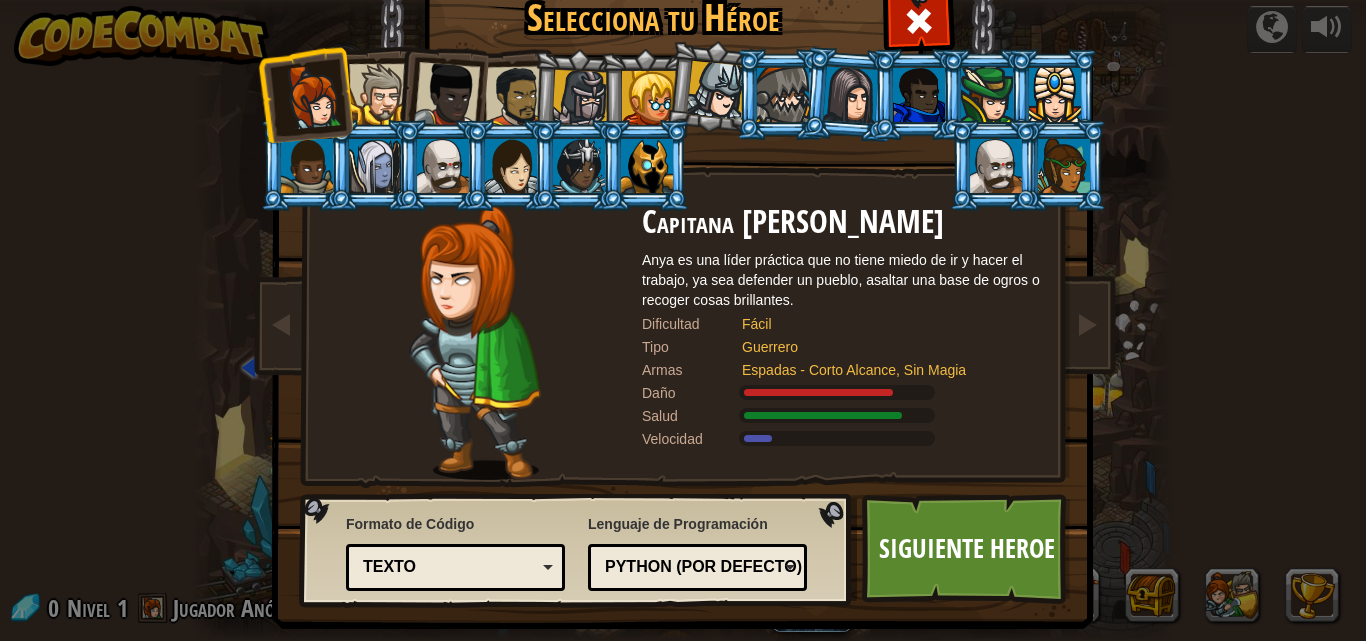 click on "Python (Por defecto)" at bounding box center (691, 567) 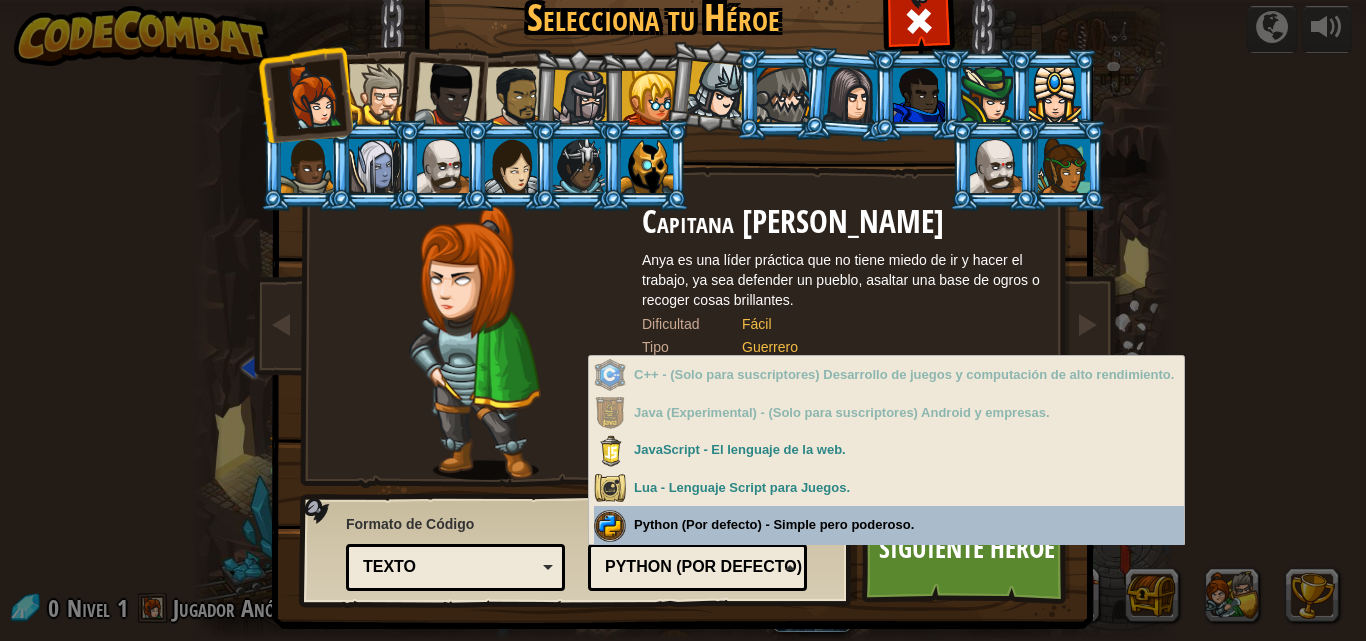 click on "Python (Por defecto)" at bounding box center (691, 567) 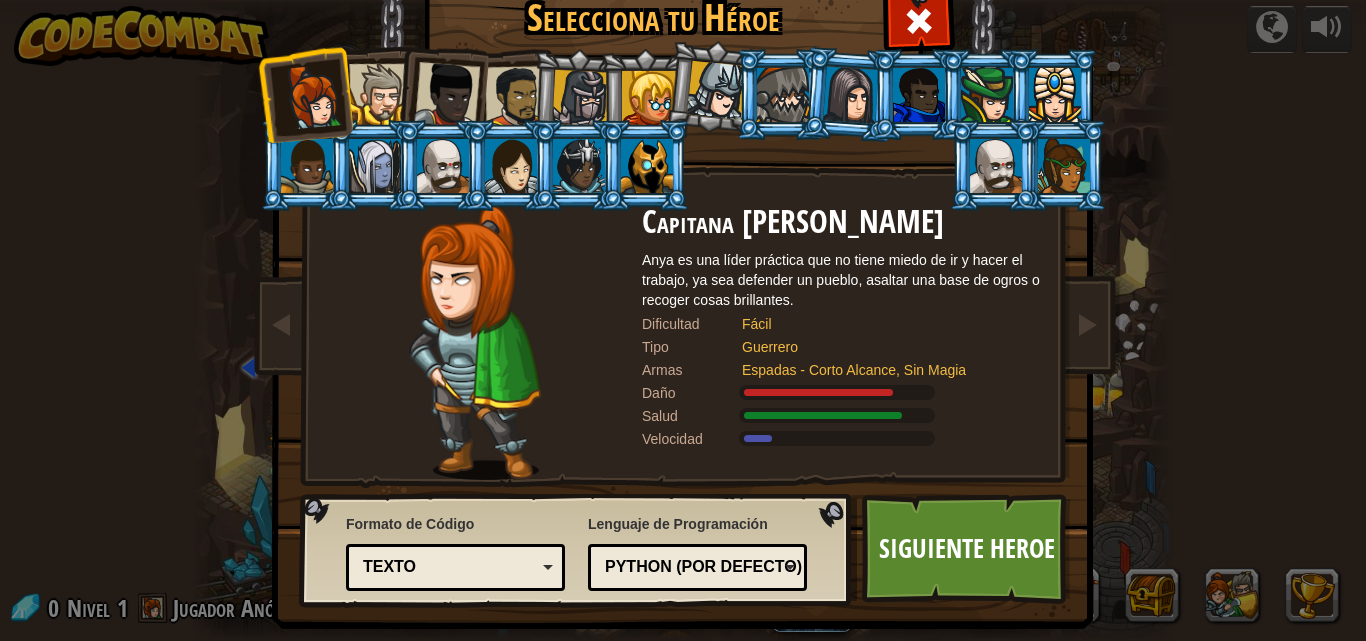 click on "Texto" at bounding box center [449, 567] 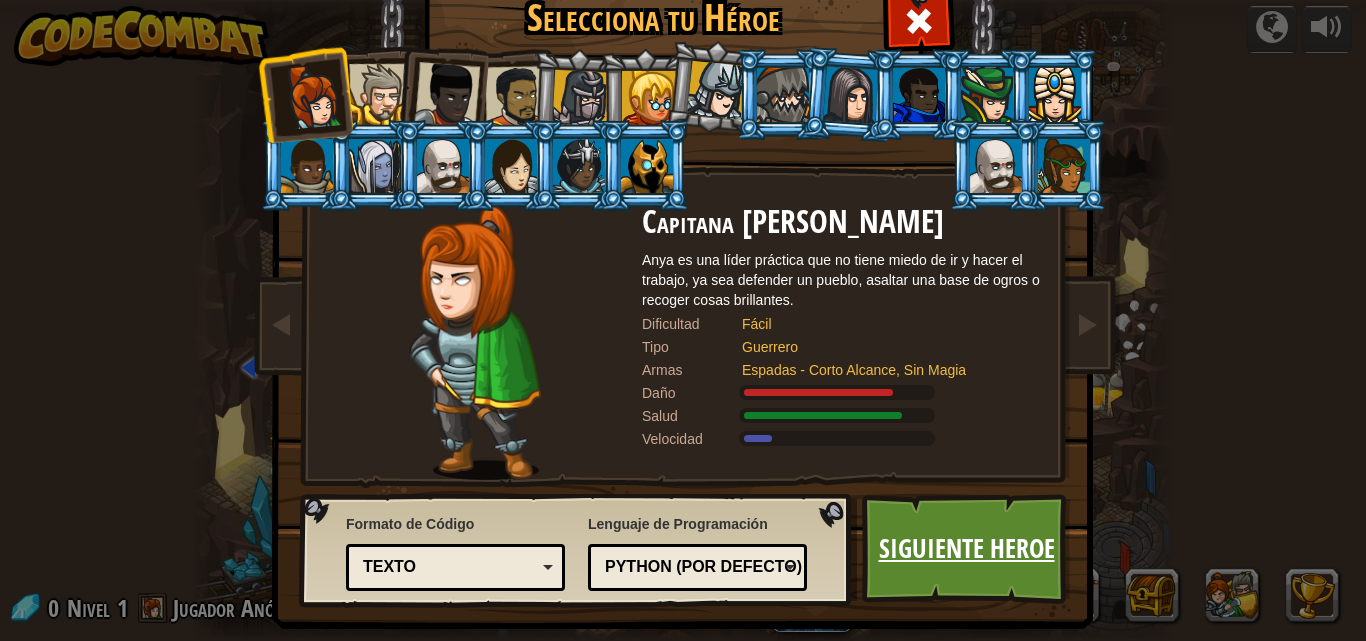 click on "Siguiente Heroe" at bounding box center (966, 549) 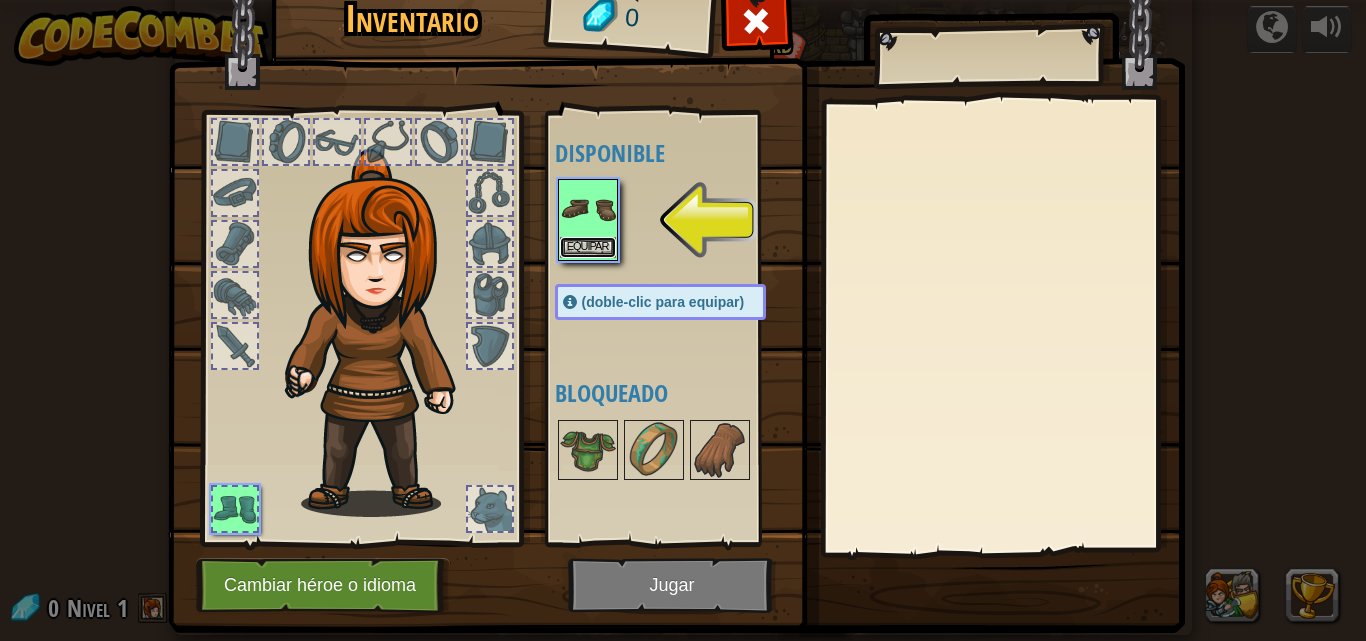 click on "Equipar" at bounding box center (588, 247) 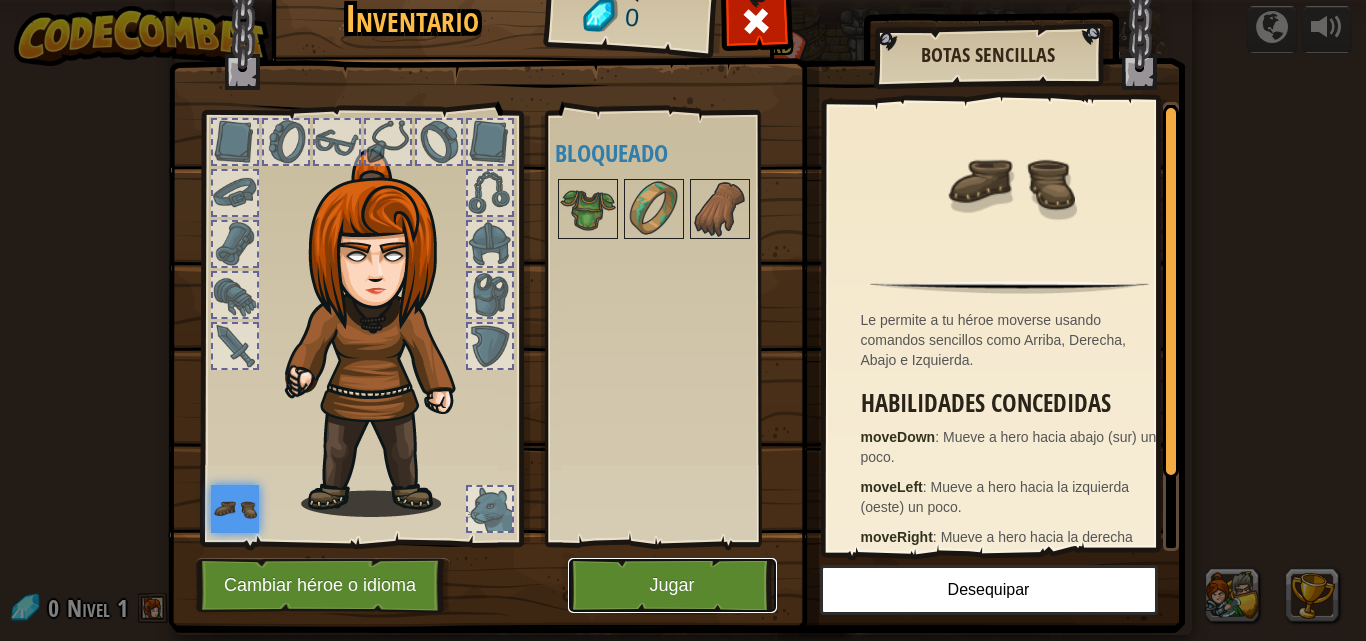 click on "Jugar" at bounding box center [672, 585] 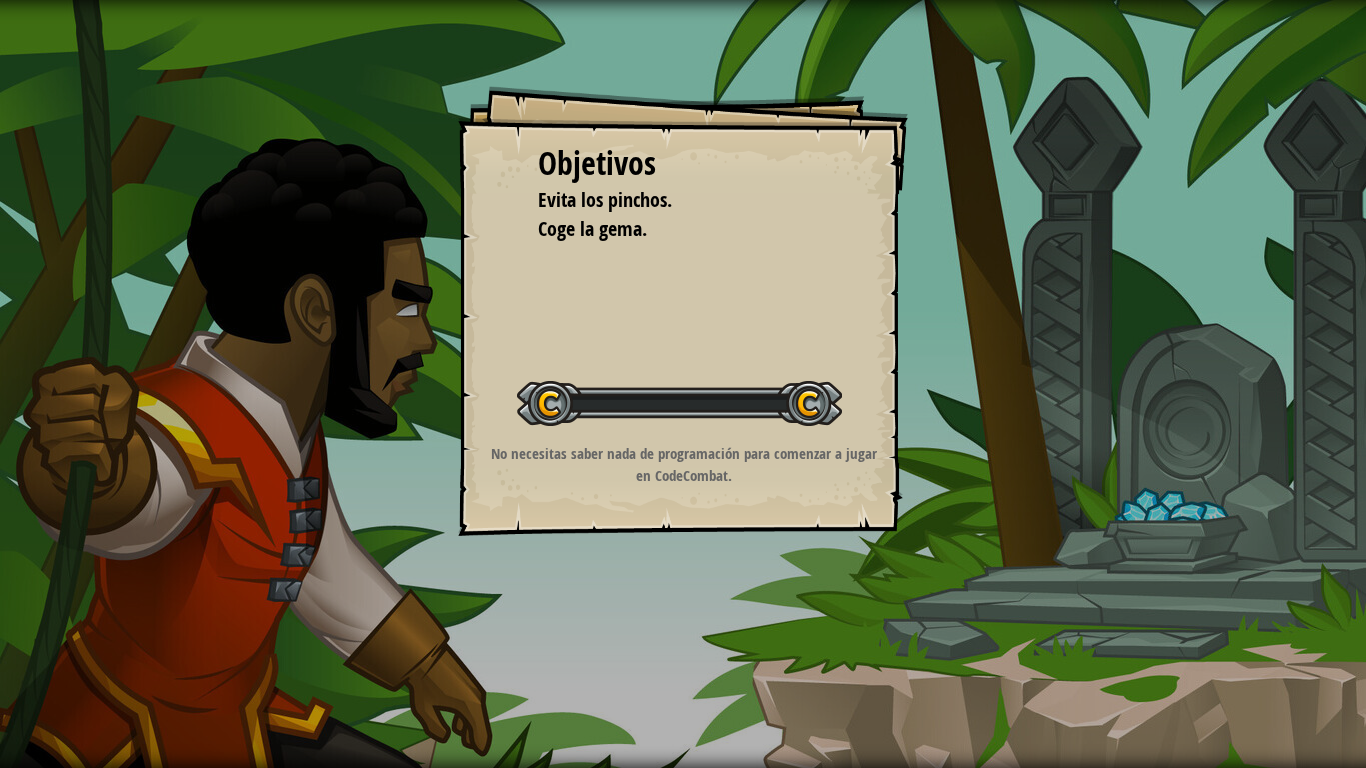 click on "Objetivos Evita los pinchos. Coge la gema. Iniciar Nivel Error al cargar desde el servidor. Intenta refrescar la página. Necesitas una suscripción para jugar este nivel. Suscríbete Necesitarás unirte a un curso para jugar este nivel. [PERSON_NAME] a mis cursos Pide a tu profesor que te asigne una licencia para que puedas seguir jugando a CodeCombat. Volver a mis cursos Este nivel está bloqueado. Volver a mis cursos No necesitas saber nada de programación para comenzar a jugar en CodeCombat." at bounding box center (683, 384) 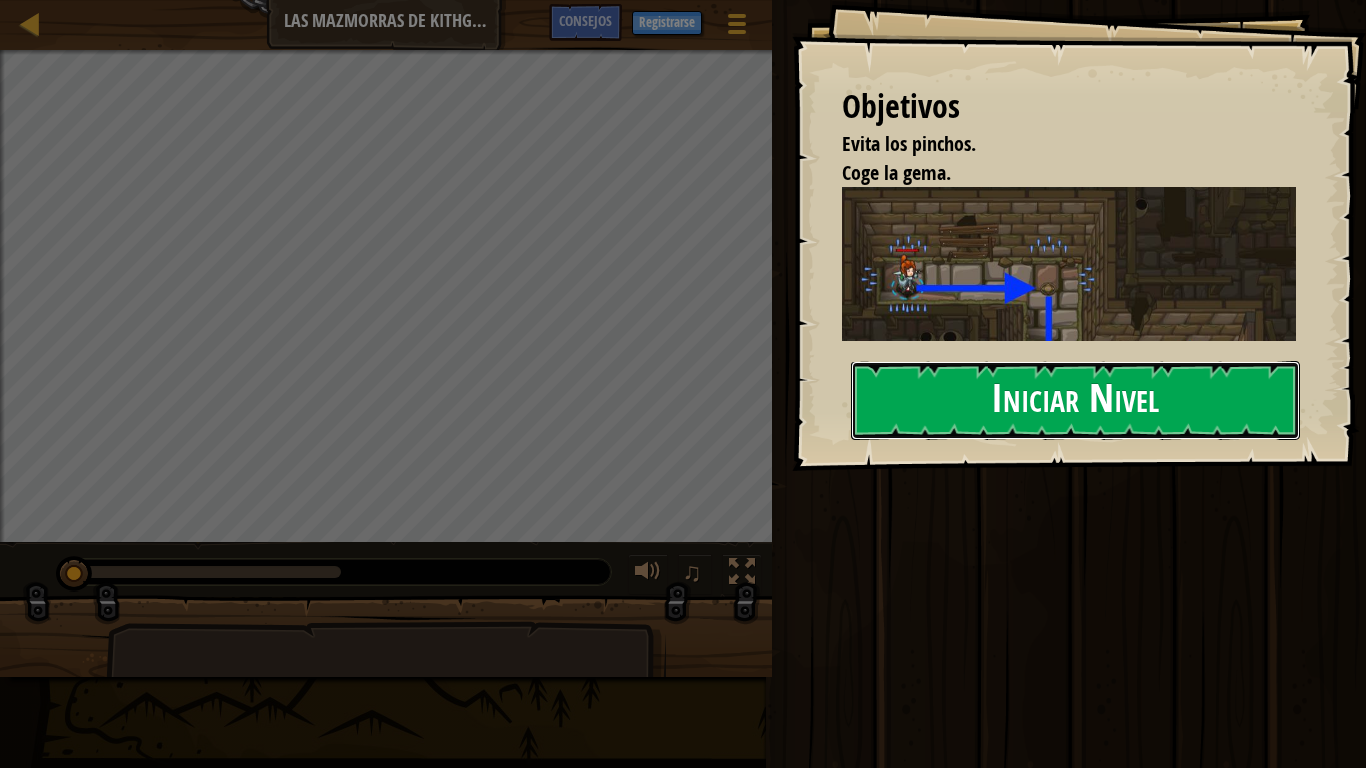 click on "Iniciar Nivel" at bounding box center [1075, 400] 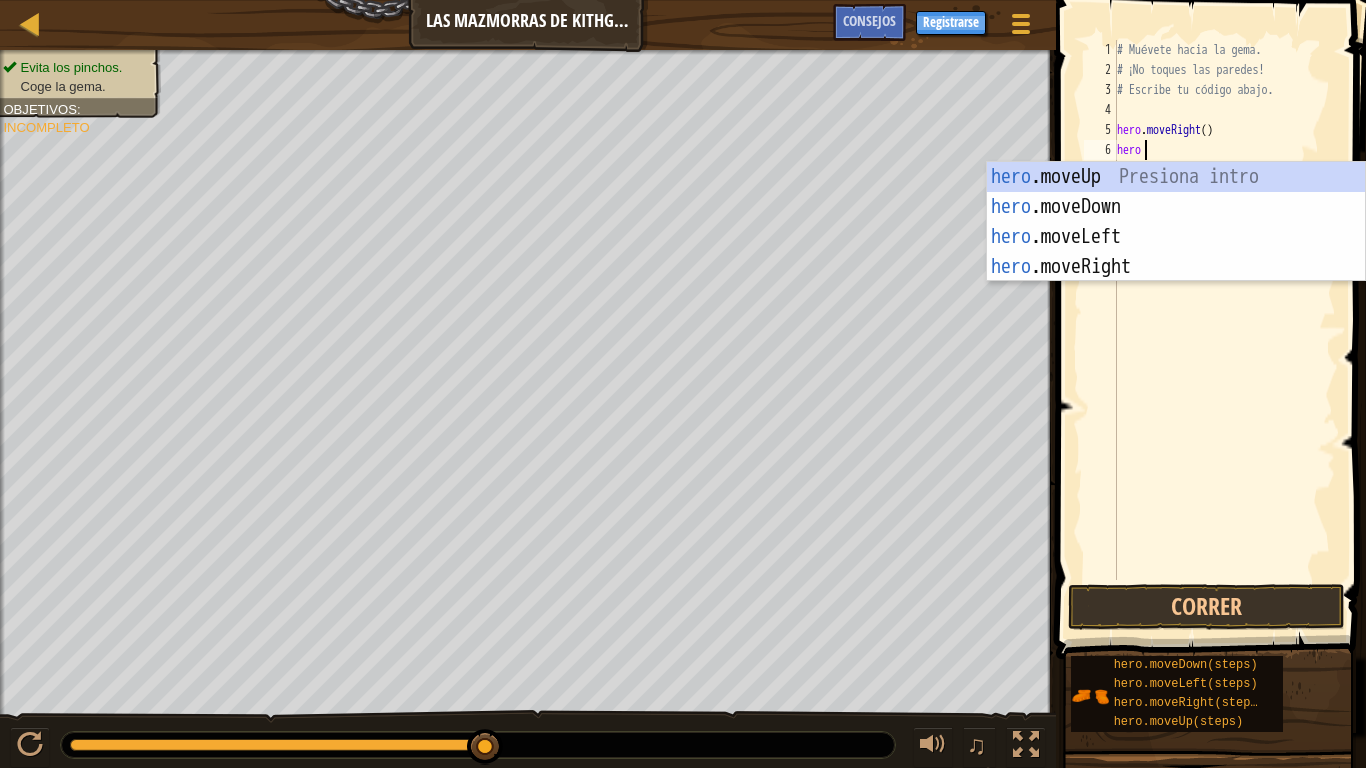 scroll, scrollTop: 9, scrollLeft: 3, axis: both 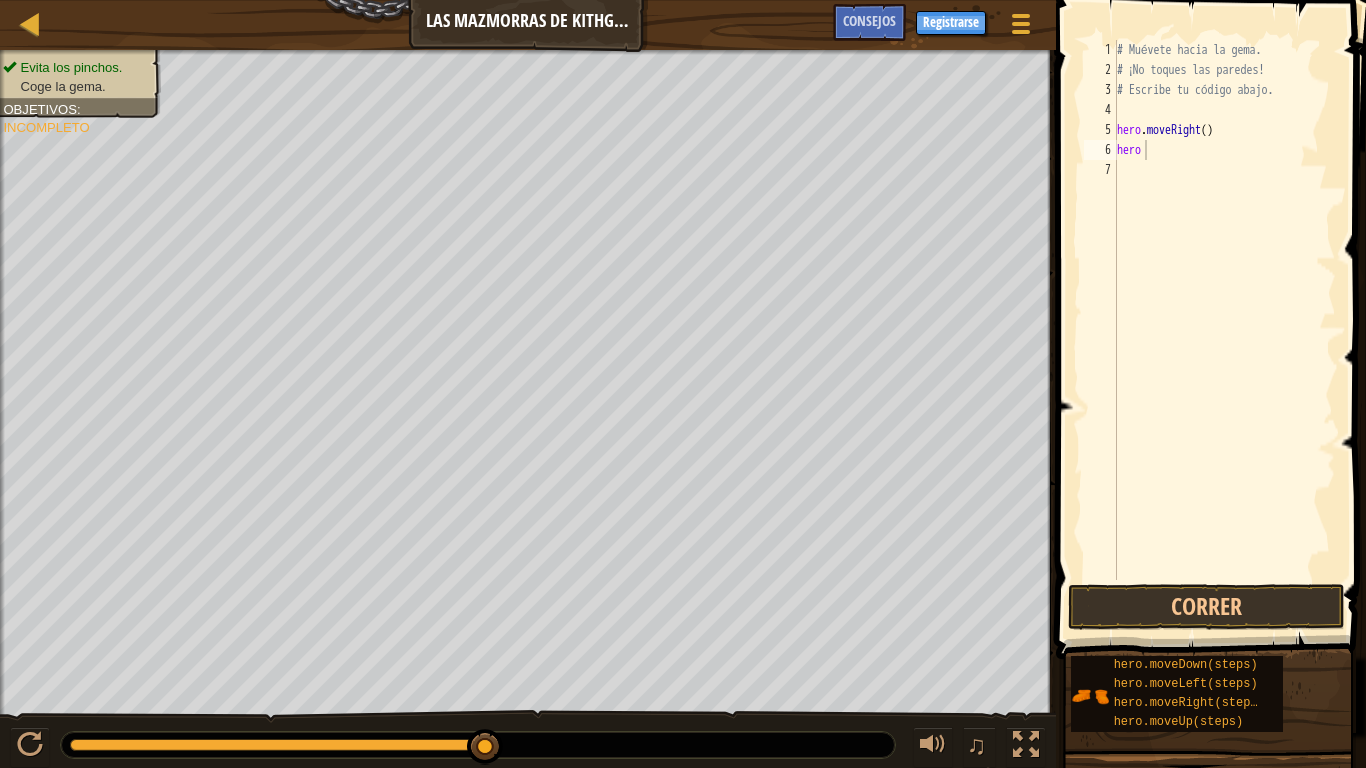 click on "hero.moveDown(steps) hero.moveLeft(steps) hero.moveRight(steps) hero.moveUp(steps)" at bounding box center (1211, 694) 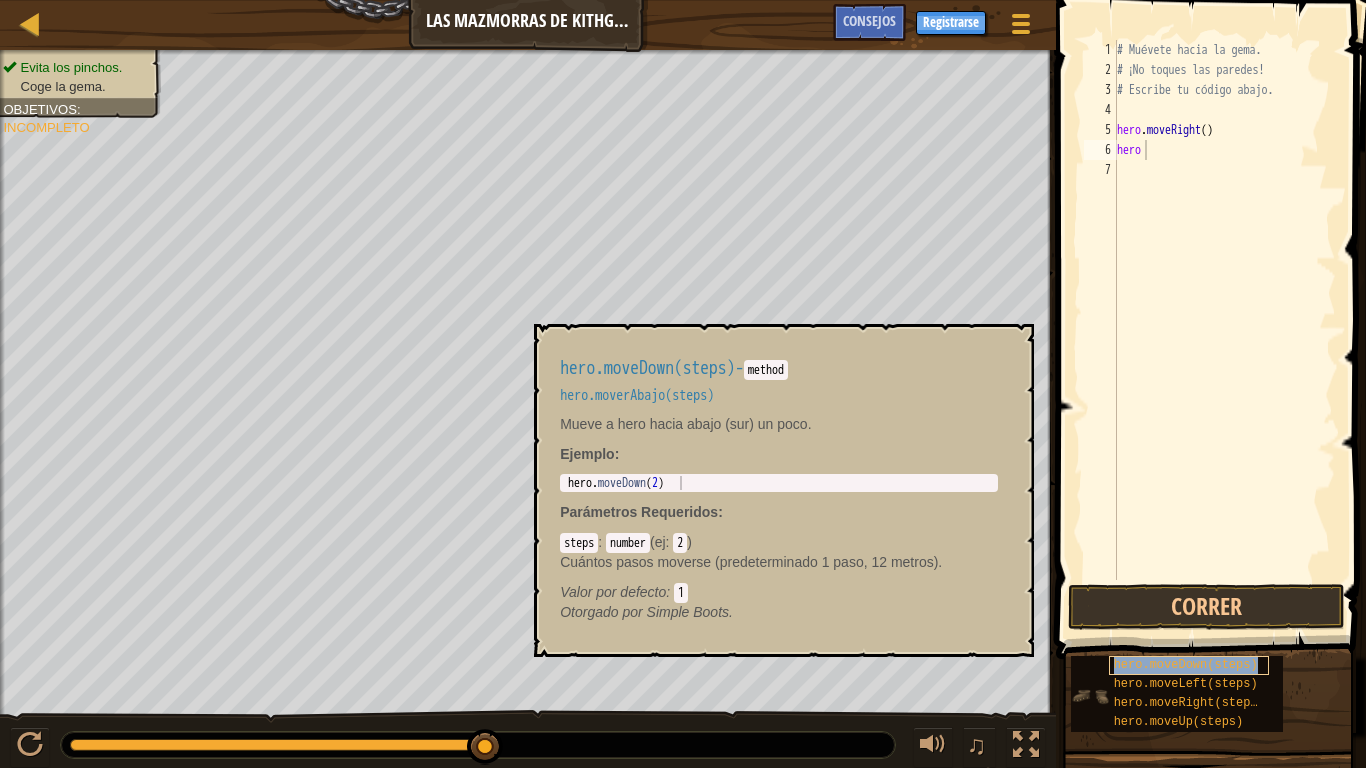 click on "hero.moveDown(steps)" at bounding box center (1186, 665) 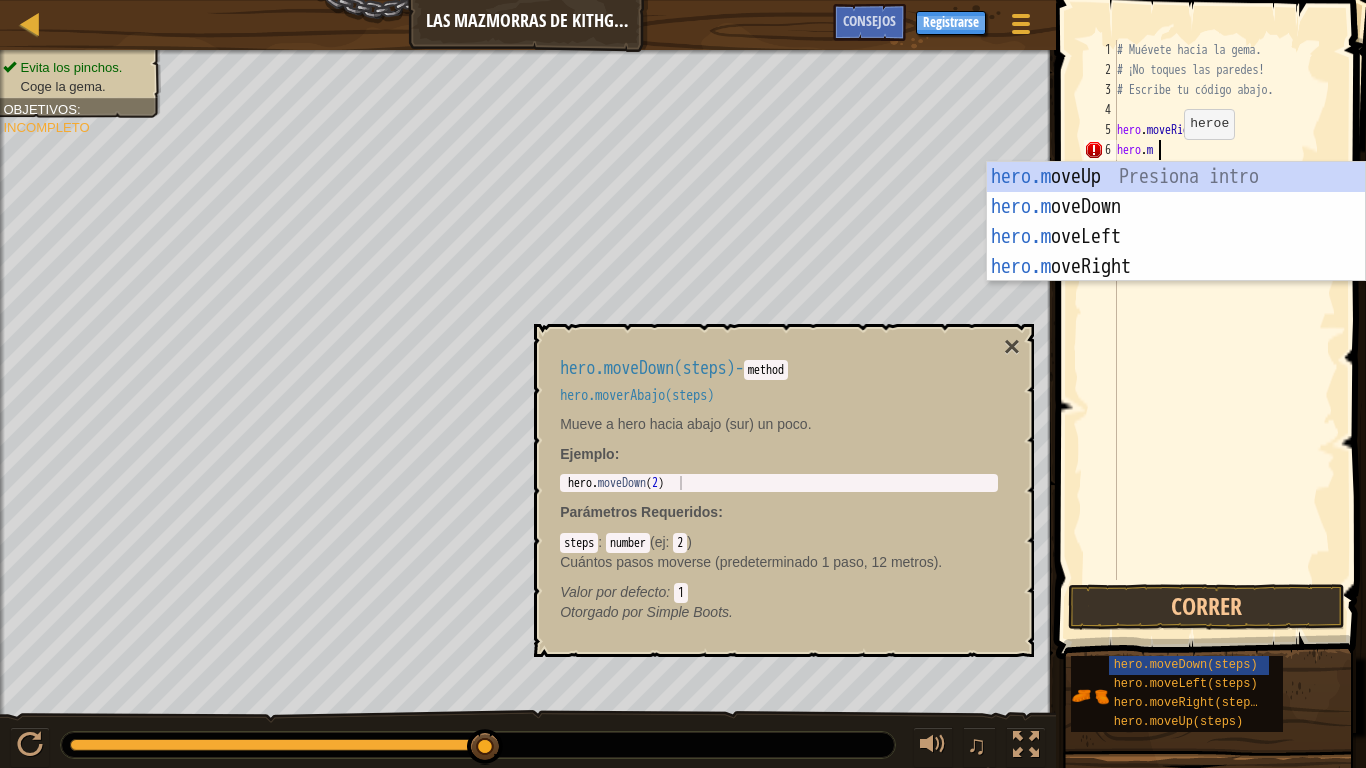 scroll, scrollTop: 9, scrollLeft: 7, axis: both 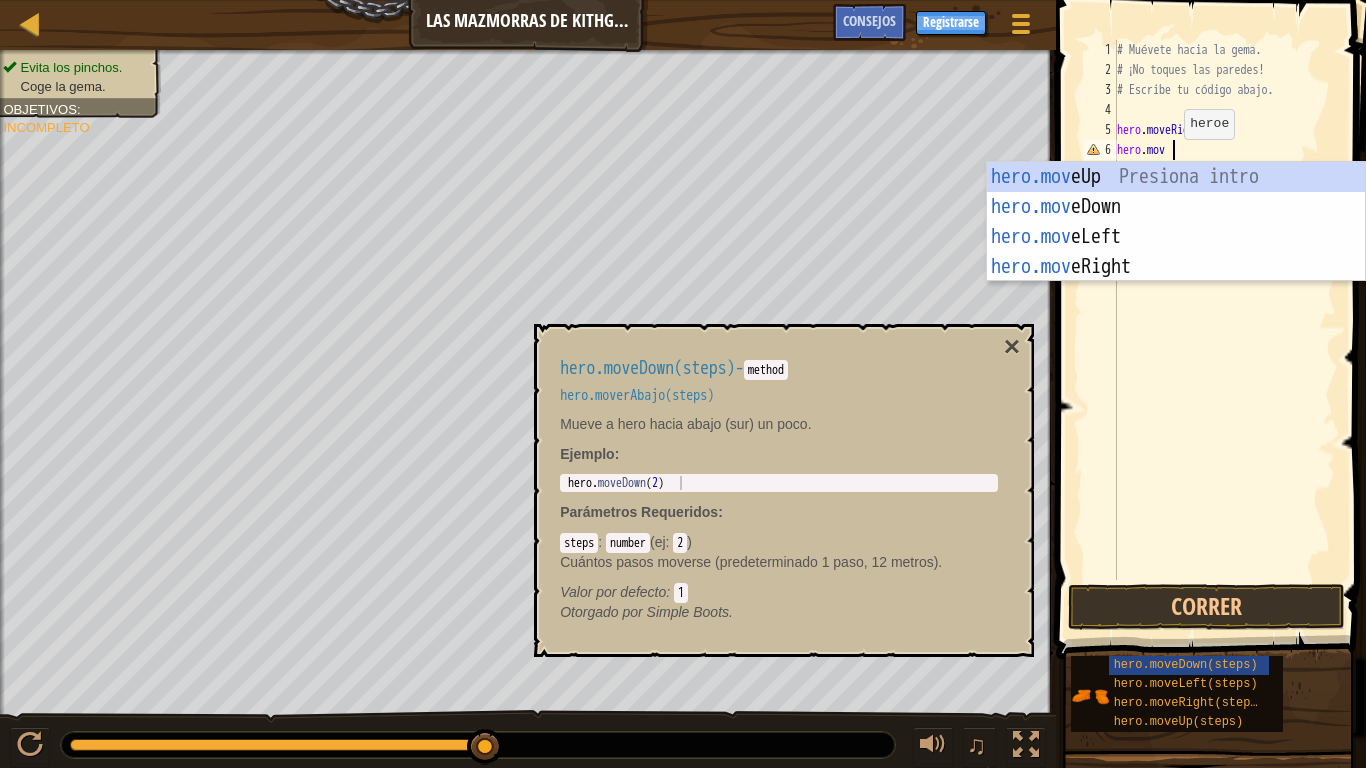 type on "hero.move" 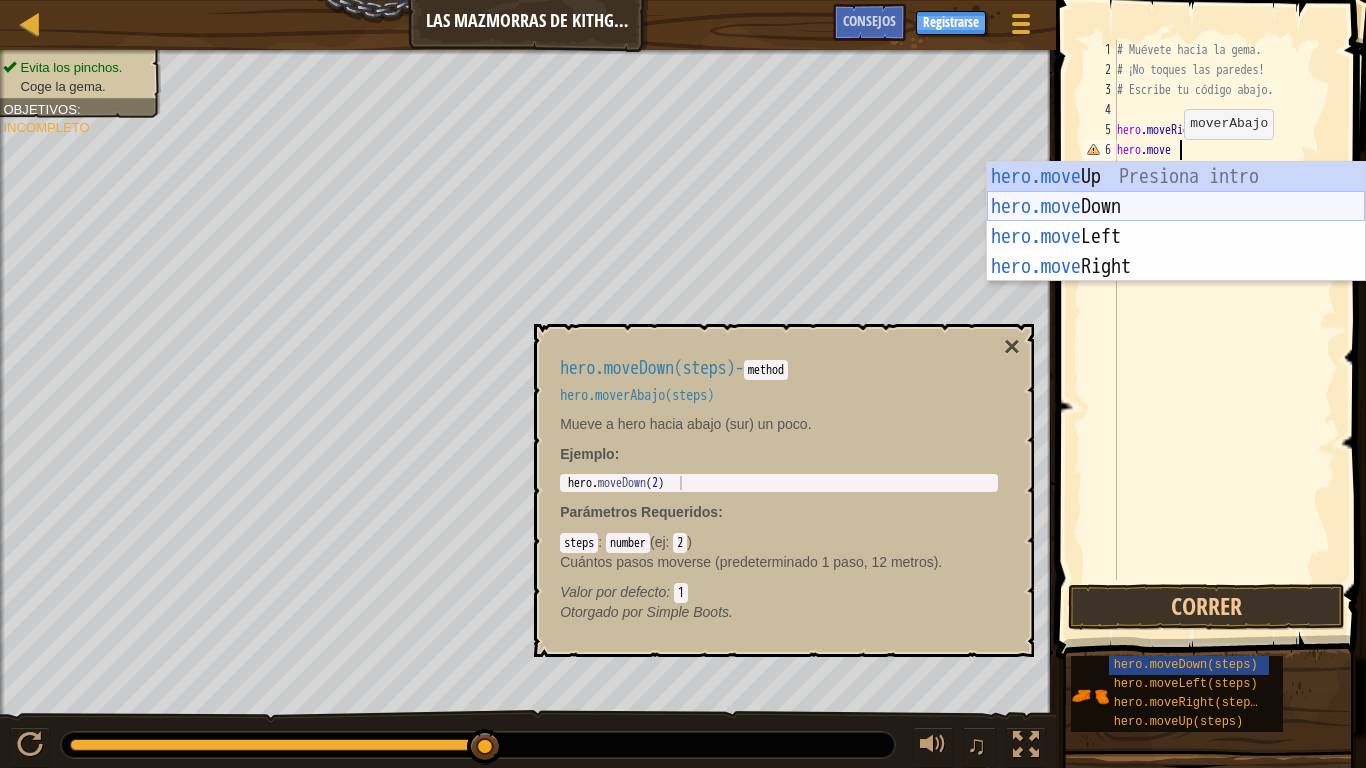 click on "hero.move Up Presiona intro hero.move Down Presiona intro hero.move Left Presiona intro hero.move Right Presiona intro" at bounding box center (1176, 252) 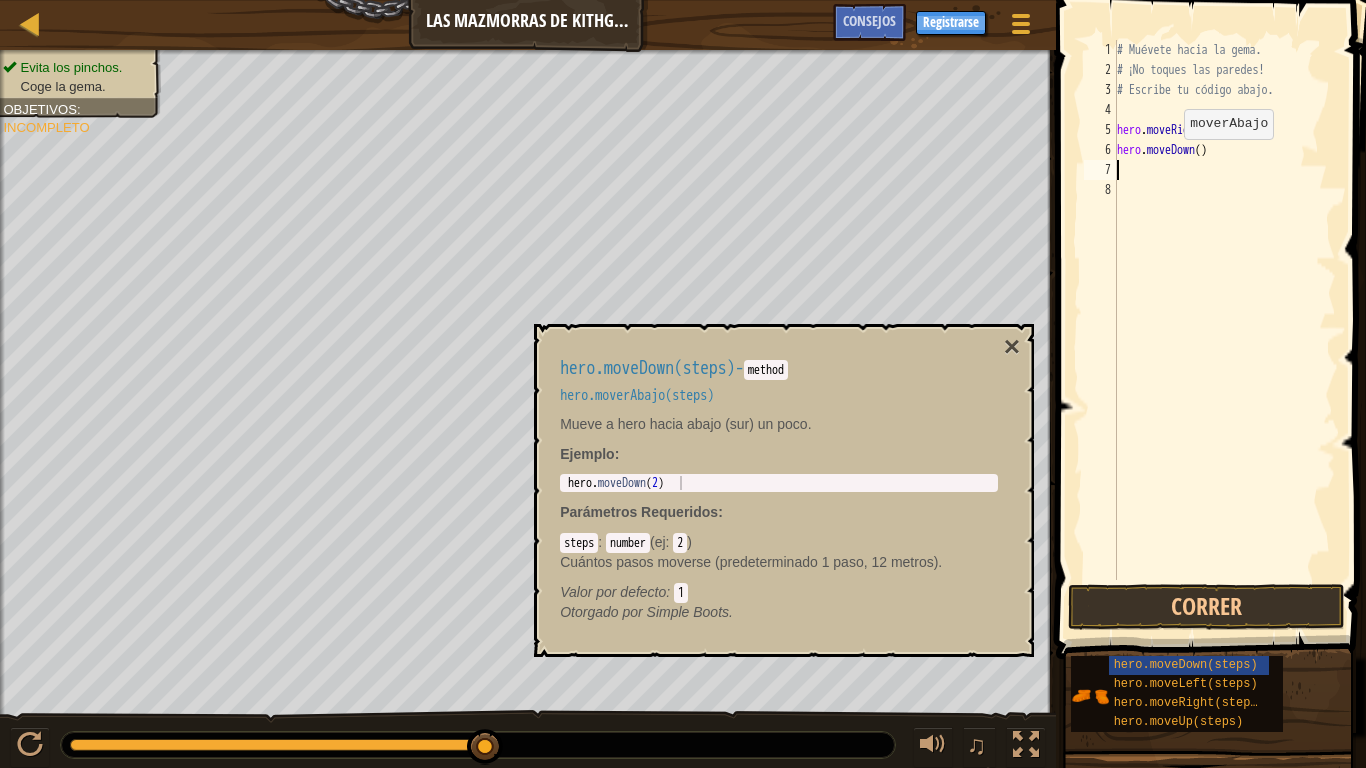 scroll, scrollTop: 9, scrollLeft: 0, axis: vertical 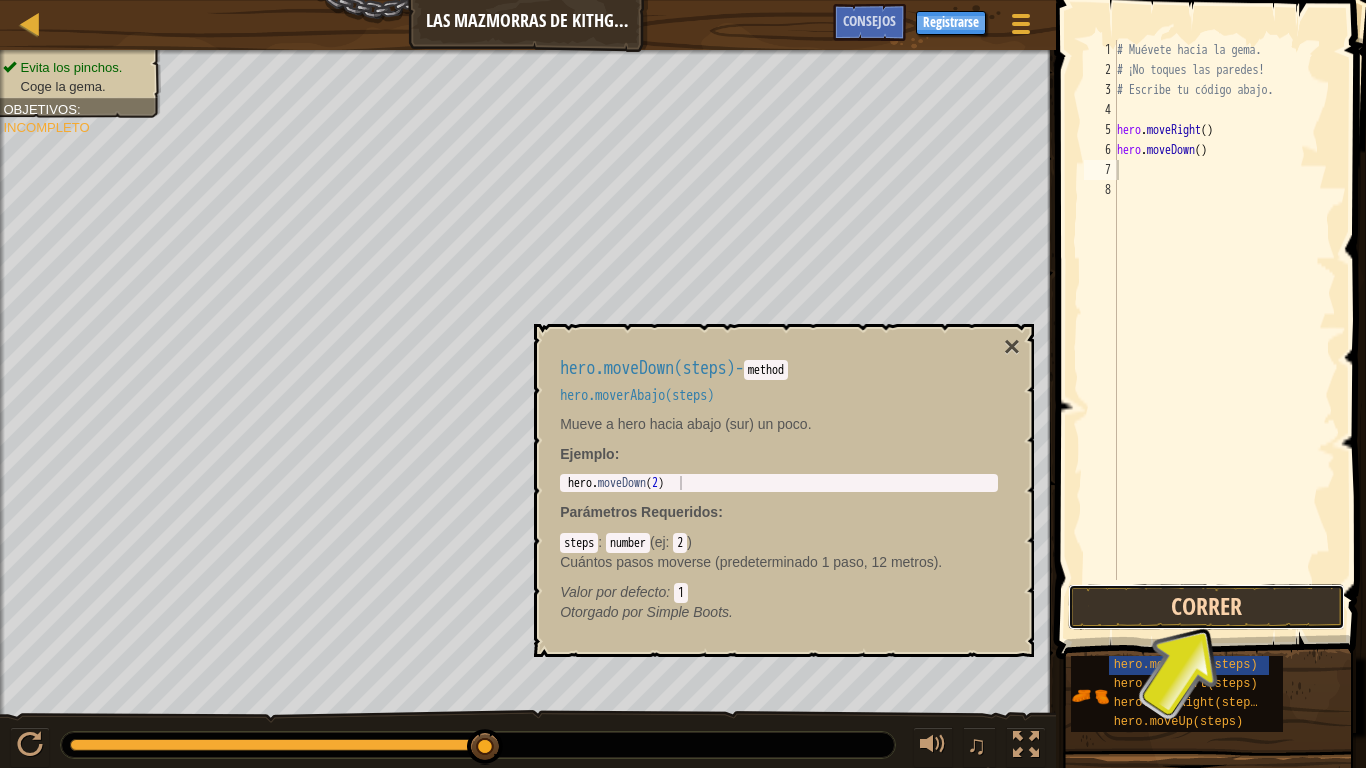click on "Correr" at bounding box center [1206, 607] 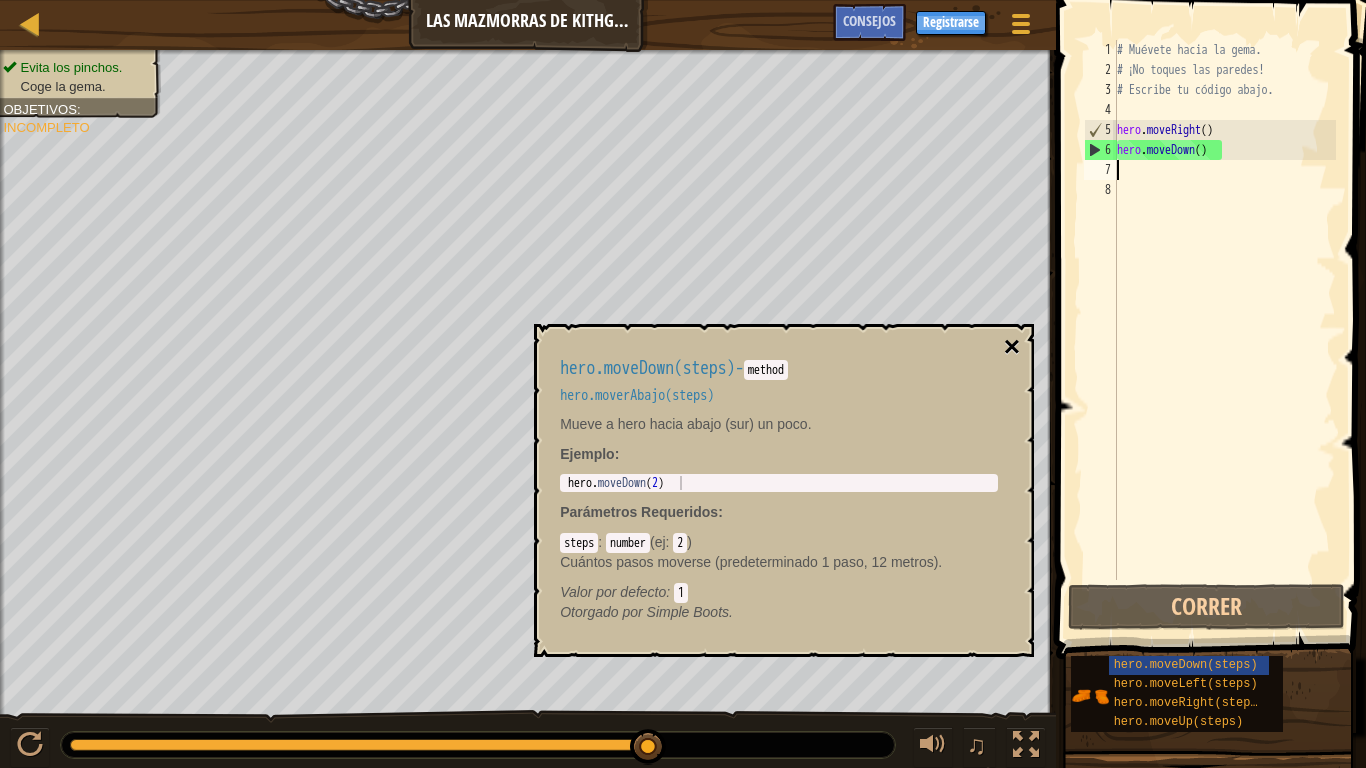 click on "×" at bounding box center [1012, 347] 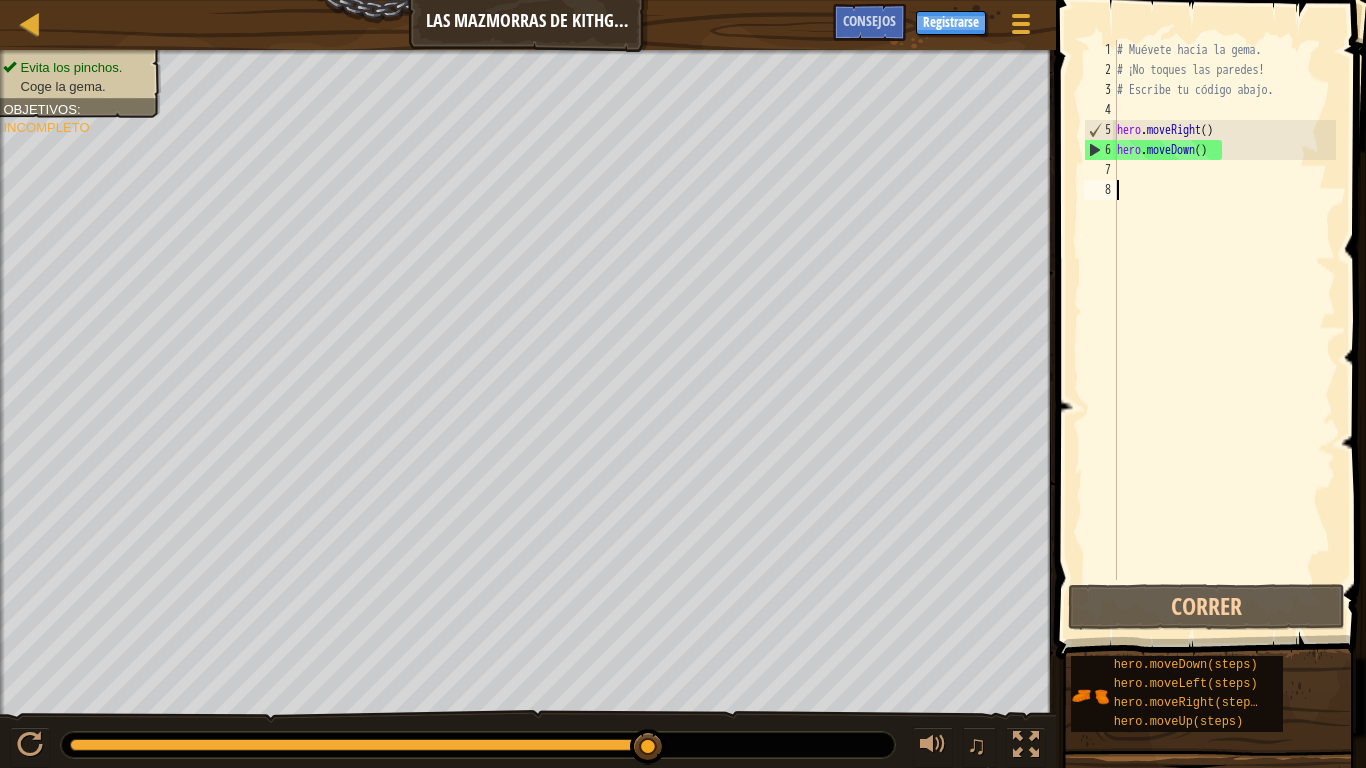 click on "# Muévete hacia la gema. # ¡No toques las paredes! # Escribe tu código abajo. hero . moveRight ( ) hero . moveDown ( )" at bounding box center [1224, 330] 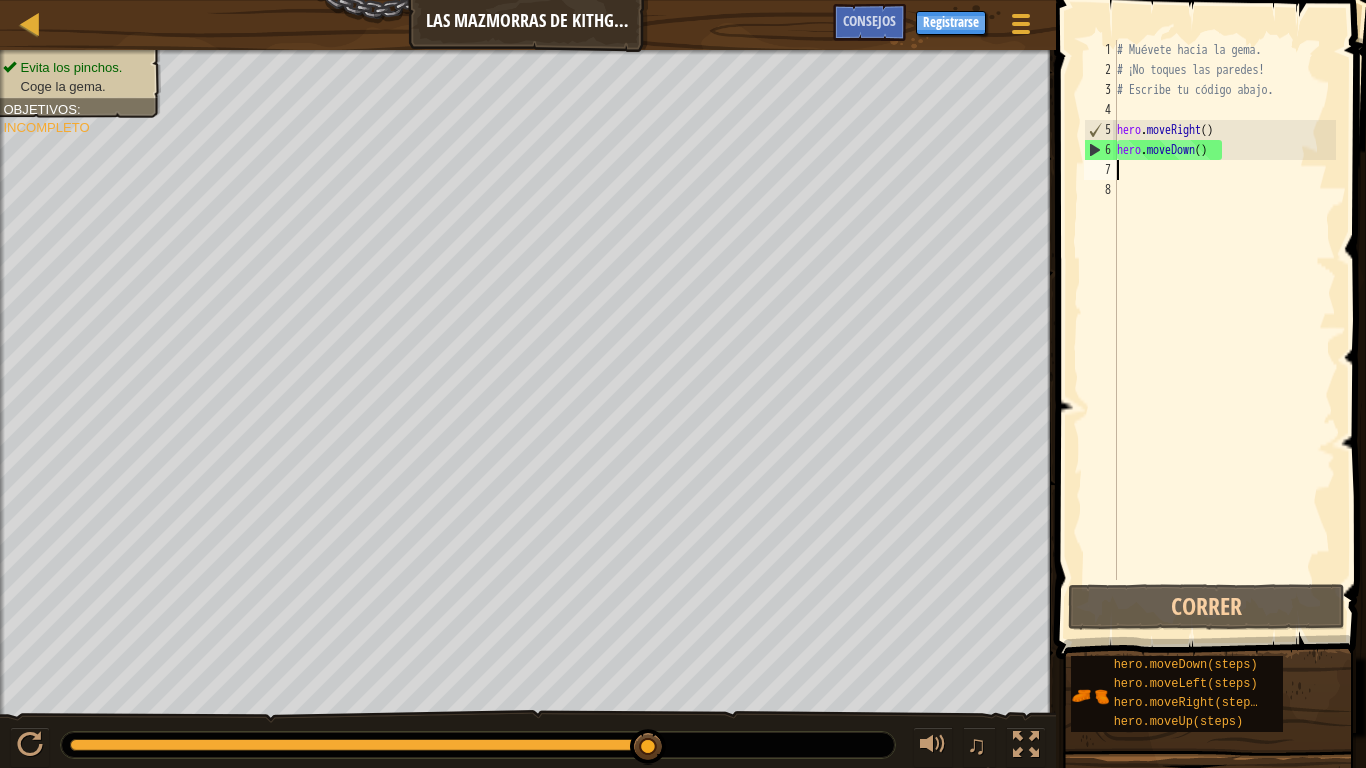 click on "# Muévete hacia la gema. # ¡No toques las paredes! # Escribe tu código abajo. hero . moveRight ( ) hero . moveDown ( )" at bounding box center [1224, 330] 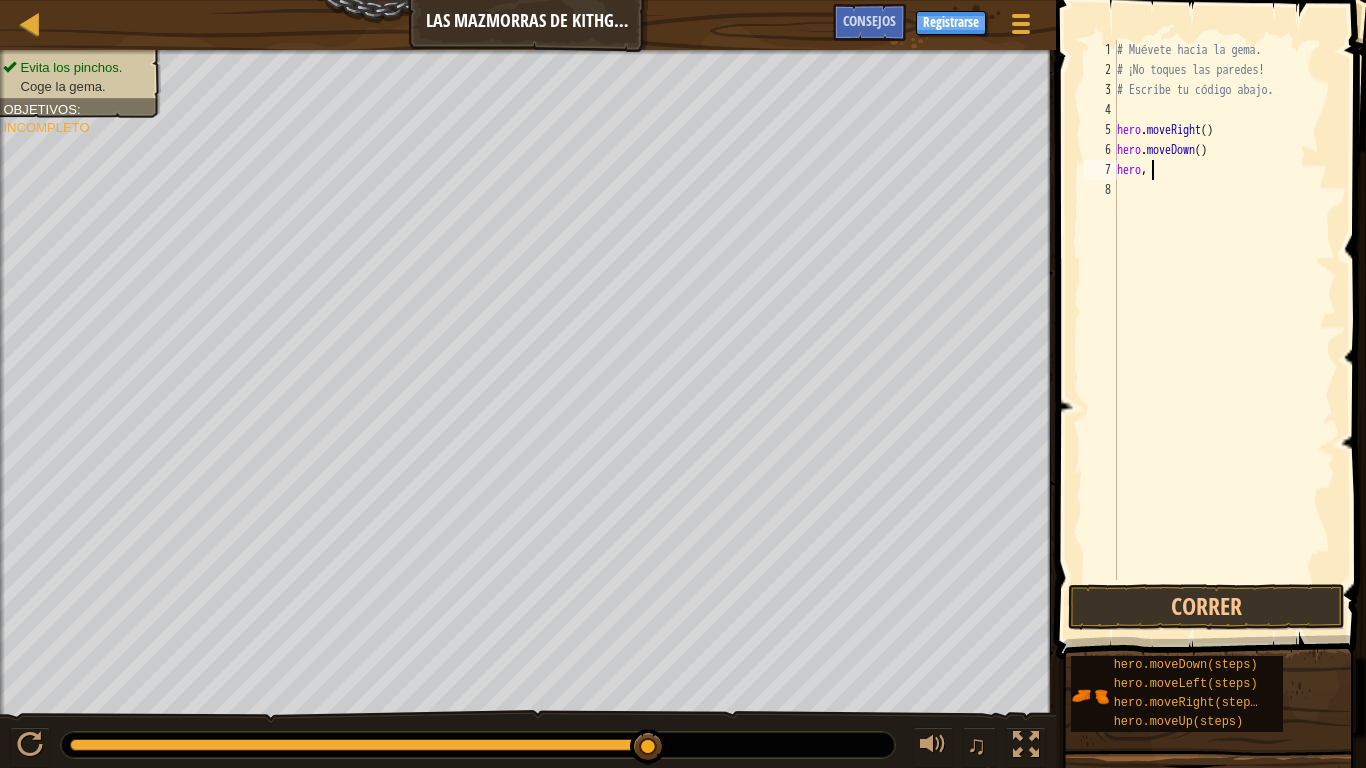 scroll, scrollTop: 9, scrollLeft: 3, axis: both 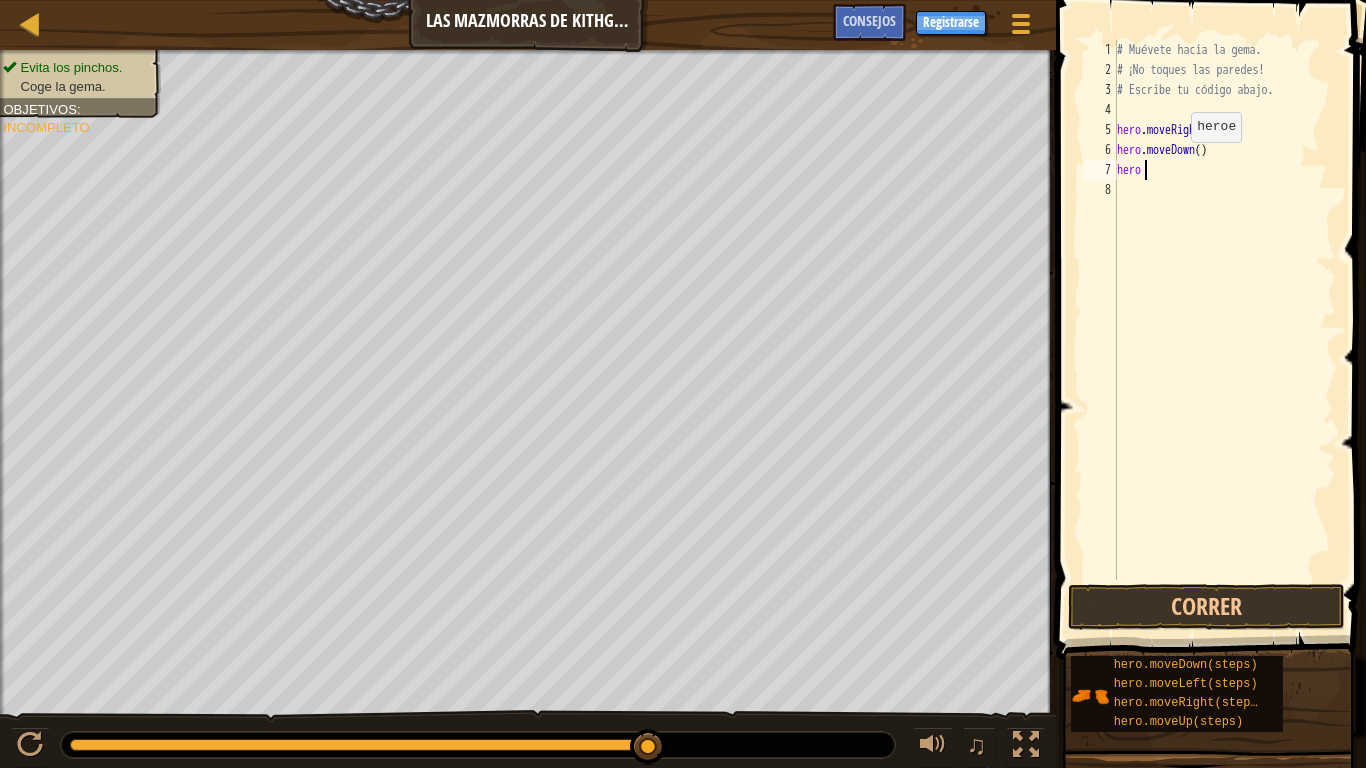 type on "hero." 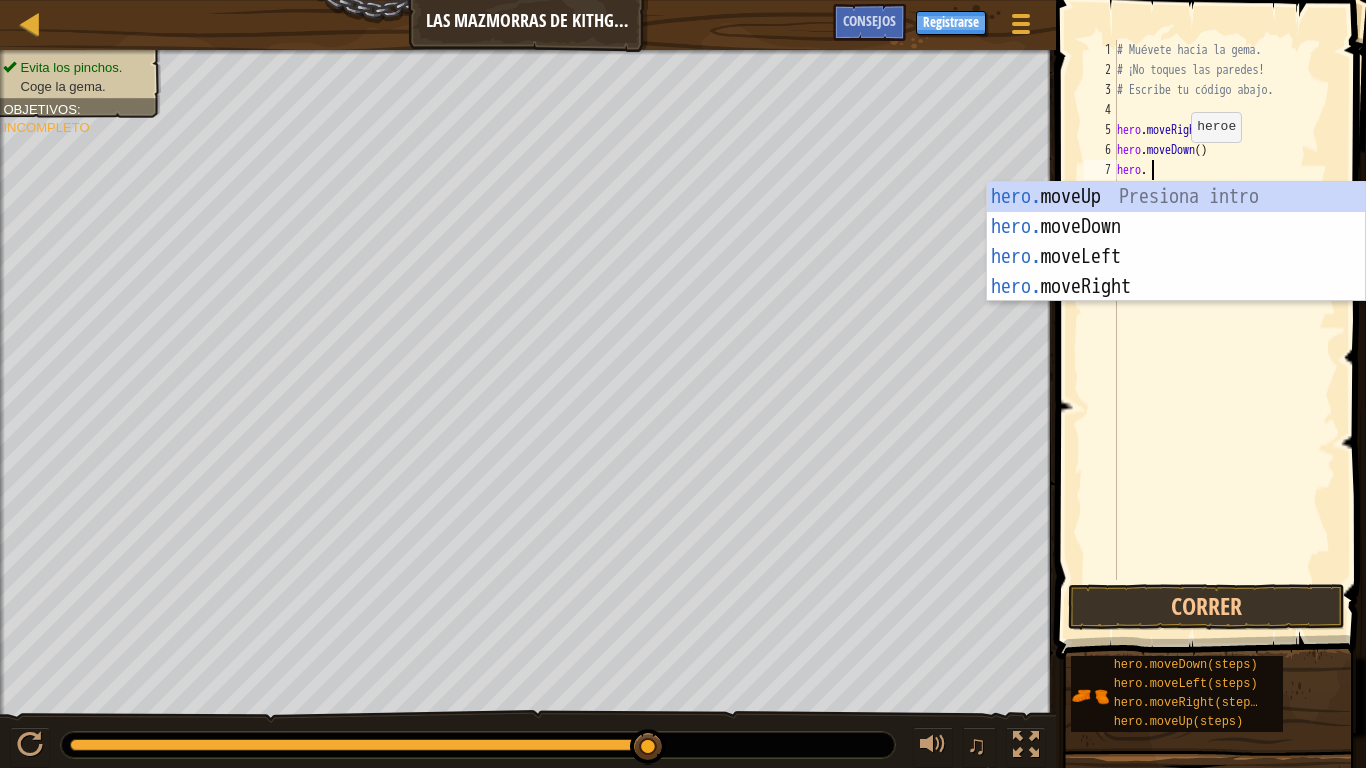 scroll, scrollTop: 9, scrollLeft: 4, axis: both 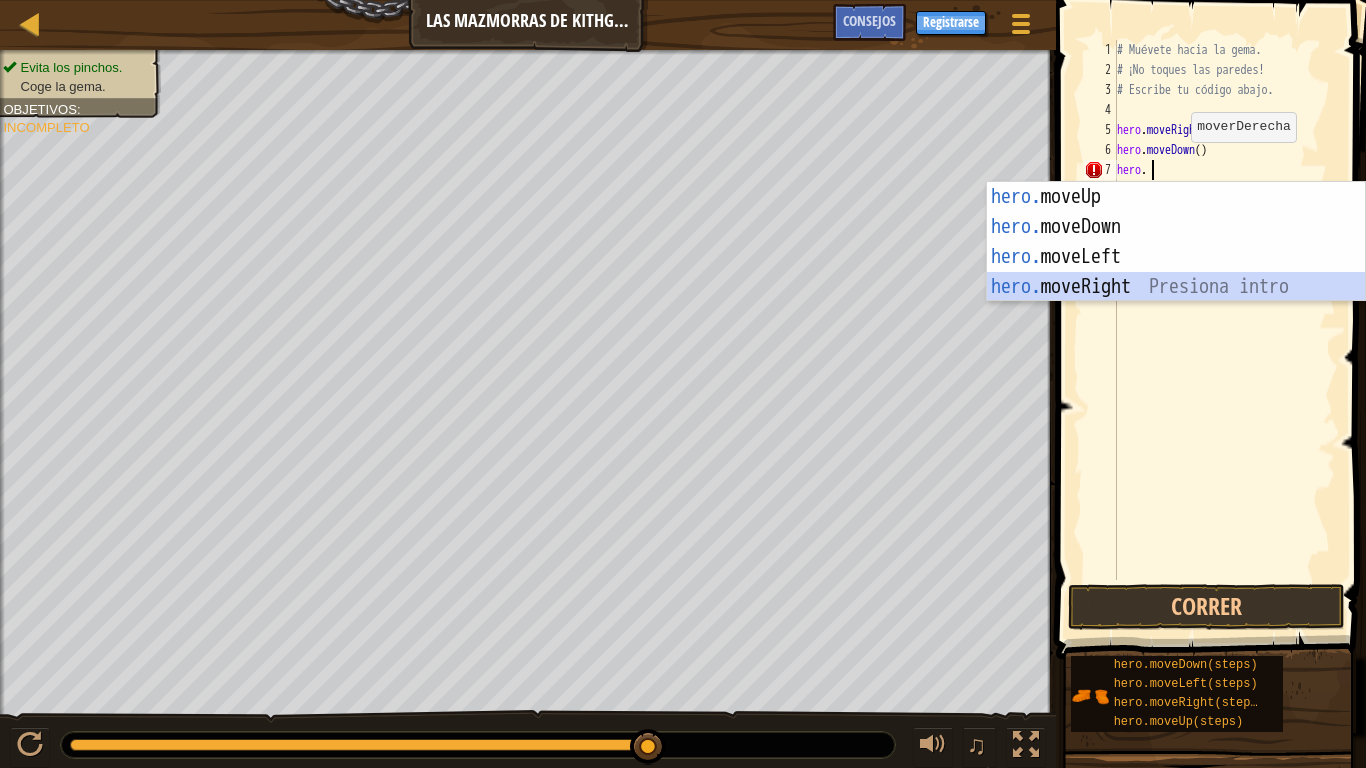 click on "hero. moveUp Presiona intro hero. moveDown Presiona intro hero. moveLeft Presiona intro hero. moveRight Presiona intro" at bounding box center (1176, 272) 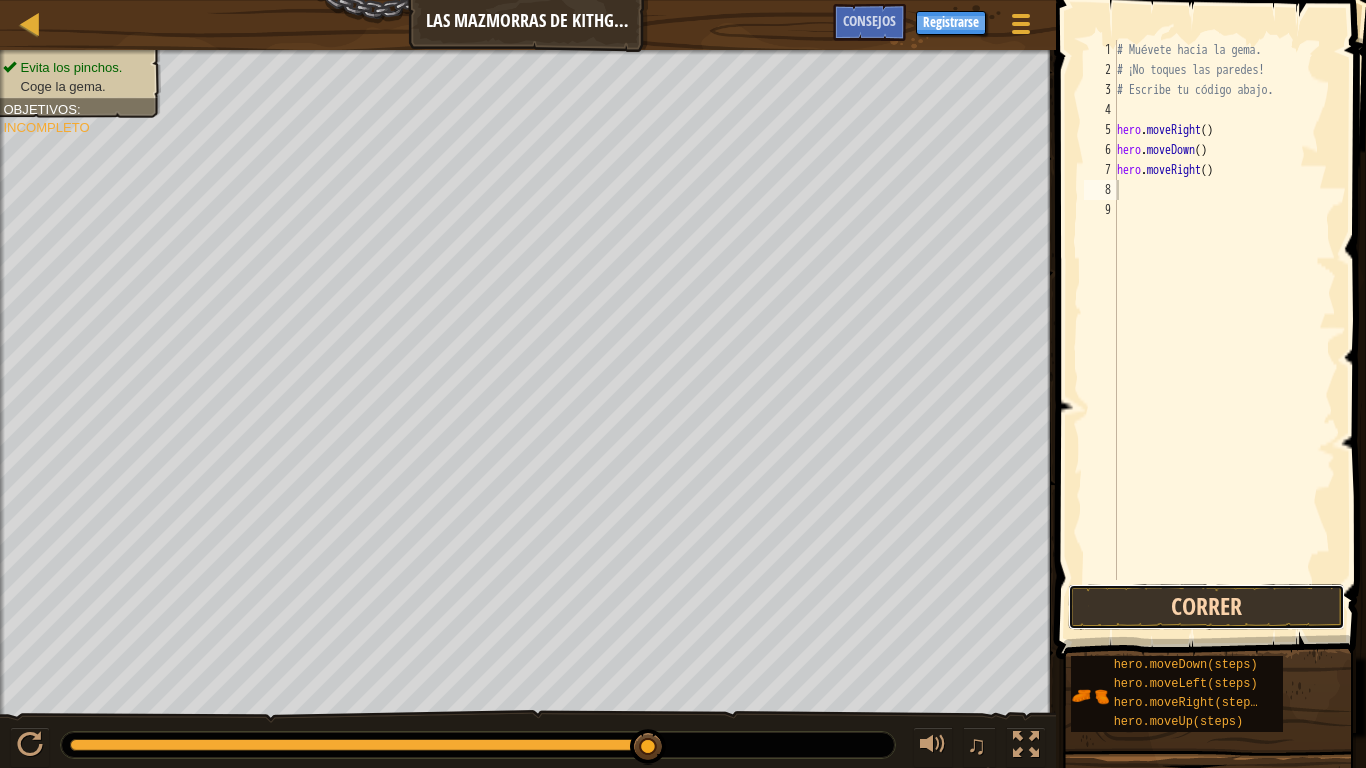 click on "Correr" at bounding box center [1206, 607] 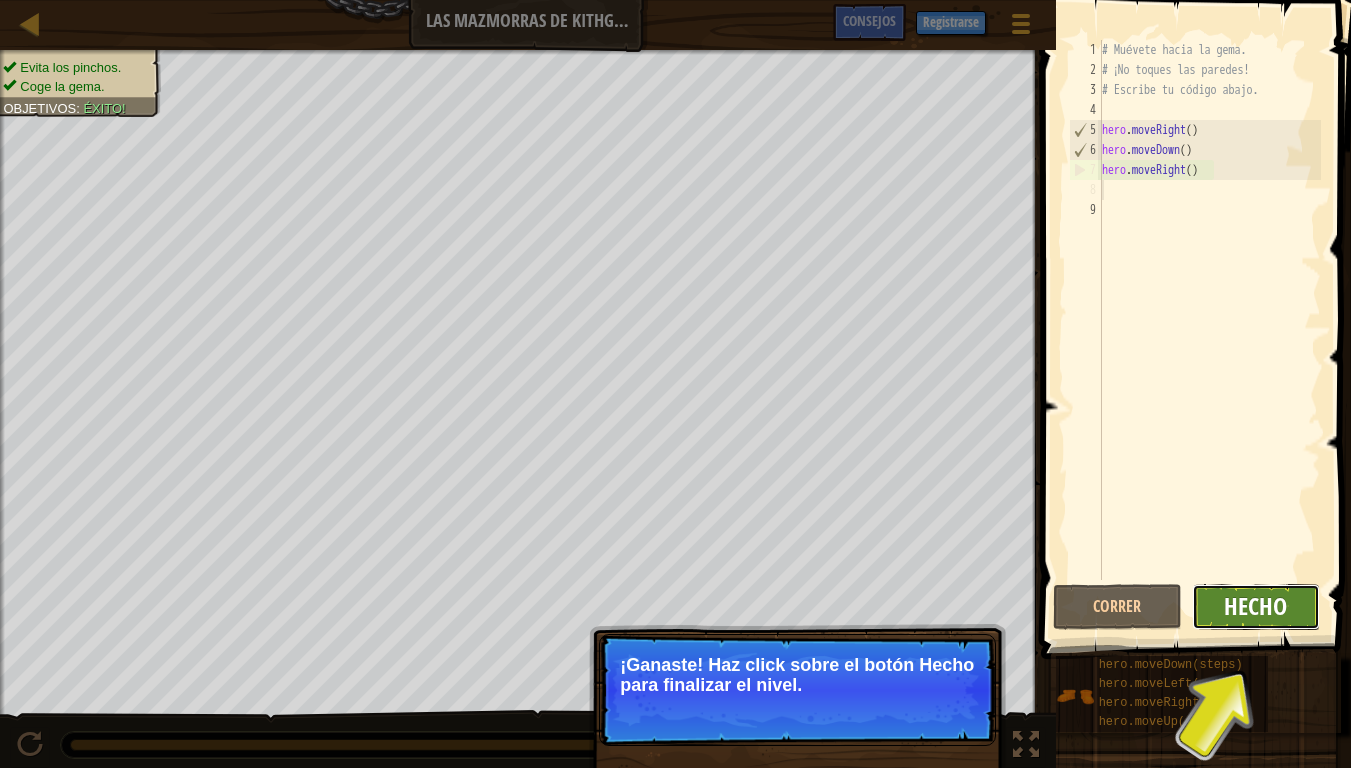 click on "Hecho" at bounding box center (1255, 606) 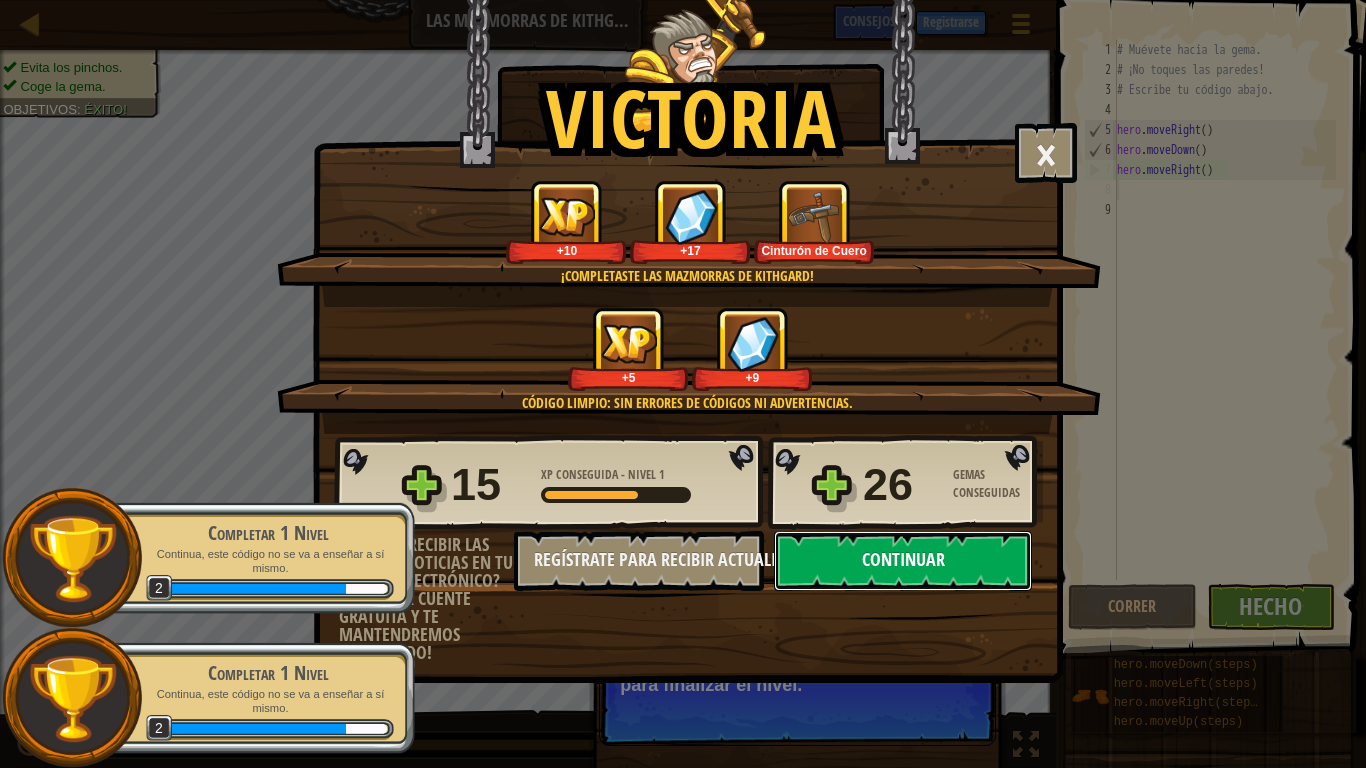 click on "Continuar" at bounding box center (903, 561) 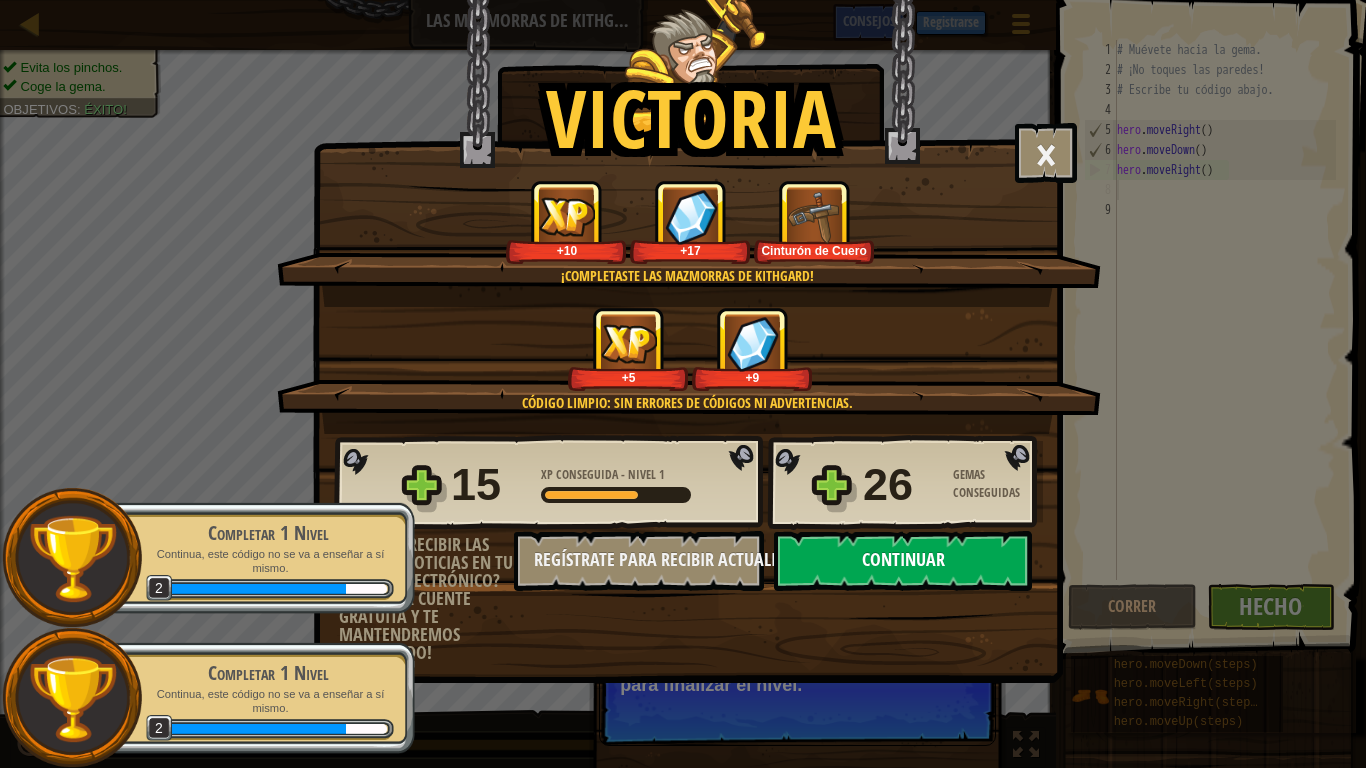 select on "es-ES" 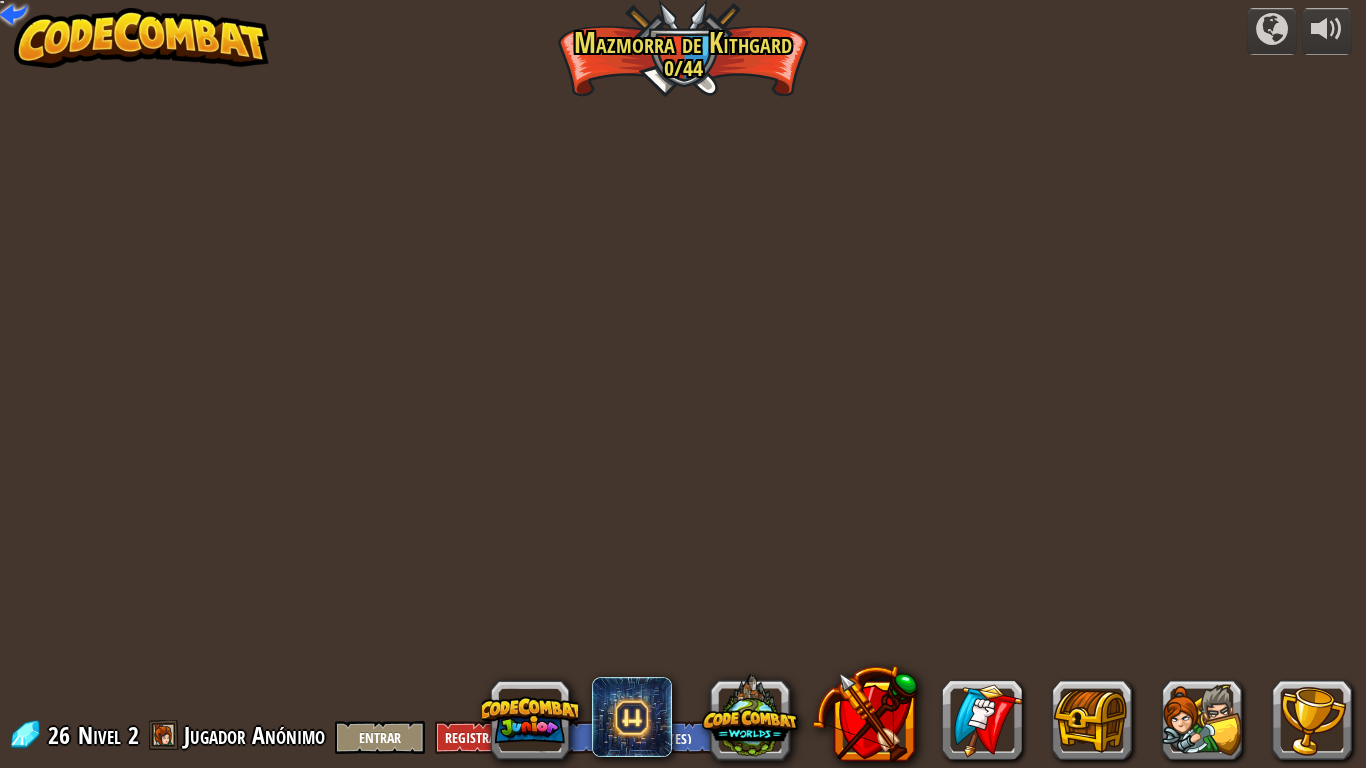 select on "es-ES" 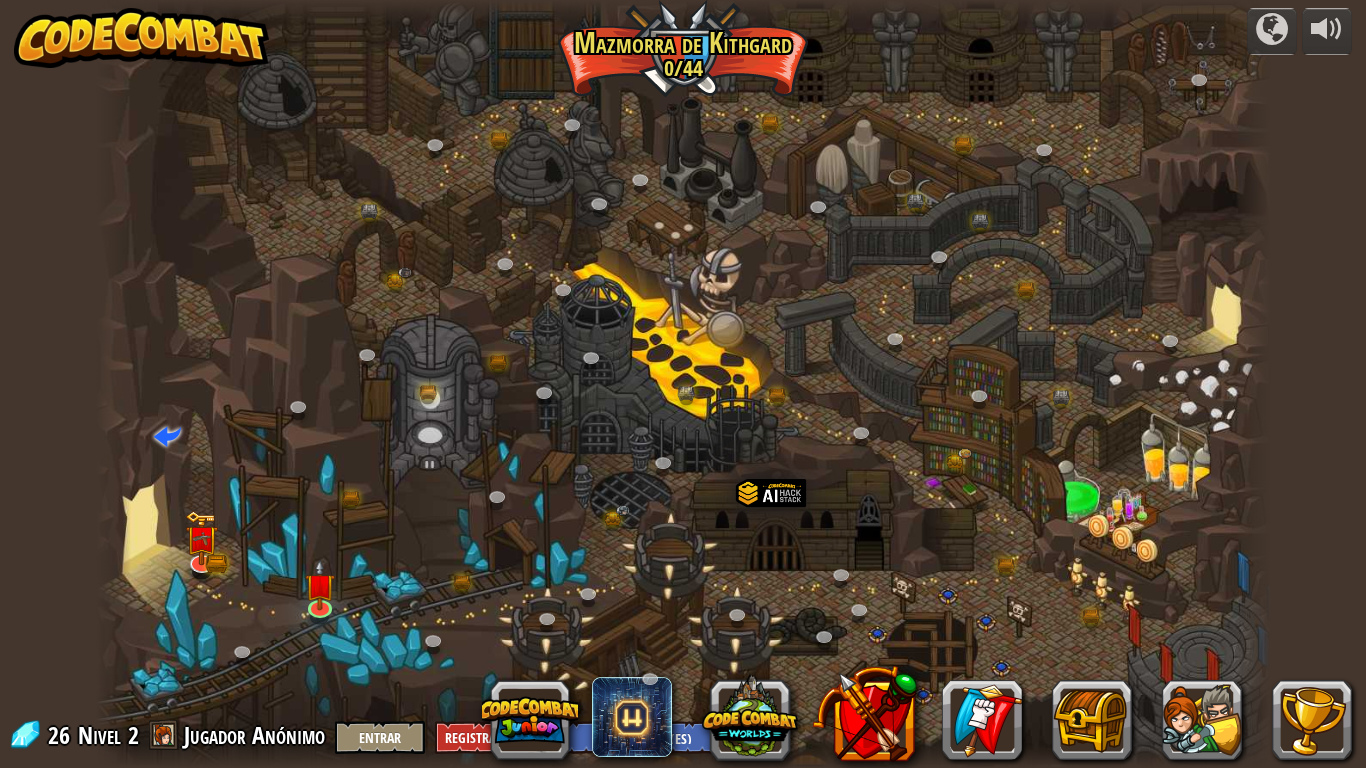 select on "es-ES" 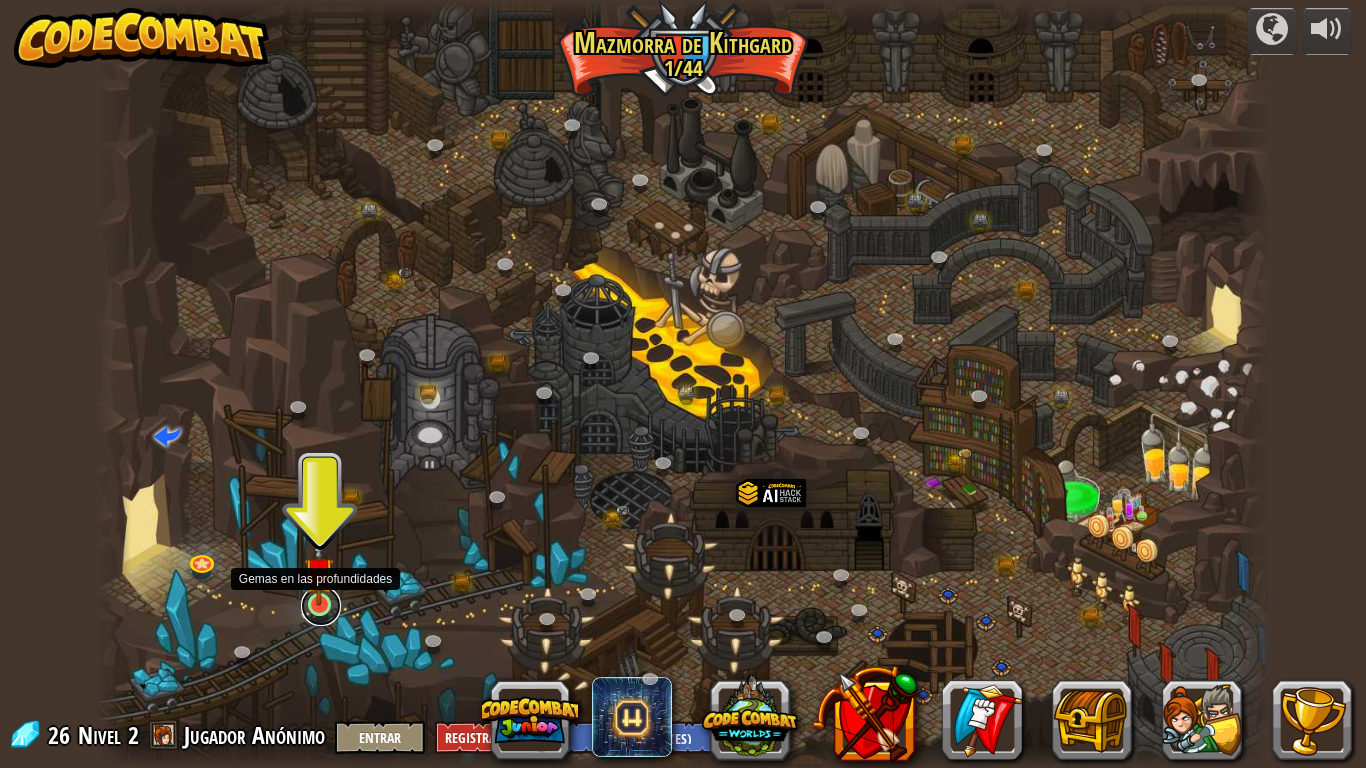 click at bounding box center (321, 606) 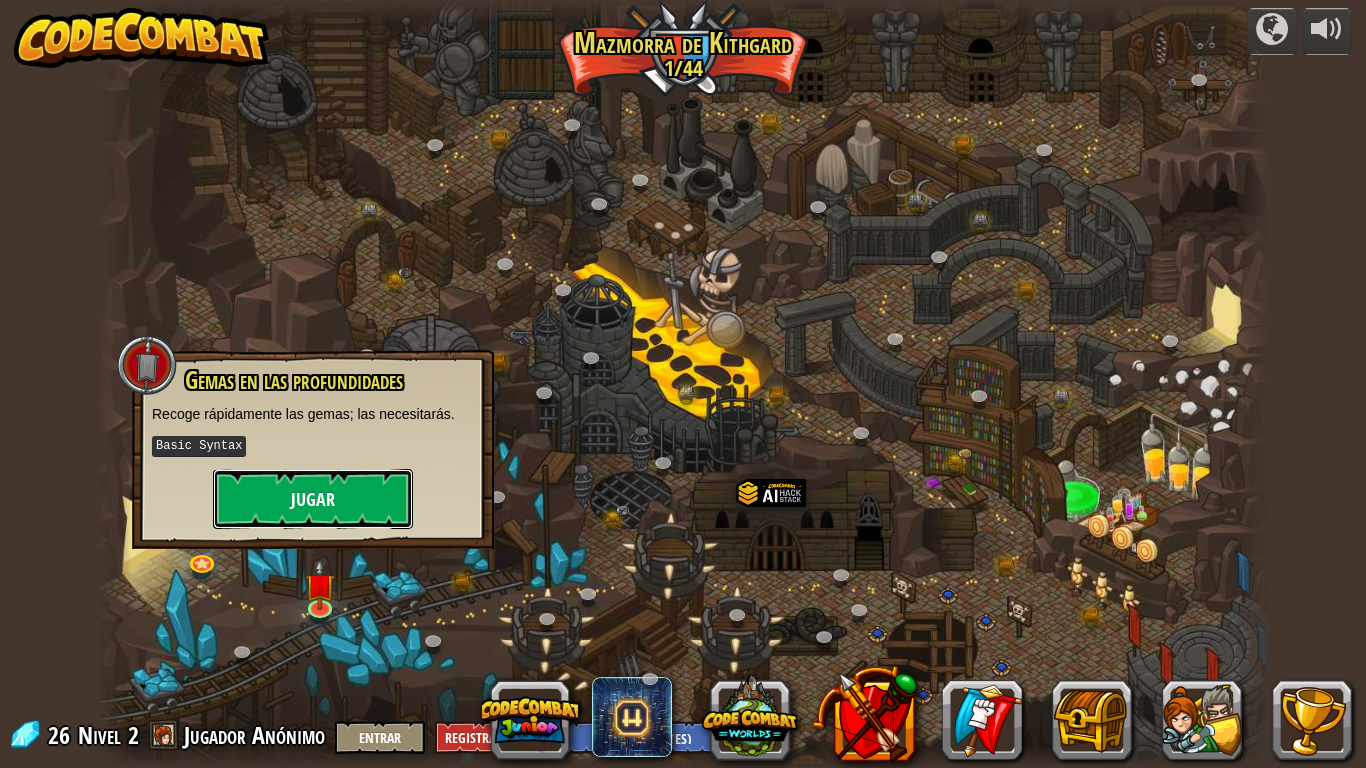 click on "Jugar" at bounding box center (313, 499) 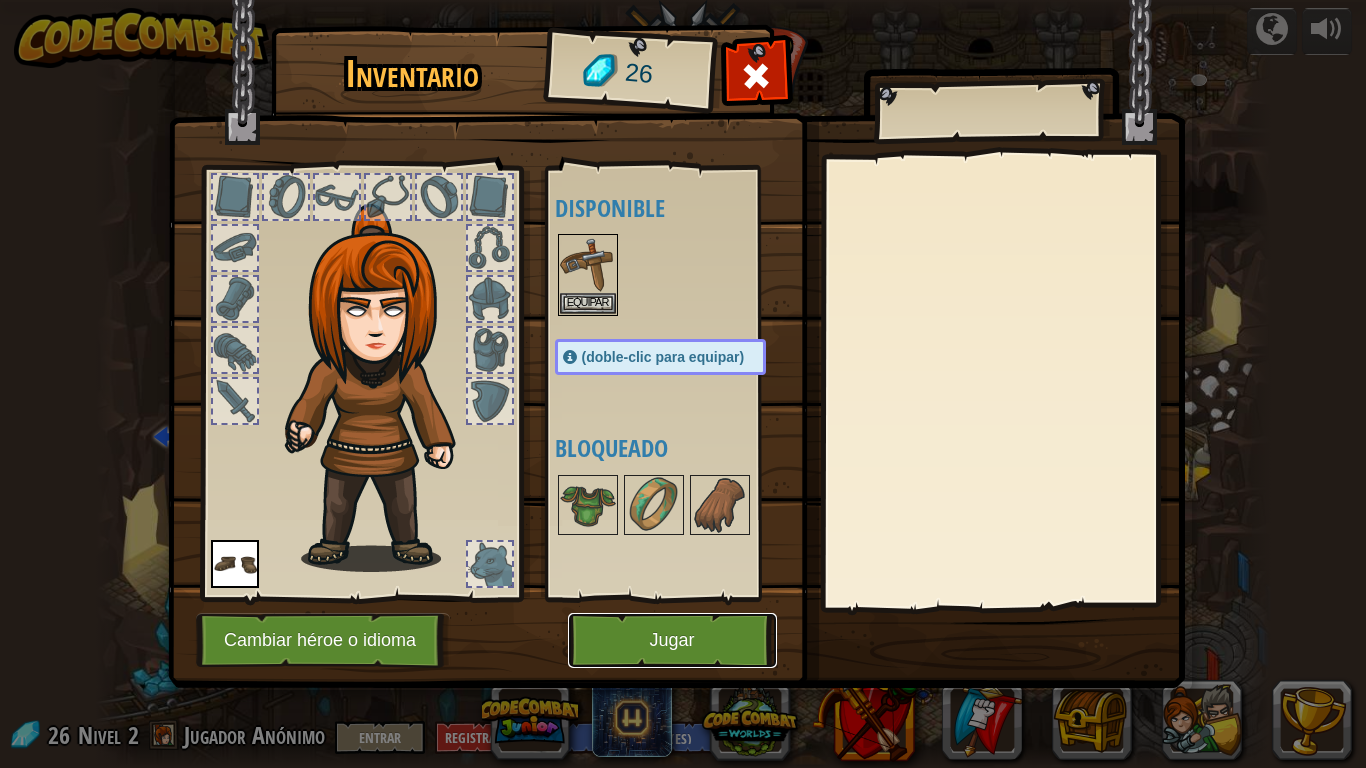 click on "Jugar" at bounding box center [672, 640] 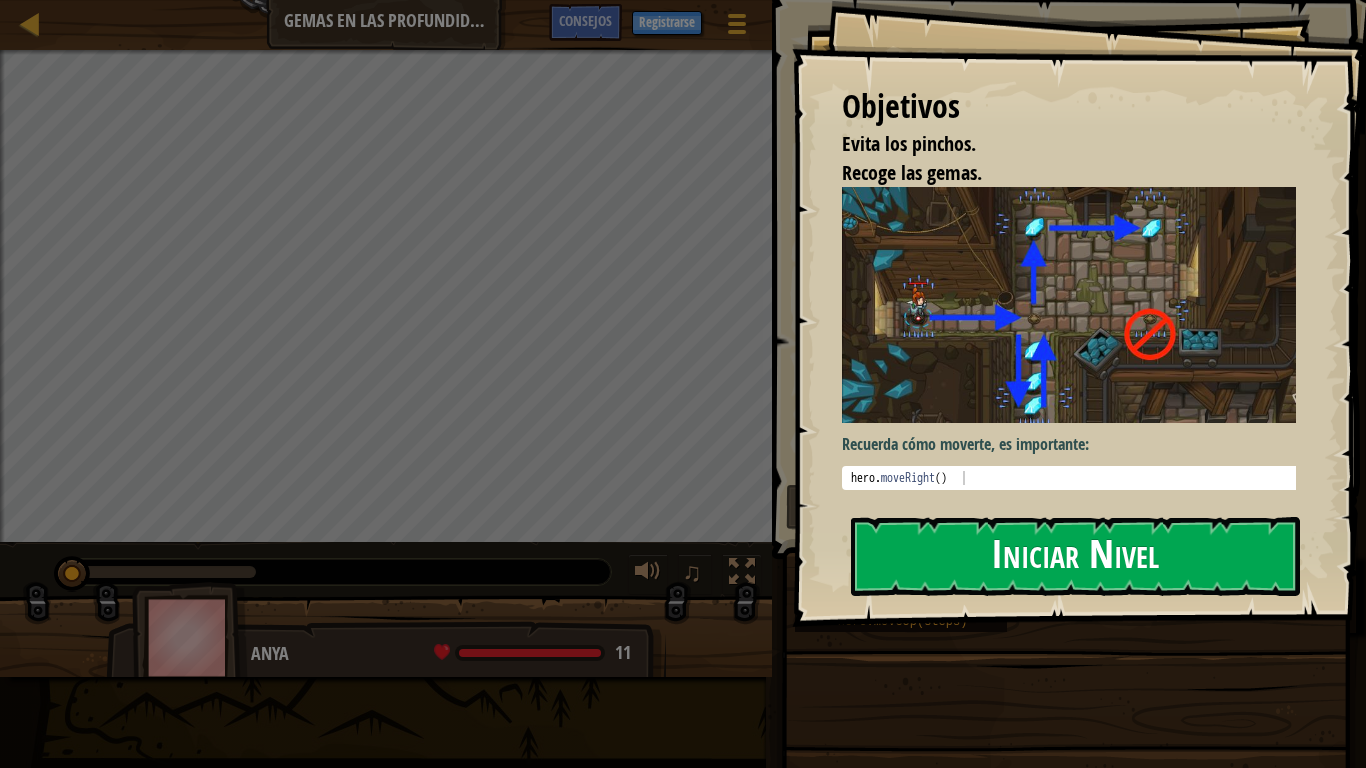 click on "Iniciar Nivel" at bounding box center (1075, 556) 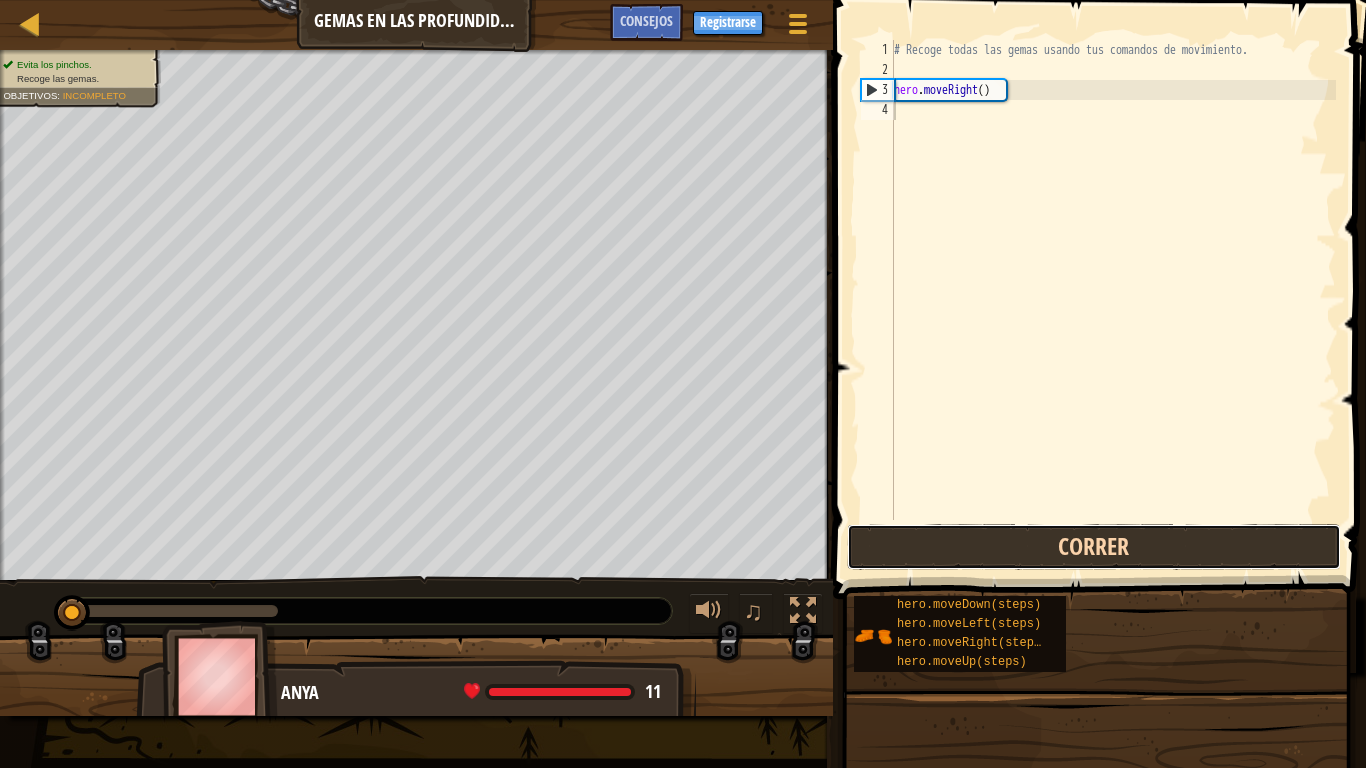 click on "Correr" at bounding box center (1094, 547) 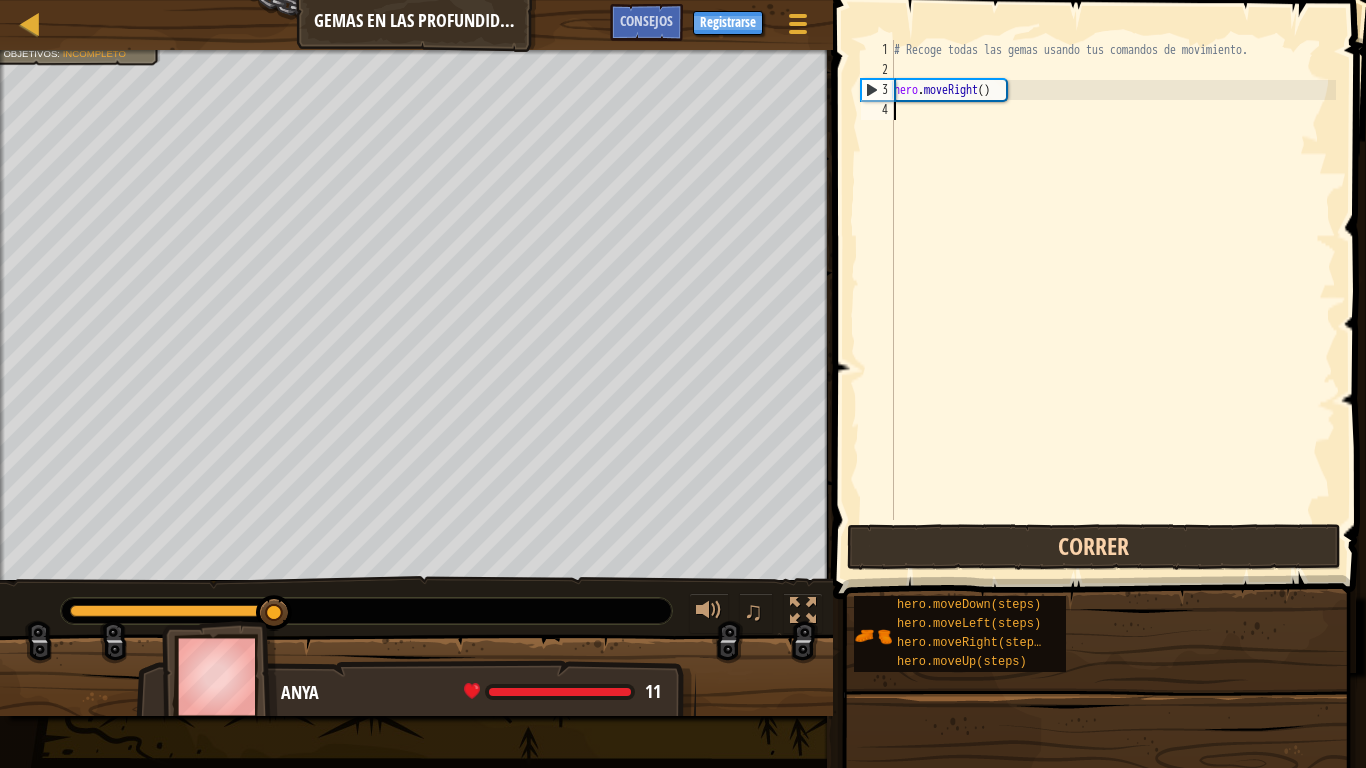 scroll, scrollTop: 9, scrollLeft: 0, axis: vertical 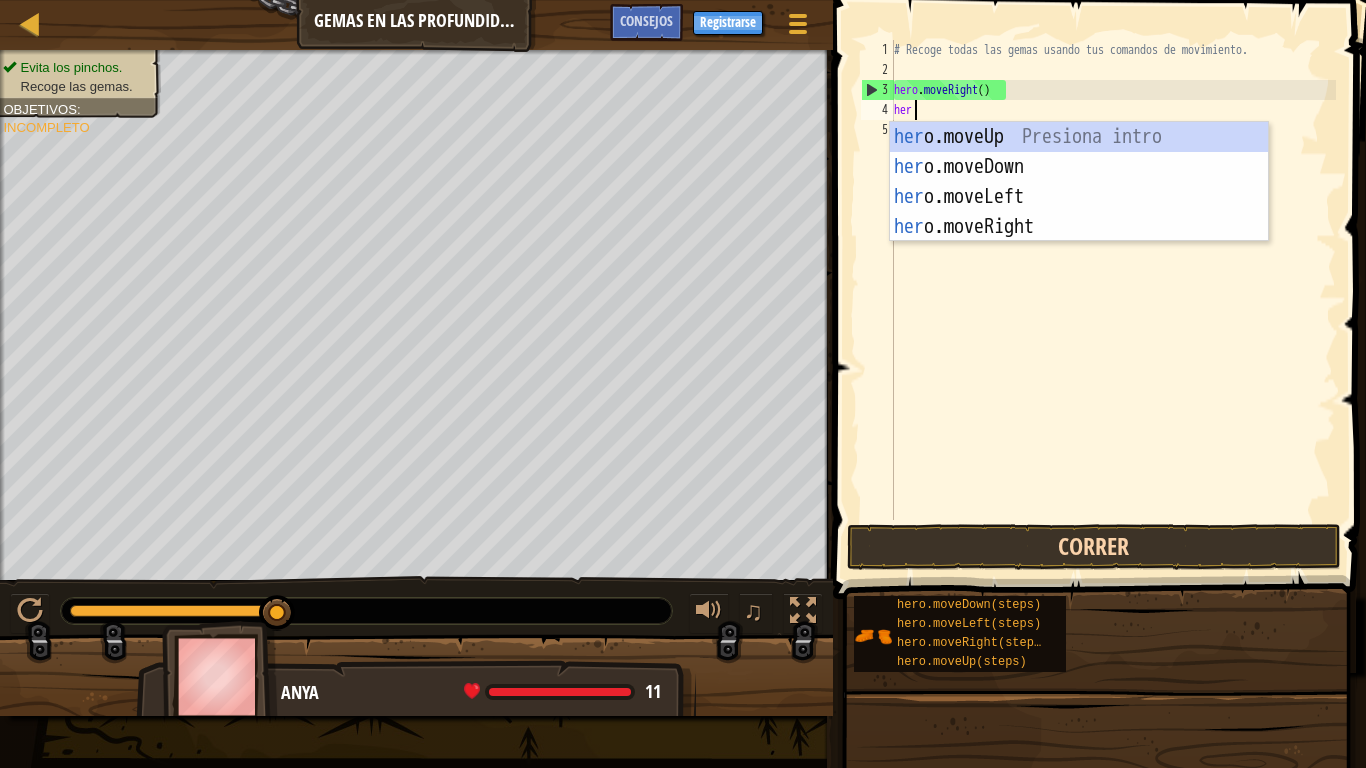 type on "hero" 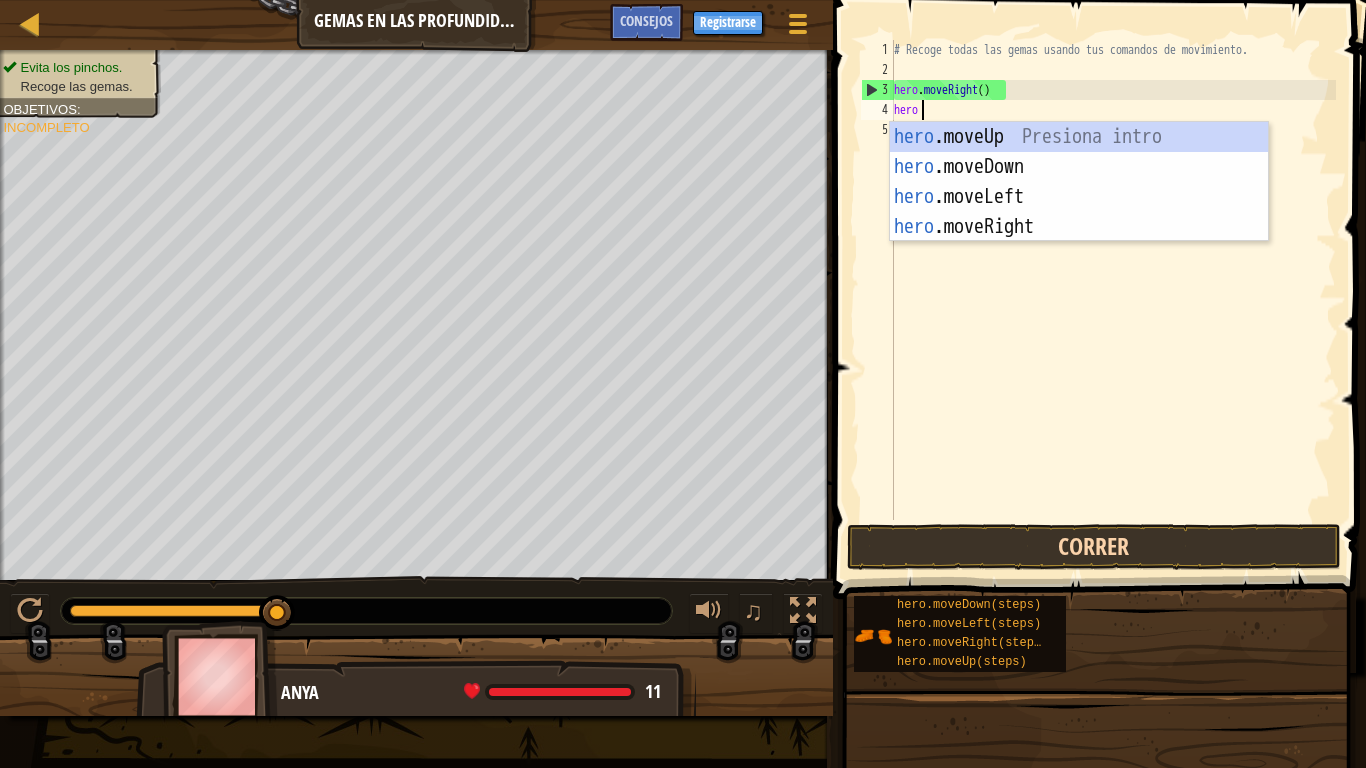 scroll, scrollTop: 9, scrollLeft: 3, axis: both 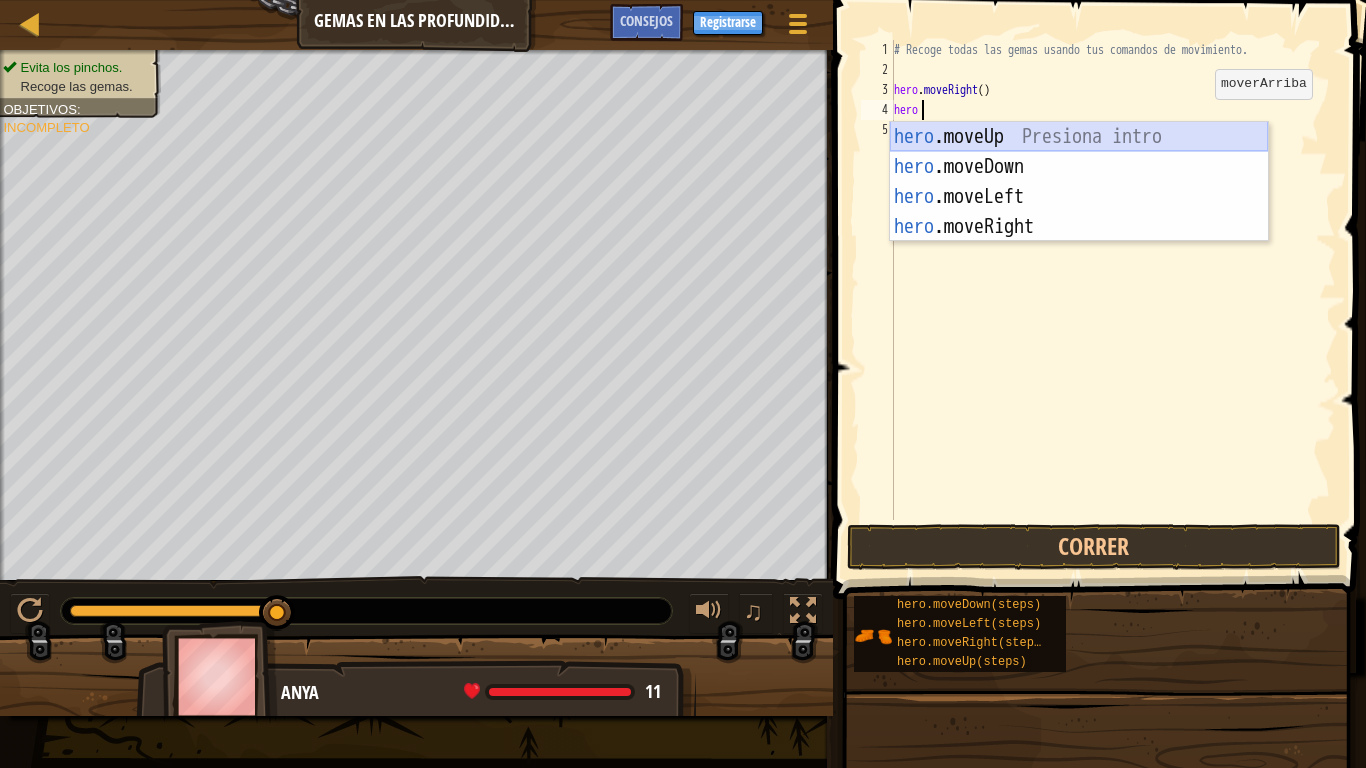 click on "hero .moveUp Presiona intro hero .moveDown Presiona intro hero .moveLeft Presiona intro hero .moveRight Presiona intro" at bounding box center (1079, 212) 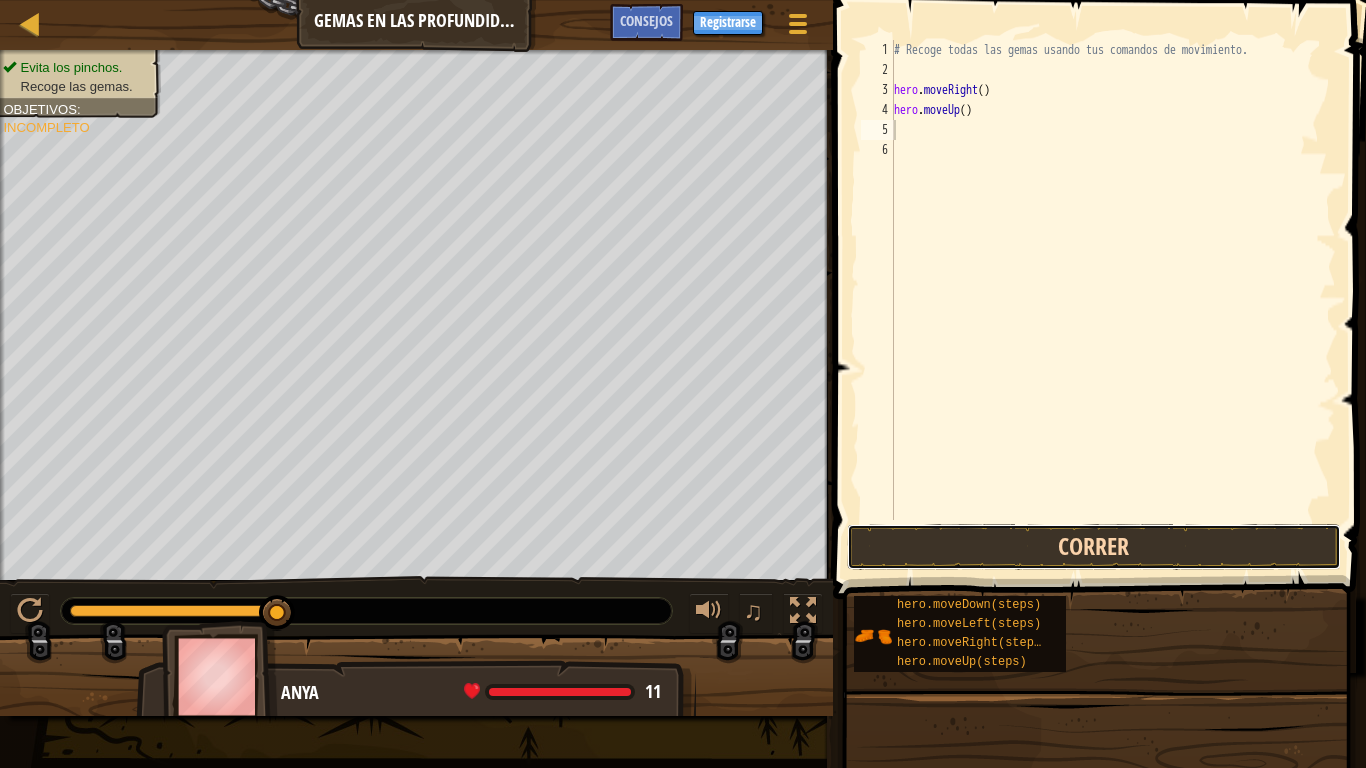 click on "Correr" at bounding box center [1094, 547] 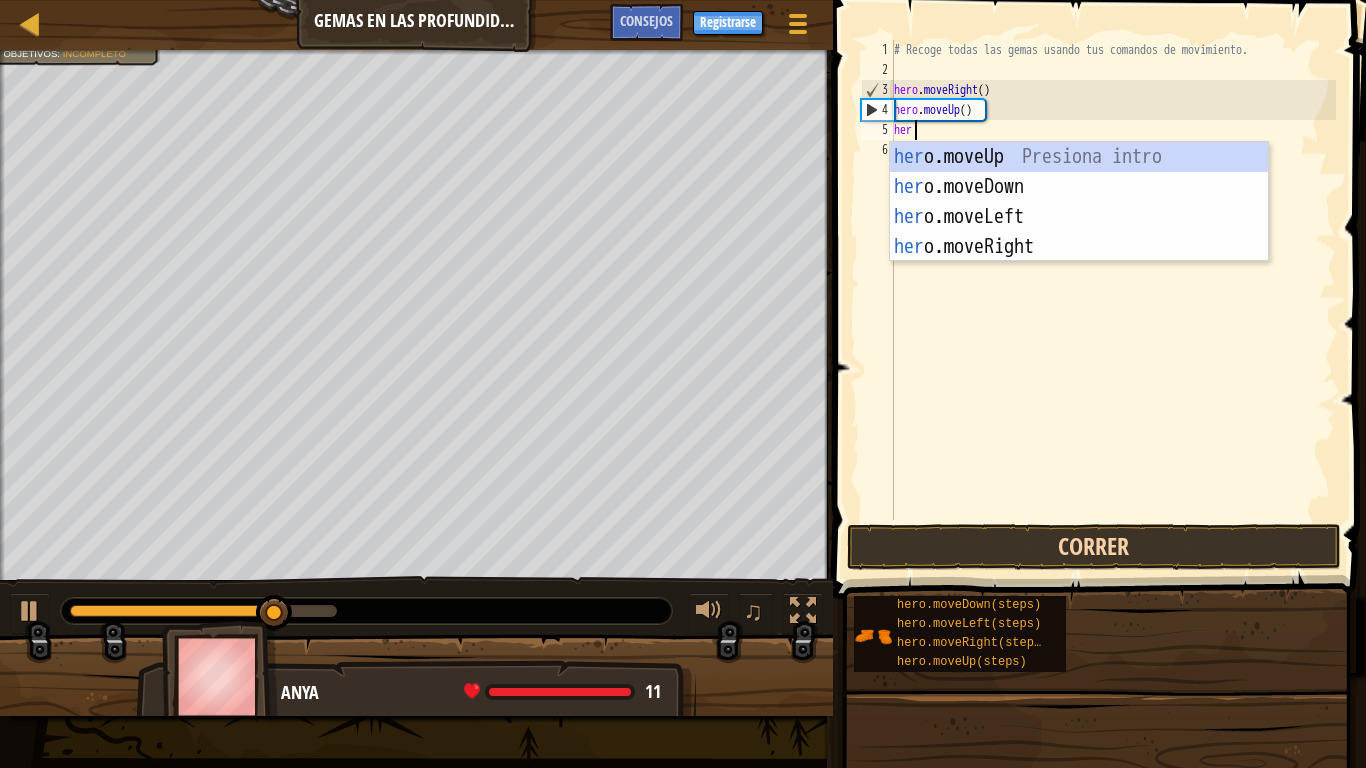 type on "hero" 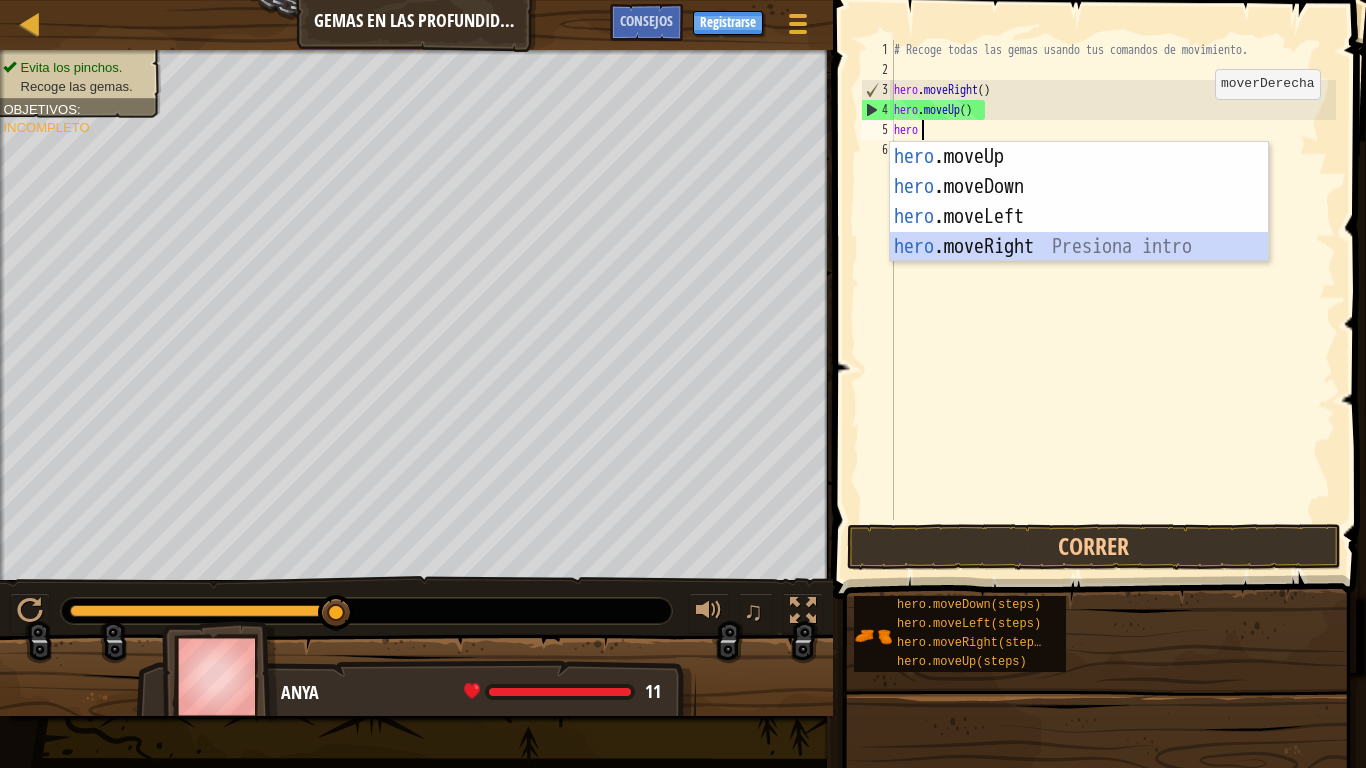 click on "hero .moveUp Presiona intro hero .moveDown Presiona intro hero .moveLeft Presiona intro hero .moveRight Presiona intro" at bounding box center [1079, 232] 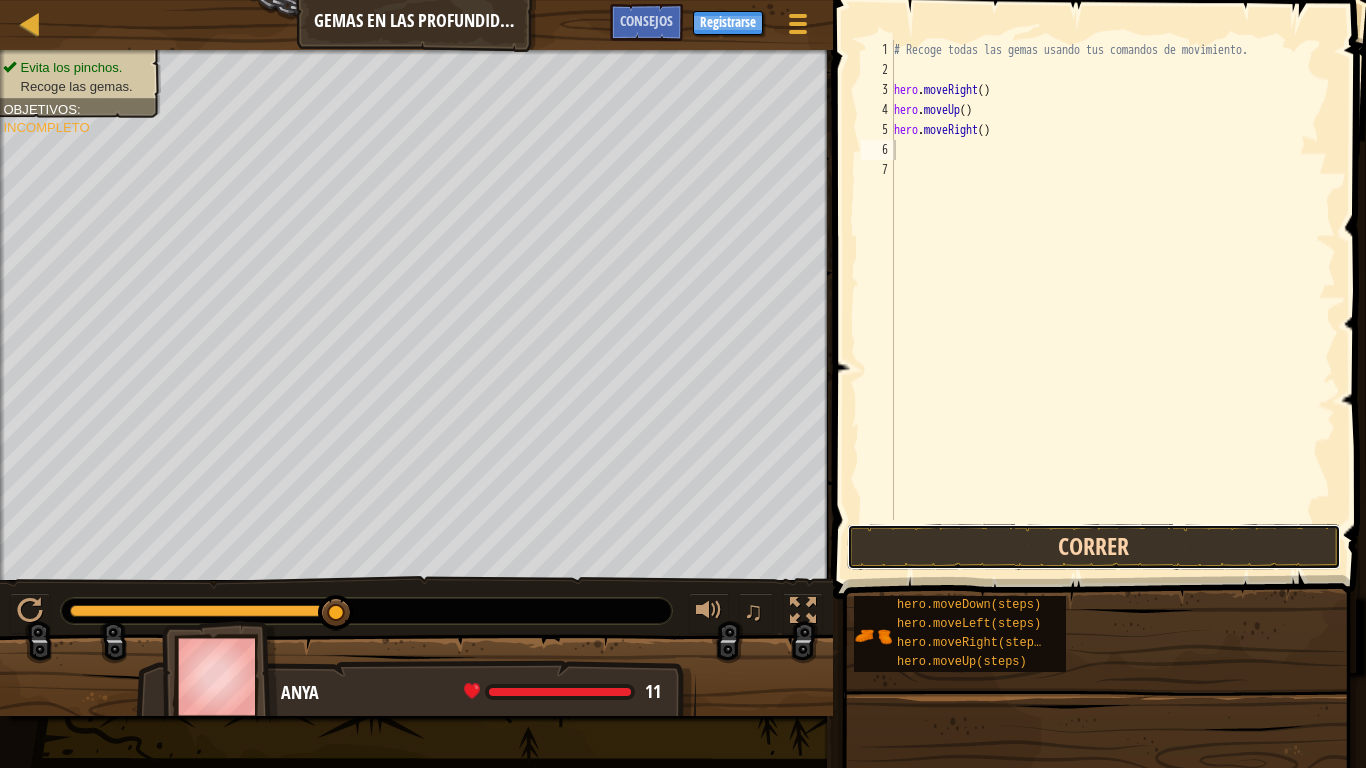 click on "Correr" at bounding box center (1094, 547) 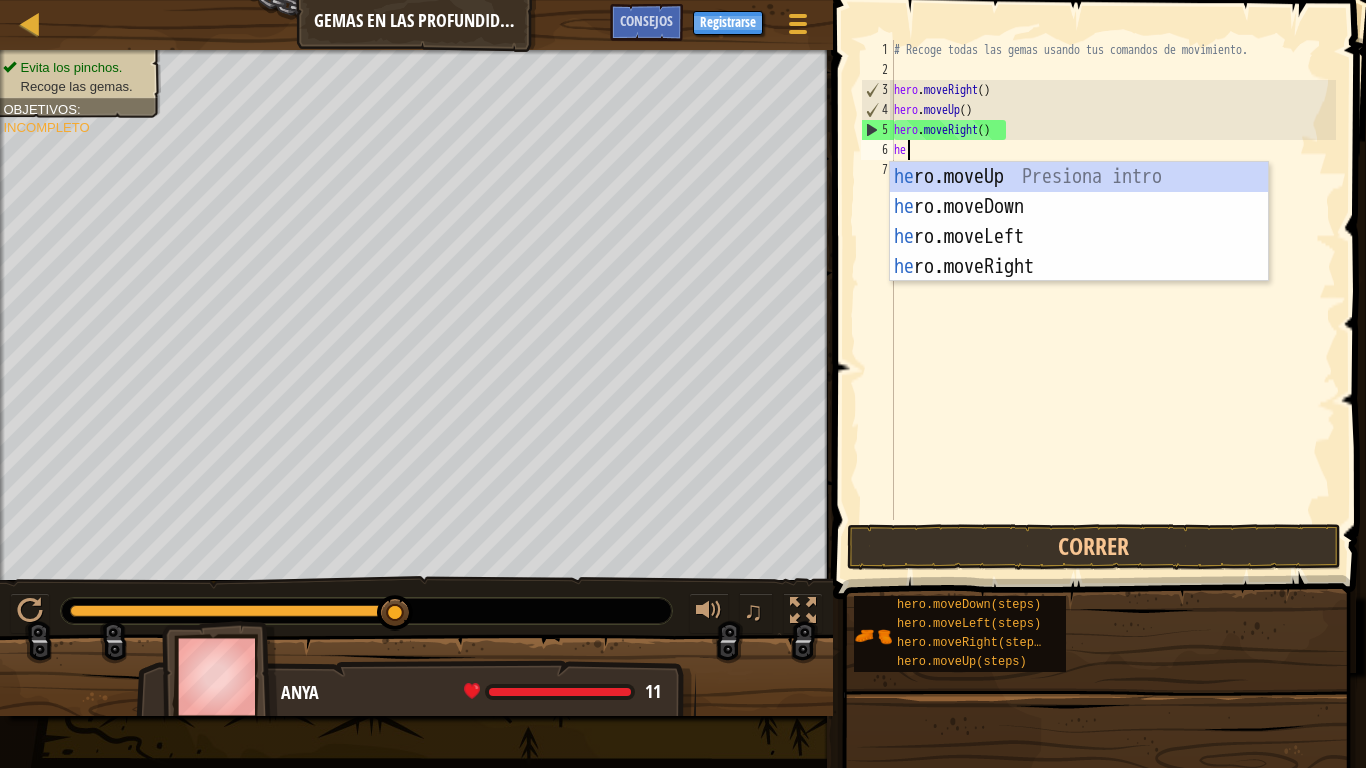 scroll, scrollTop: 9, scrollLeft: 2, axis: both 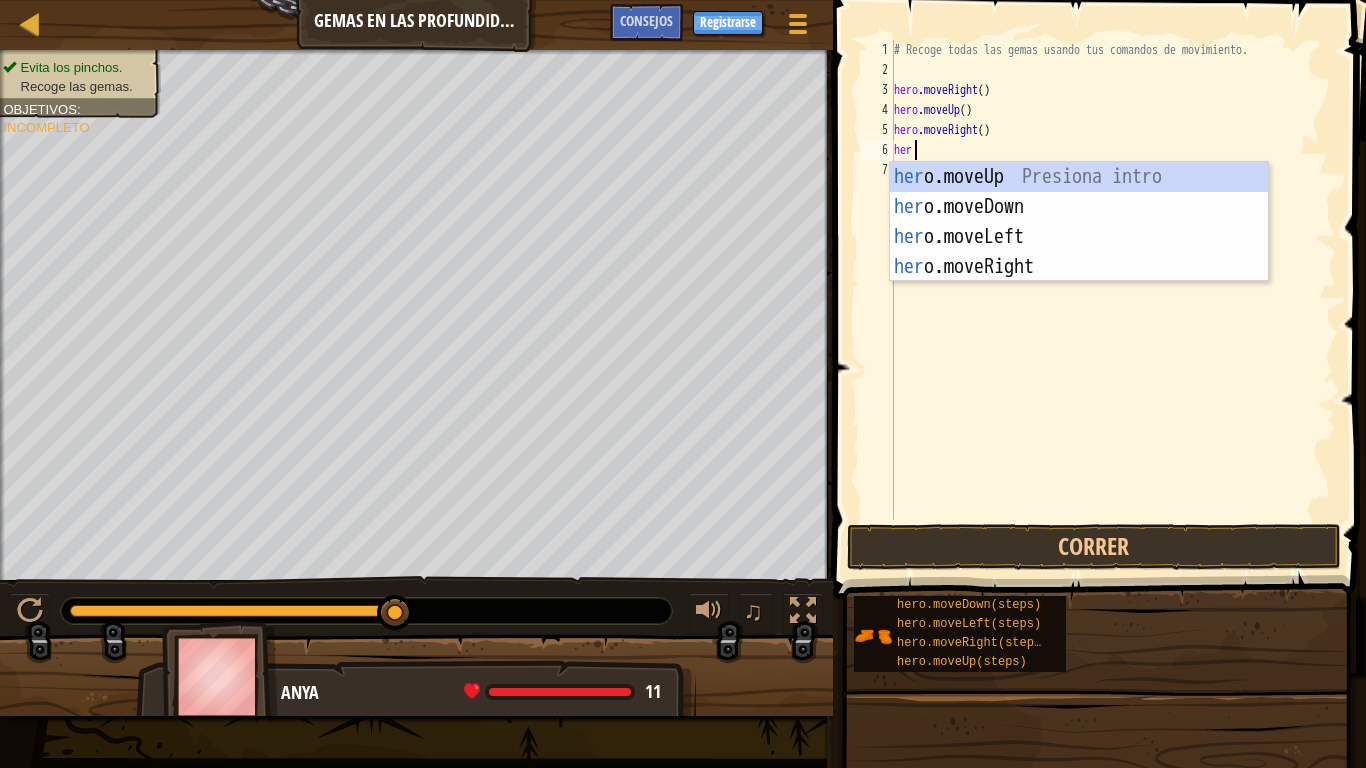type on "hero" 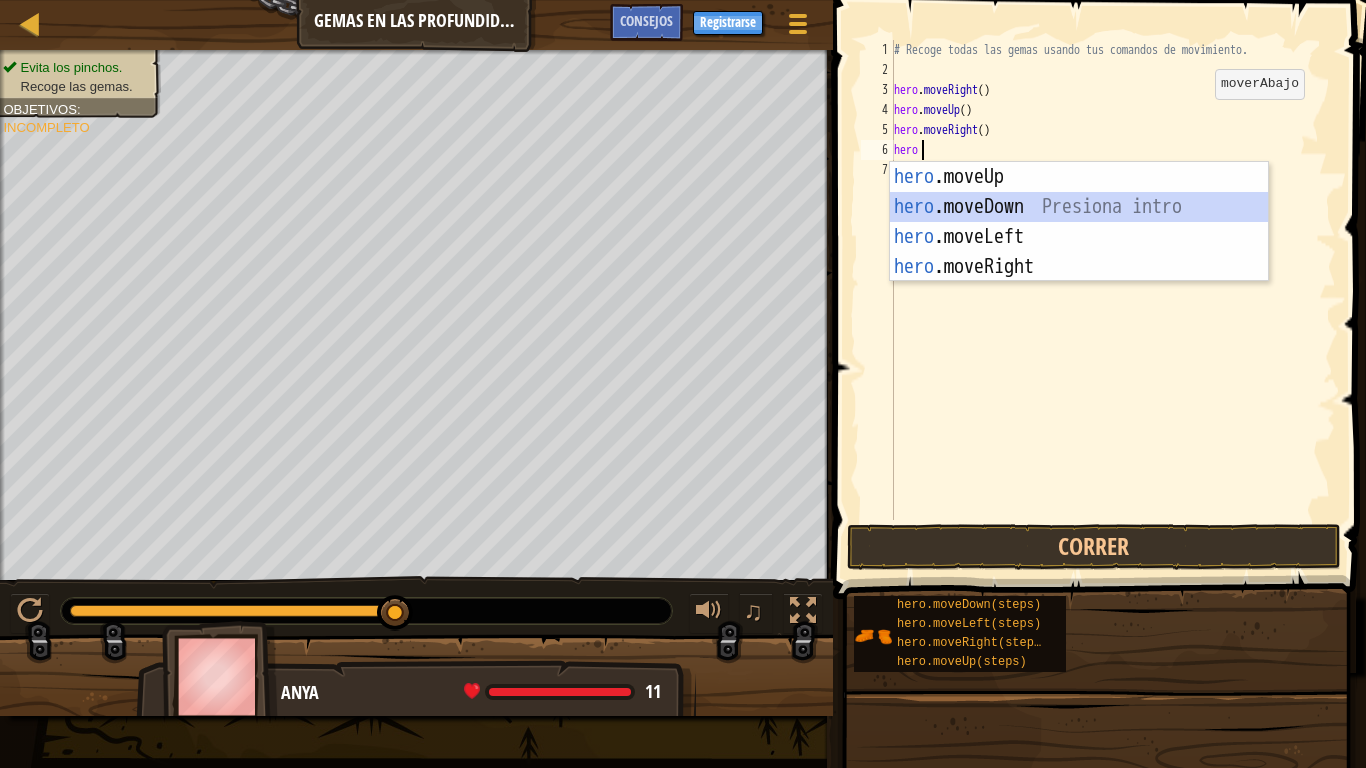 click on "hero .moveUp Presiona intro hero .moveDown Presiona intro hero .moveLeft Presiona intro hero .moveRight Presiona intro" at bounding box center [1079, 252] 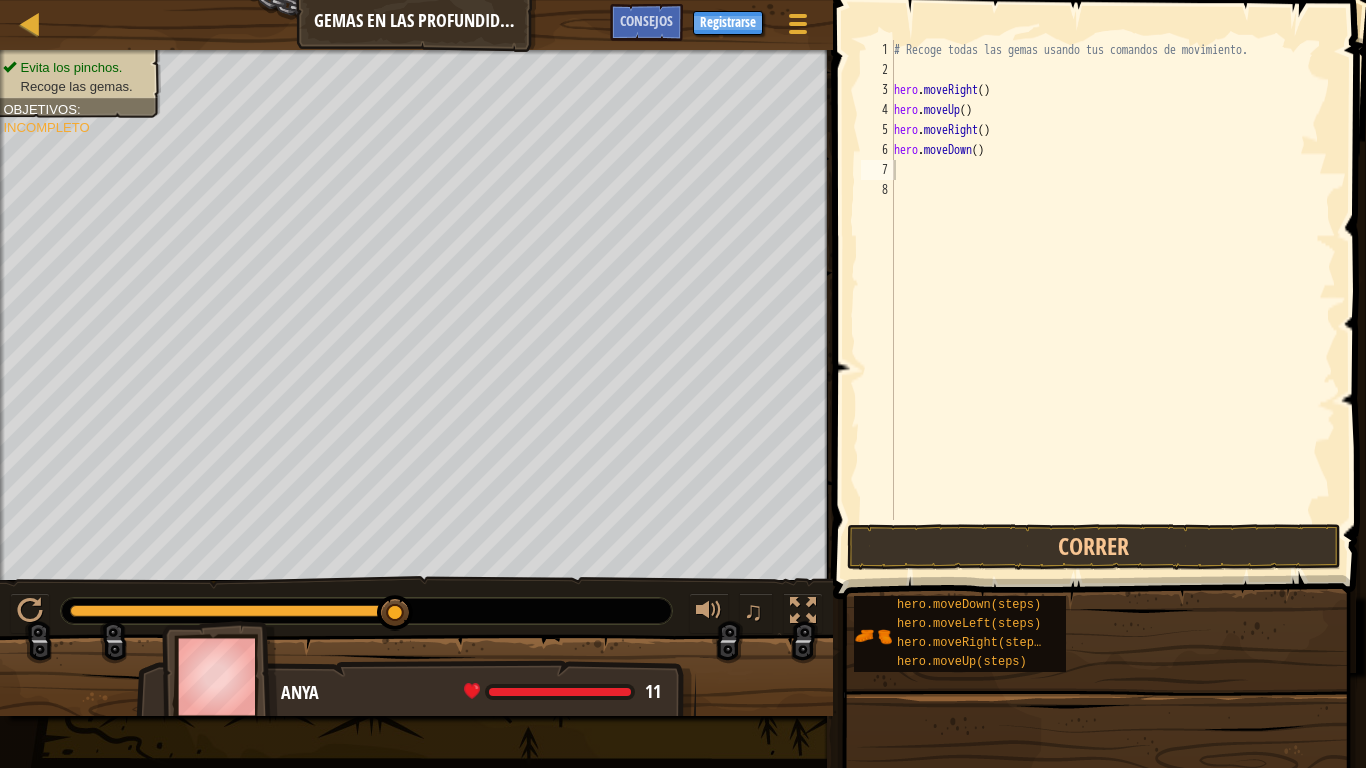click at bounding box center (1101, 271) 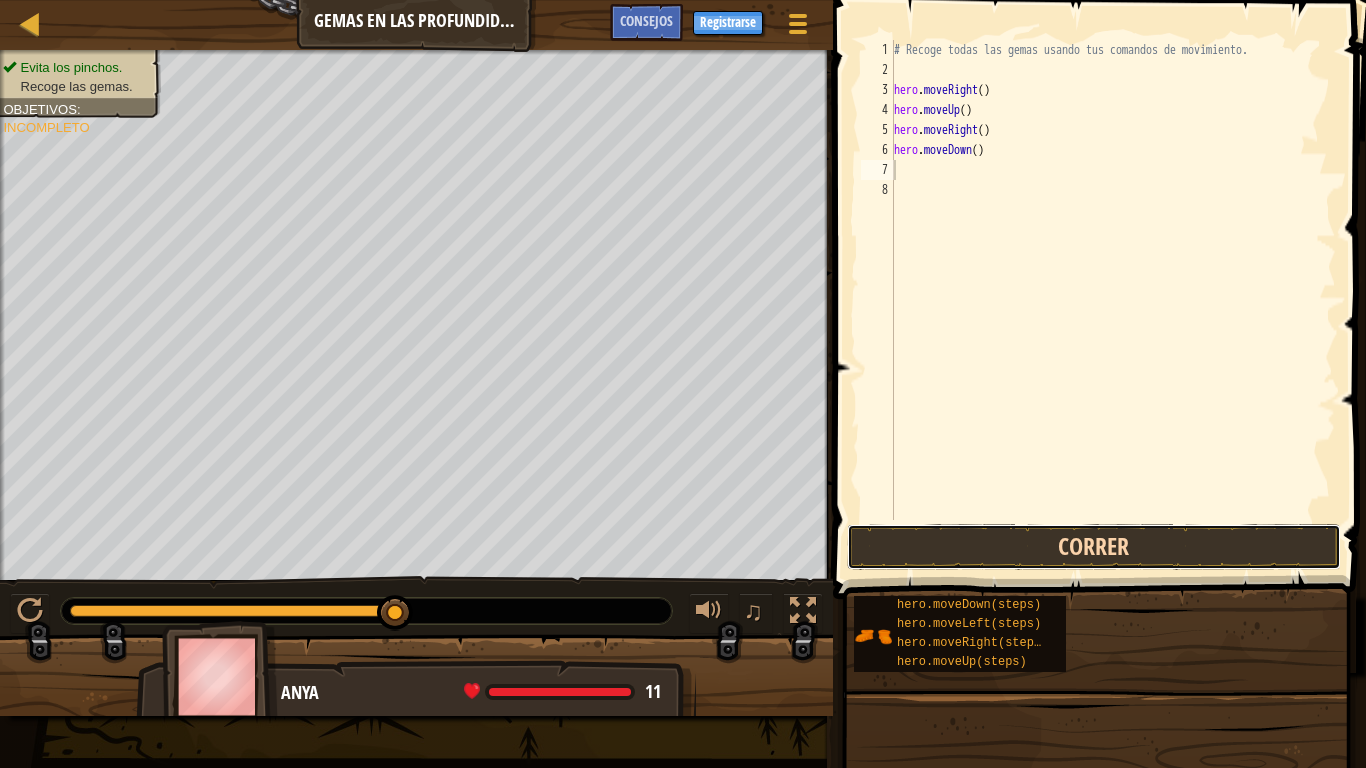 click on "Correr" at bounding box center (1094, 547) 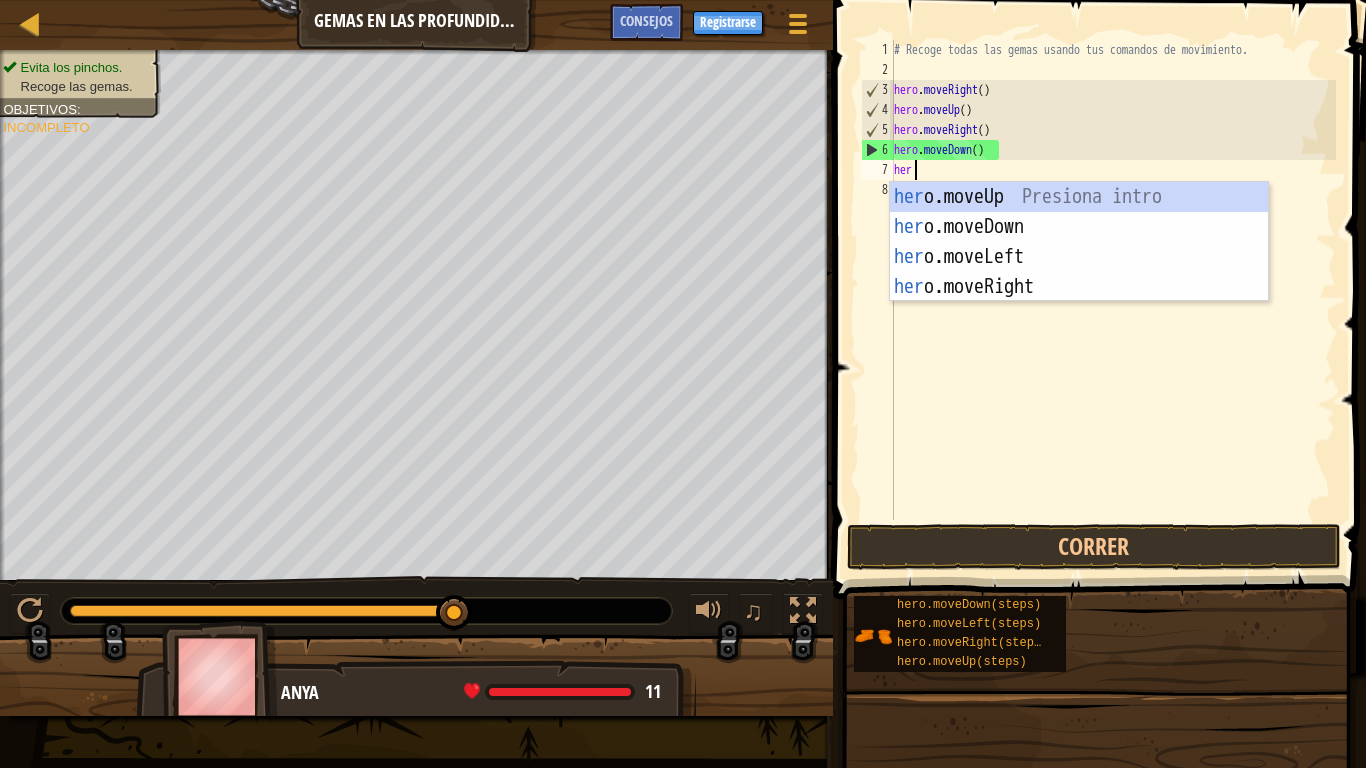 type on "hero" 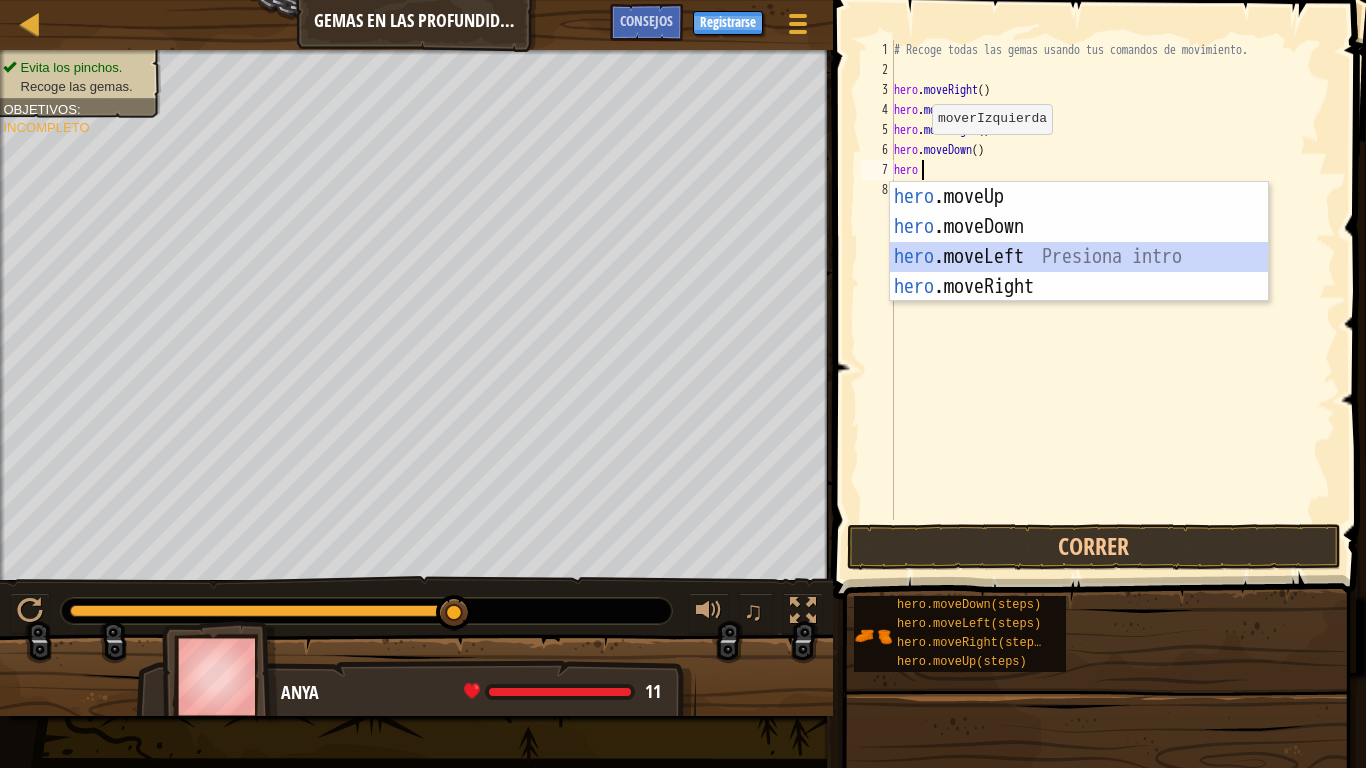 click on "hero .moveUp Presiona intro hero .moveDown Presiona intro hero .moveLeft Presiona intro hero .moveRight Presiona intro" at bounding box center [1079, 272] 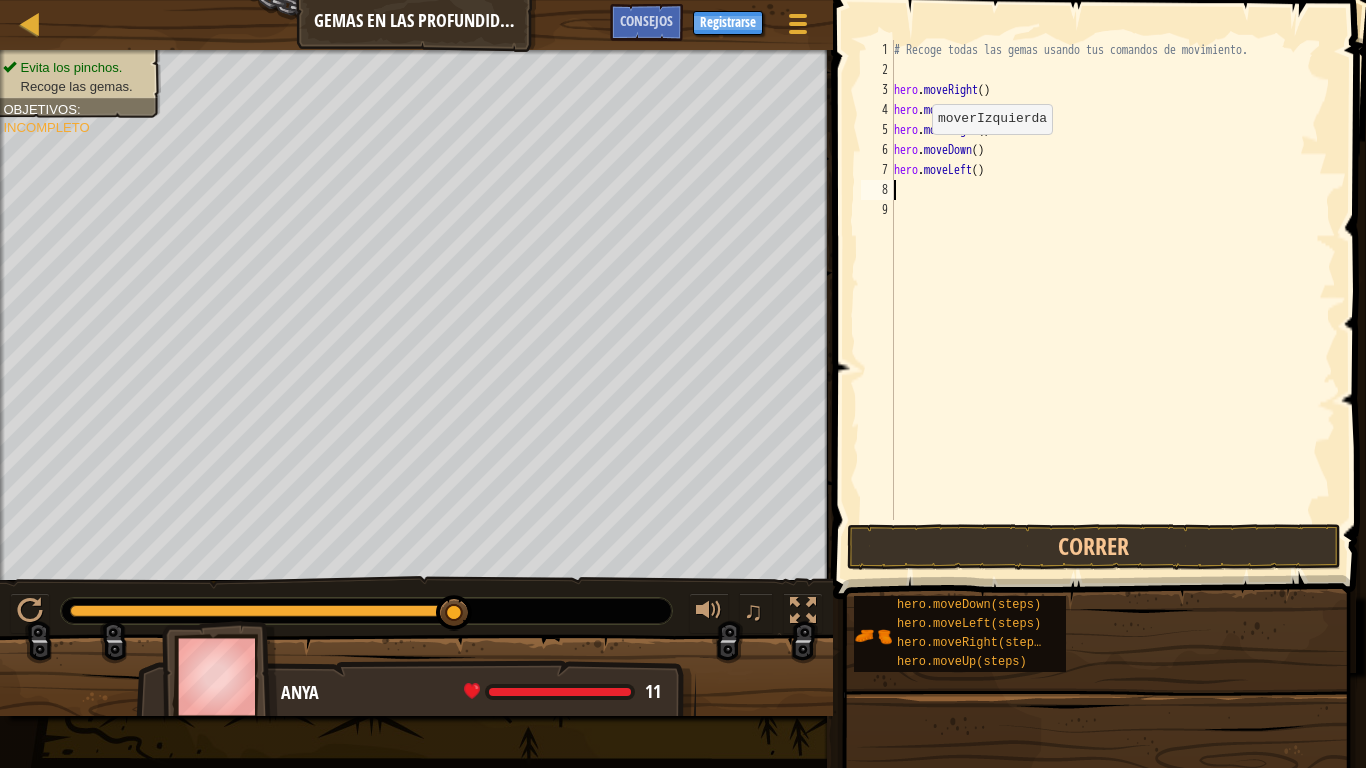 scroll, scrollTop: 9, scrollLeft: 0, axis: vertical 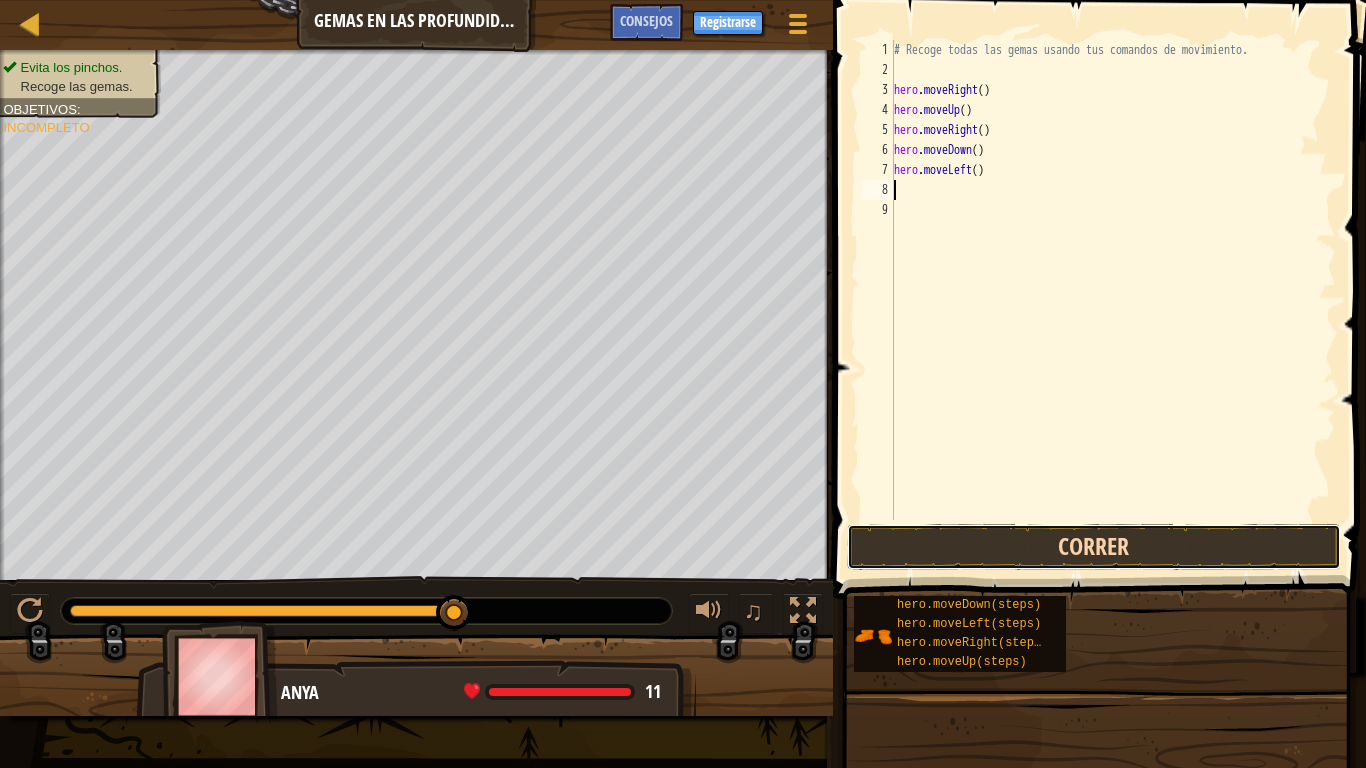 click on "Correr" at bounding box center (1094, 547) 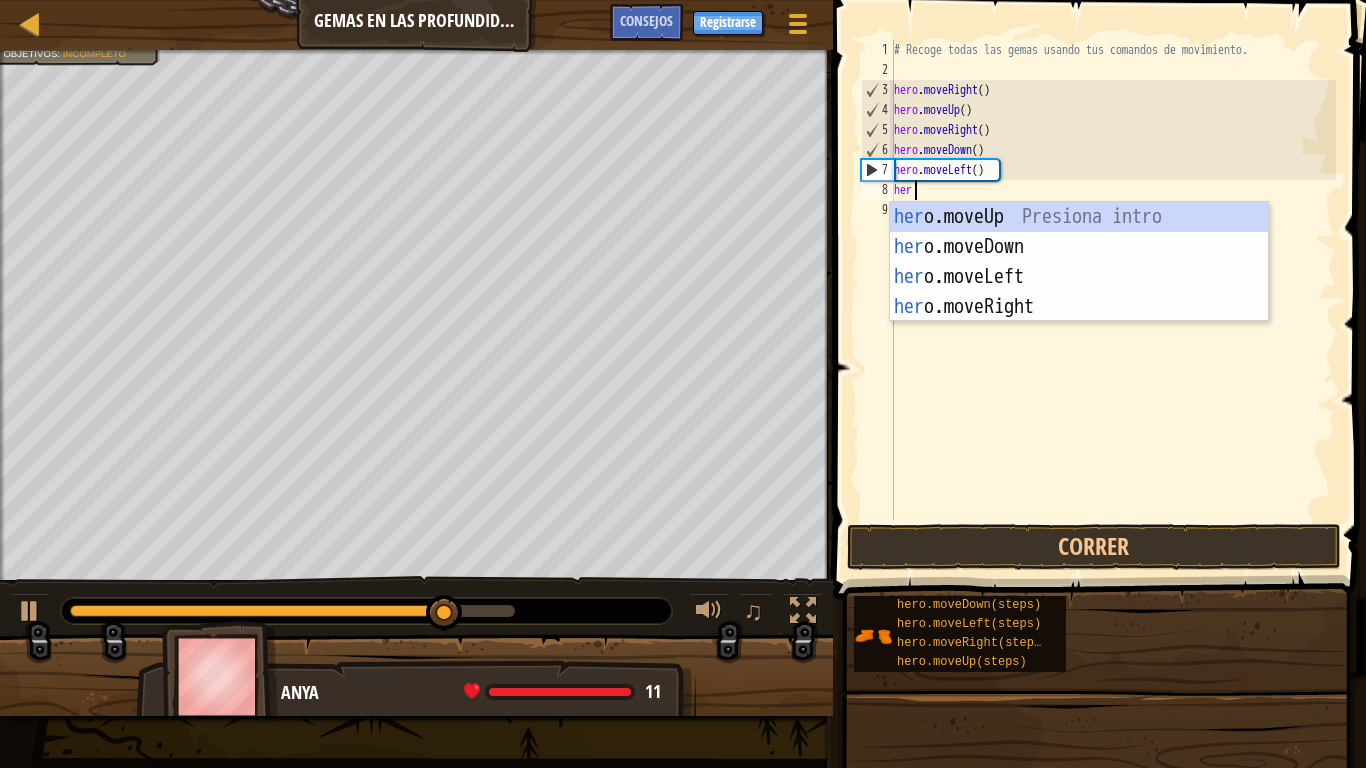 type on "hero" 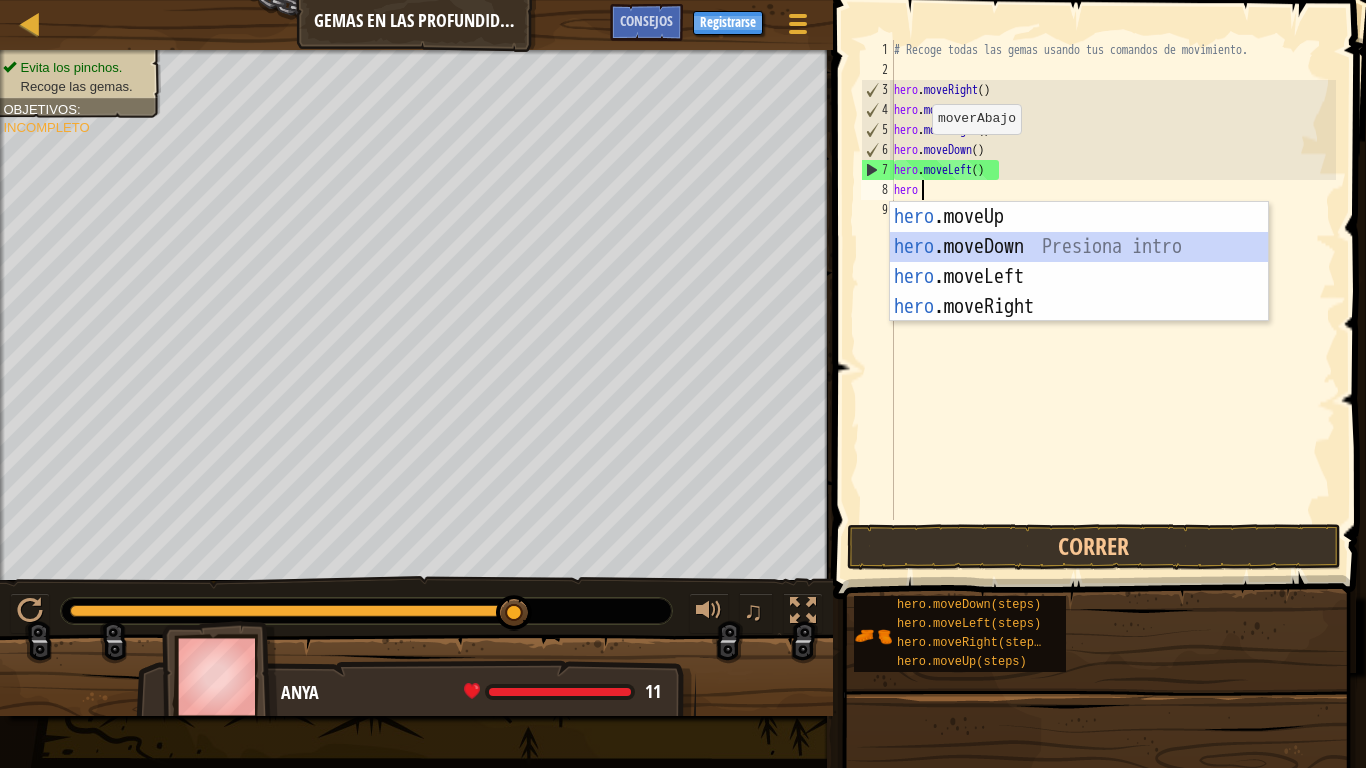 click on "hero .moveUp Presiona intro hero .moveDown Presiona intro hero .moveLeft Presiona intro hero .moveRight Presiona intro" at bounding box center [1079, 292] 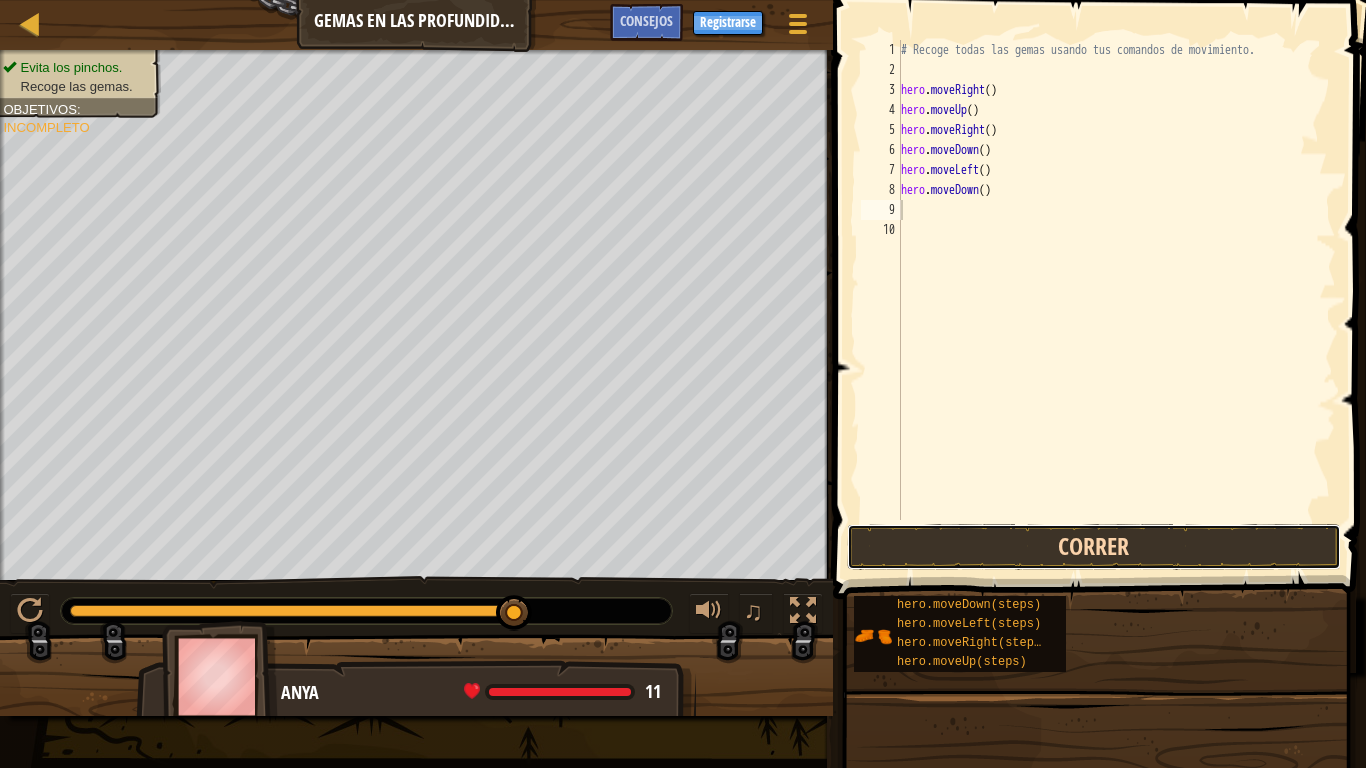 click on "Correr" at bounding box center [1094, 547] 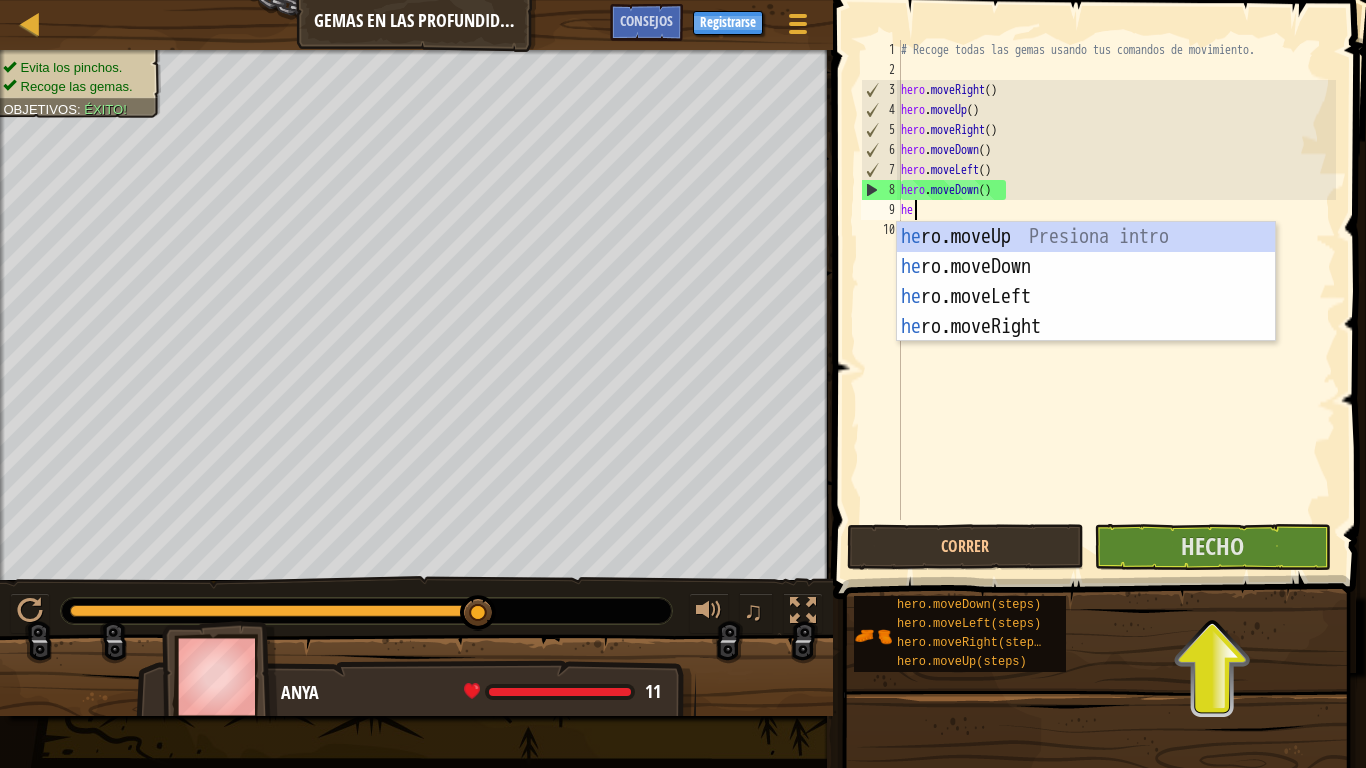 scroll, scrollTop: 9, scrollLeft: 2, axis: both 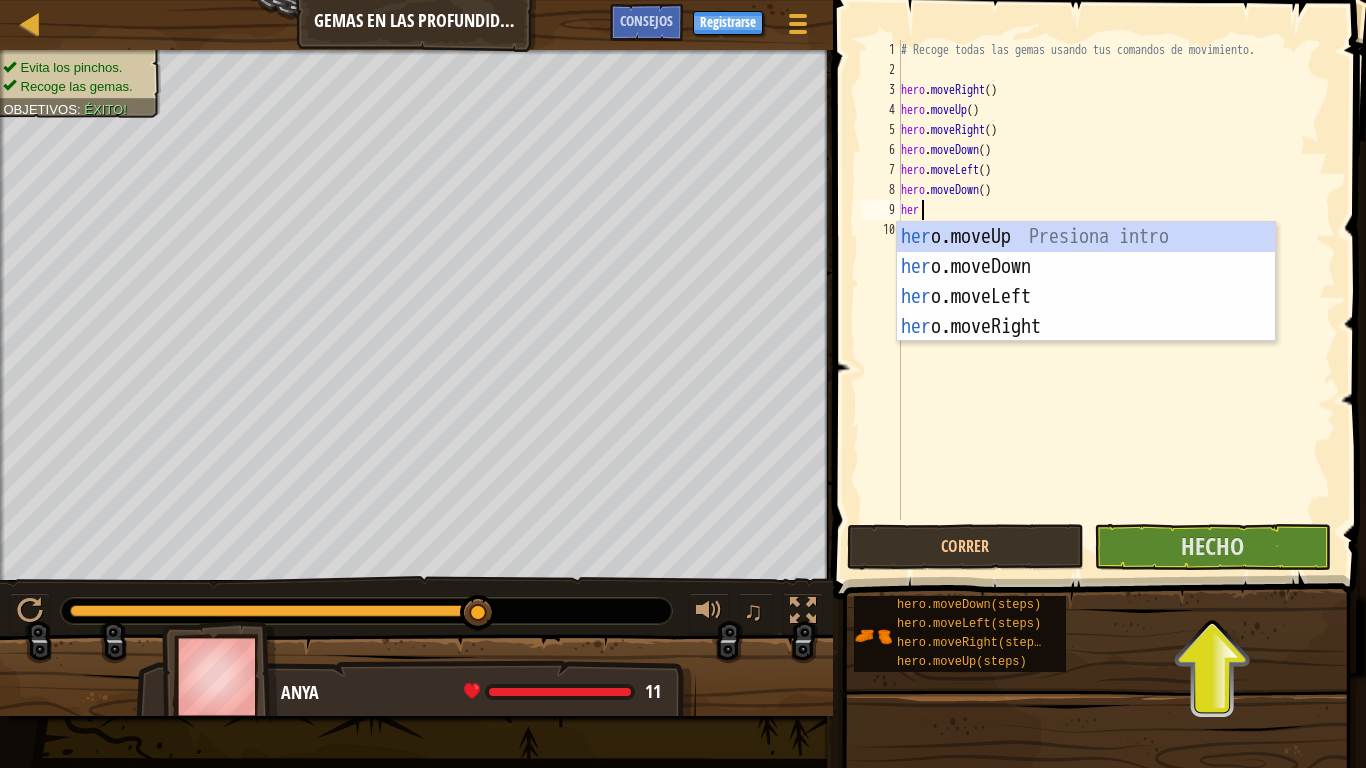 type on "hero" 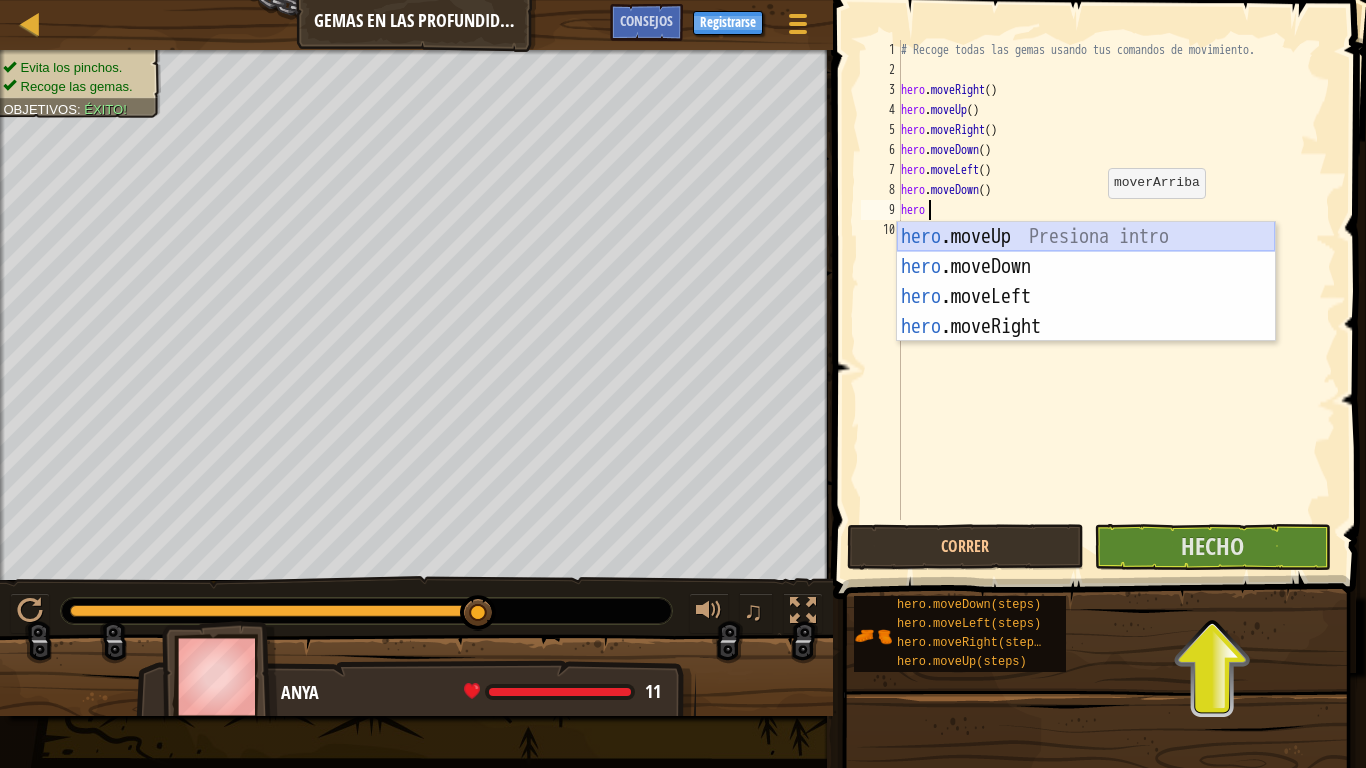 click on "hero .moveUp Presiona intro hero .moveDown Presiona intro hero .moveLeft Presiona intro hero .moveRight Presiona intro" at bounding box center [1086, 312] 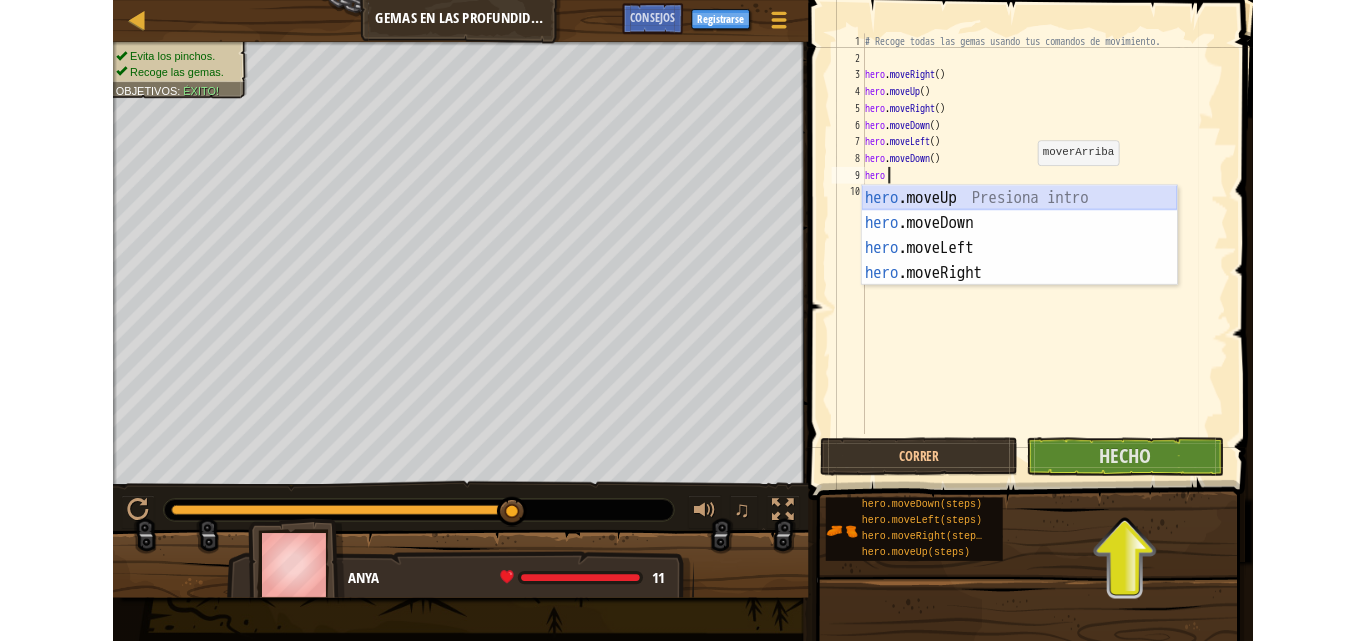 scroll, scrollTop: 9, scrollLeft: 0, axis: vertical 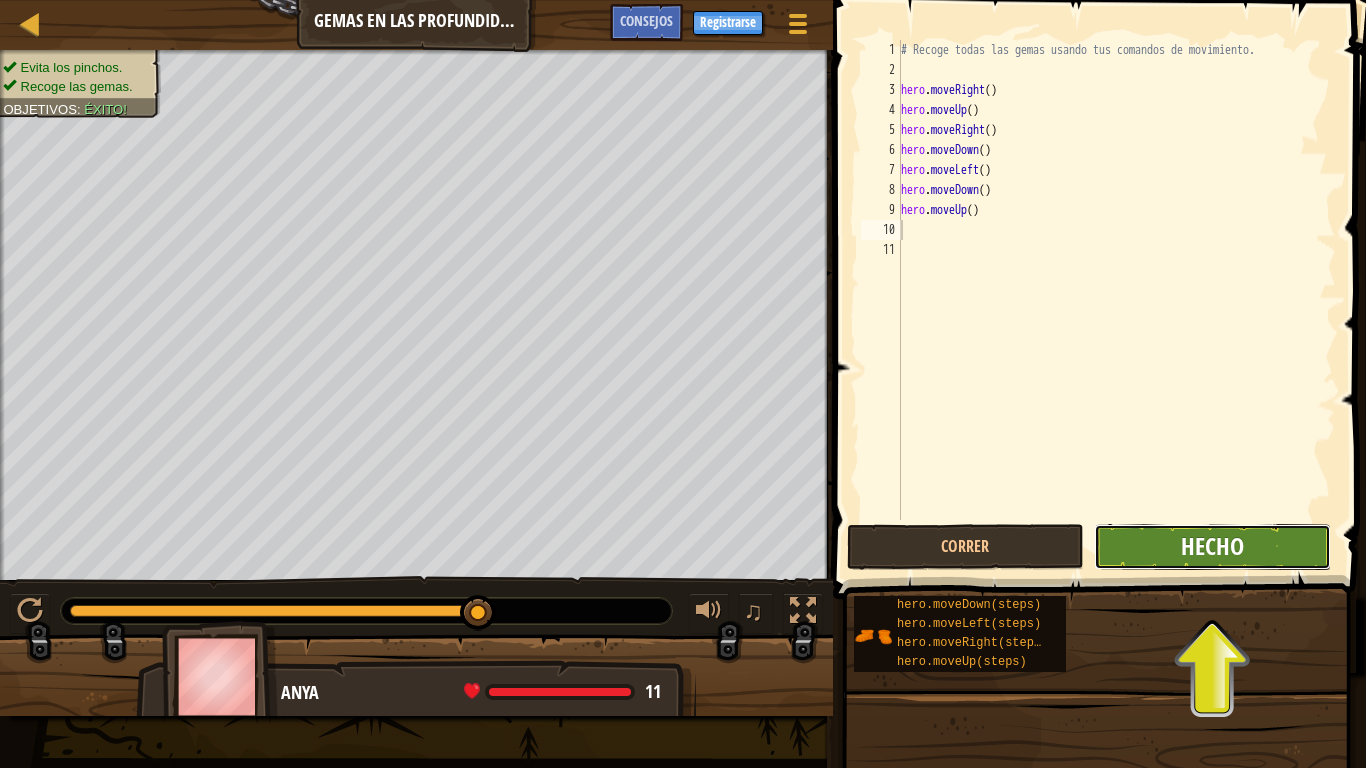 click on "Hecho" at bounding box center (1212, 546) 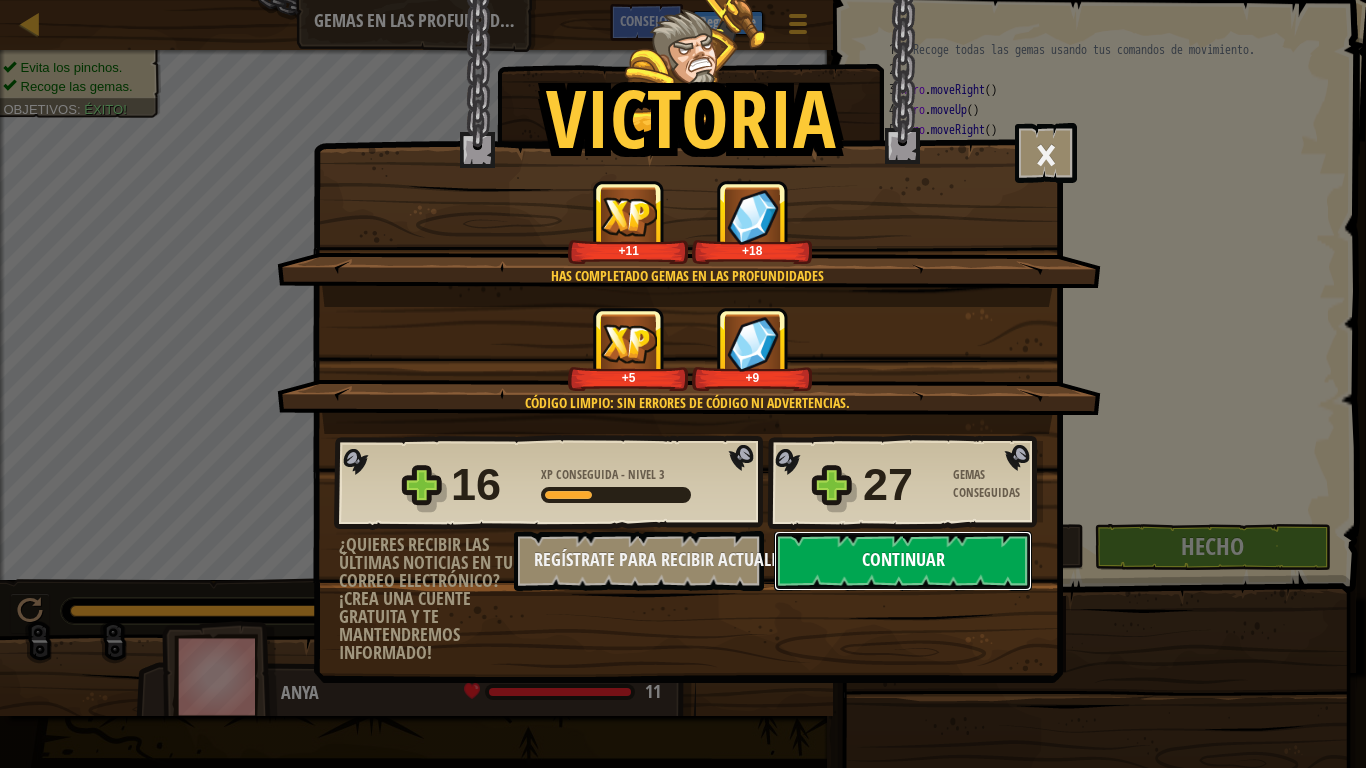click on "Continuar" at bounding box center [903, 561] 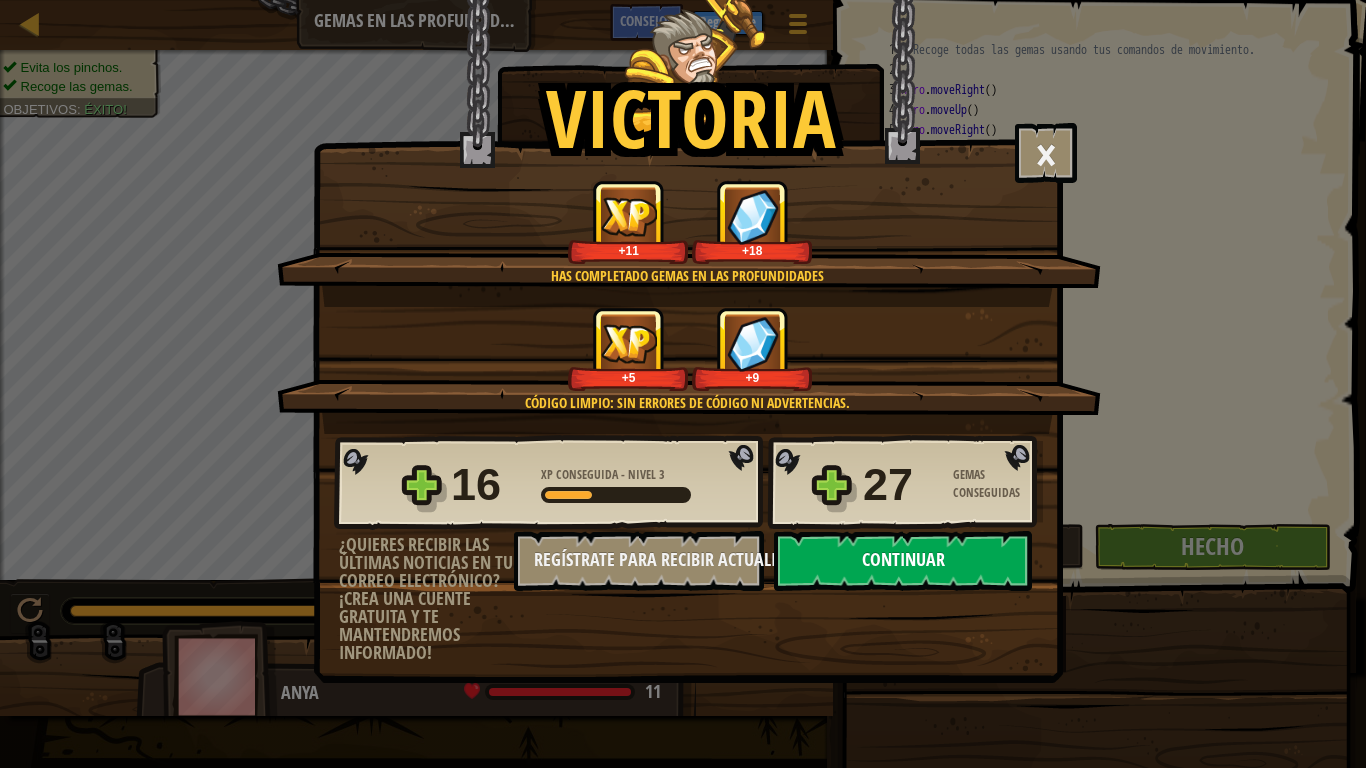 select on "es-ES" 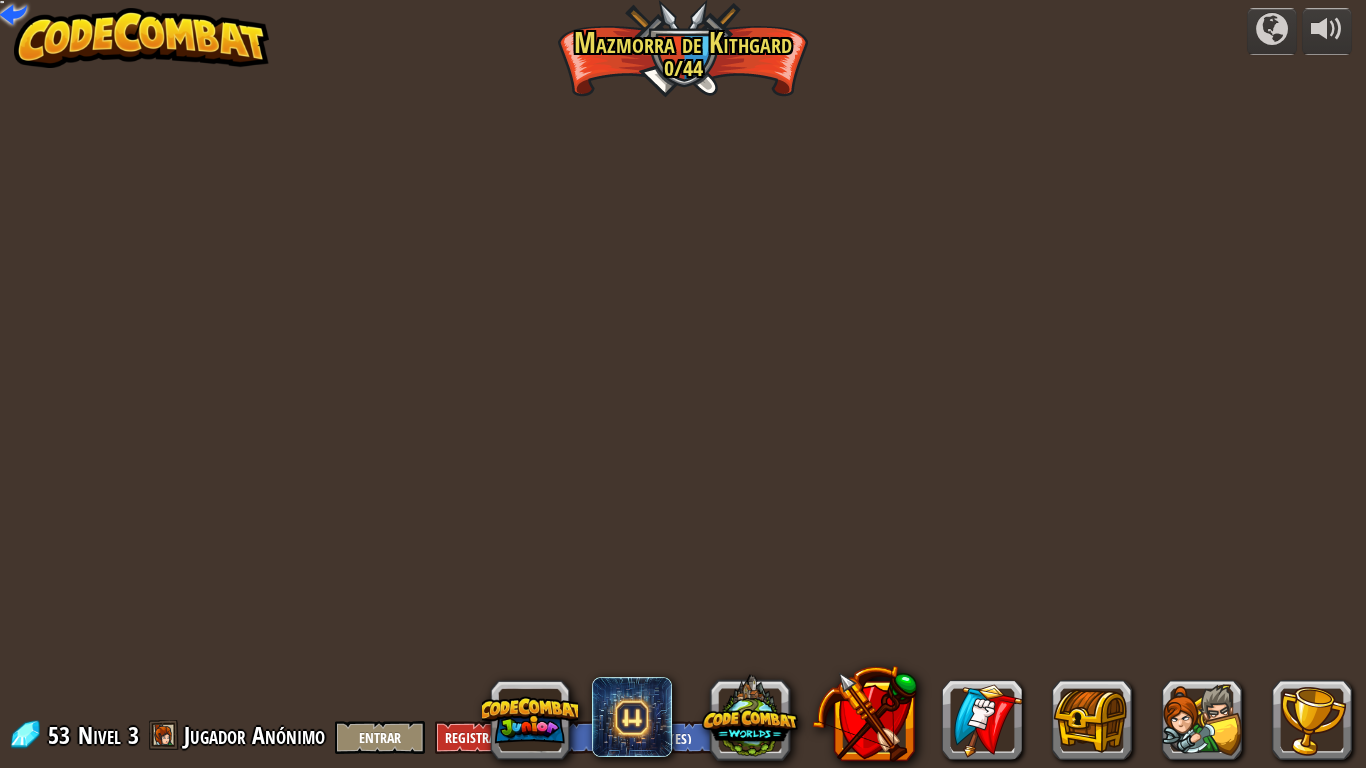 select on "es-ES" 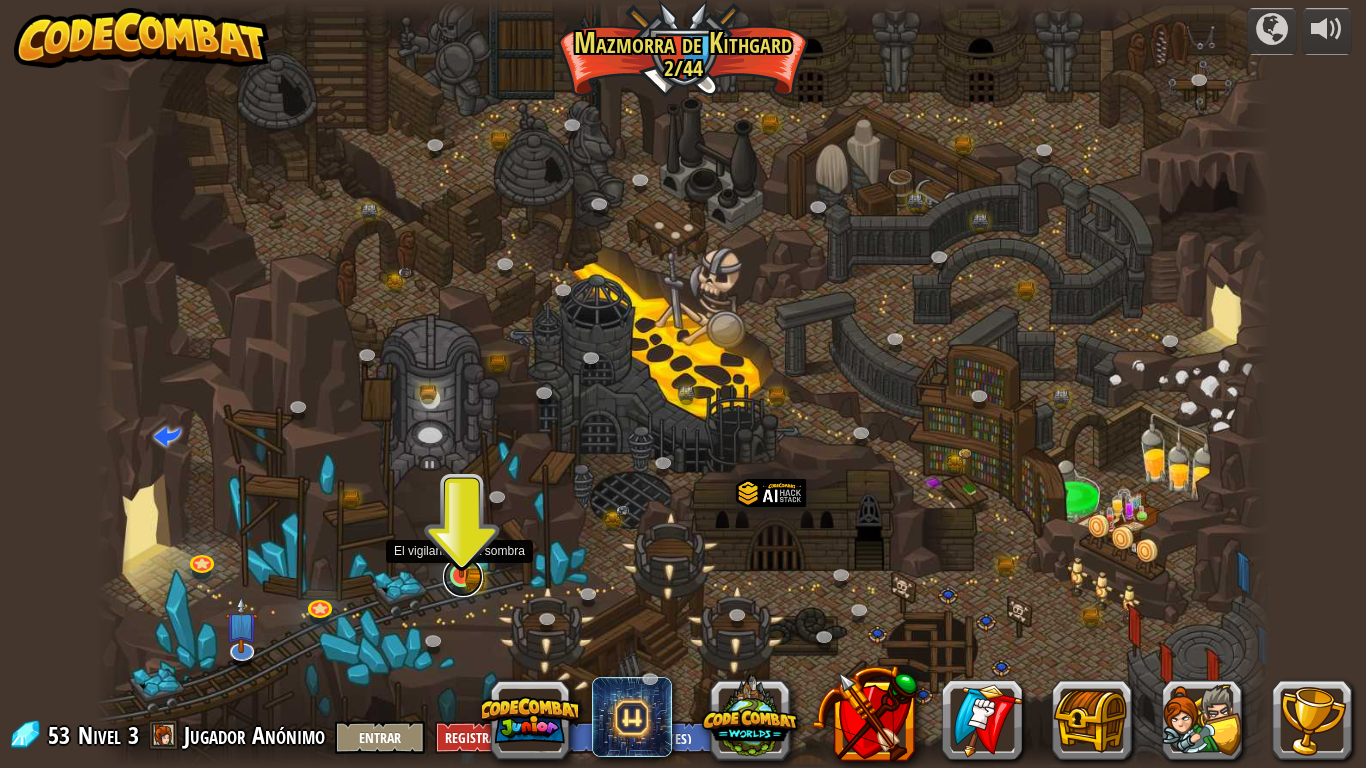click at bounding box center (463, 577) 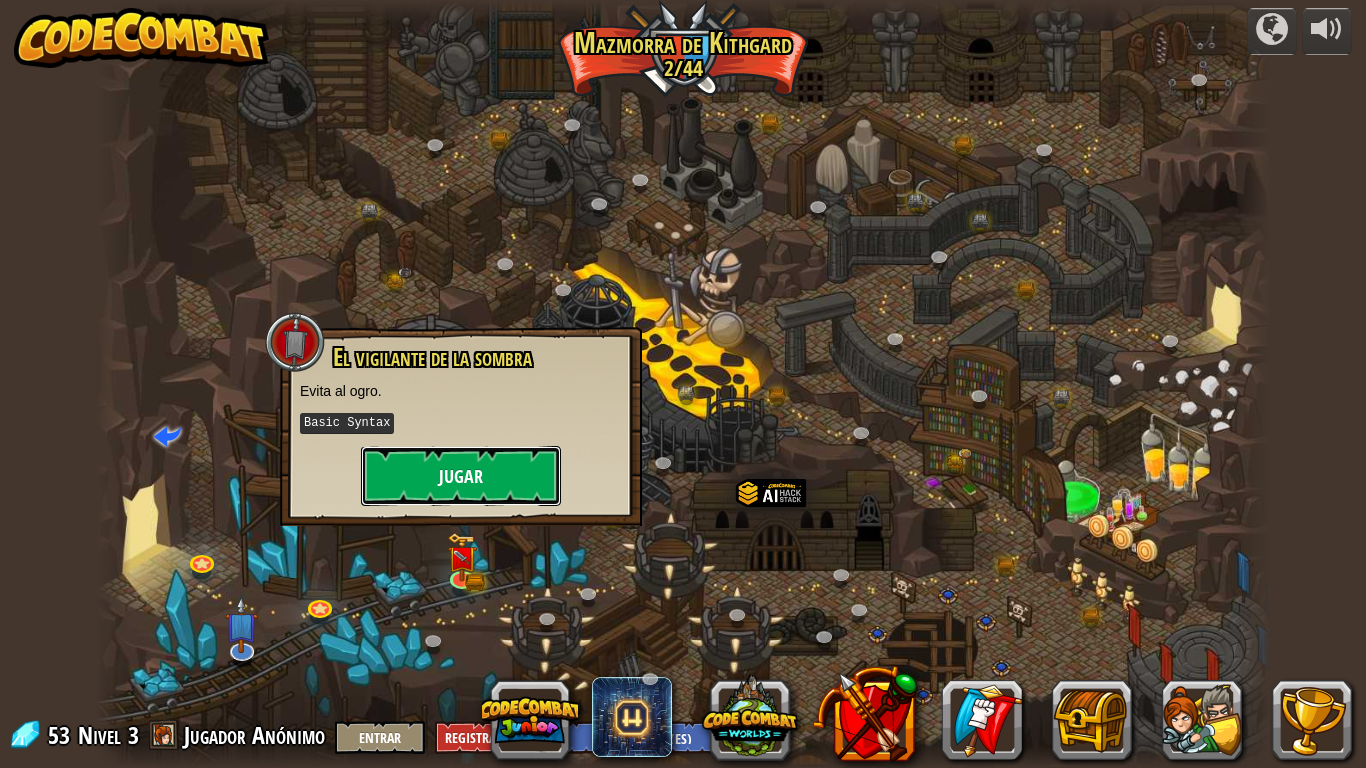 click on "Jugar" at bounding box center [461, 476] 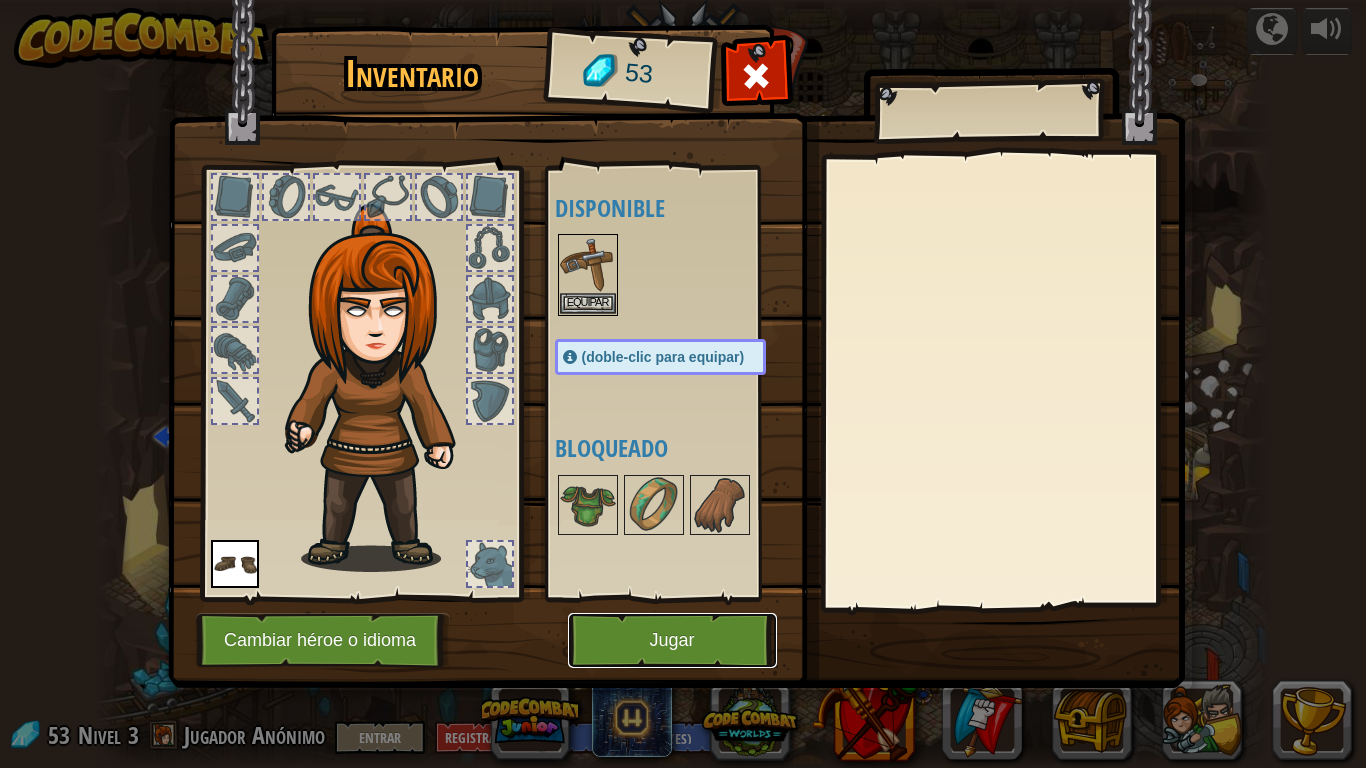 click on "Jugar" at bounding box center [672, 640] 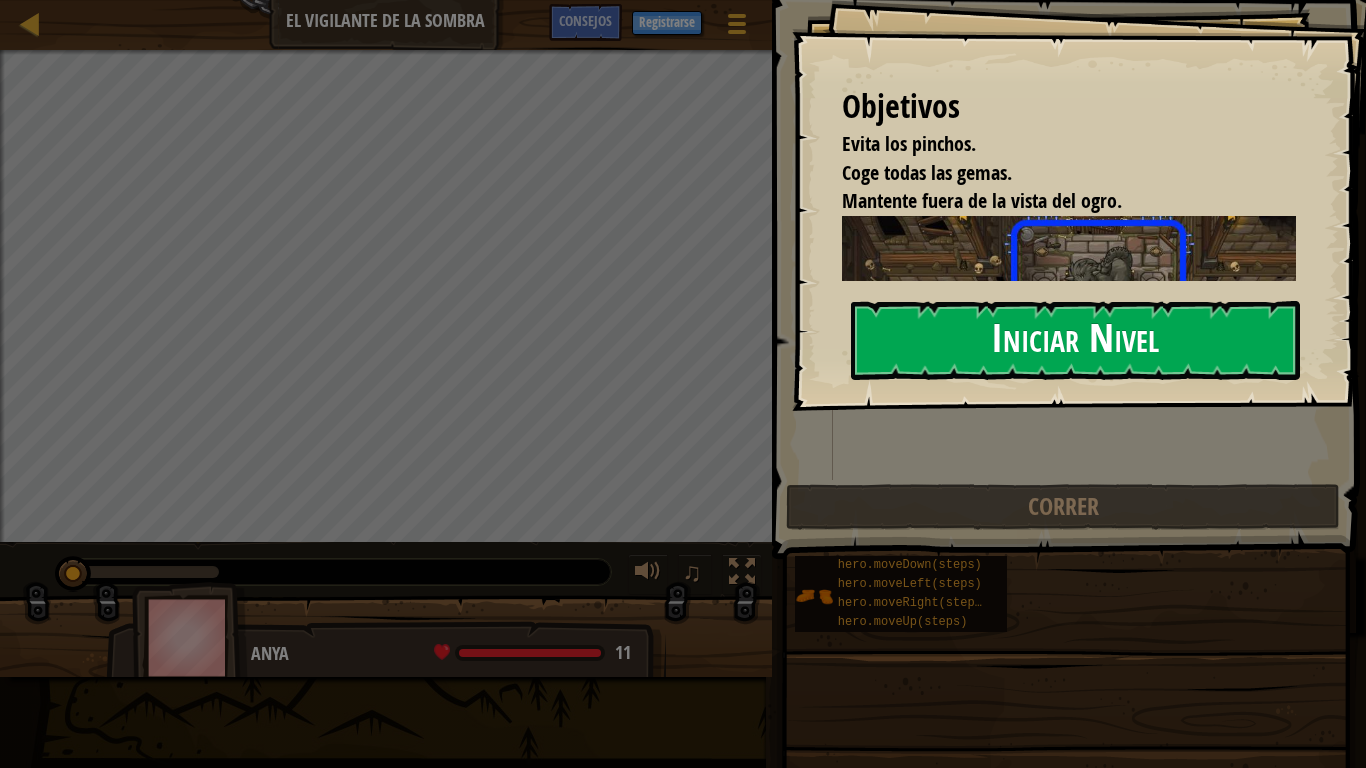 click on "Iniciar Nivel" at bounding box center (1075, 340) 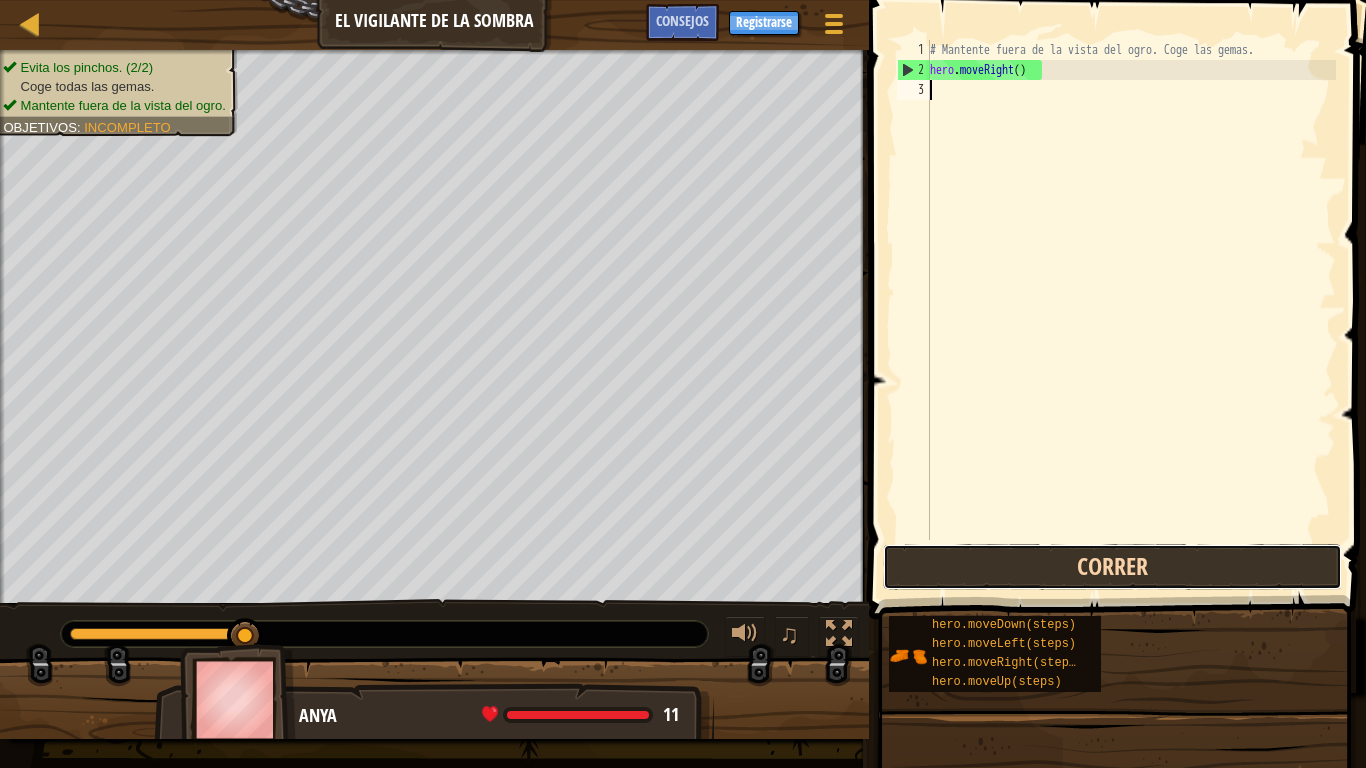 click on "Correr" at bounding box center (1112, 567) 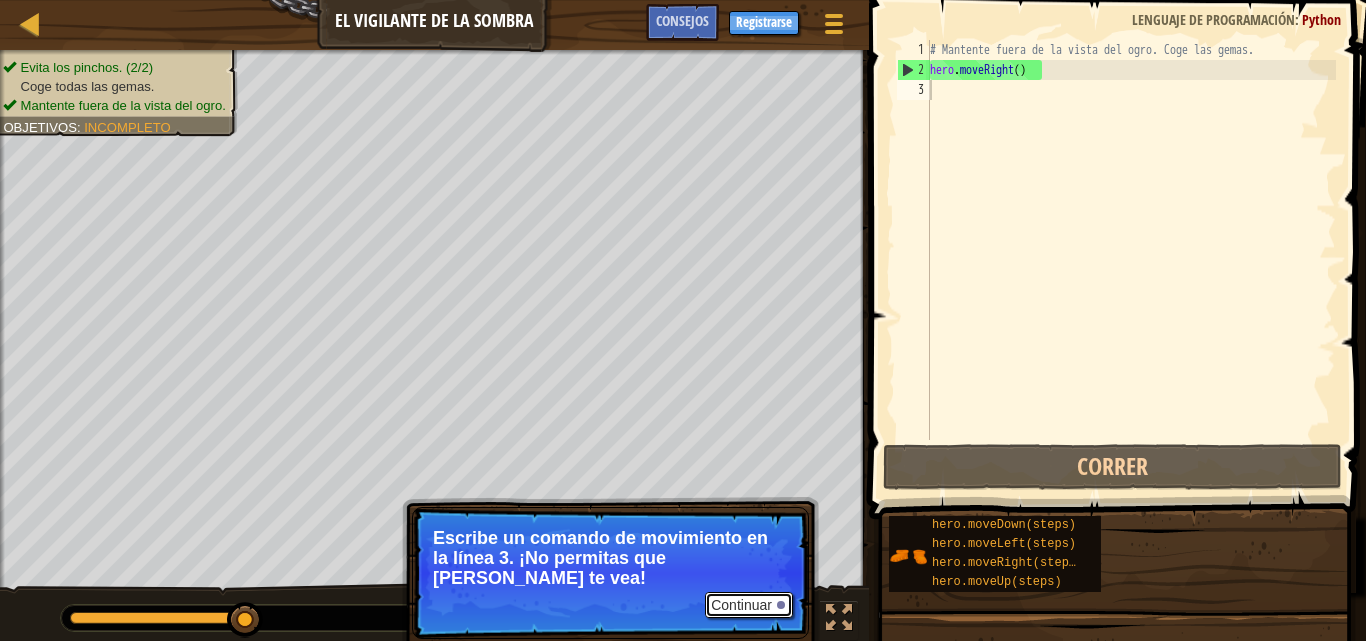 click on "Continuar" at bounding box center (749, 605) 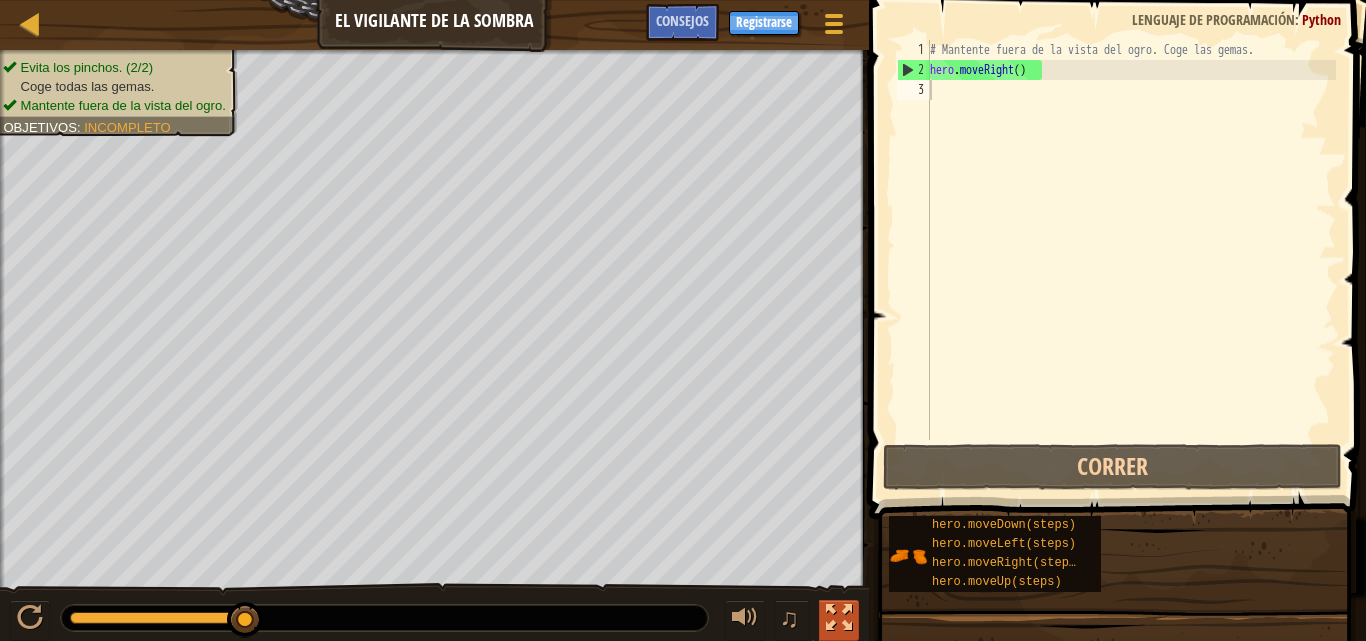 click at bounding box center (839, 618) 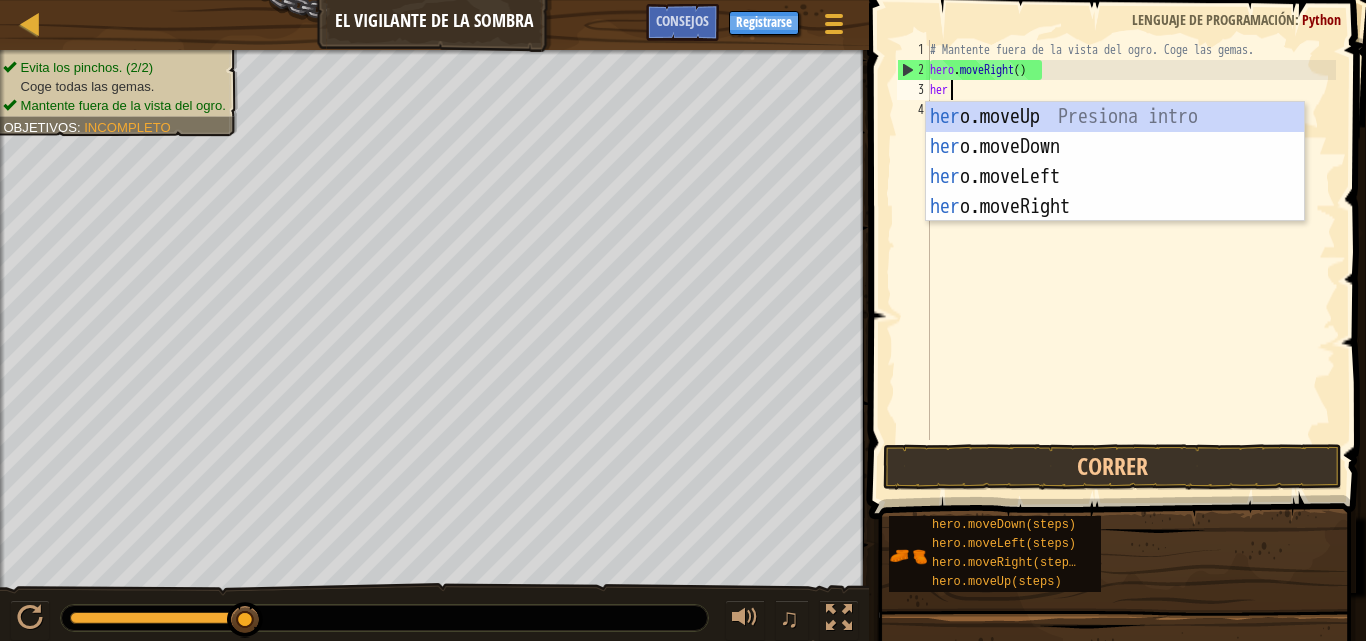scroll, scrollTop: 9, scrollLeft: 3, axis: both 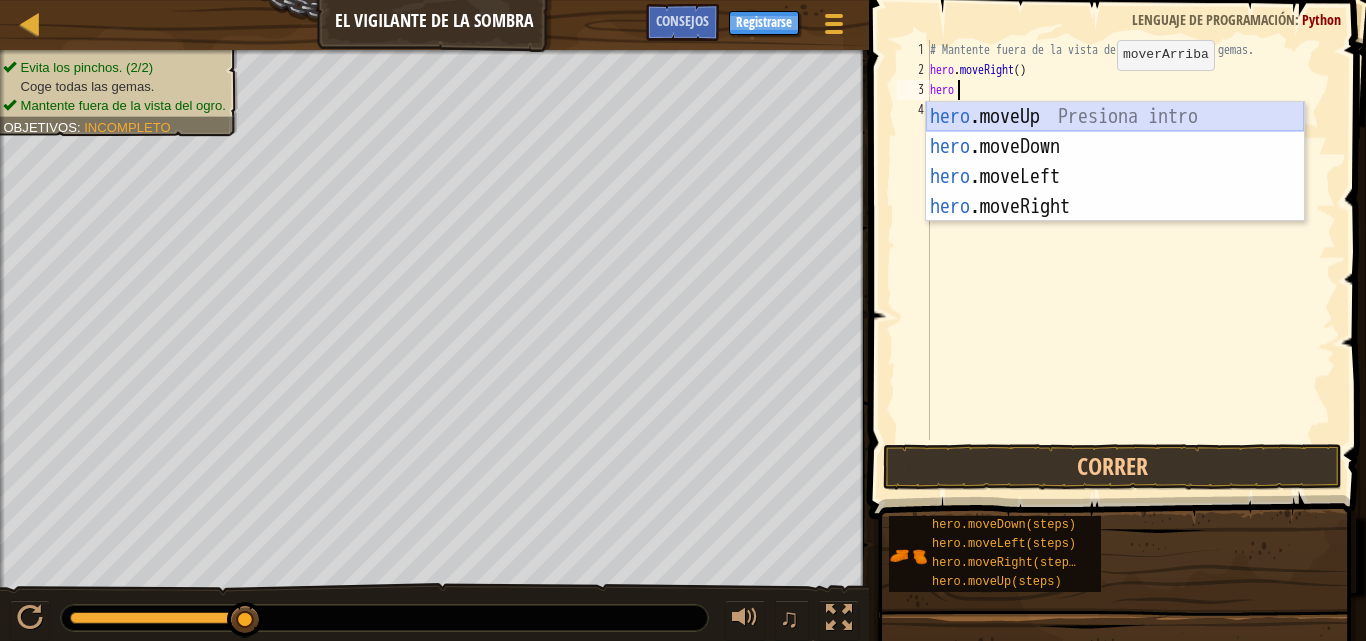 click on "hero .moveUp Presiona intro hero .moveDown Presiona intro hero .moveLeft Presiona intro hero .moveRight Presiona intro" at bounding box center (1115, 192) 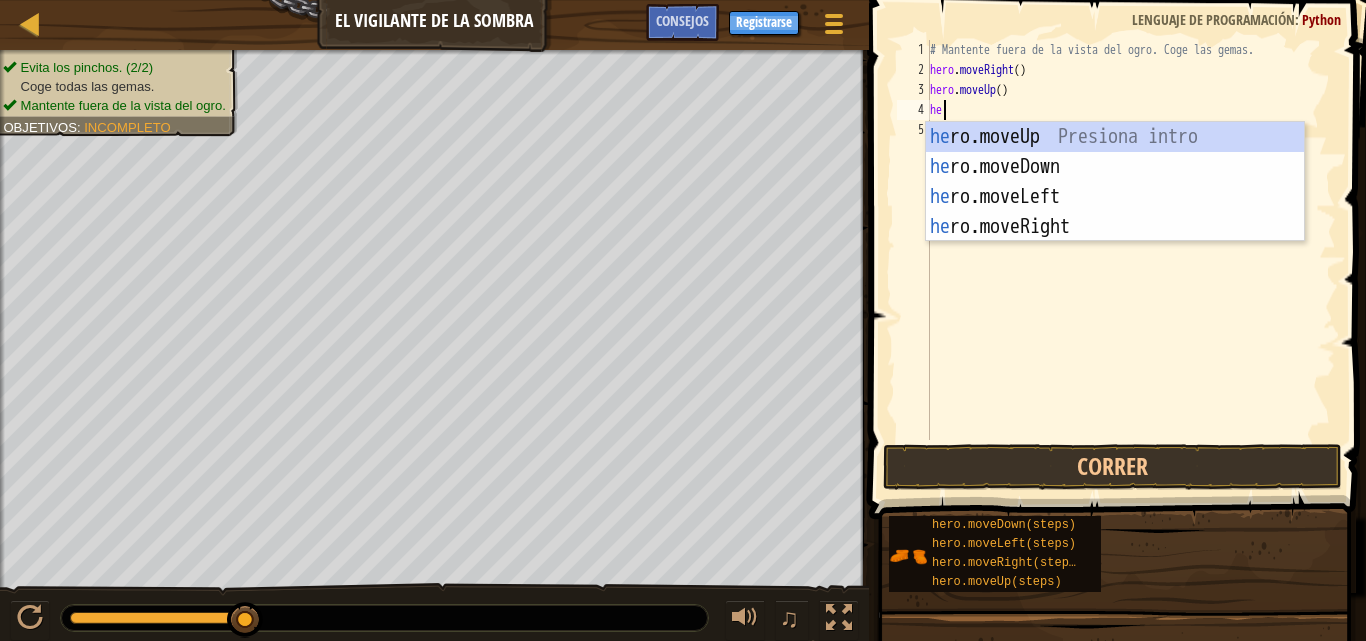 type on "her" 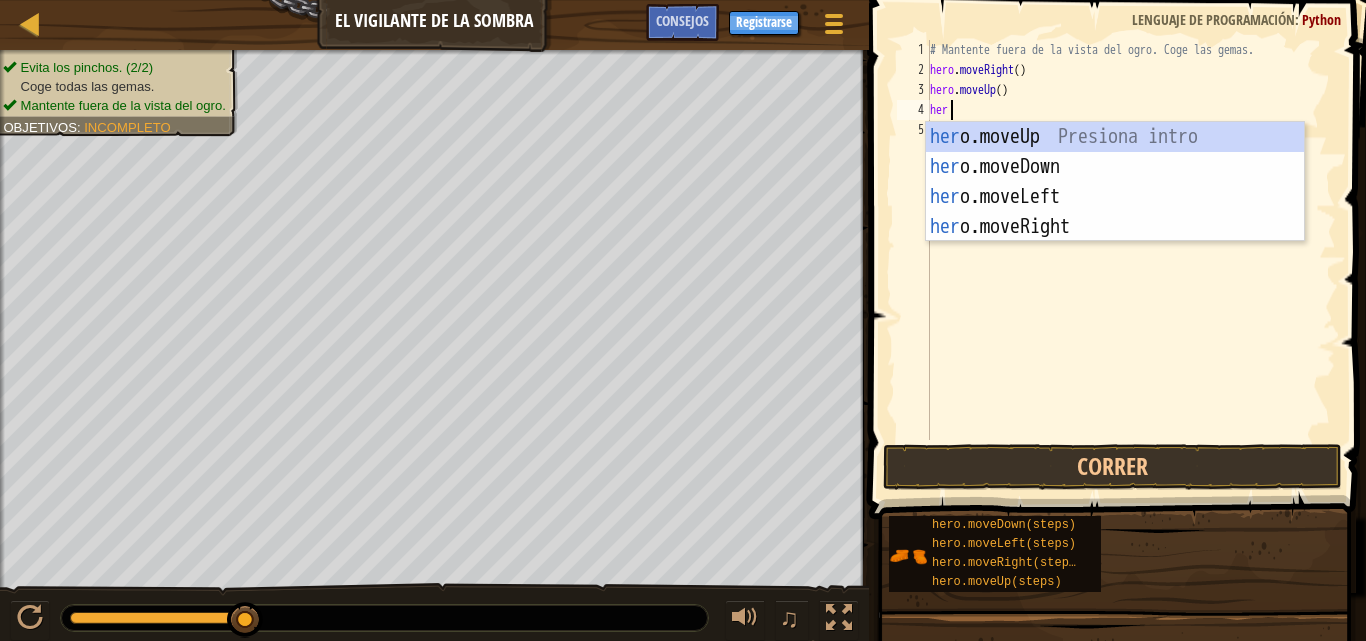 scroll, scrollTop: 9, scrollLeft: 2, axis: both 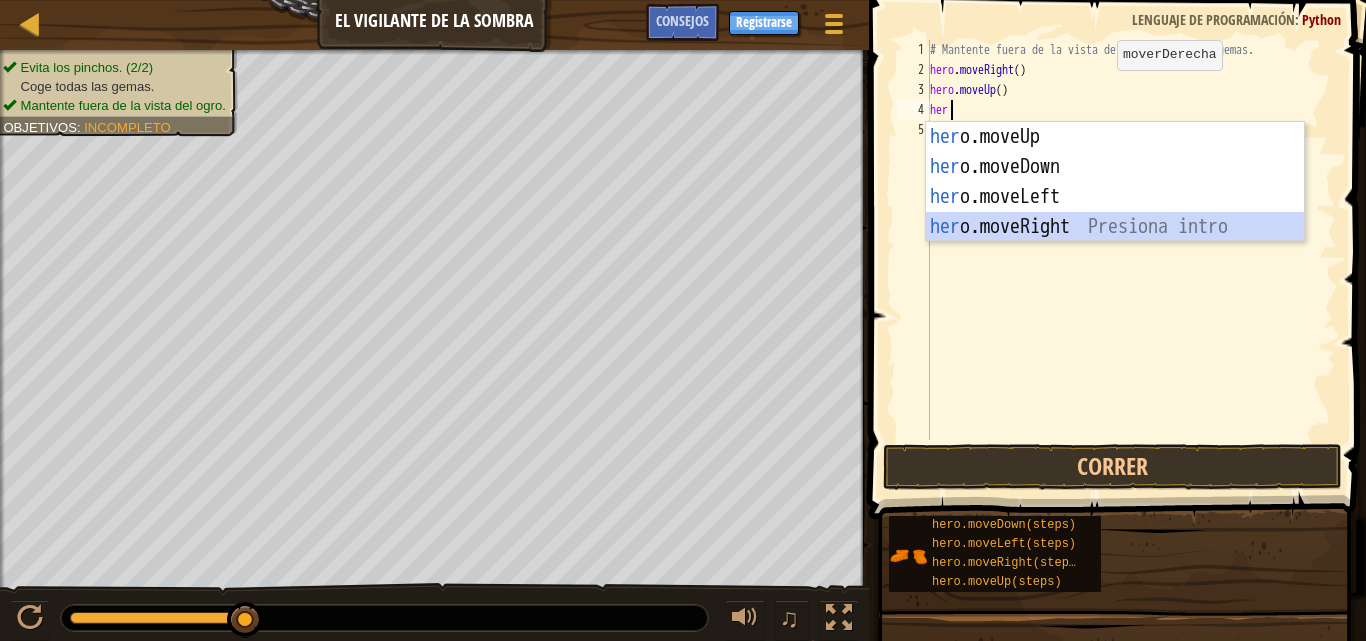 click on "her o.moveUp Presiona intro her o.moveDown Presiona intro her o.moveLeft Presiona intro her o.moveRight Presiona intro" at bounding box center (1115, 212) 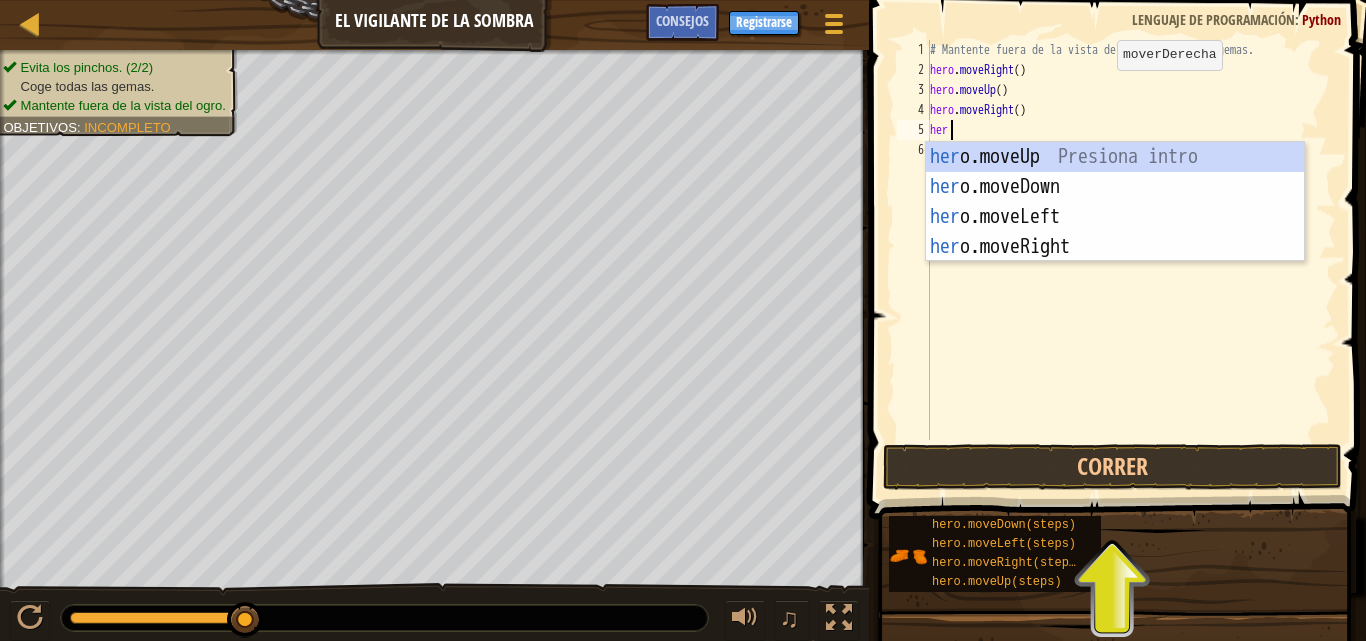 type on "hero" 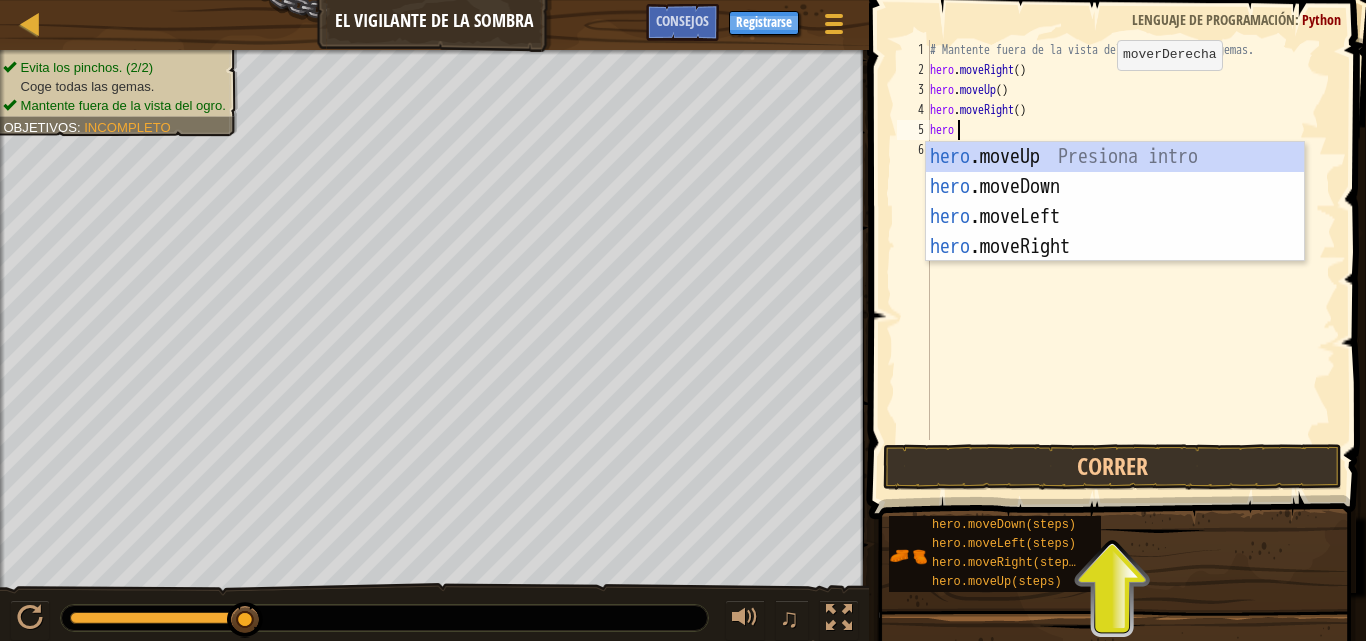 scroll, scrollTop: 9, scrollLeft: 3, axis: both 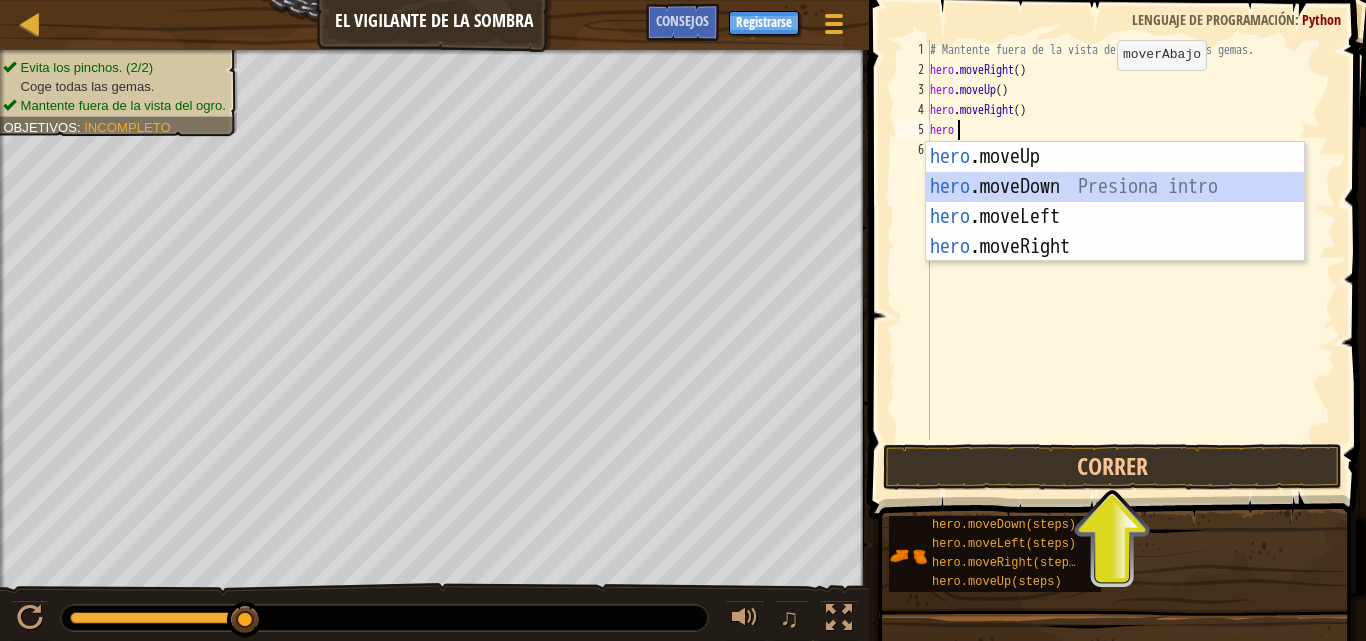 click on "hero .moveUp Presiona intro hero .moveDown Presiona intro hero .moveLeft Presiona intro hero .moveRight Presiona intro" at bounding box center [1115, 232] 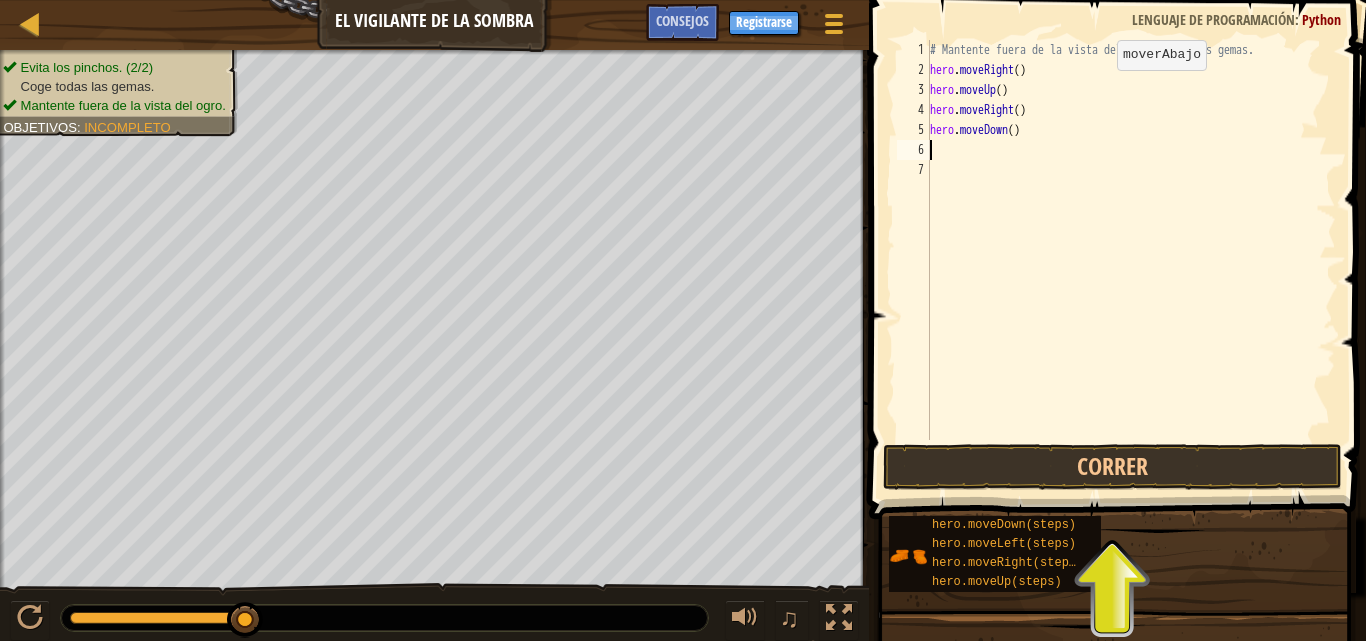 scroll, scrollTop: 9, scrollLeft: 0, axis: vertical 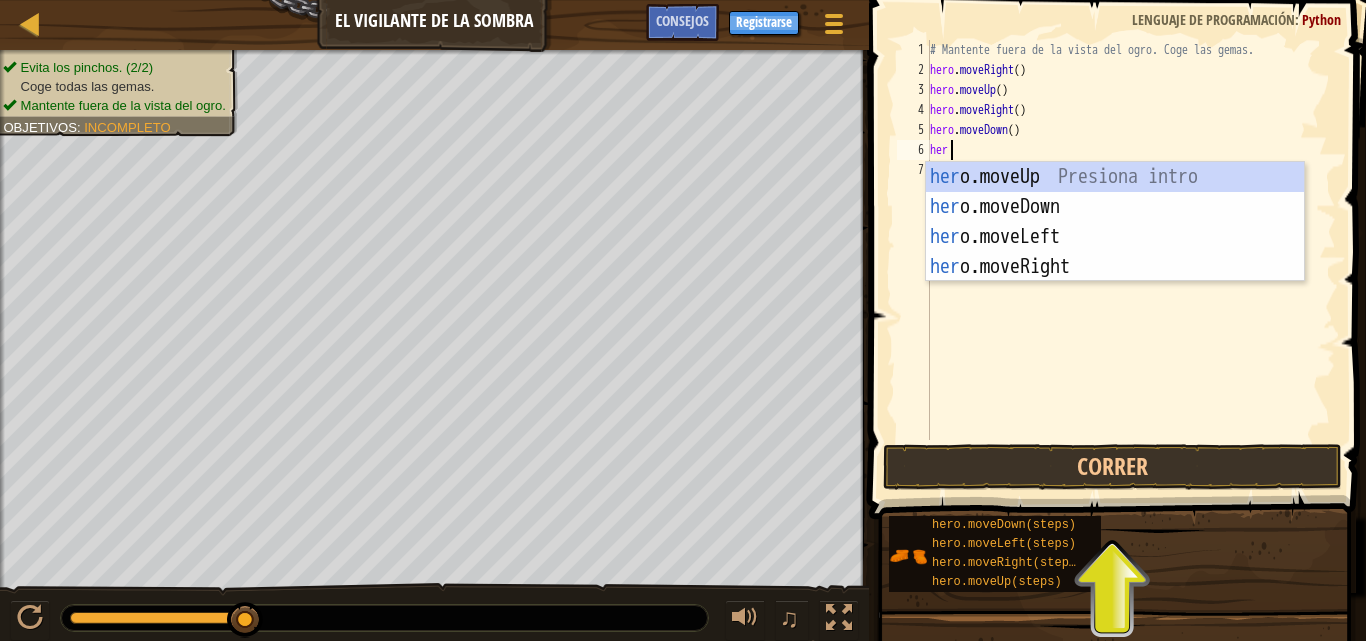 type on "hero" 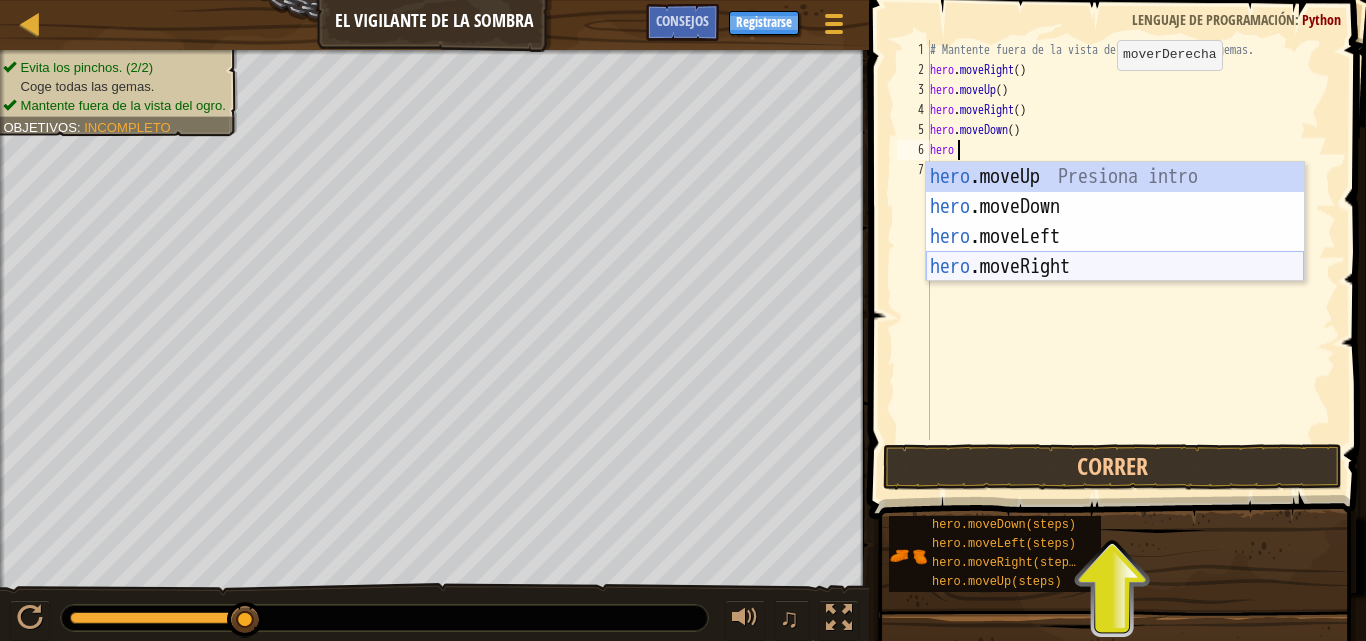 click on "hero .moveUp Presiona intro hero .moveDown Presiona intro hero .moveLeft Presiona intro hero .moveRight Presiona intro" at bounding box center [1115, 252] 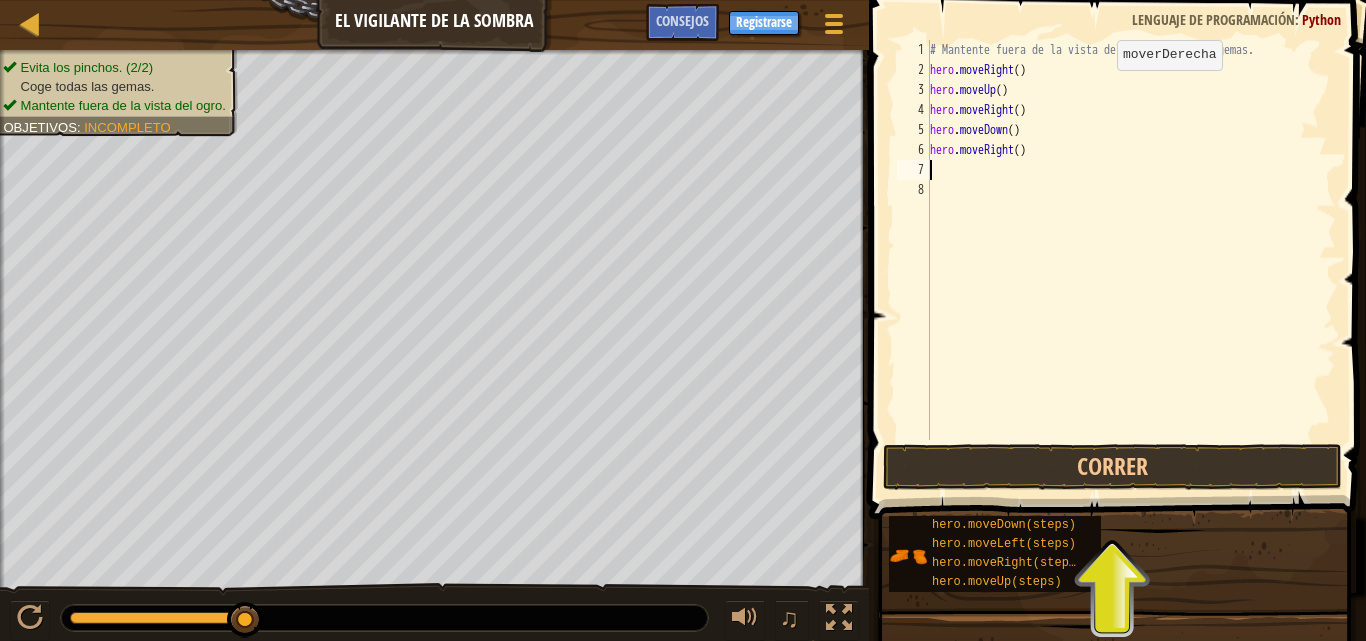 scroll, scrollTop: 9, scrollLeft: 0, axis: vertical 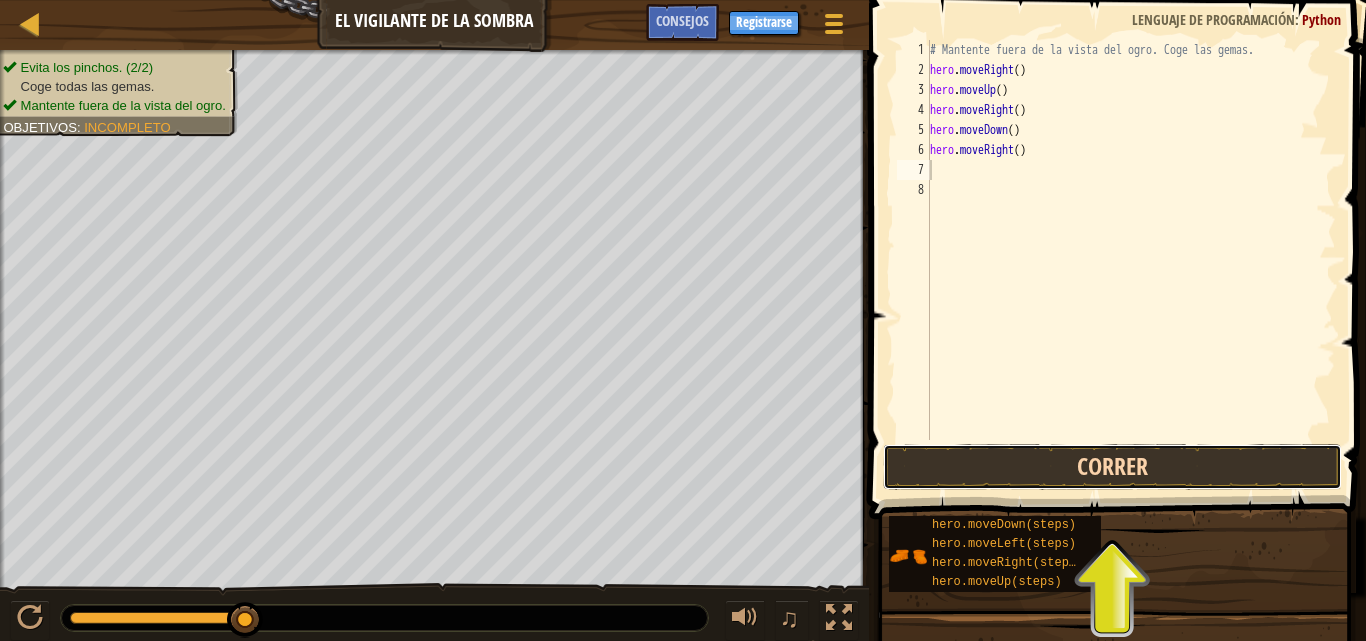 click on "Correr" at bounding box center [1112, 467] 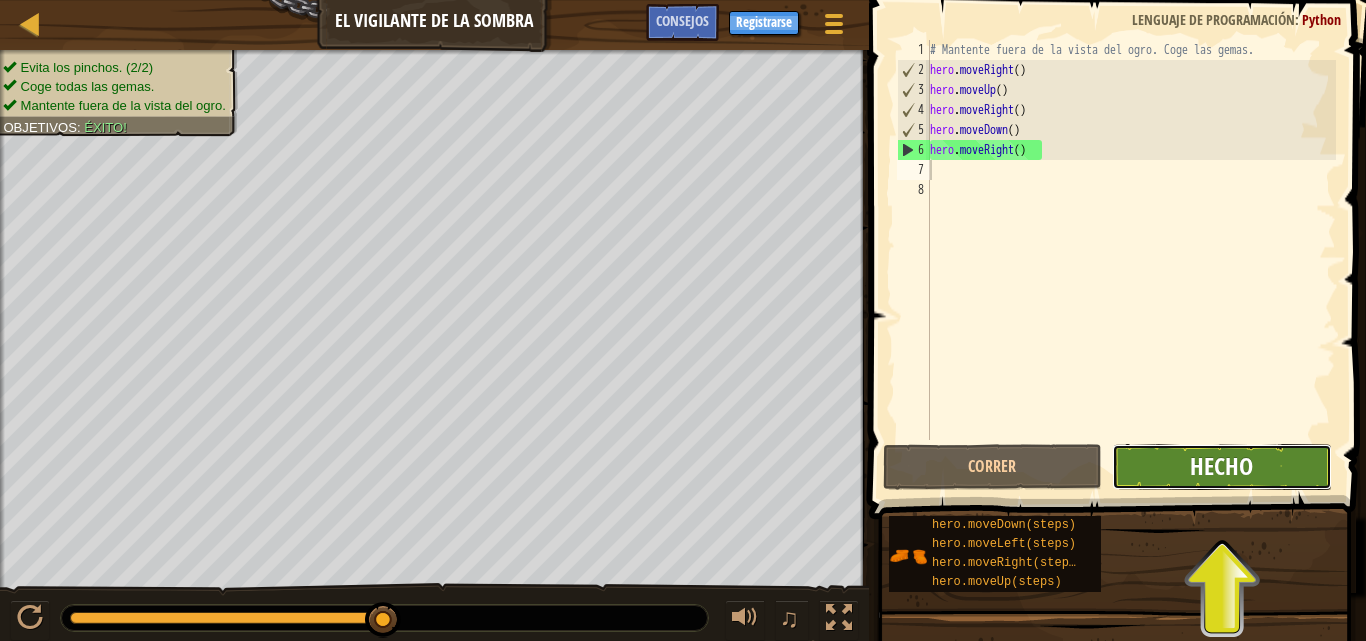 click on "Hecho" at bounding box center [1221, 466] 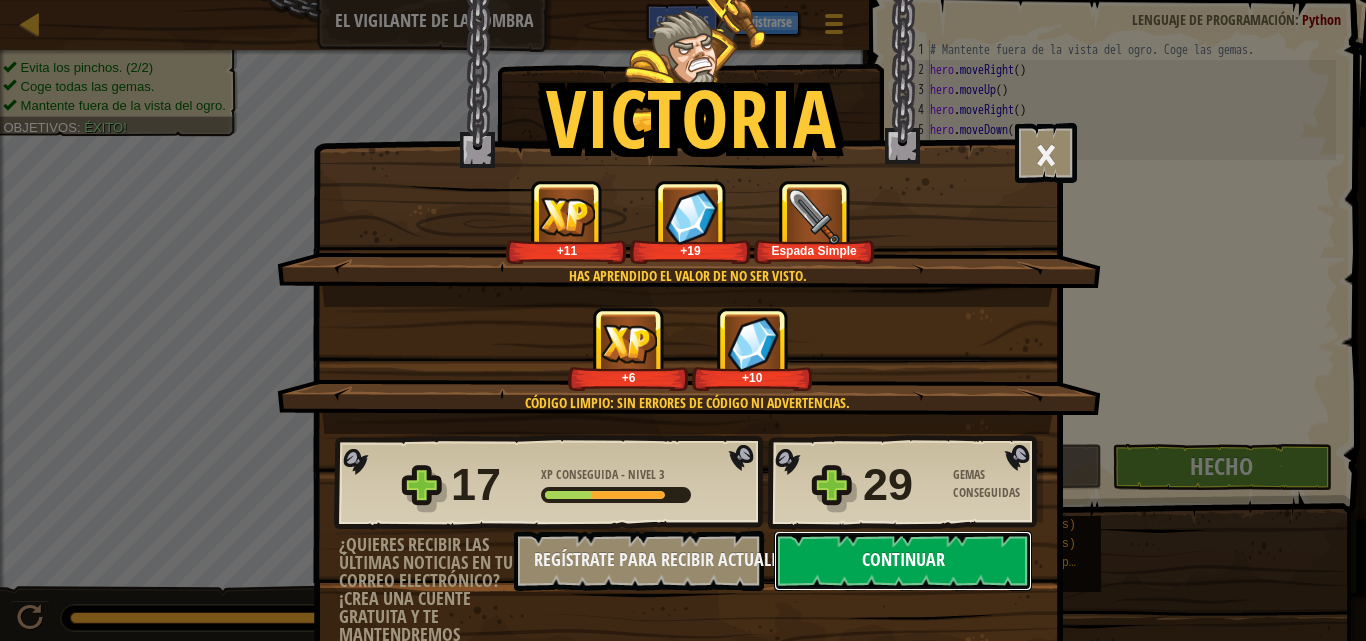 click on "Continuar" at bounding box center [903, 561] 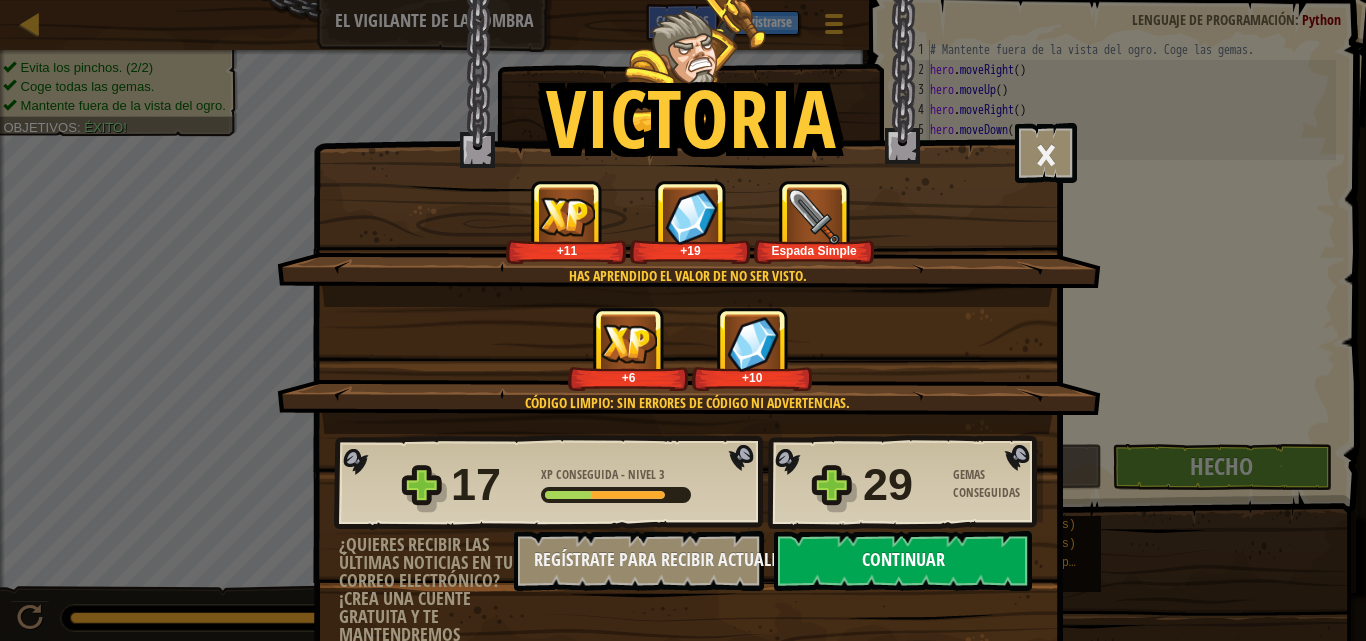 select on "es-ES" 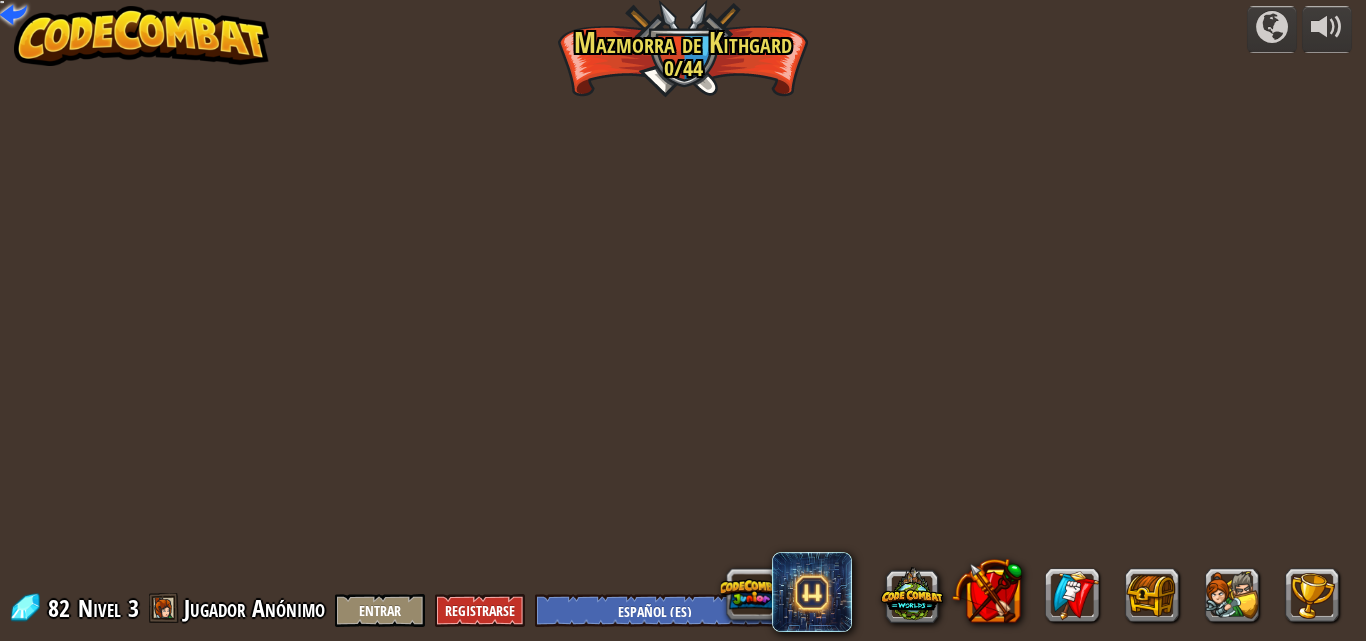 select on "es-ES" 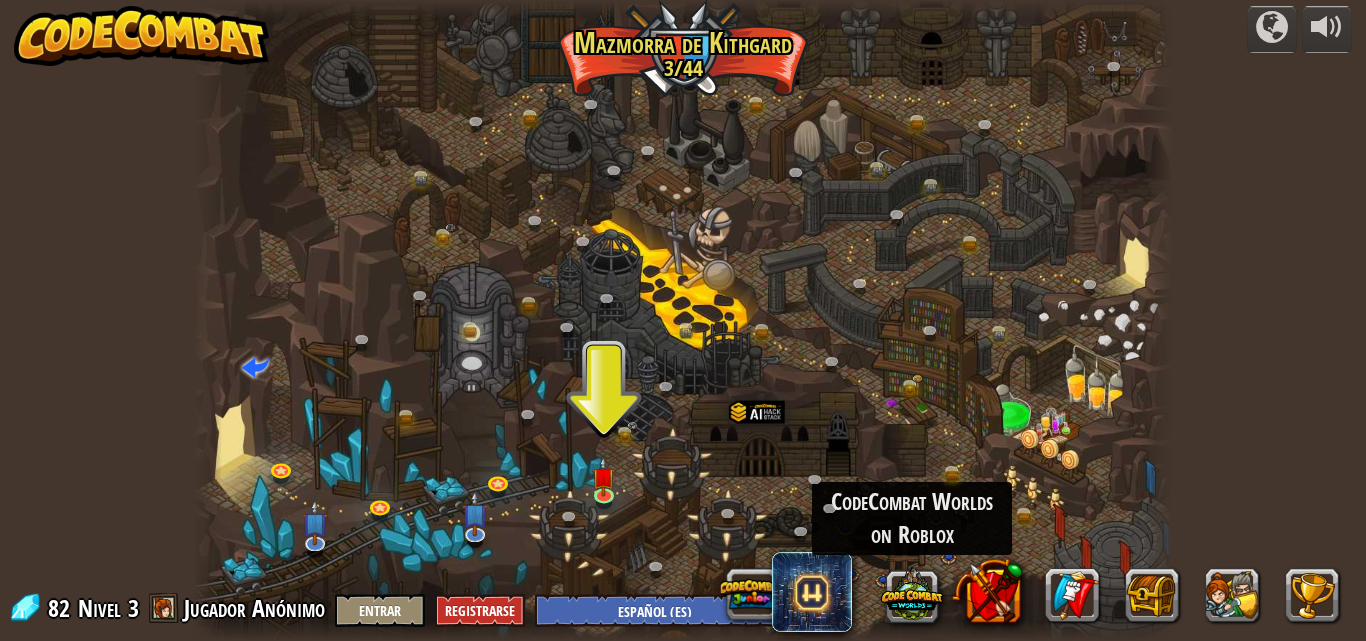 click at bounding box center (912, 594) 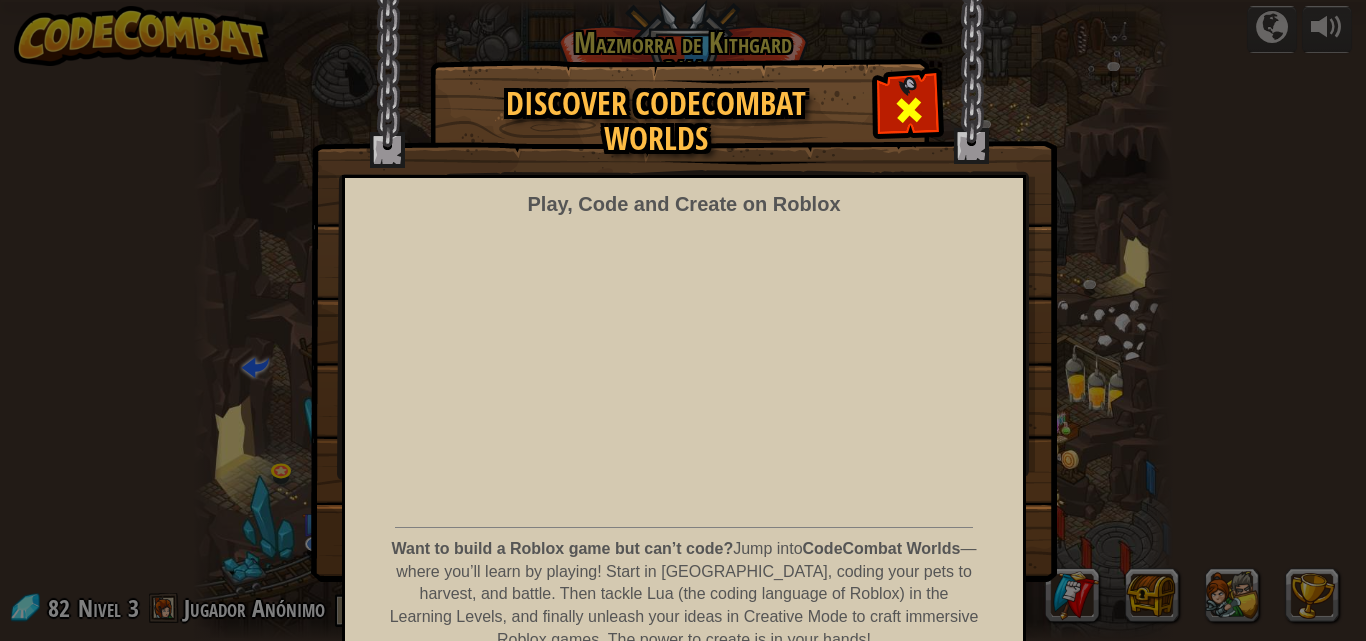 click at bounding box center (909, 110) 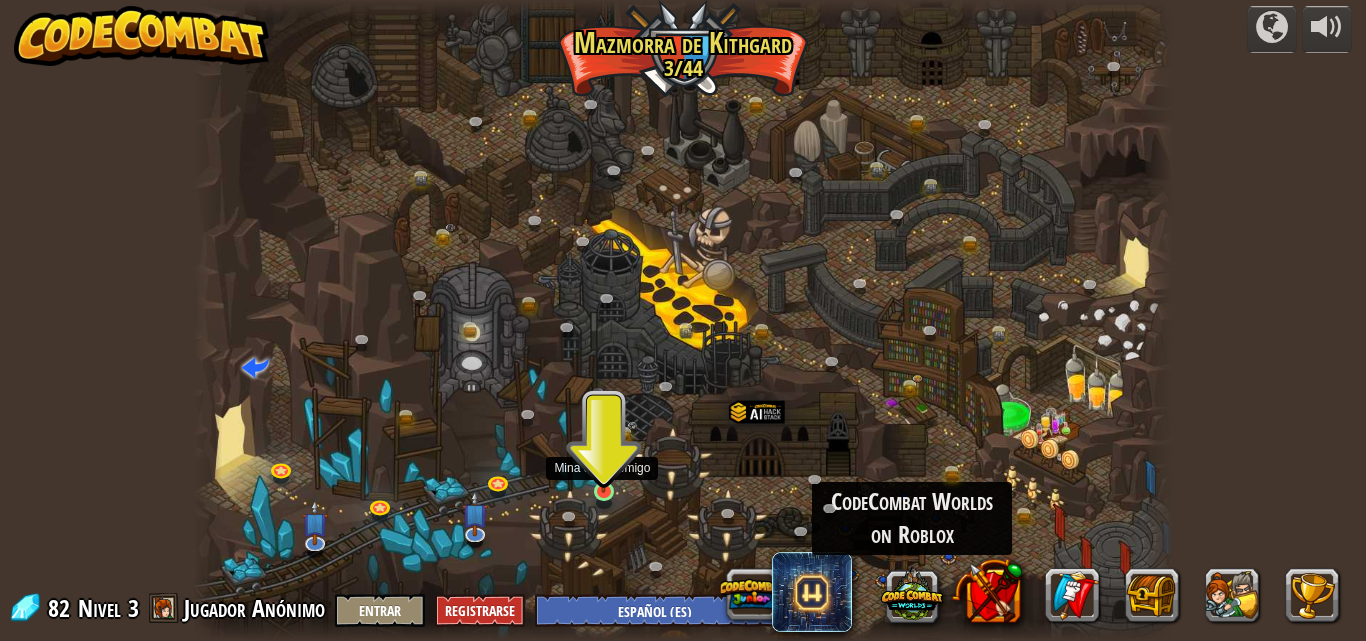 click at bounding box center [603, 466] 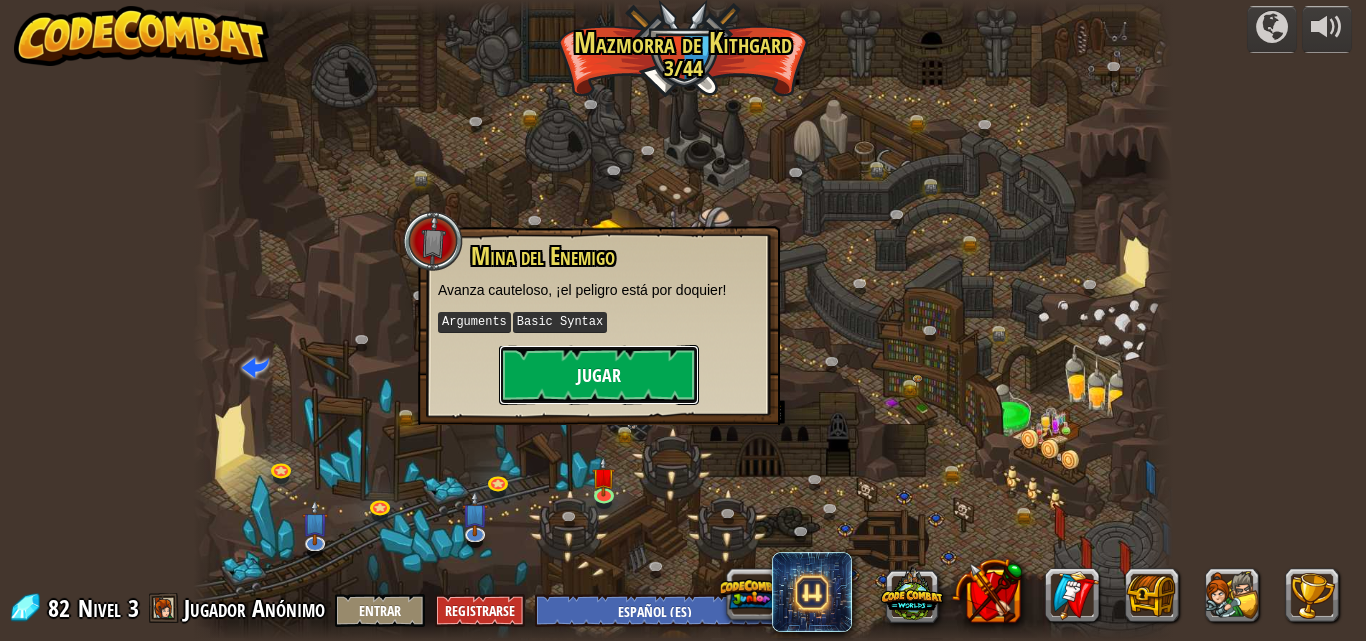 click on "Jugar" at bounding box center (599, 375) 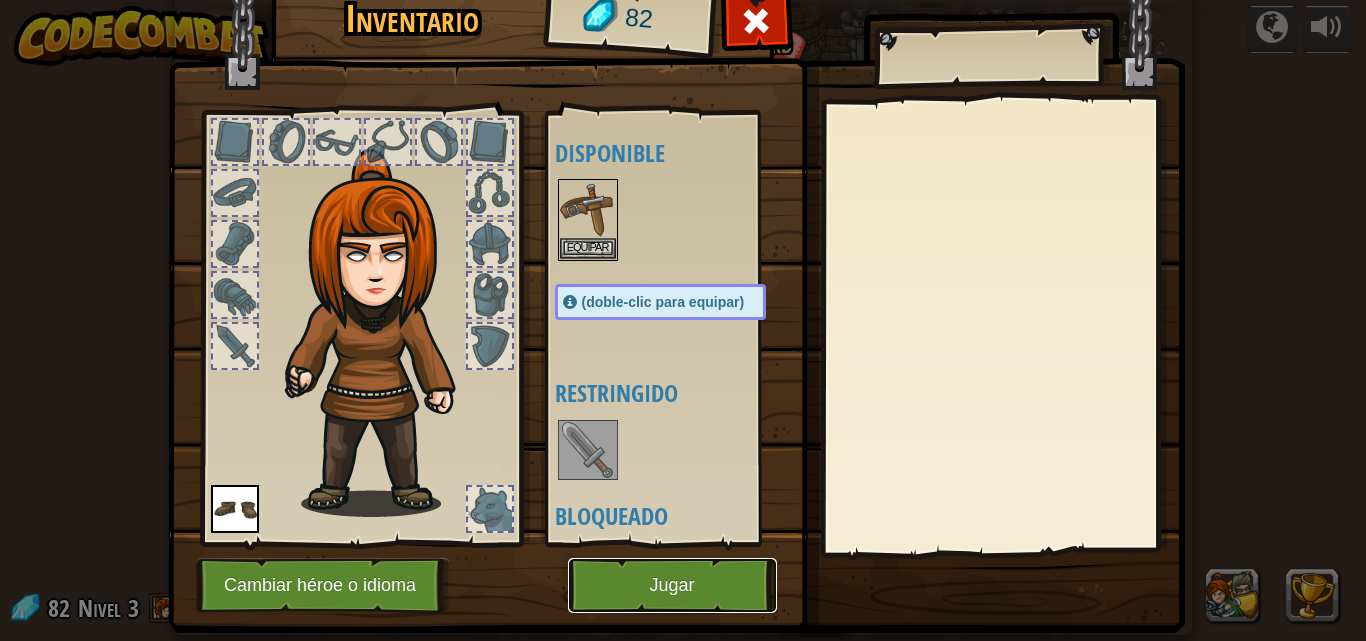 click on "Jugar" at bounding box center [672, 585] 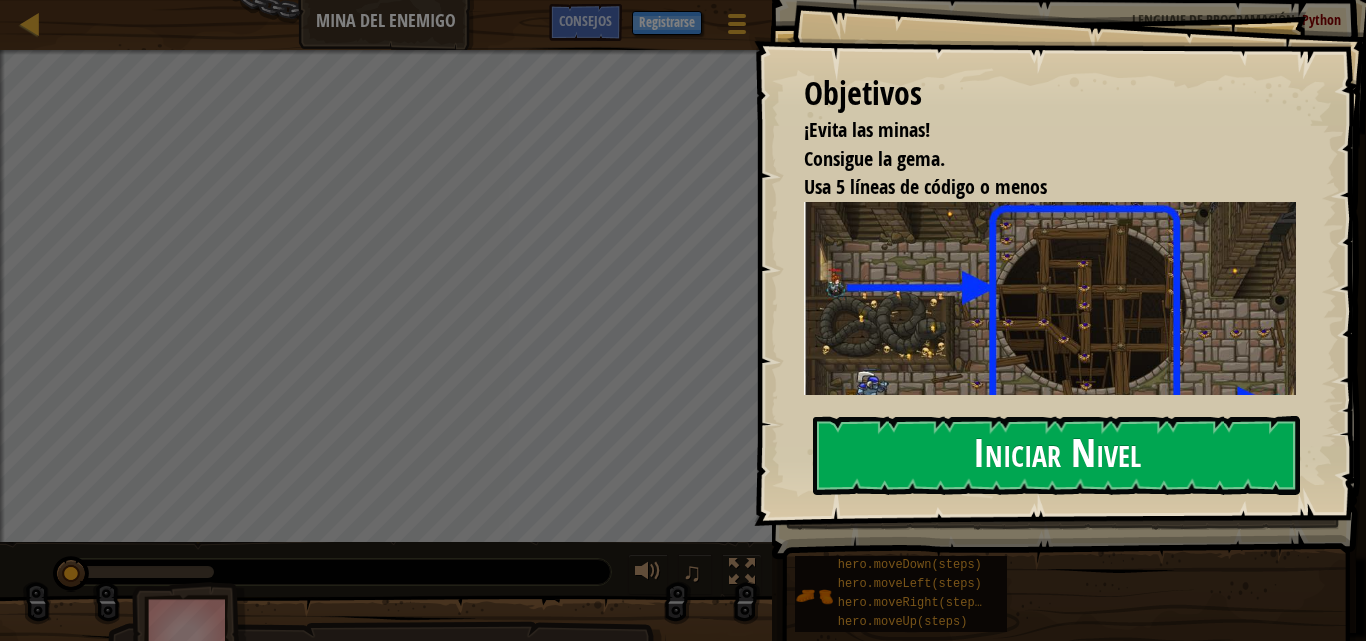 click on "Iniciar Nivel" at bounding box center (1056, 455) 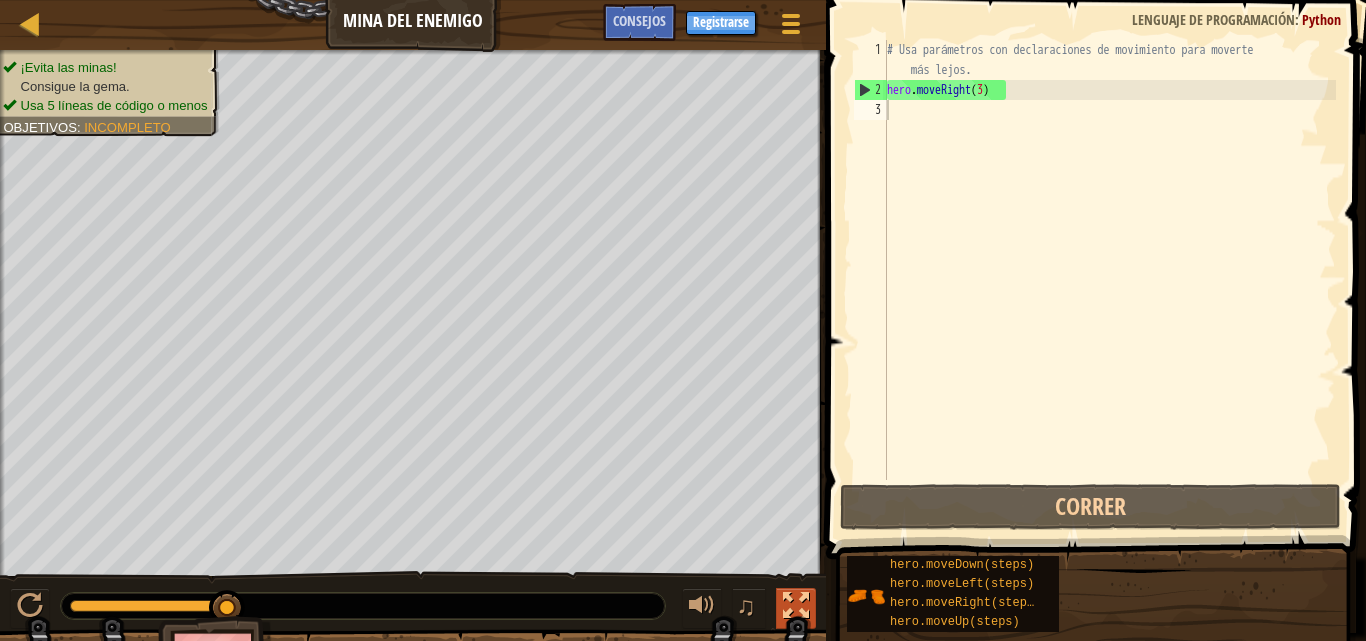 click at bounding box center [796, 608] 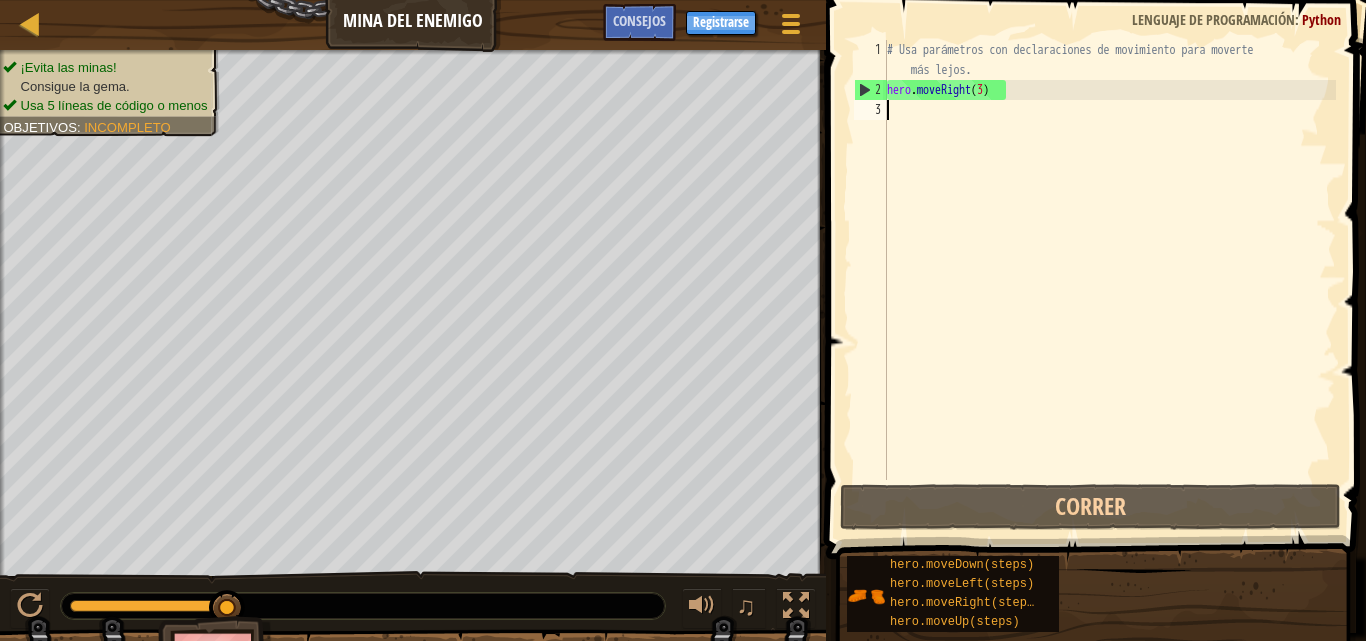 scroll, scrollTop: 9, scrollLeft: 0, axis: vertical 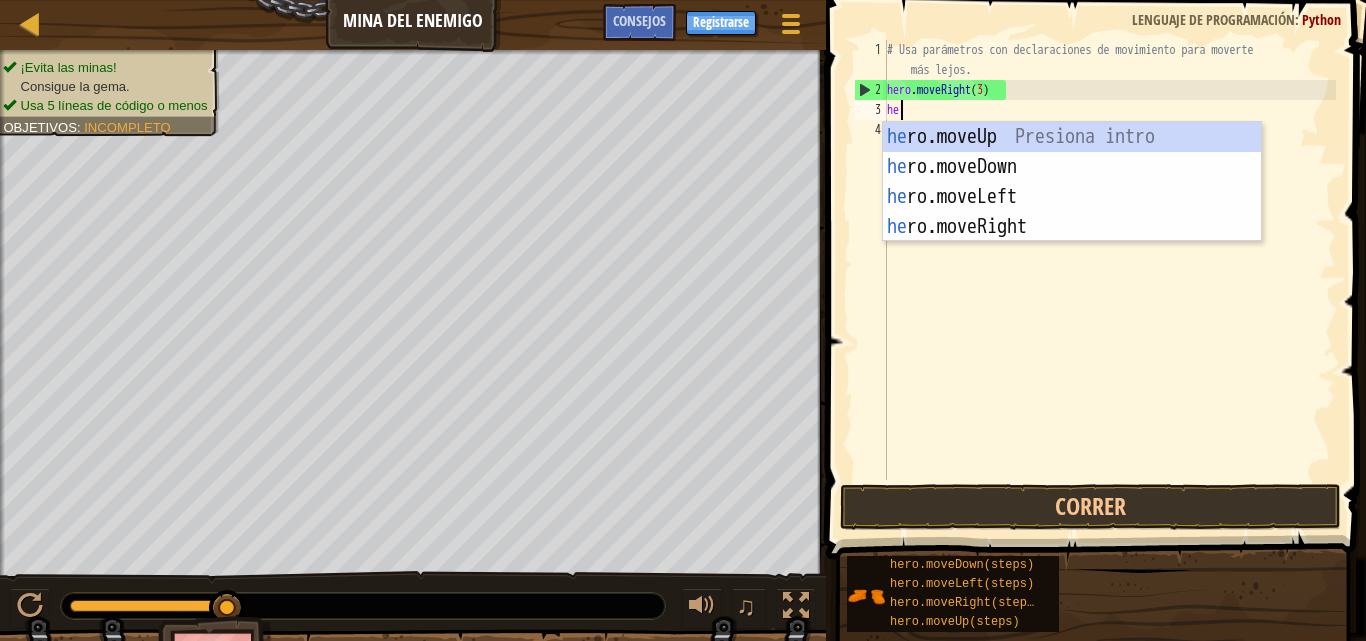 type on "hero" 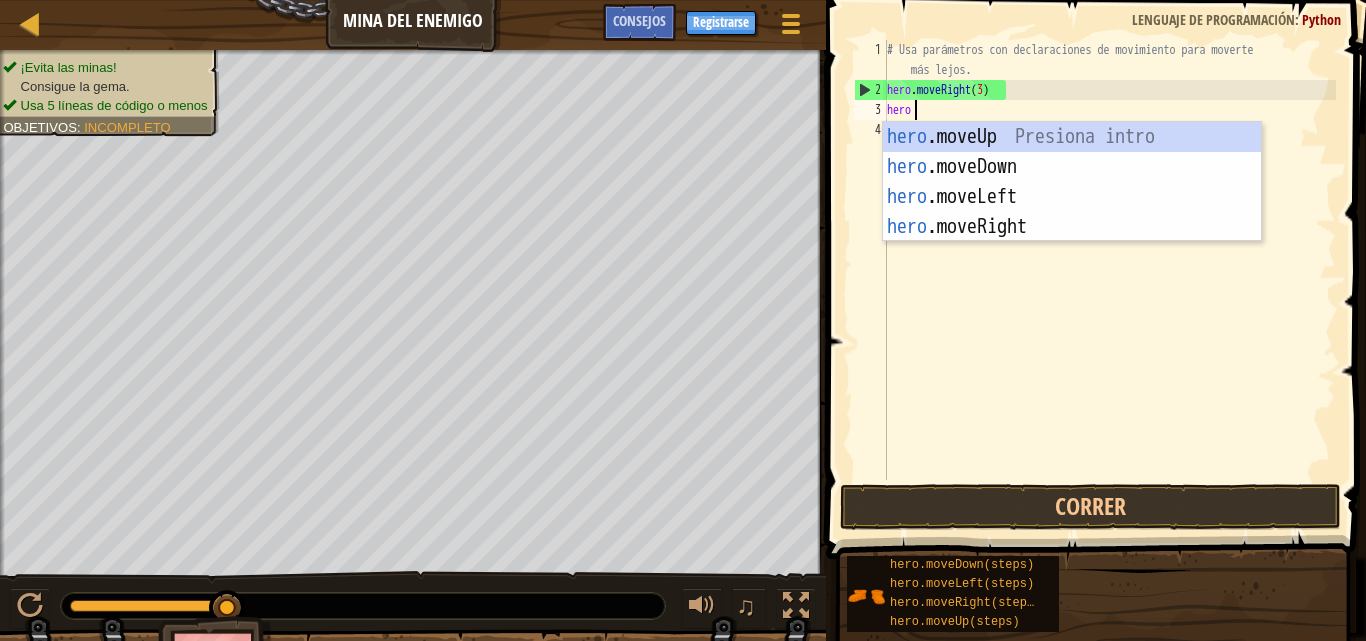 scroll, scrollTop: 9, scrollLeft: 3, axis: both 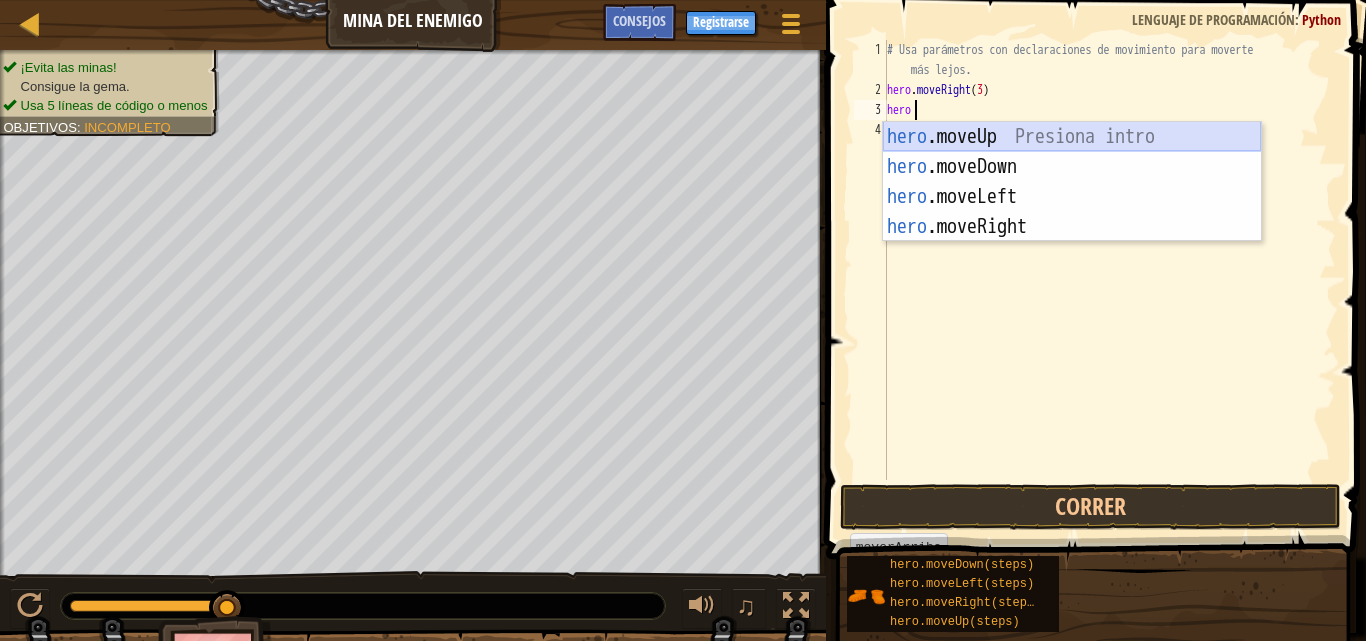 click on "hero .moveUp Presiona intro hero .moveDown Presiona intro hero .moveLeft Presiona intro hero .moveRight Presiona intro" at bounding box center [1072, 212] 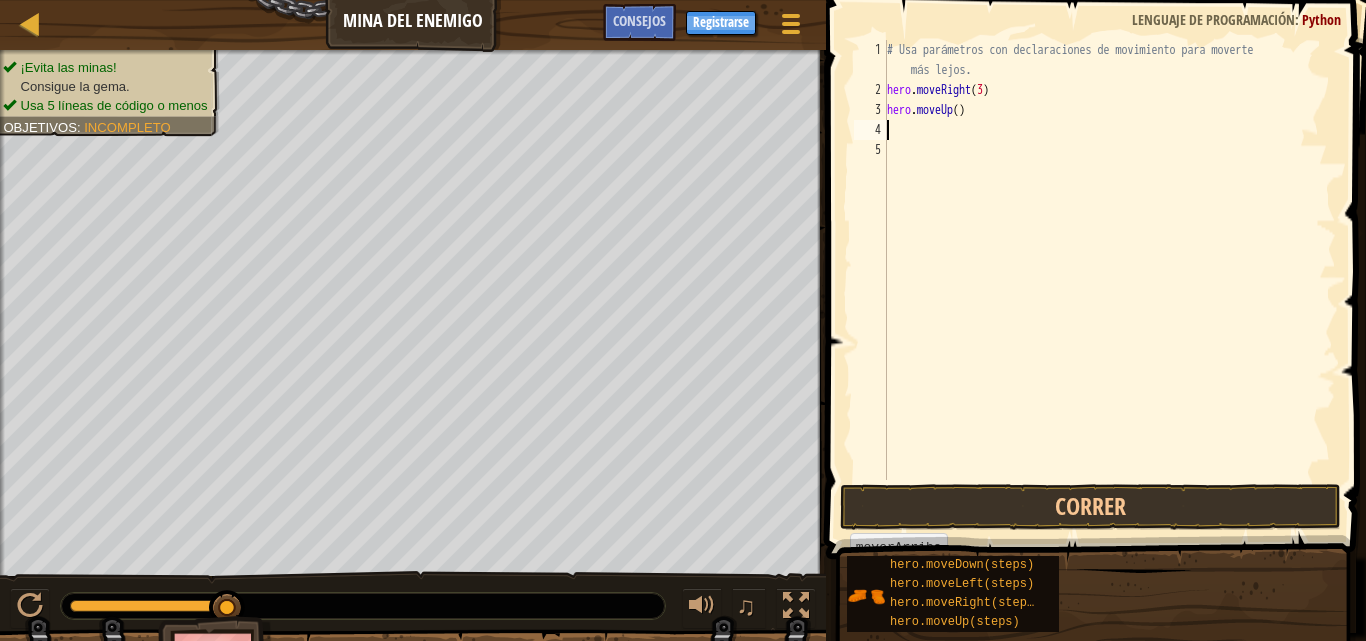 scroll, scrollTop: 9, scrollLeft: 0, axis: vertical 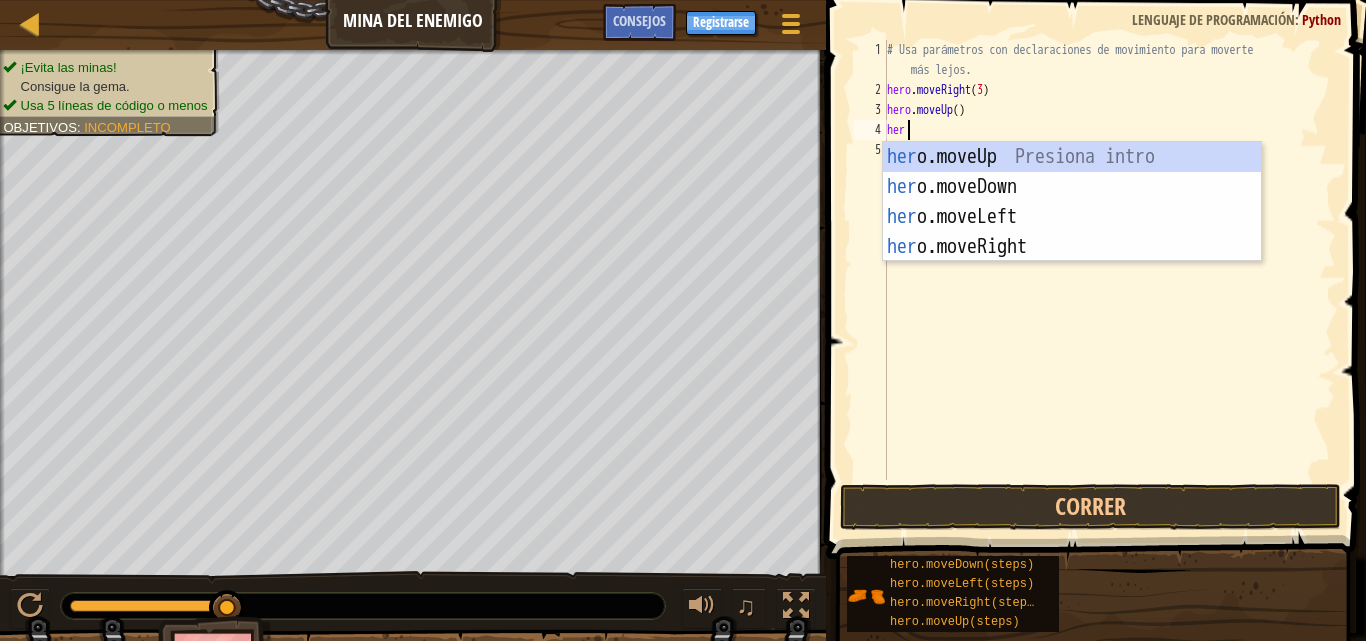 type on "hero" 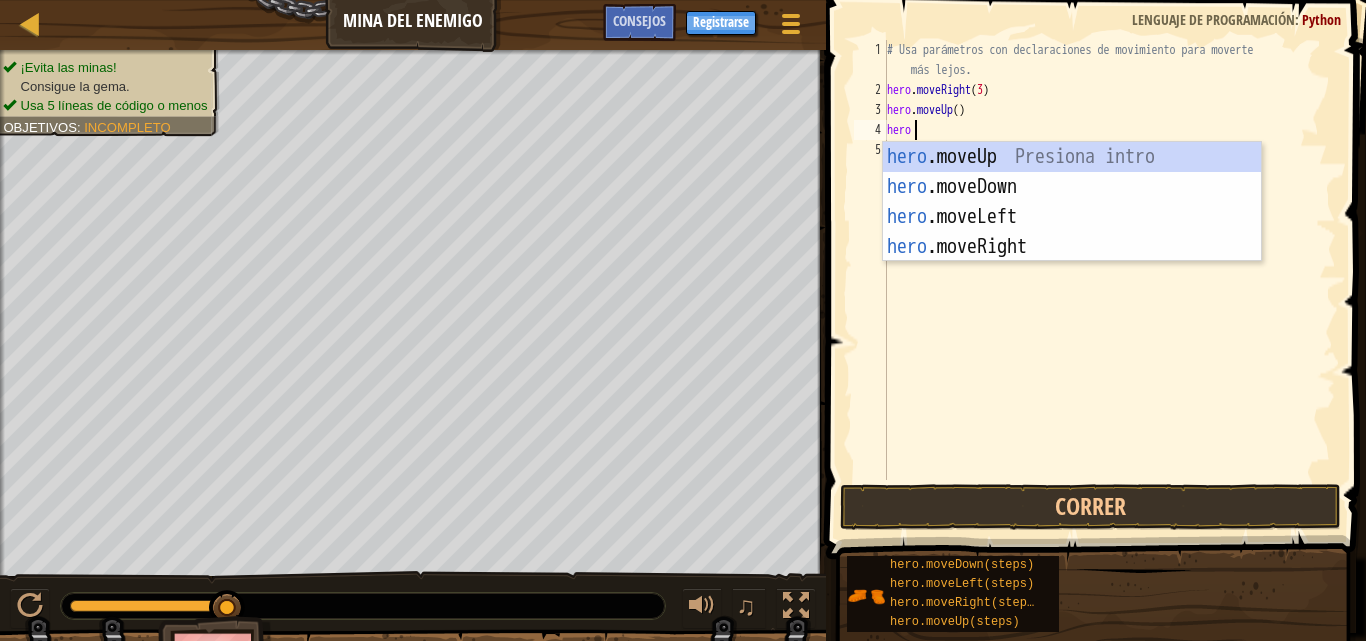 scroll, scrollTop: 9, scrollLeft: 3, axis: both 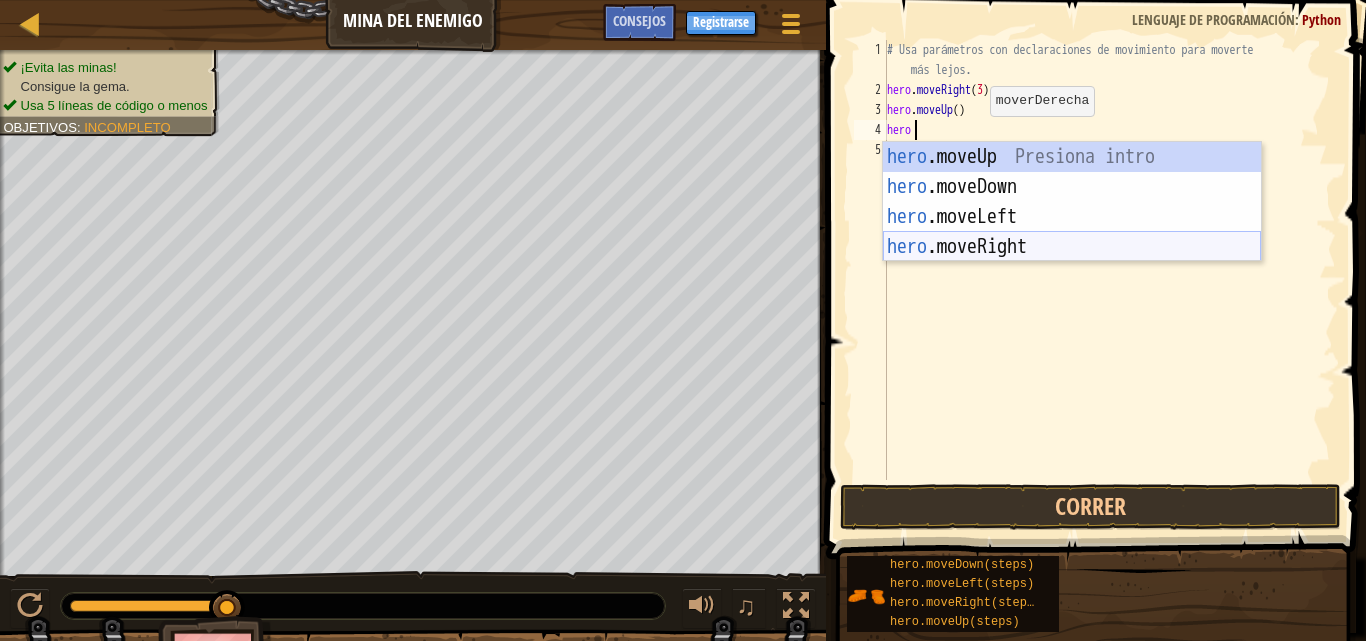 click on "hero .moveUp Presiona intro hero .moveDown Presiona intro hero .moveLeft Presiona intro hero .moveRight Presiona intro" at bounding box center [1072, 232] 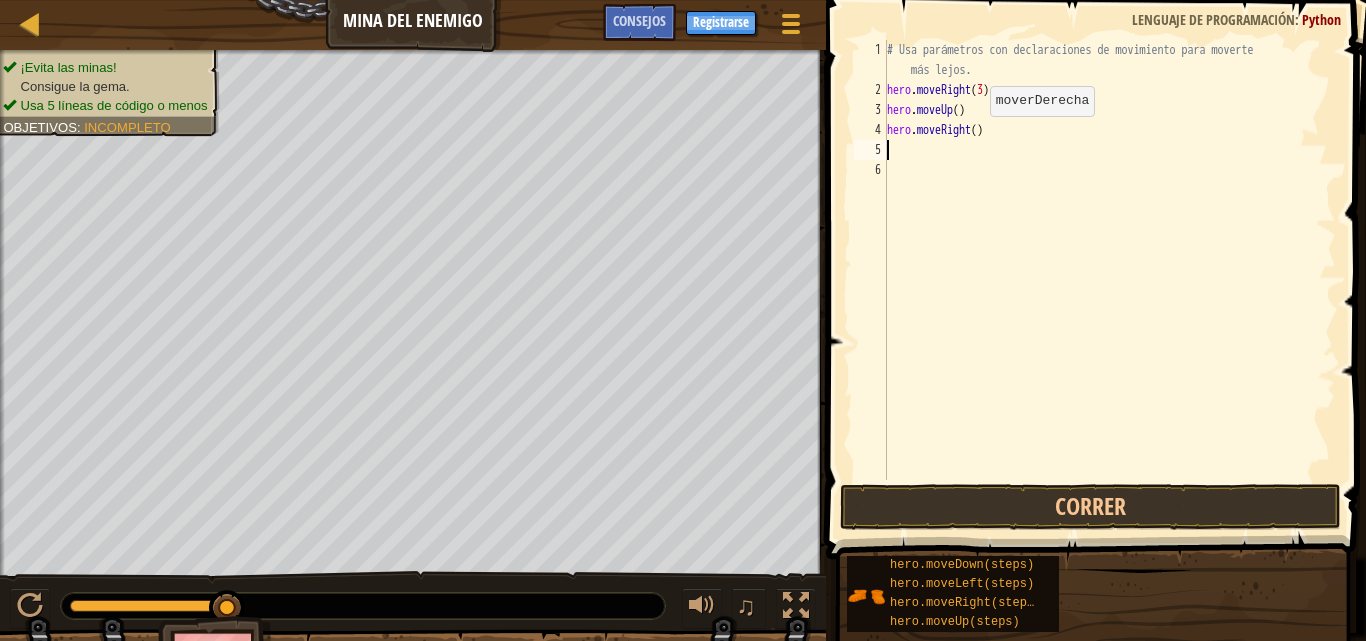 scroll, scrollTop: 9, scrollLeft: 0, axis: vertical 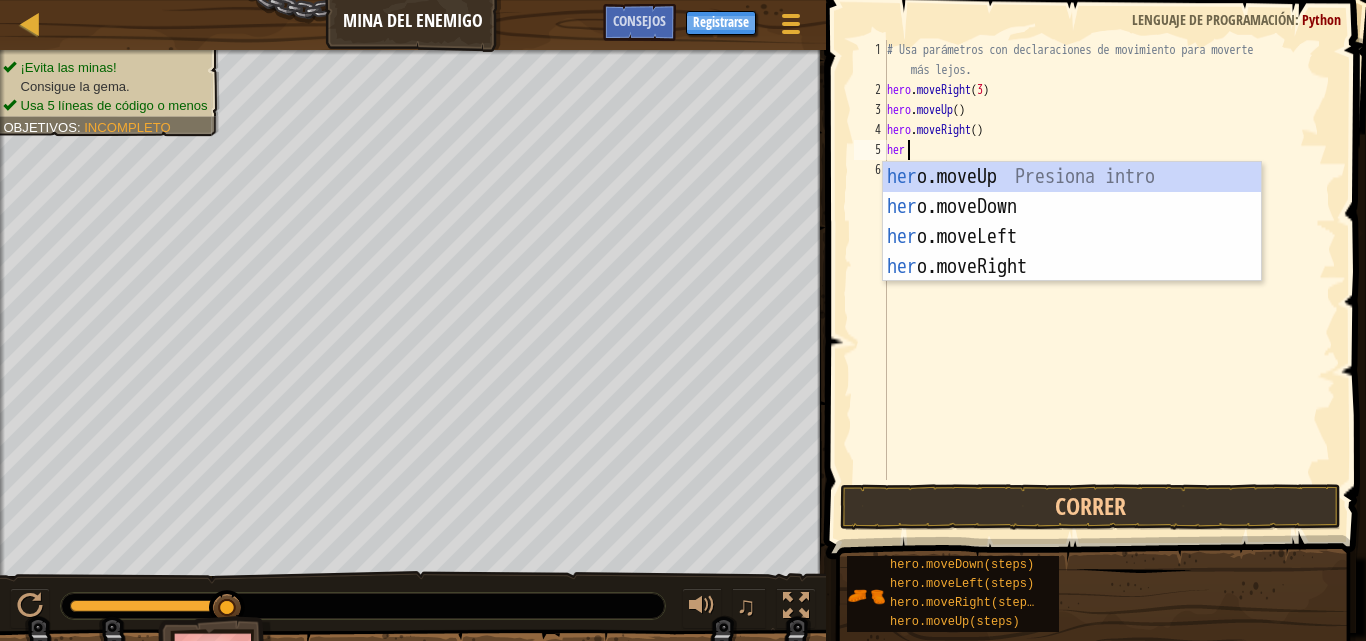 type on "hero" 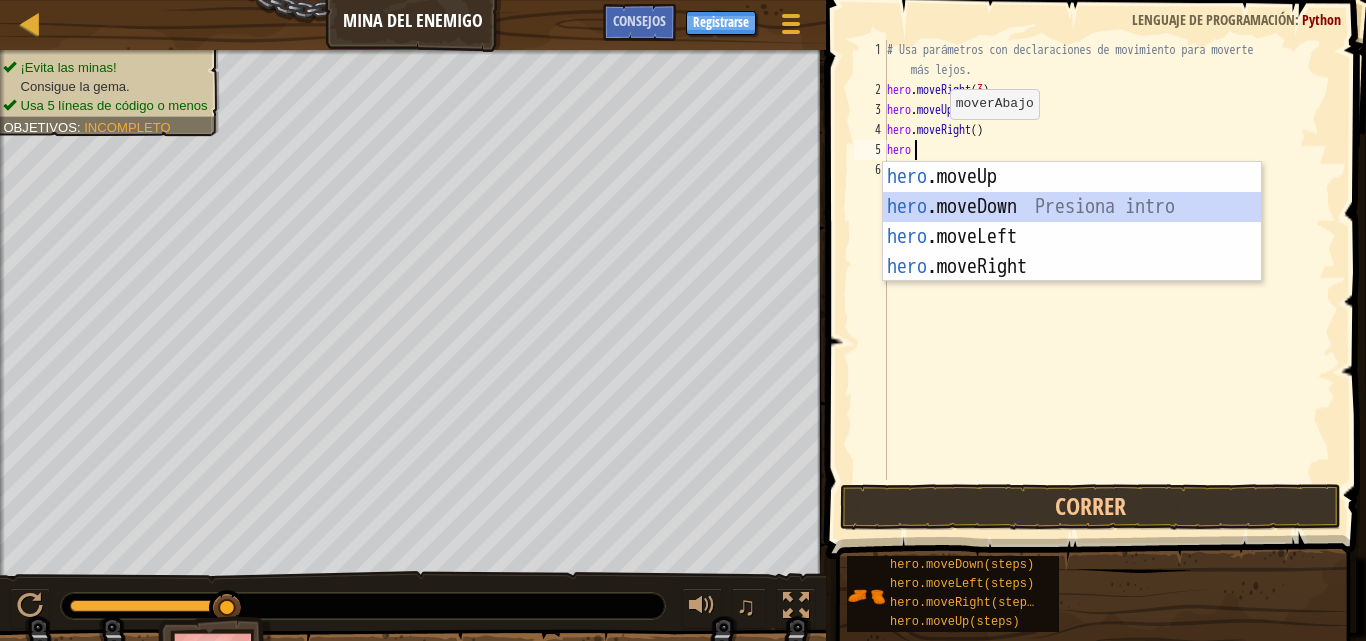 click on "hero .moveUp Presiona intro hero .moveDown Presiona intro hero .moveLeft Presiona intro hero .moveRight Presiona intro" at bounding box center (1072, 252) 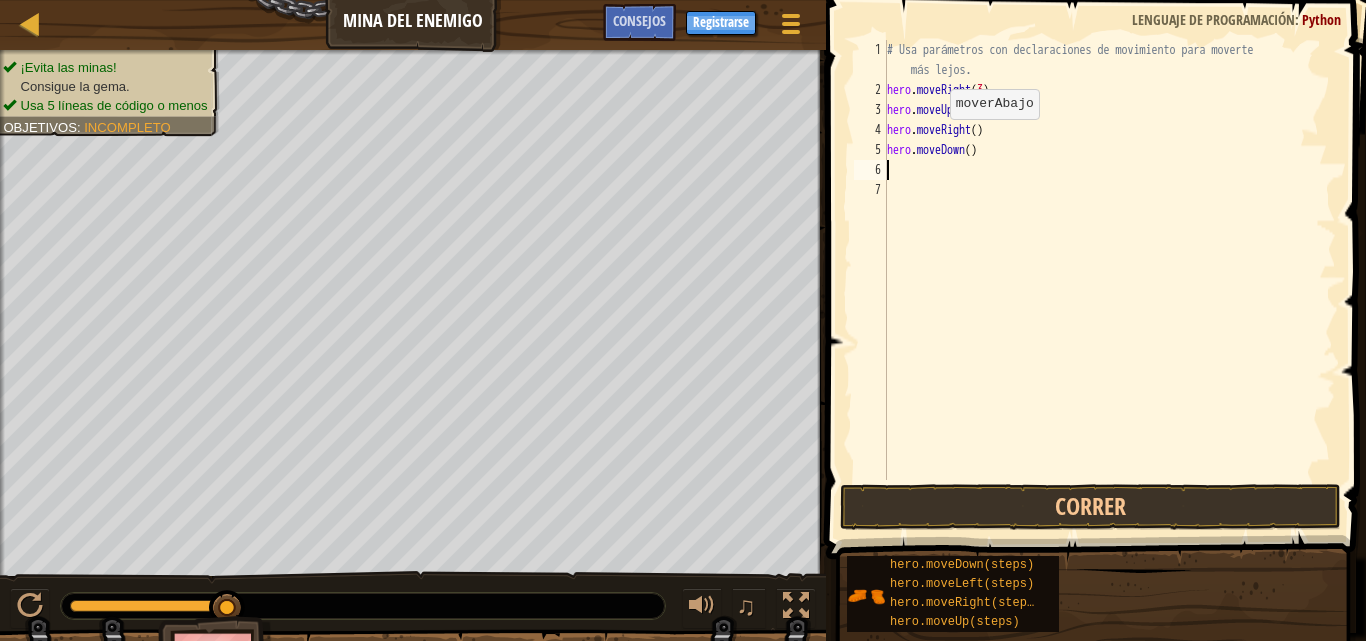 scroll, scrollTop: 9, scrollLeft: 0, axis: vertical 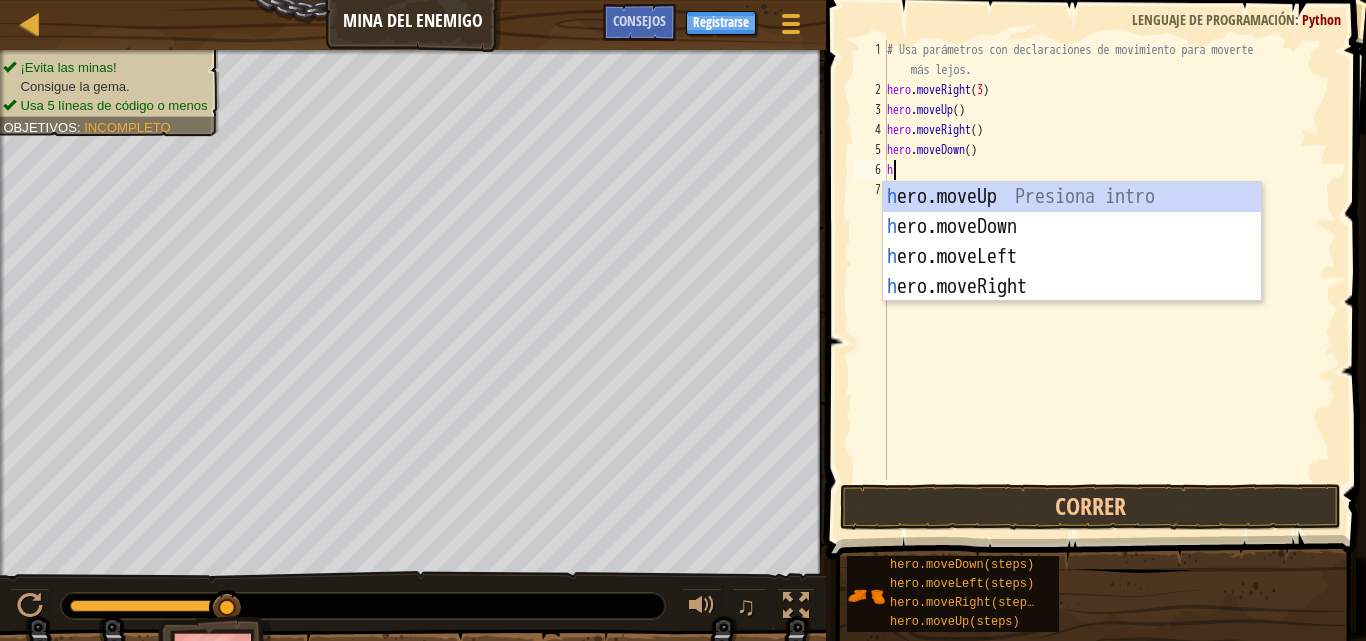 type on "he" 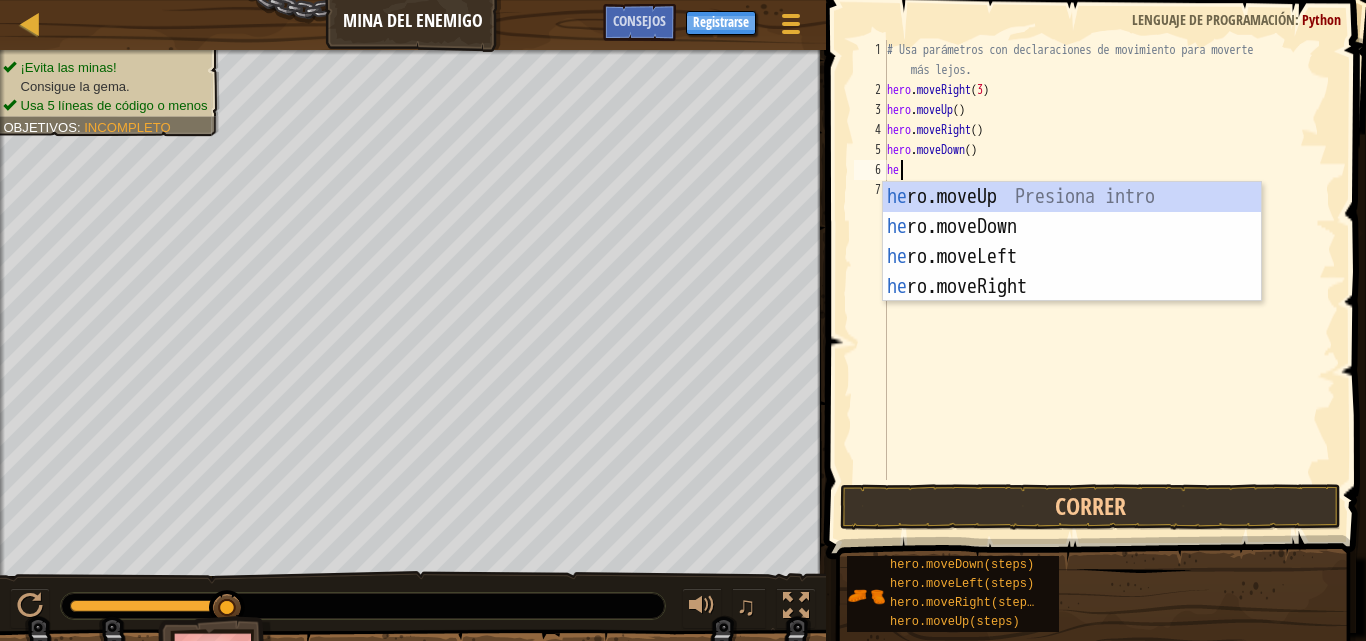 scroll, scrollTop: 9, scrollLeft: 1, axis: both 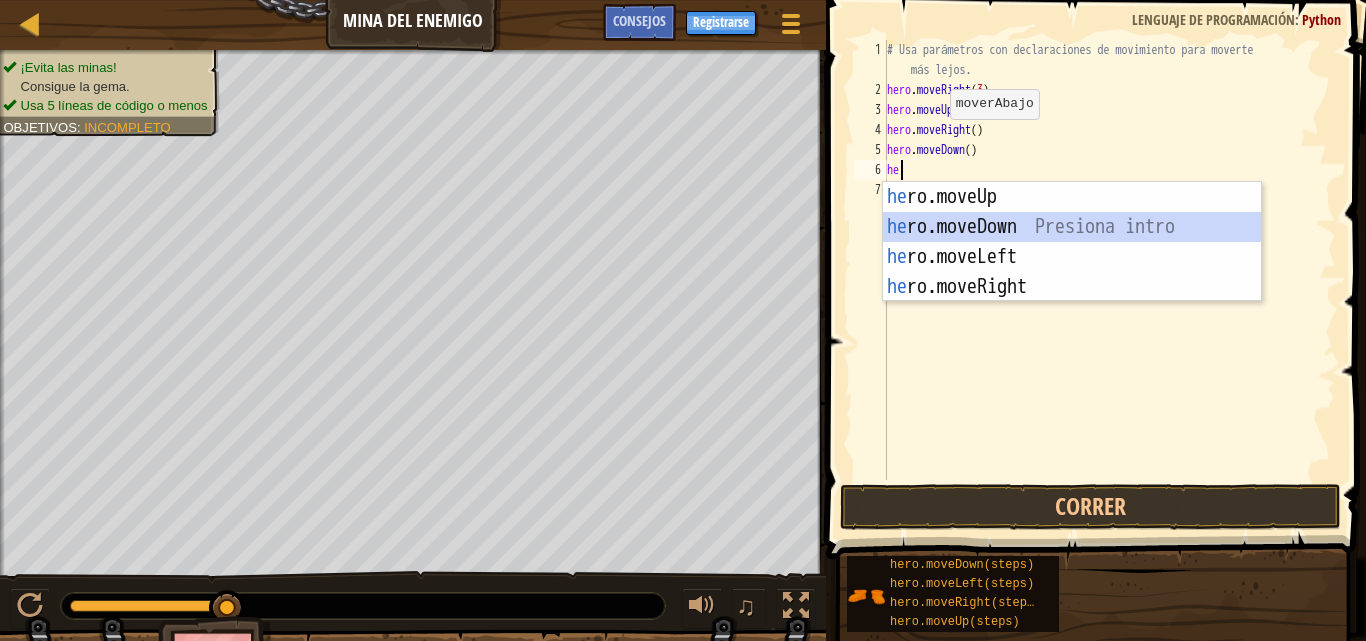 click on "he ro.moveUp Presiona intro he ro.moveDown Presiona intro he ro.moveLeft Presiona intro he ro.moveRight Presiona intro" at bounding box center (1072, 272) 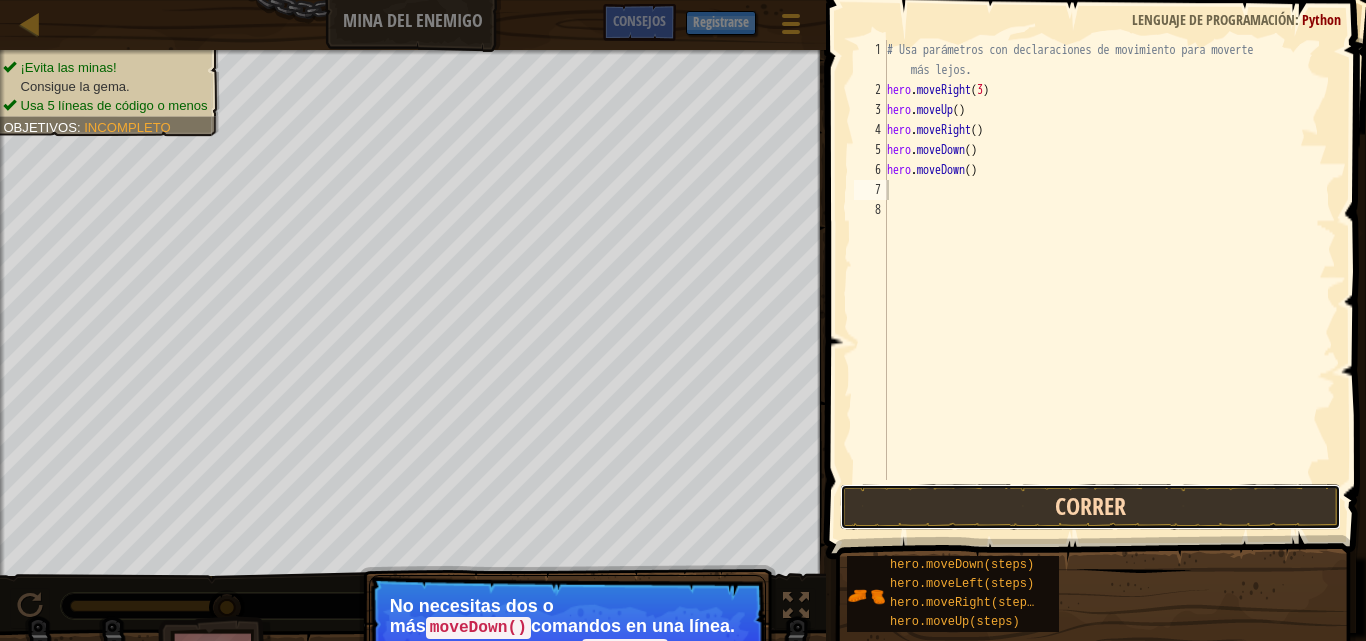 click on "Correr" at bounding box center [1090, 507] 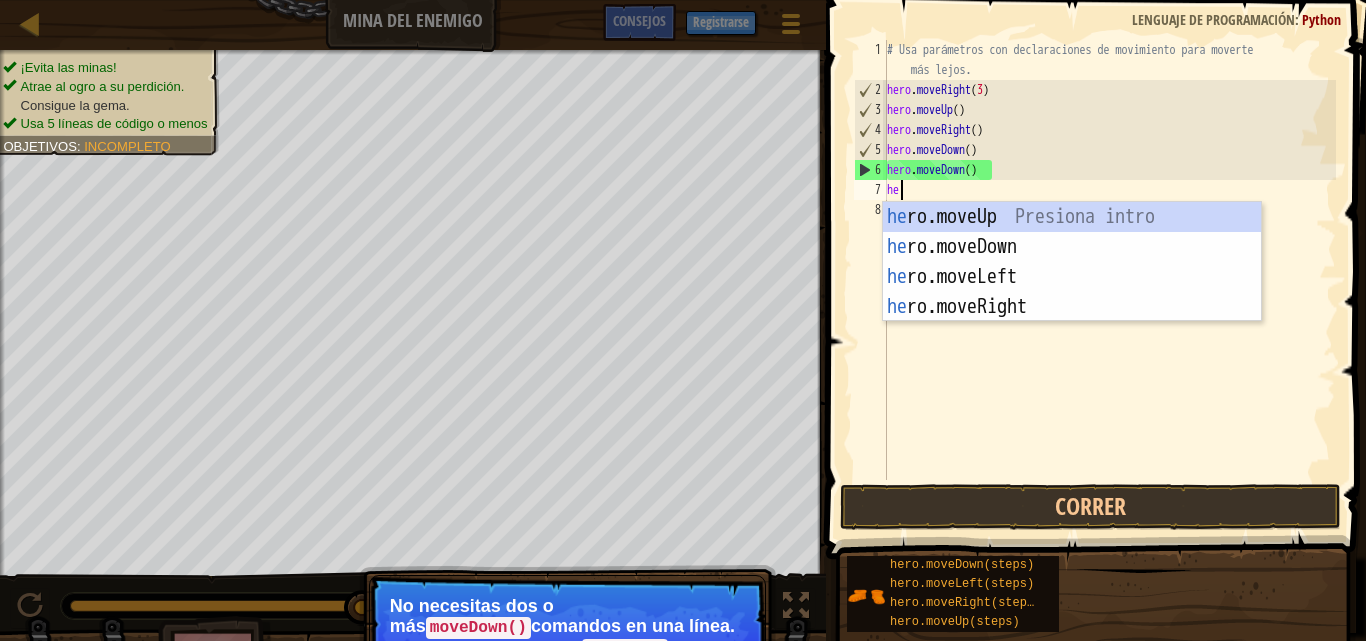 type on "her" 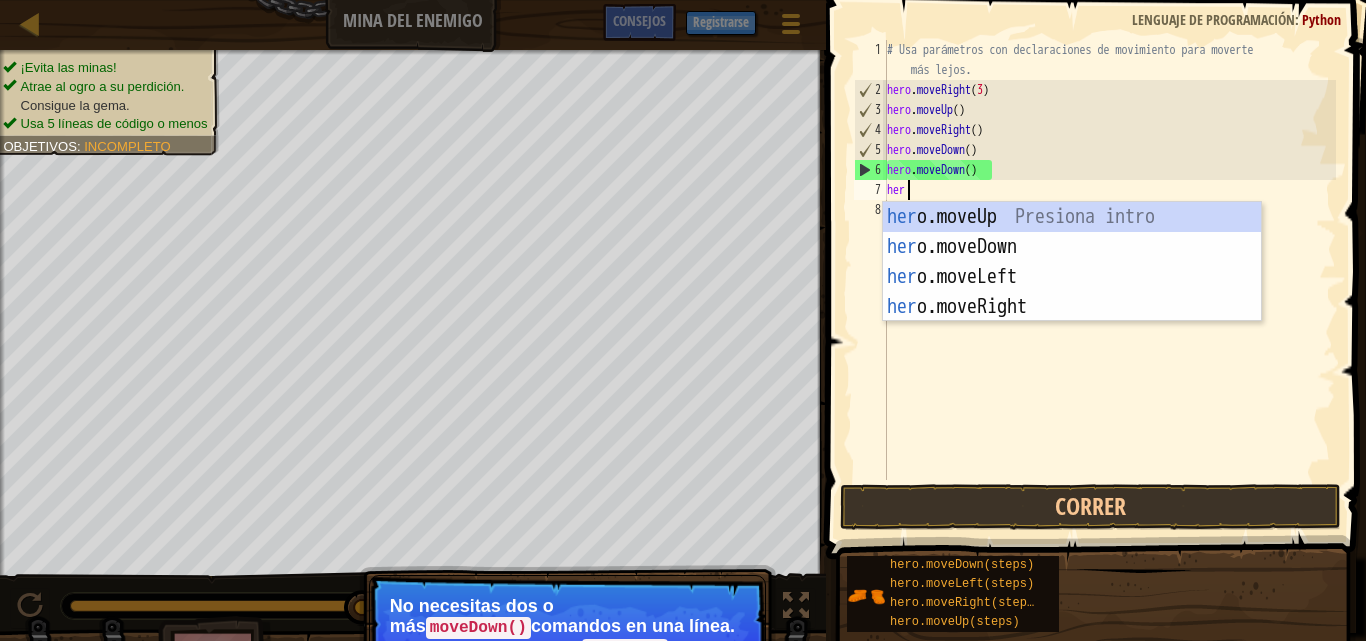 scroll, scrollTop: 9, scrollLeft: 2, axis: both 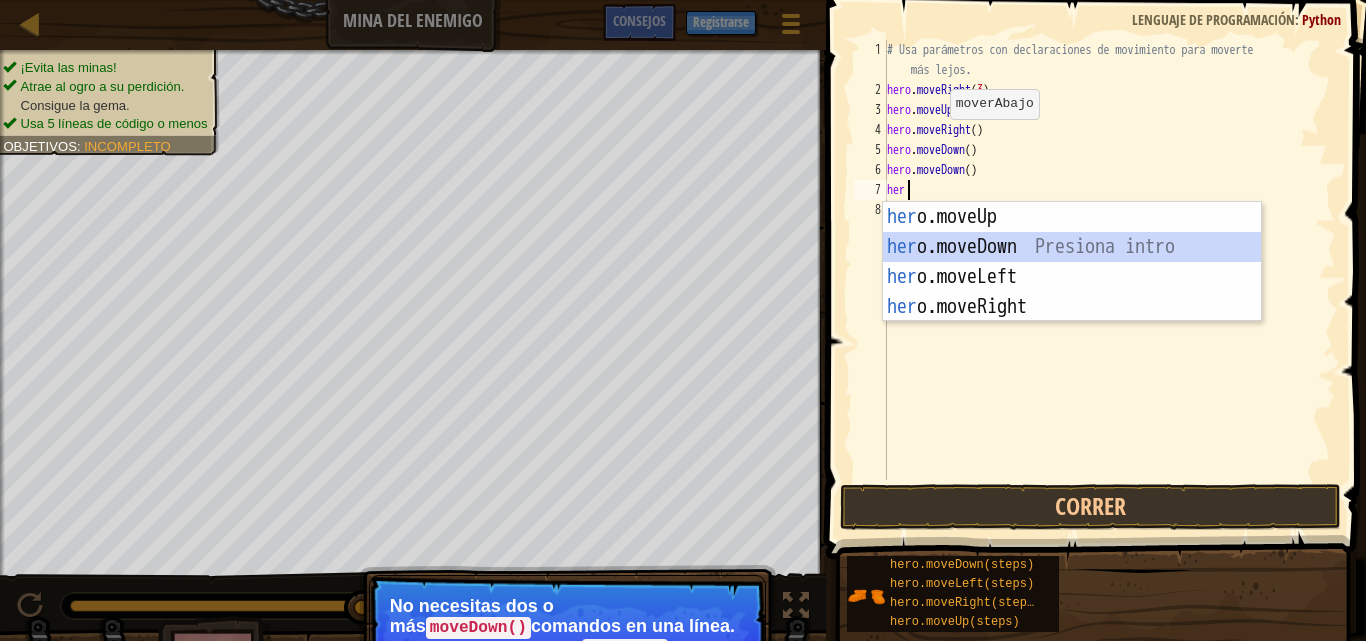 click on "her o.moveUp Presiona intro her o.moveDown Presiona intro her o.moveLeft Presiona intro her o.moveRight Presiona intro" at bounding box center (1072, 292) 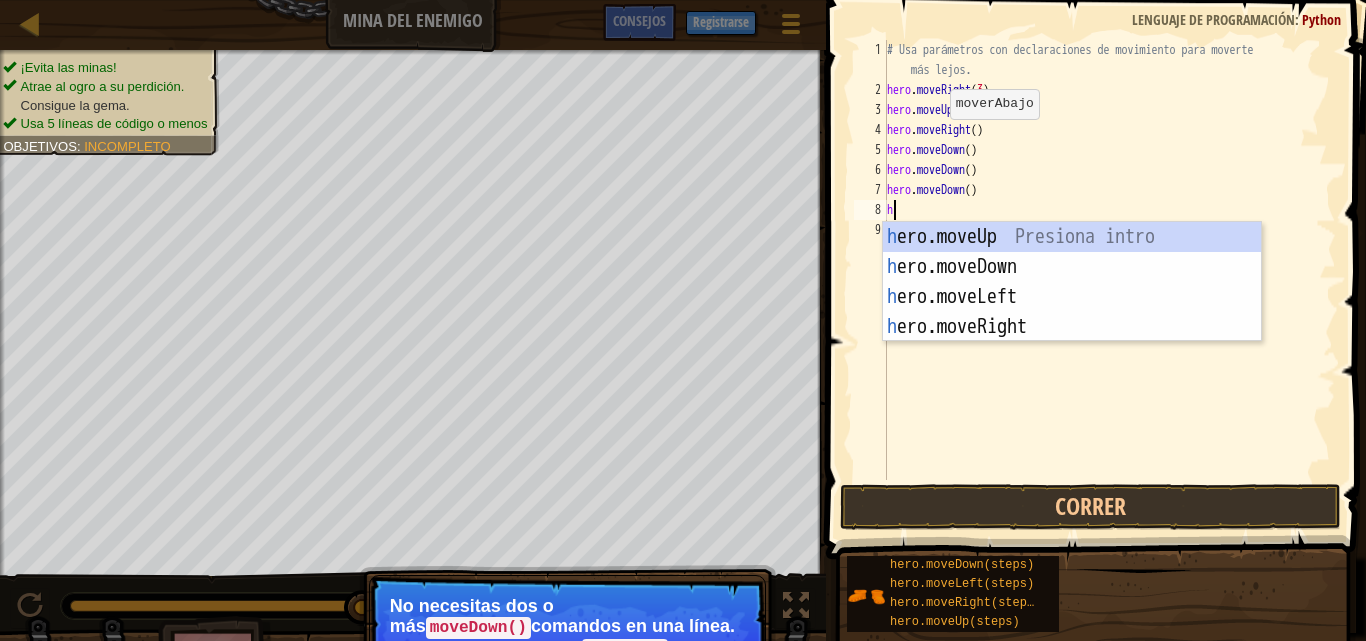 type on "he" 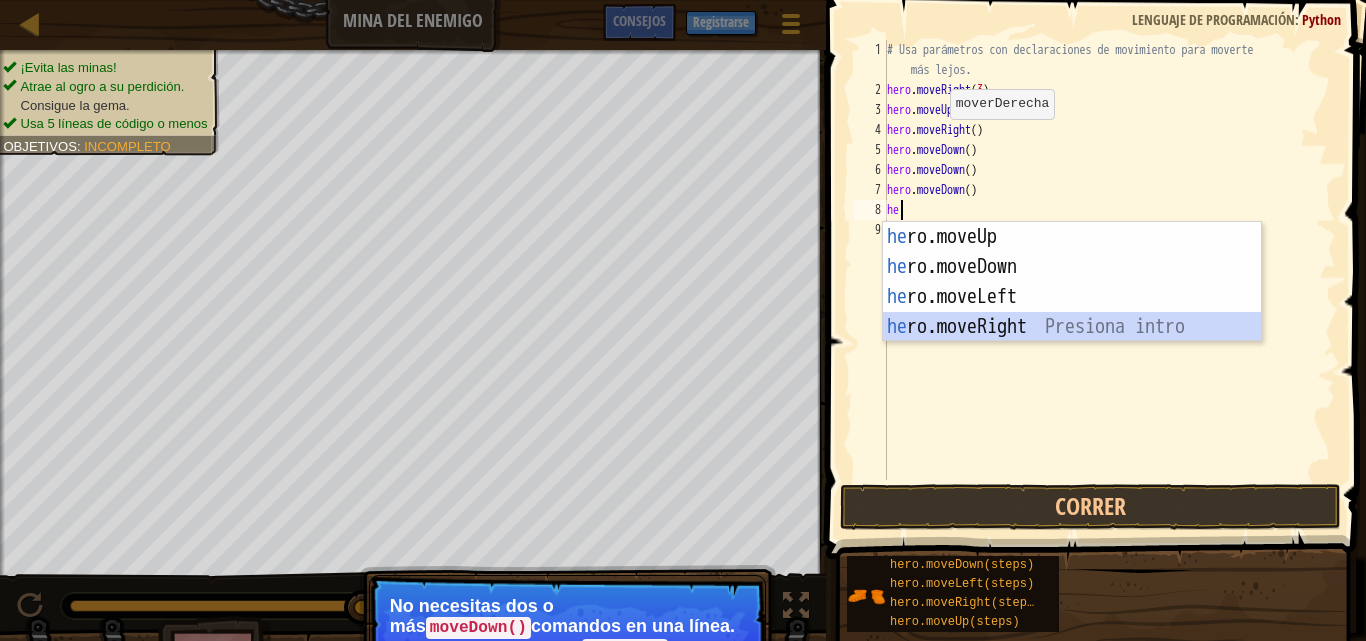 click on "he ro.moveUp Presiona intro he ro.moveDown Presiona intro he ro.moveLeft Presiona intro he ro.moveRight Presiona intro" at bounding box center [1072, 312] 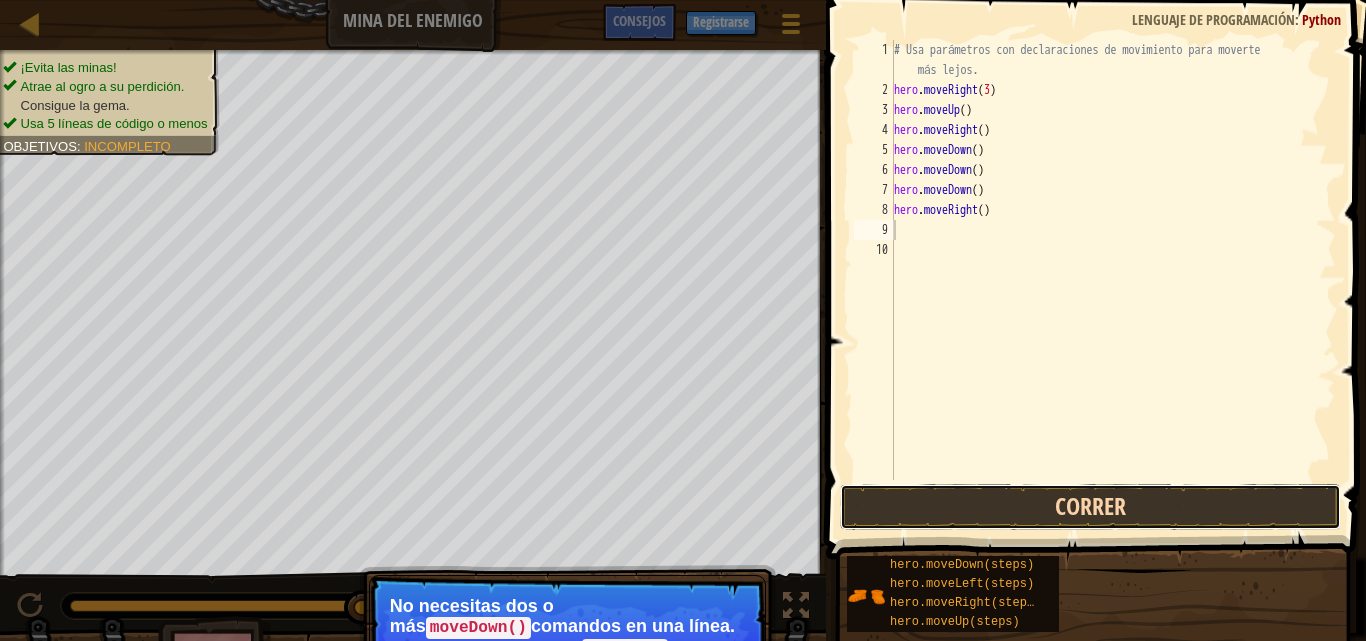 click on "Correr" at bounding box center [1090, 507] 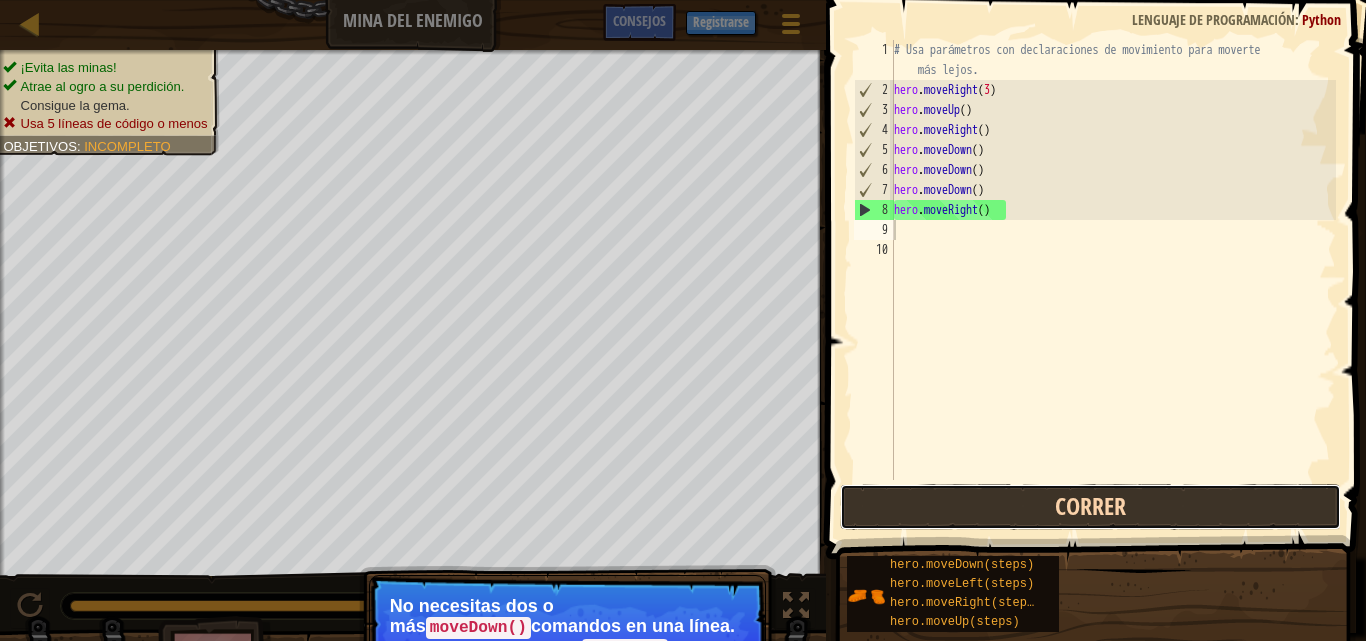 click on "Correr" at bounding box center [1090, 507] 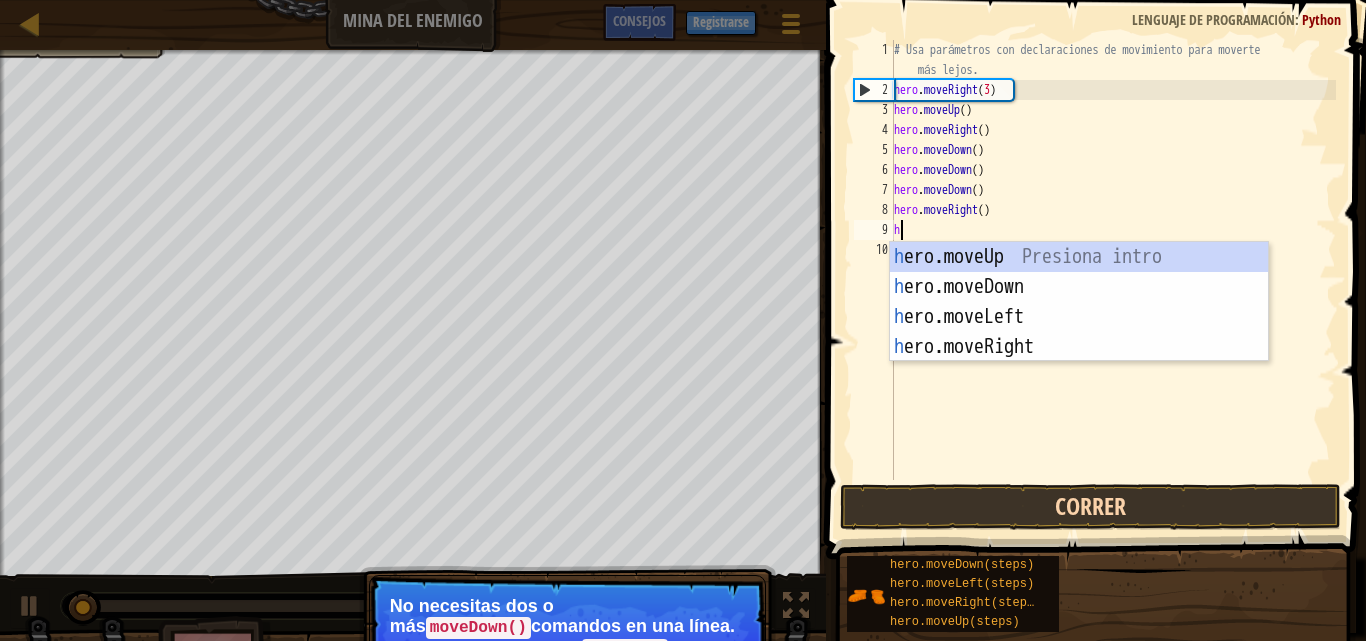 type on "her" 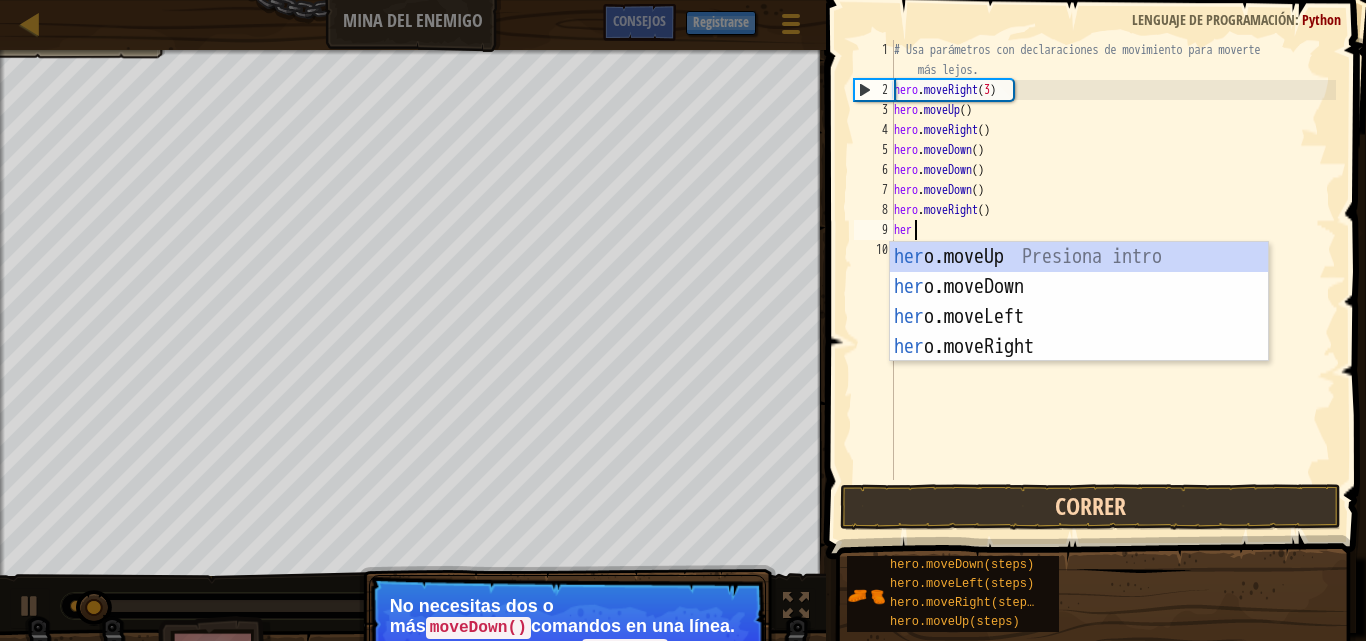scroll, scrollTop: 9, scrollLeft: 2, axis: both 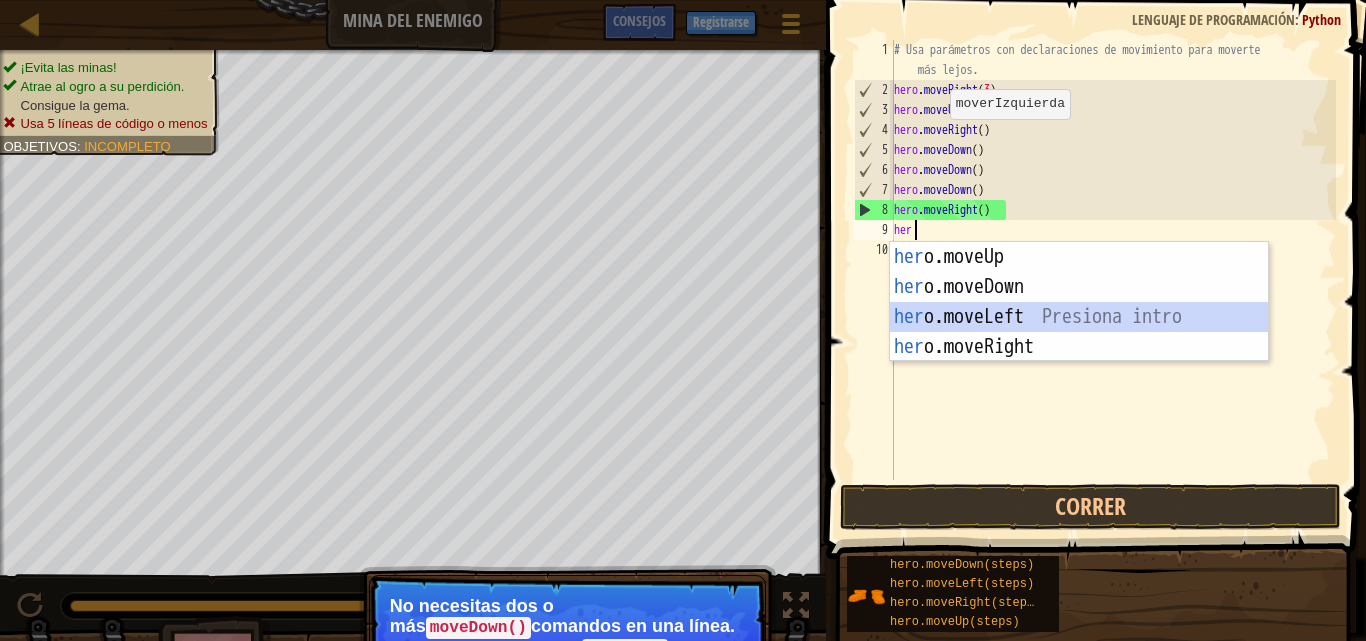 click on "her o.moveUp Presiona intro her o.moveDown Presiona intro her o.moveLeft Presiona intro her o.moveRight Presiona intro" at bounding box center [1079, 332] 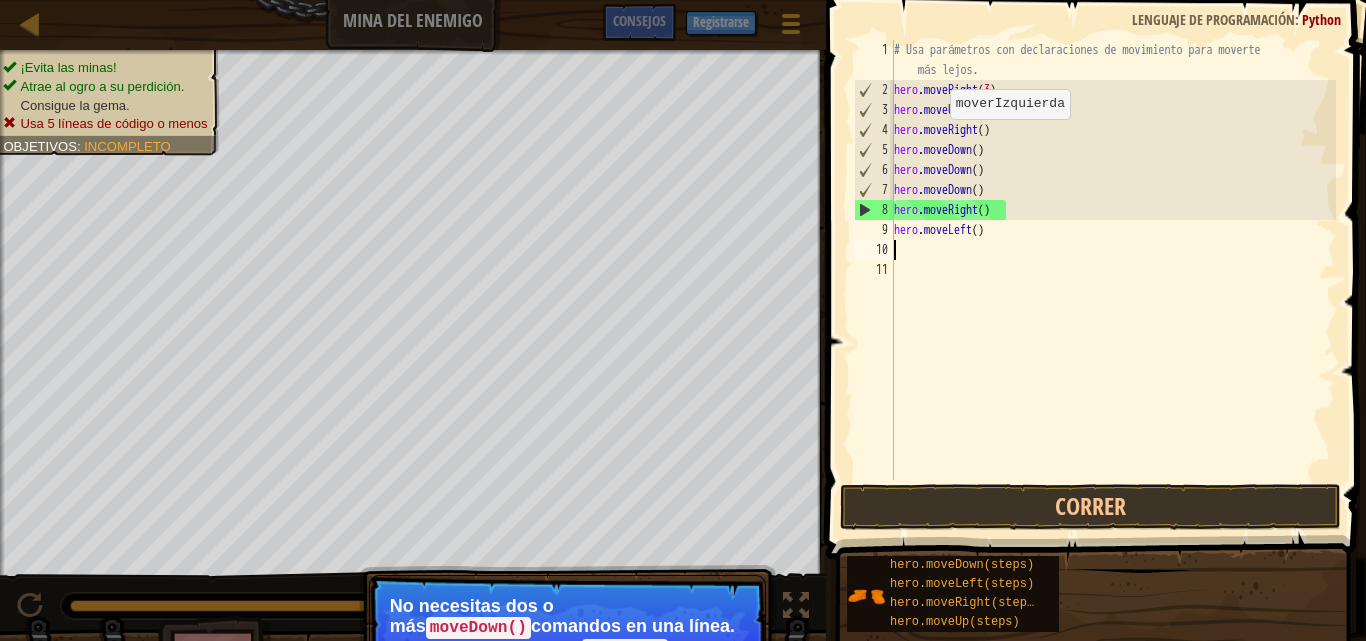 scroll, scrollTop: 9, scrollLeft: 0, axis: vertical 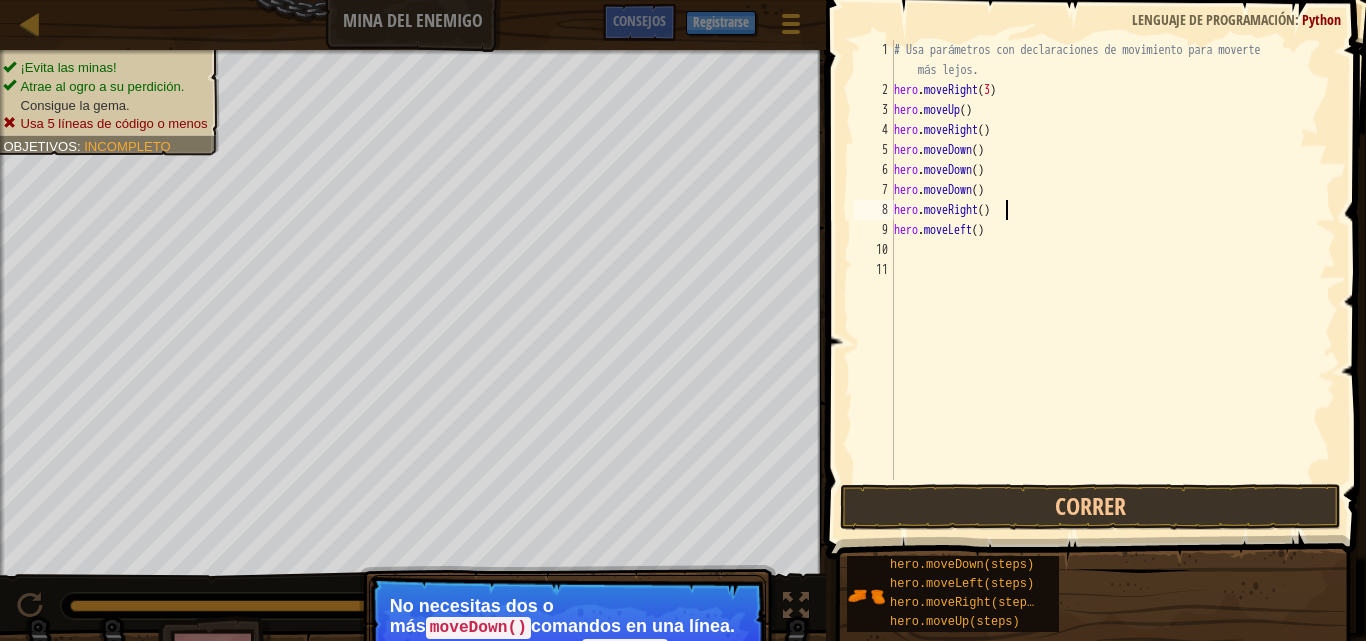 click on "# Usa parámetros con declaraciones de movimiento para moverte       más lejos. hero . moveRight ( 3 ) hero . moveUp ( ) hero . moveRight ( ) hero . moveDown ( ) hero . moveDown ( ) hero . moveDown ( ) hero . moveRight ( ) hero . moveLeft ( )" at bounding box center (1113, 290) 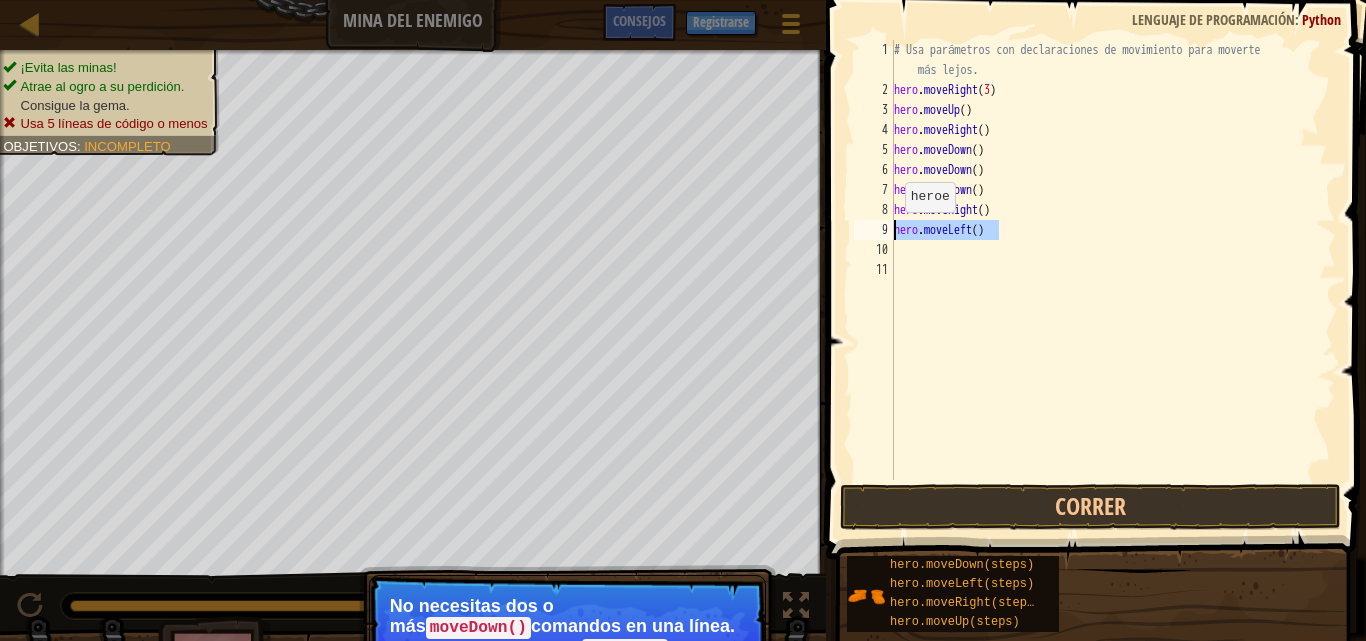 drag, startPoint x: 1013, startPoint y: 229, endPoint x: 874, endPoint y: 234, distance: 139.0899 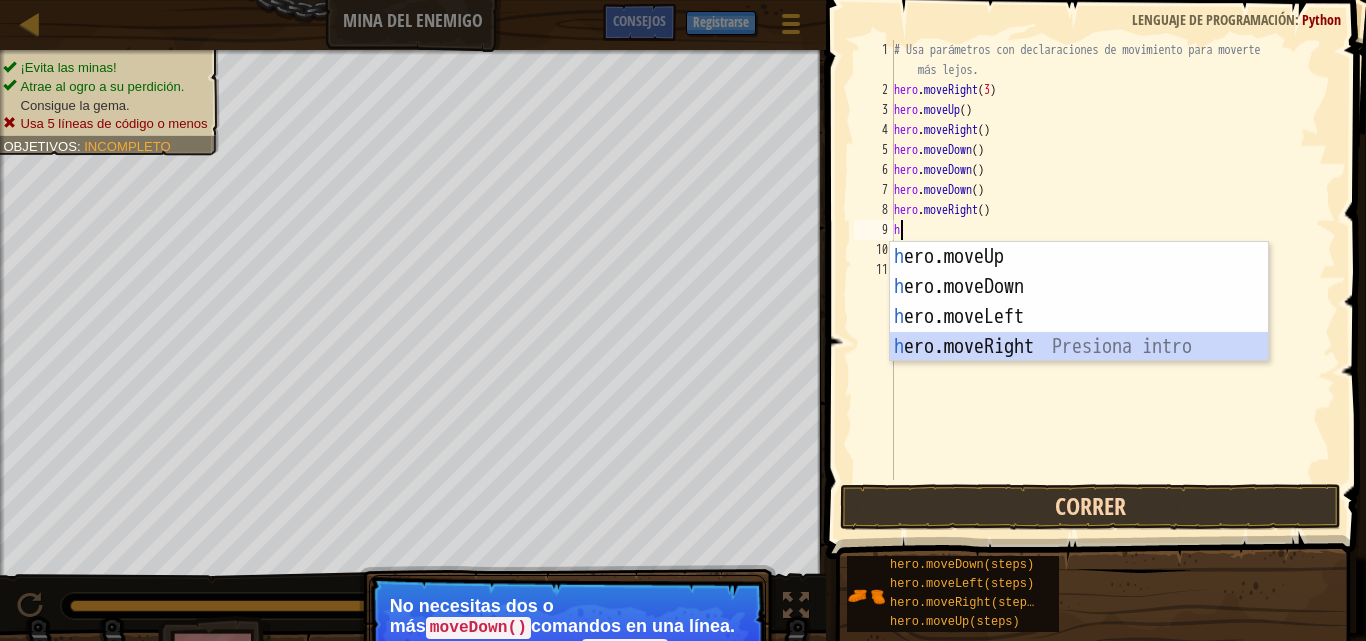 drag, startPoint x: 1026, startPoint y: 349, endPoint x: 1056, endPoint y: 503, distance: 156.89487 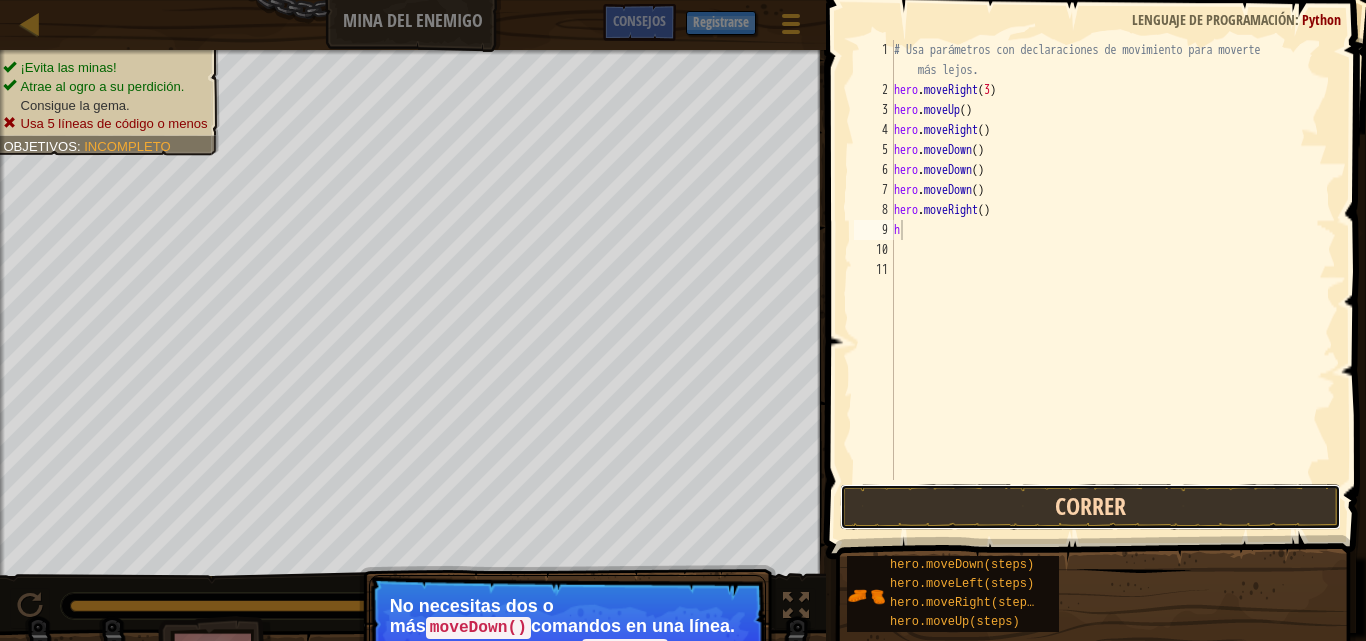 click on "Correr" at bounding box center (1090, 507) 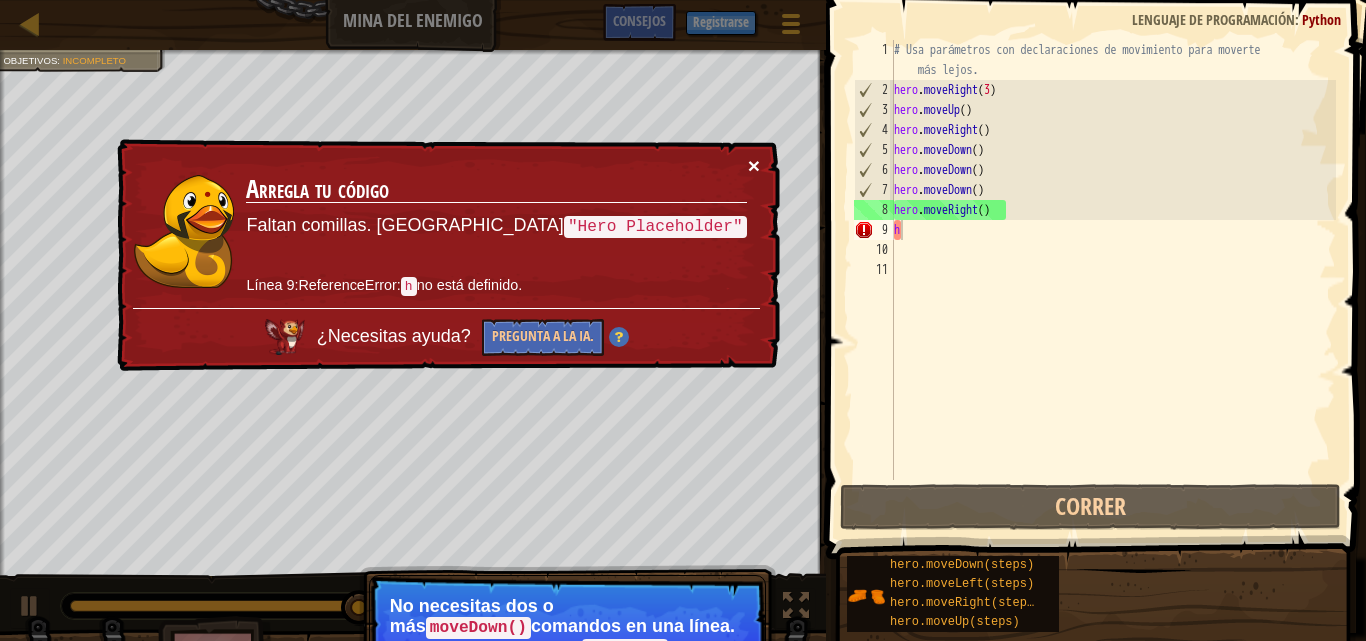 click on "×" at bounding box center (754, 165) 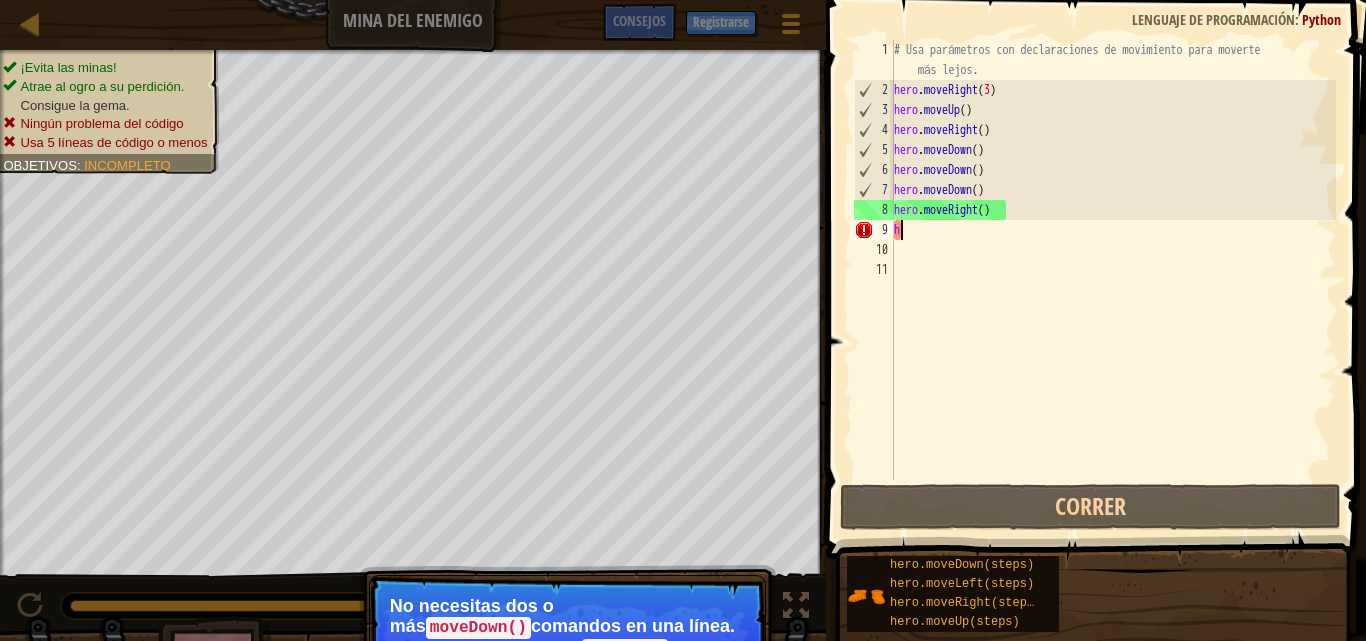 type on "her" 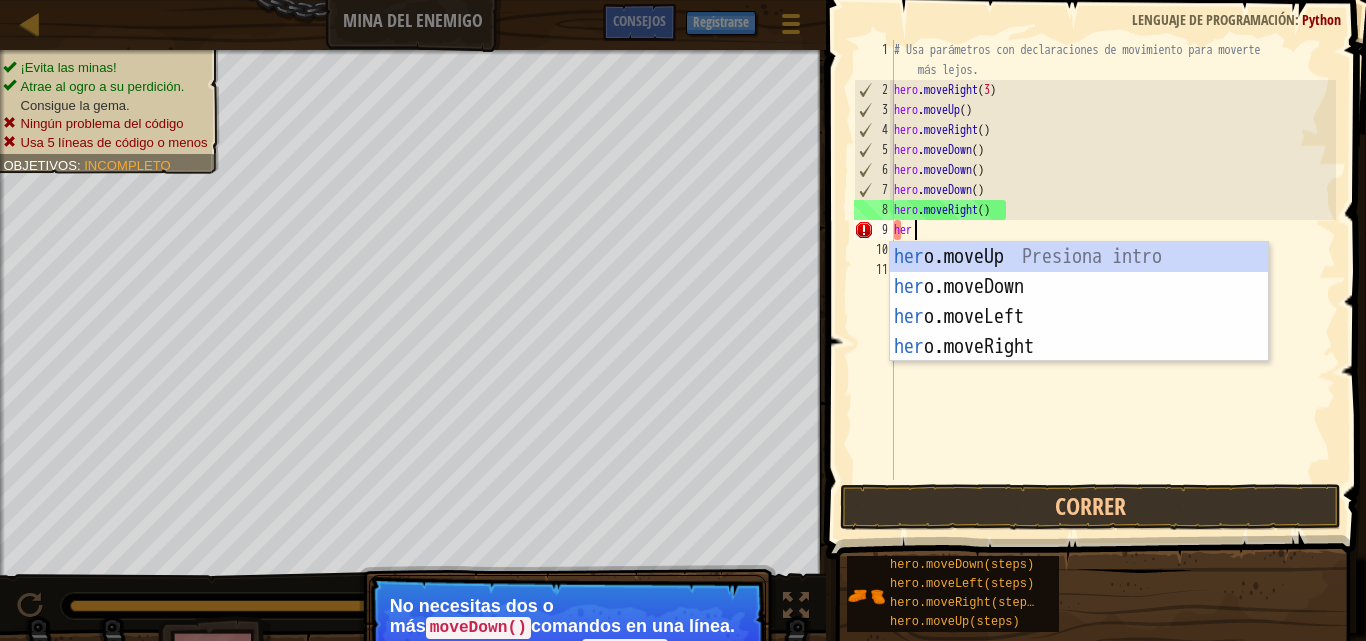 scroll, scrollTop: 9, scrollLeft: 2, axis: both 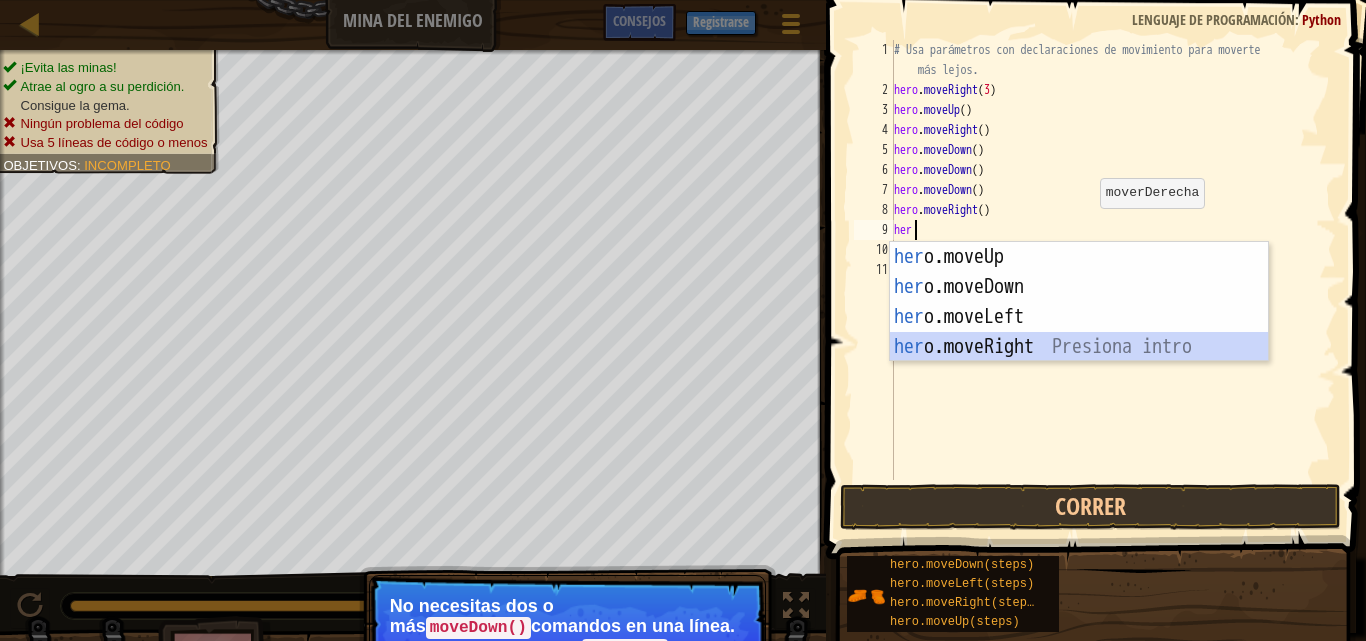 click on "her o.moveUp Presiona intro her o.moveDown Presiona intro her o.moveLeft Presiona intro her o.moveRight Presiona intro" at bounding box center (1079, 332) 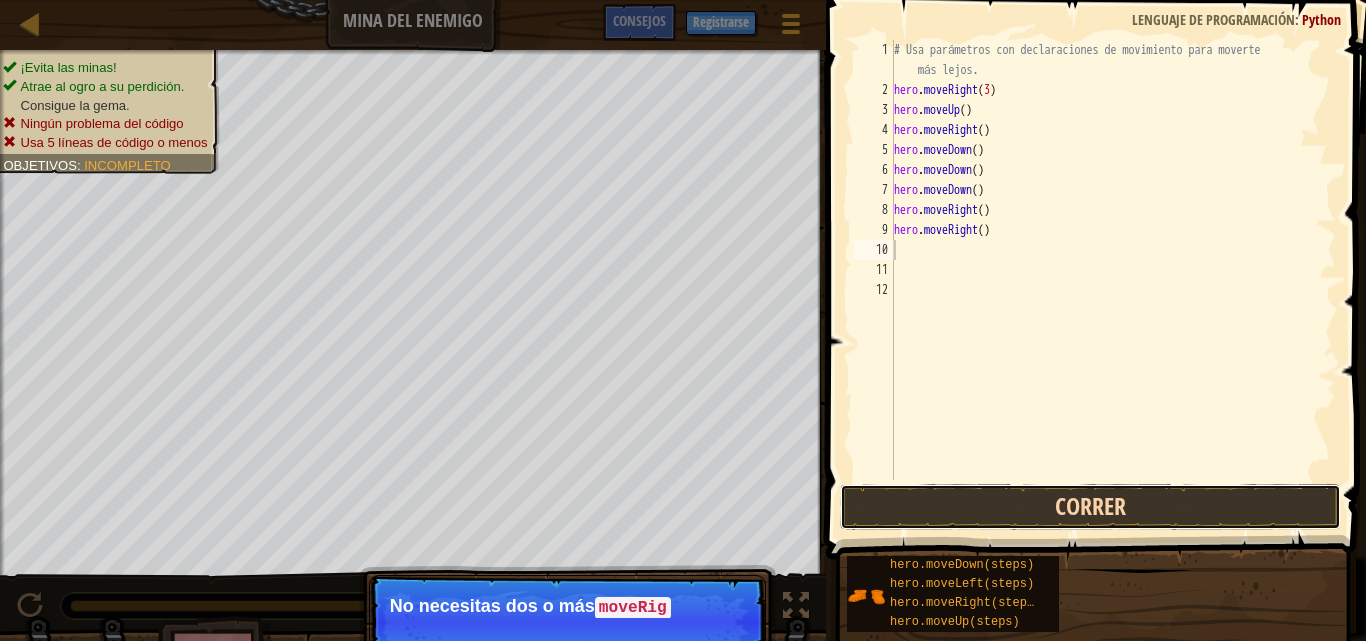 click on "Correr" at bounding box center [1090, 507] 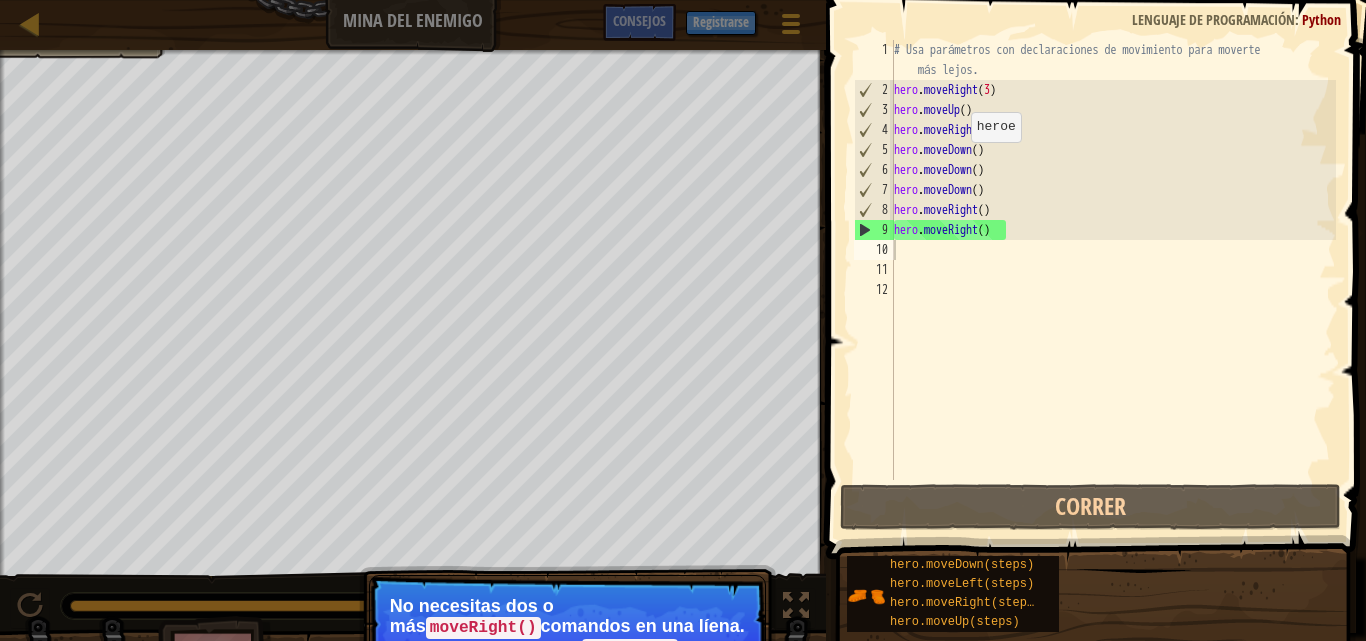 click on "¡Evita las minas! [PERSON_NAME] al ogro a su perdición. Consigue la gema. Usa 5 líneas de código o menos Objetivos : Incompleto" at bounding box center (413, 313) 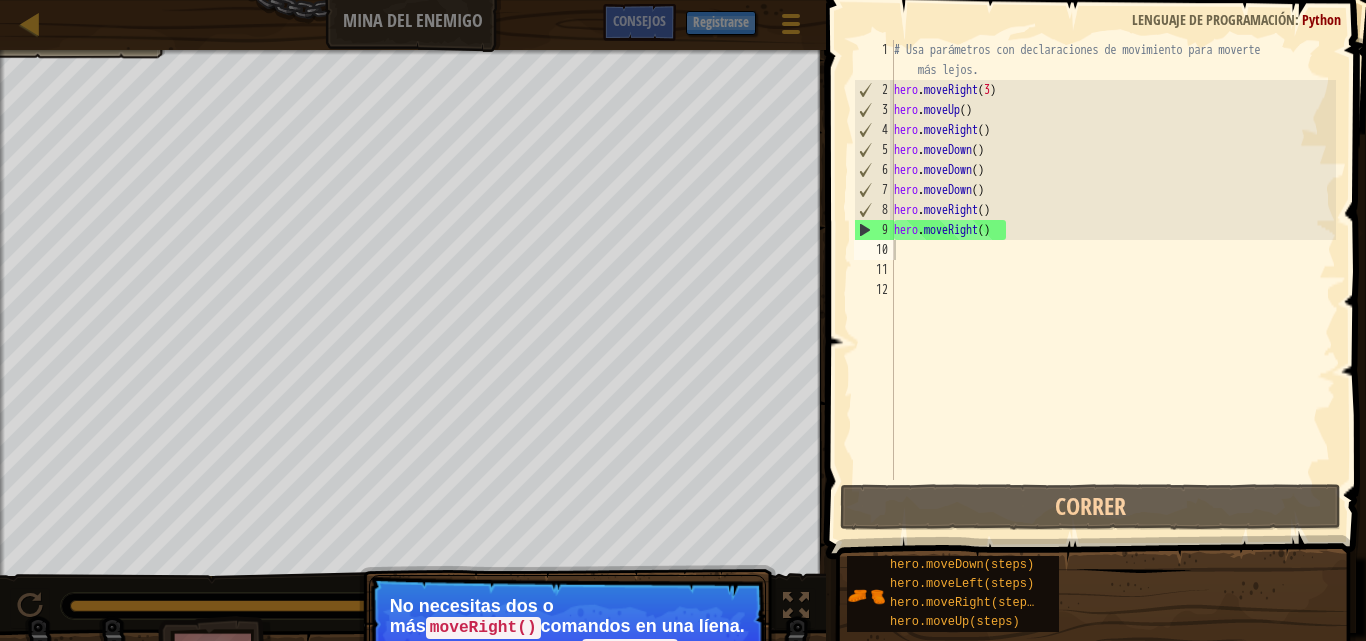 drag, startPoint x: 517, startPoint y: 50, endPoint x: 1187, endPoint y: 443, distance: 776.75543 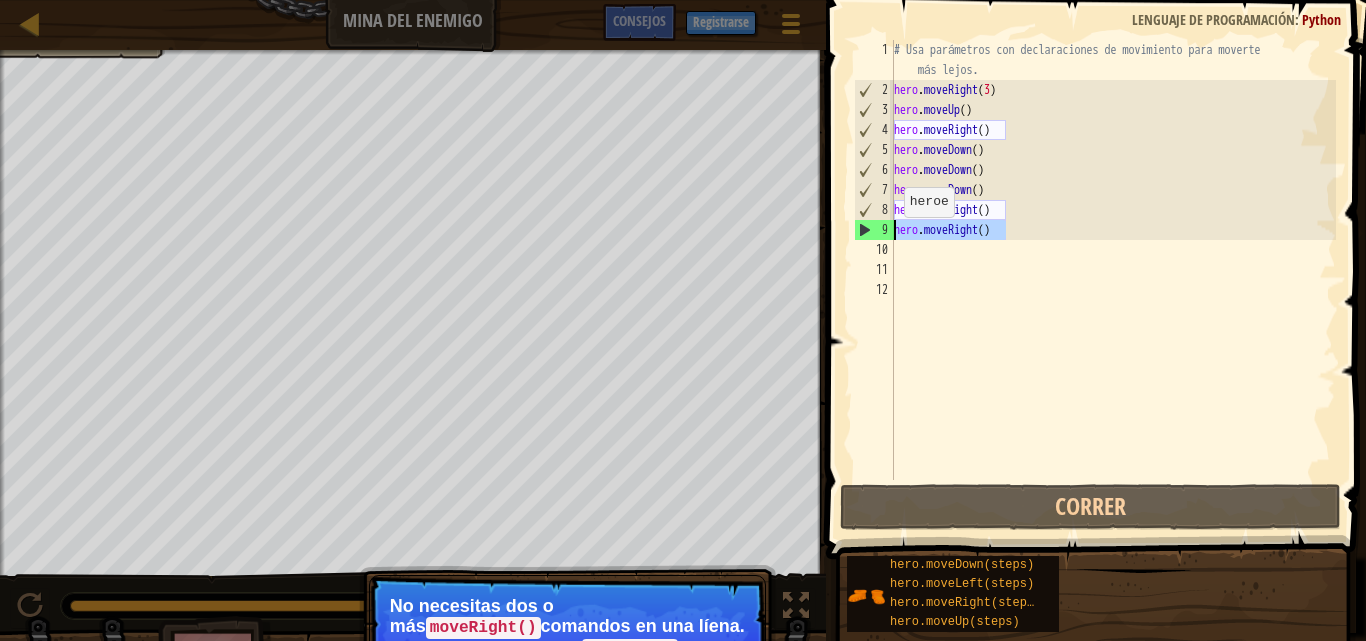drag, startPoint x: 1052, startPoint y: 231, endPoint x: 884, endPoint y: 236, distance: 168.07439 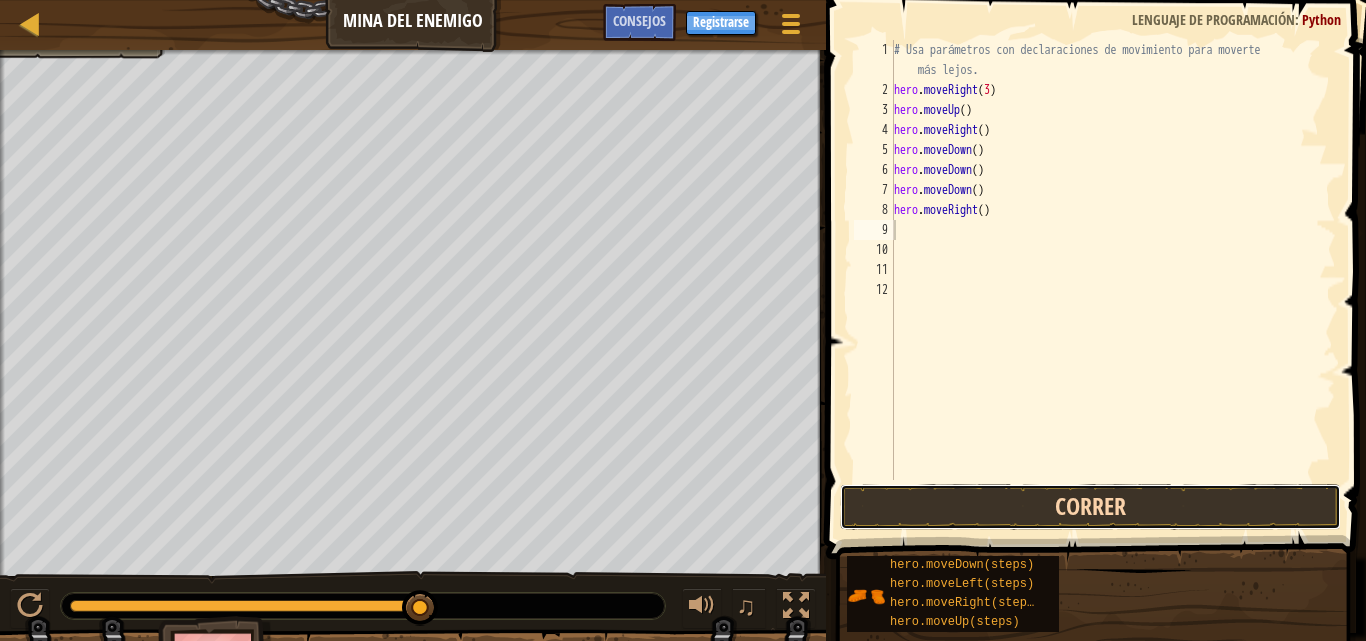 click on "Correr" at bounding box center (1090, 507) 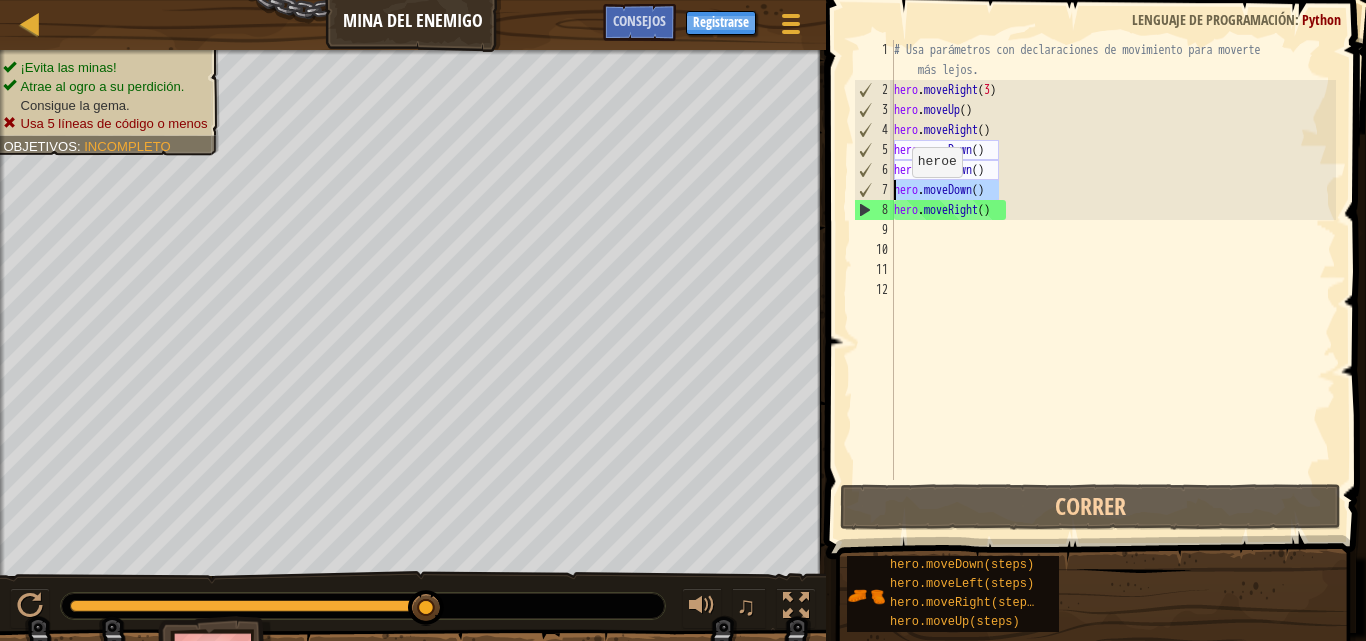 drag, startPoint x: 1047, startPoint y: 181, endPoint x: 873, endPoint y: 194, distance: 174.48495 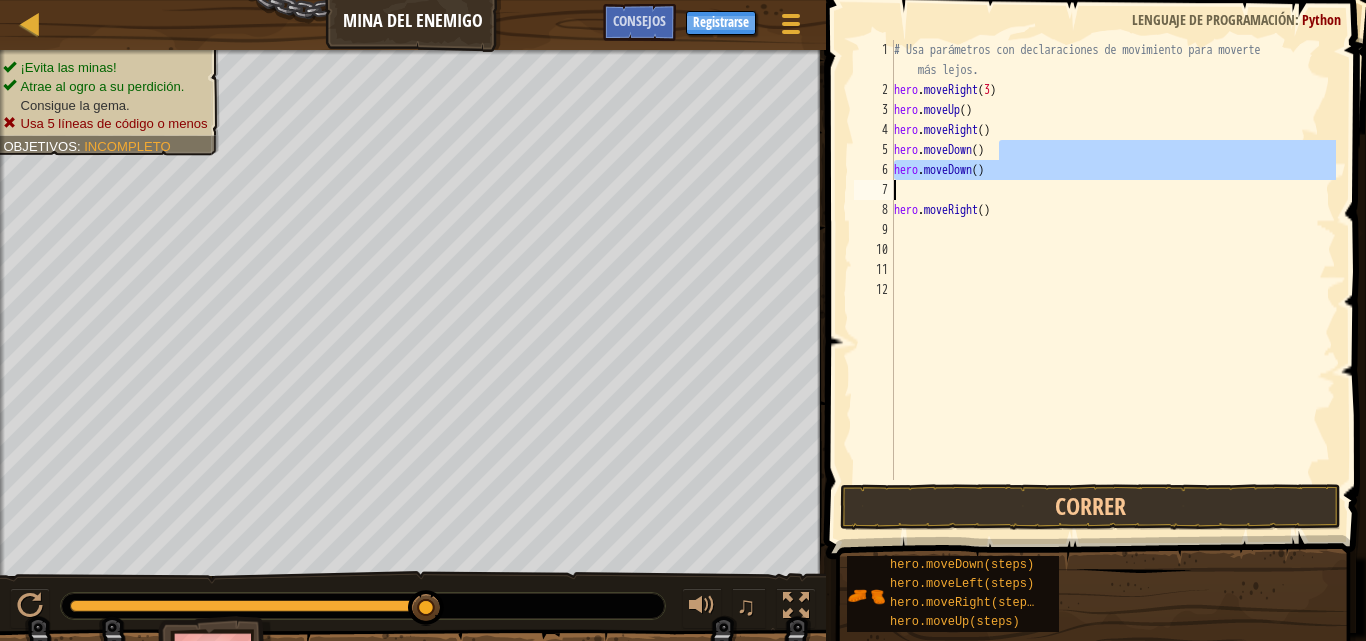 drag, startPoint x: 1027, startPoint y: 159, endPoint x: 888, endPoint y: 183, distance: 141.05673 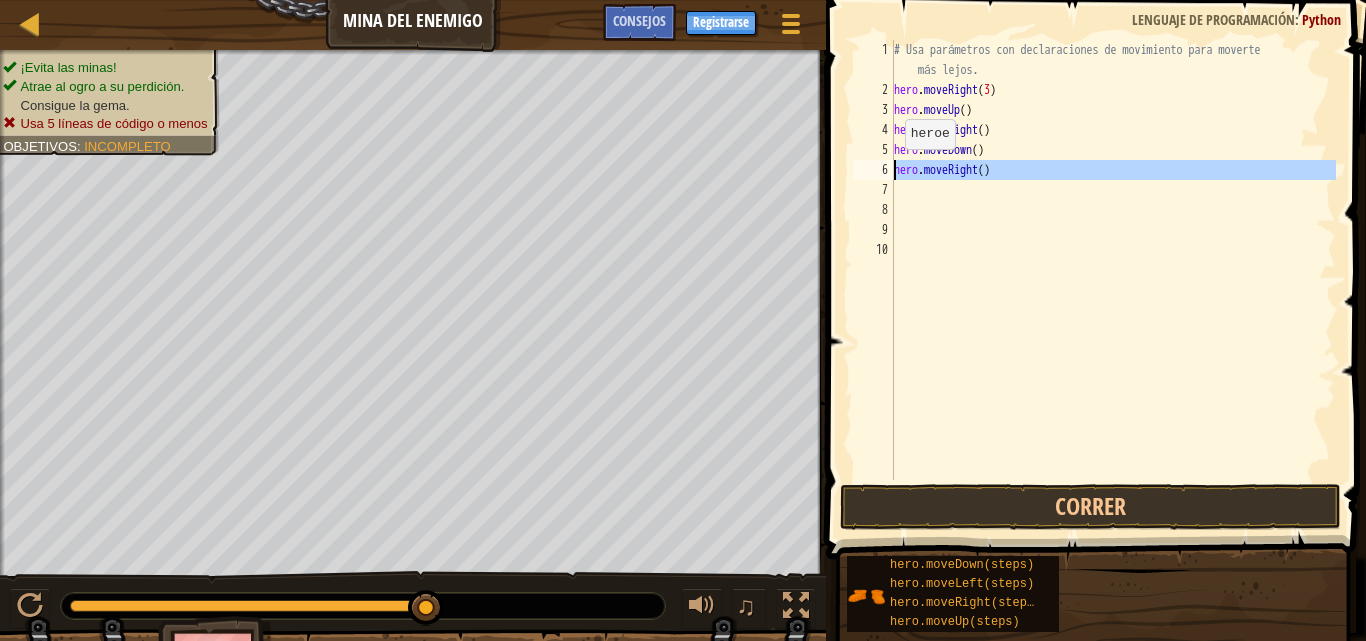 drag, startPoint x: 1082, startPoint y: 181, endPoint x: 875, endPoint y: 170, distance: 207.29207 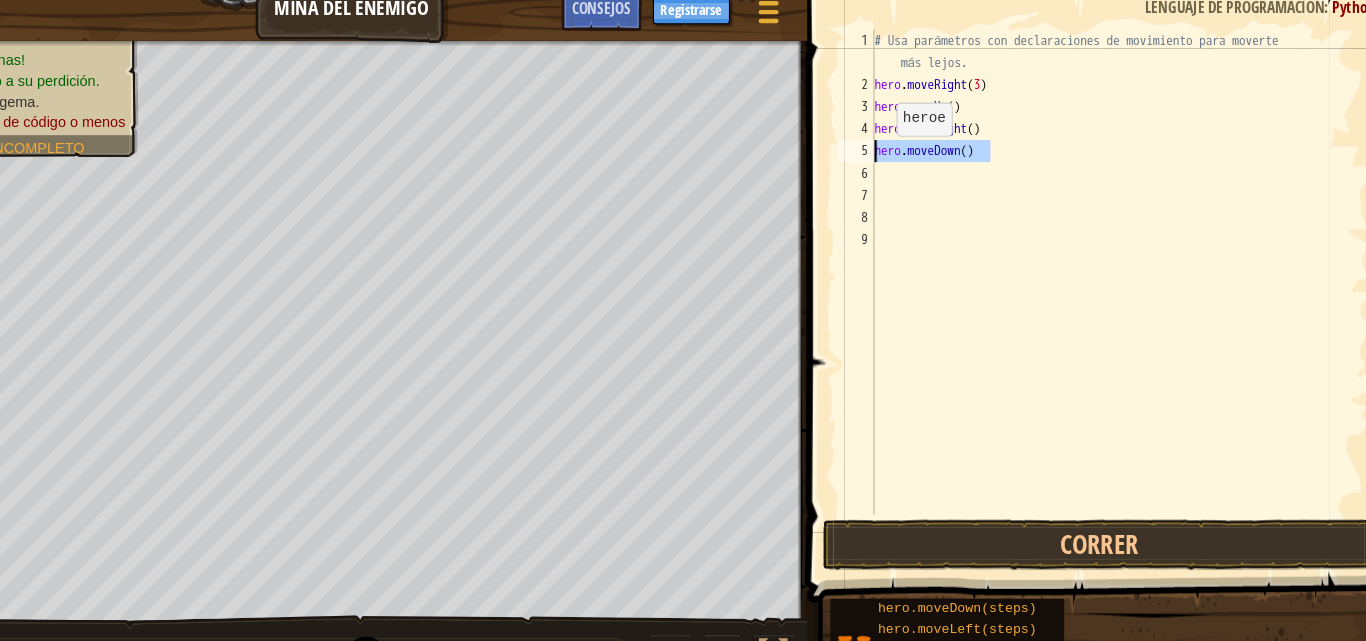 drag, startPoint x: 1007, startPoint y: 141, endPoint x: 871, endPoint y: 152, distance: 136.44412 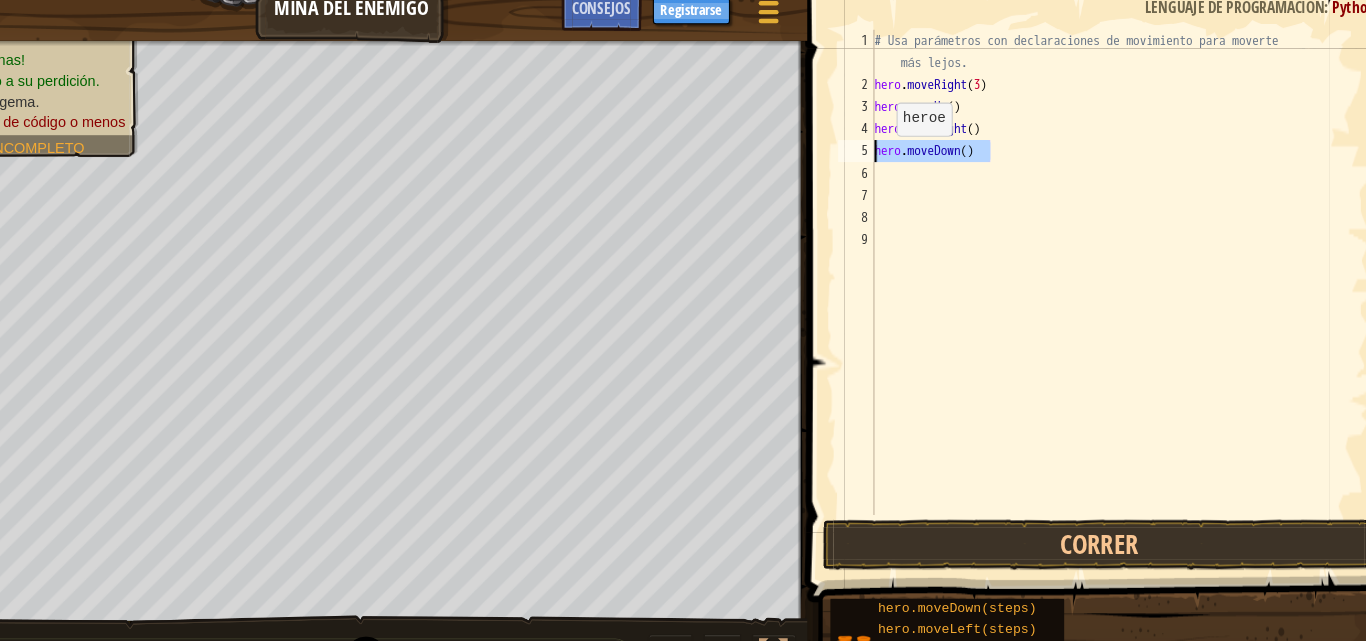 click on "1 2 3 4 5 6 7 8 9 # Usa parámetros con declaraciones de movimiento para moverte       más lejos. hero . moveRight ( 3 ) hero . moveUp ( ) hero . moveRight ( ) hero . moveDown ( )     הההההההההההההההההההההההההההההההההההההההההההההההההההההההההההההההההההההההההההההההההההההההההההההההההההההההההההההההההההההההההההההההההההההההההההההההההההההההההההההההההההההההההההההההההההההההההההההההההההההההההההההההההההההההההההההההההההההההההההההההההההההההההההההההה XXXXXXXXXXXXXXXXXXXXXXXXXXXXXXXXXXXXXXXXXXXXXXXXXXXXXXXXXXXXXXXXXXXXXXXXXXXXXXXXXXXXXXXXXXXXXXXXXXXXXXXXXXXXXXXXXXXXXXXXXXXXXXXXXXXXXXXXXXXXXXXXXXXXXXXXXXXXXXXXXXXXXXXXXXXXXXXXXXXXXXXXXXXXXXXXXXXXXXXXXXXXXXXXXXXXXXXXXXXXXXXXXXXXXXXXXXXXXXXXXXXXXXXXXXXXXXXX" at bounding box center (1093, 260) 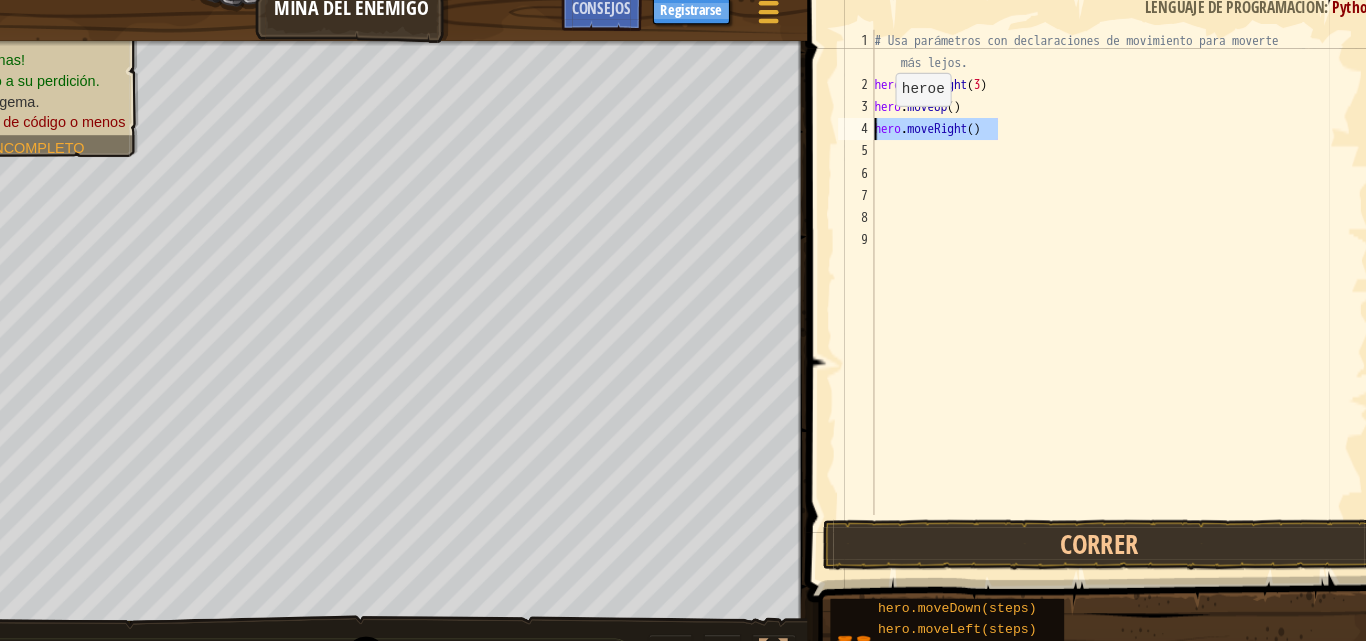 drag, startPoint x: 1041, startPoint y: 131, endPoint x: 869, endPoint y: 132, distance: 172.00291 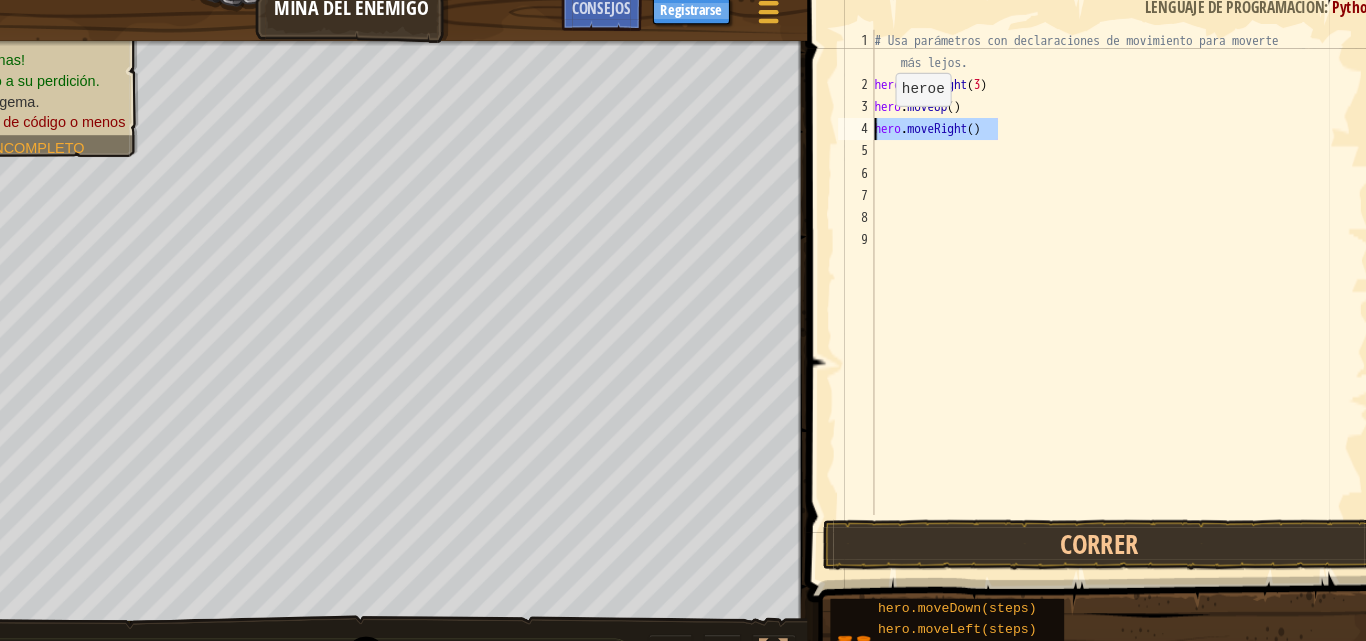 click on "1 2 3 4 5 6 7 8 9 # Usa parámetros con declaraciones de movimiento para moverte       más lejos. hero . moveRight ( 3 ) hero . moveUp ( ) hero . moveRight ( )     הההההההההההההההההההההההההההההההההההההההההההההההההההההההההההההההההההההההההההההההההההההההההההההההההההההההההההההההההההההההההההההההההההההההההההההההההההההההההההההההההההההההההההההההההההההההההההההההההההההההההההההההההההההההההההההההההההההההההההההההההההההההההההההההה XXXXXXXXXXXXXXXXXXXXXXXXXXXXXXXXXXXXXXXXXXXXXXXXXXXXXXXXXXXXXXXXXXXXXXXXXXXXXXXXXXXXXXXXXXXXXXXXXXXXXXXXXXXXXXXXXXXXXXXXXXXXXXXXXXXXXXXXXXXXXXXXXXXXXXXXXXXXXXXXXXXXXXXXXXXXXXXXXXXXXXXXXXXXXXXXXXXXXXXXXXXXXXXXXXXXXXXXXXXXXXXXXXXXXXXXXXXXXXXXXXXXXXXXXXXXXXXX" at bounding box center [1093, 260] 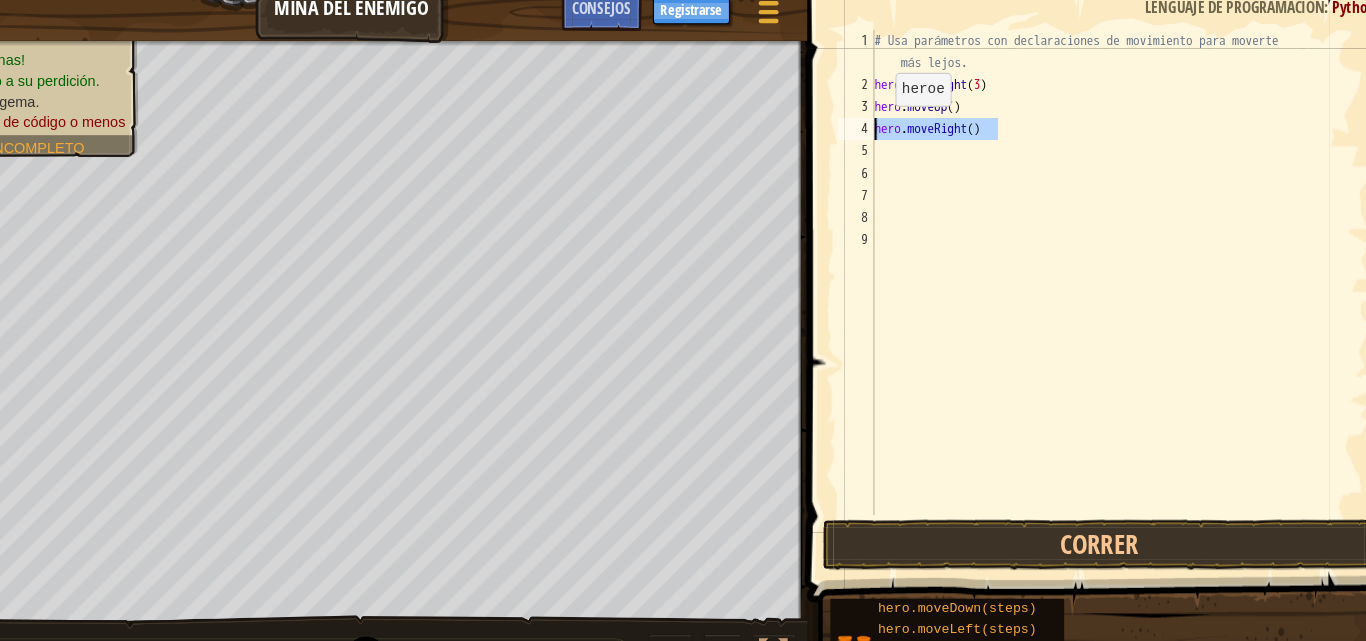 type on "hero.moveRight()" 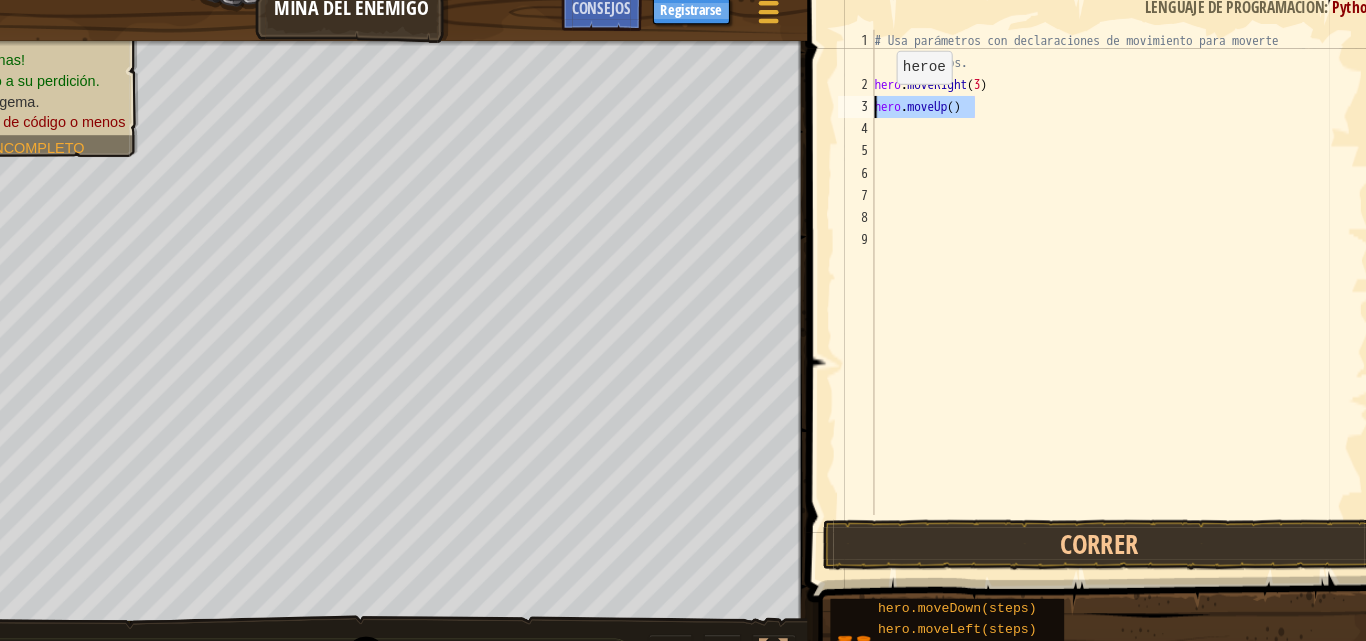 drag, startPoint x: 999, startPoint y: 109, endPoint x: 864, endPoint y: 109, distance: 135 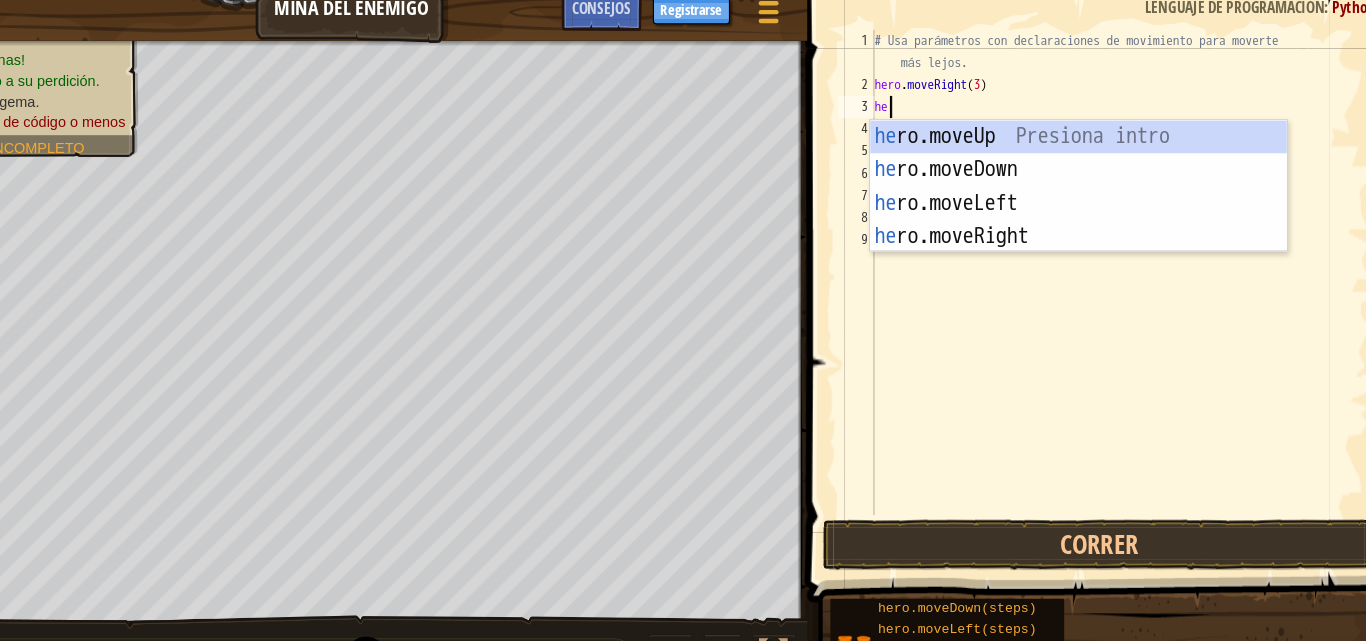 scroll, scrollTop: 9, scrollLeft: 2, axis: both 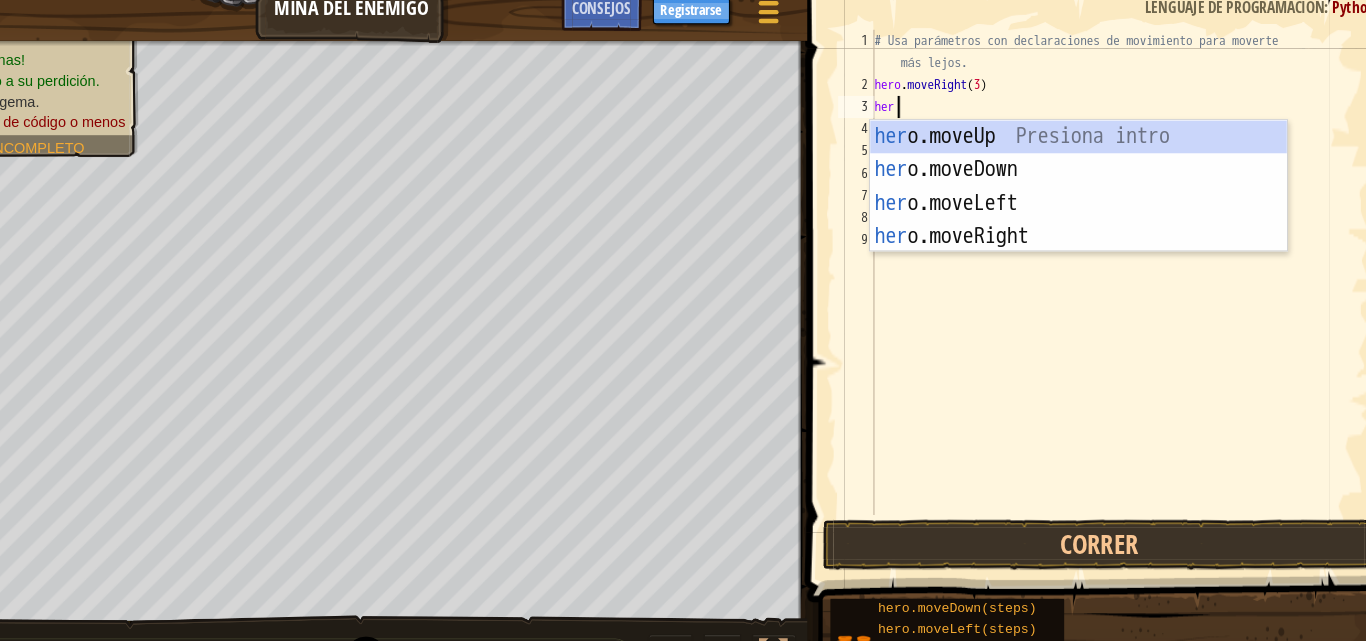 type on "hero" 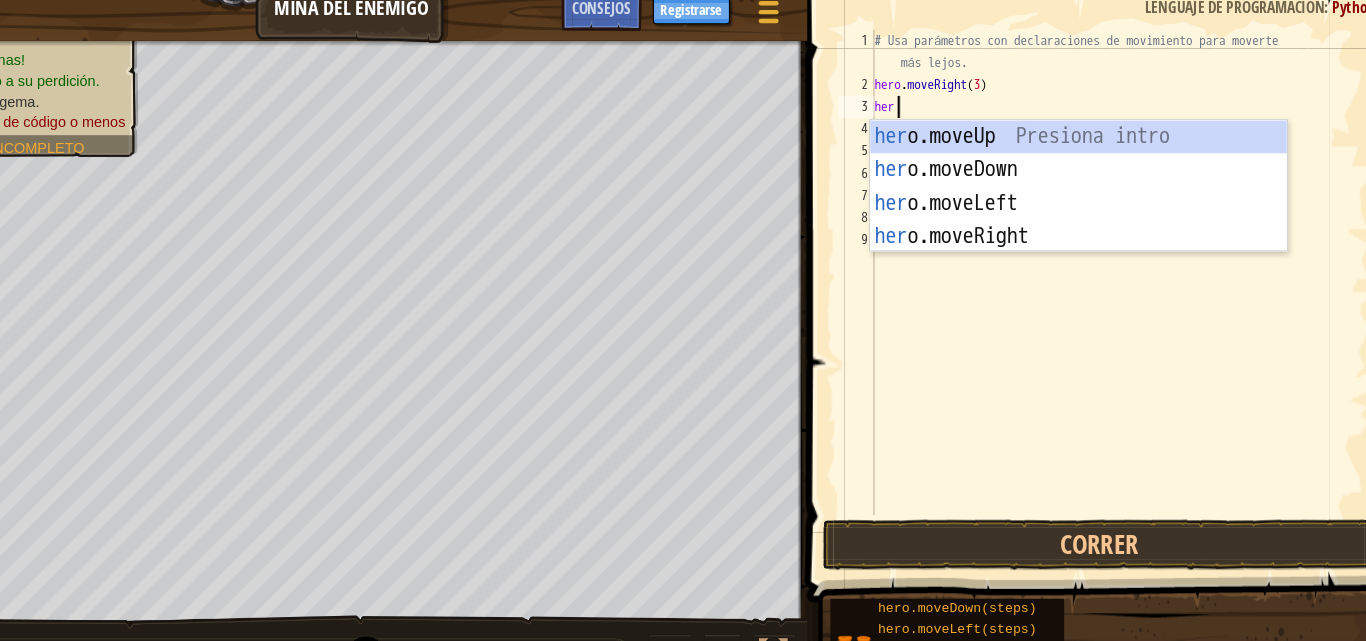 scroll, scrollTop: 9, scrollLeft: 3, axis: both 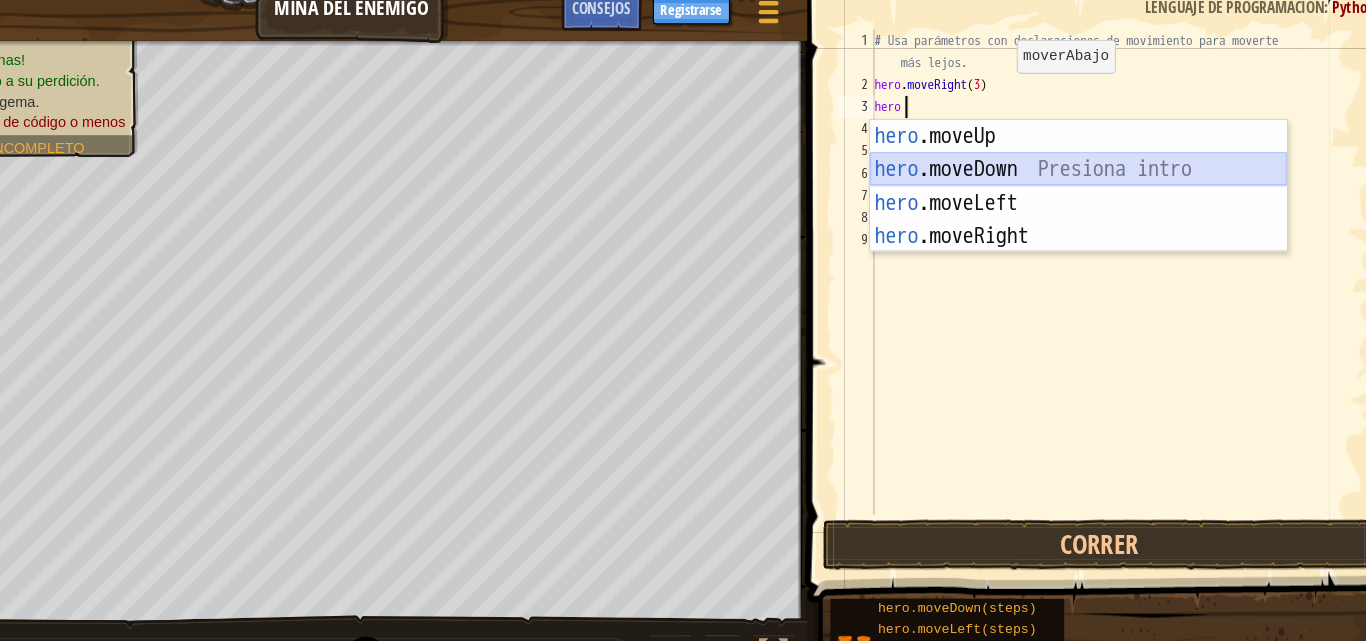 click on "hero .moveUp Presiona intro hero .moveDown Presiona intro hero .moveLeft Presiona intro hero .moveRight Presiona intro" at bounding box center (1072, 212) 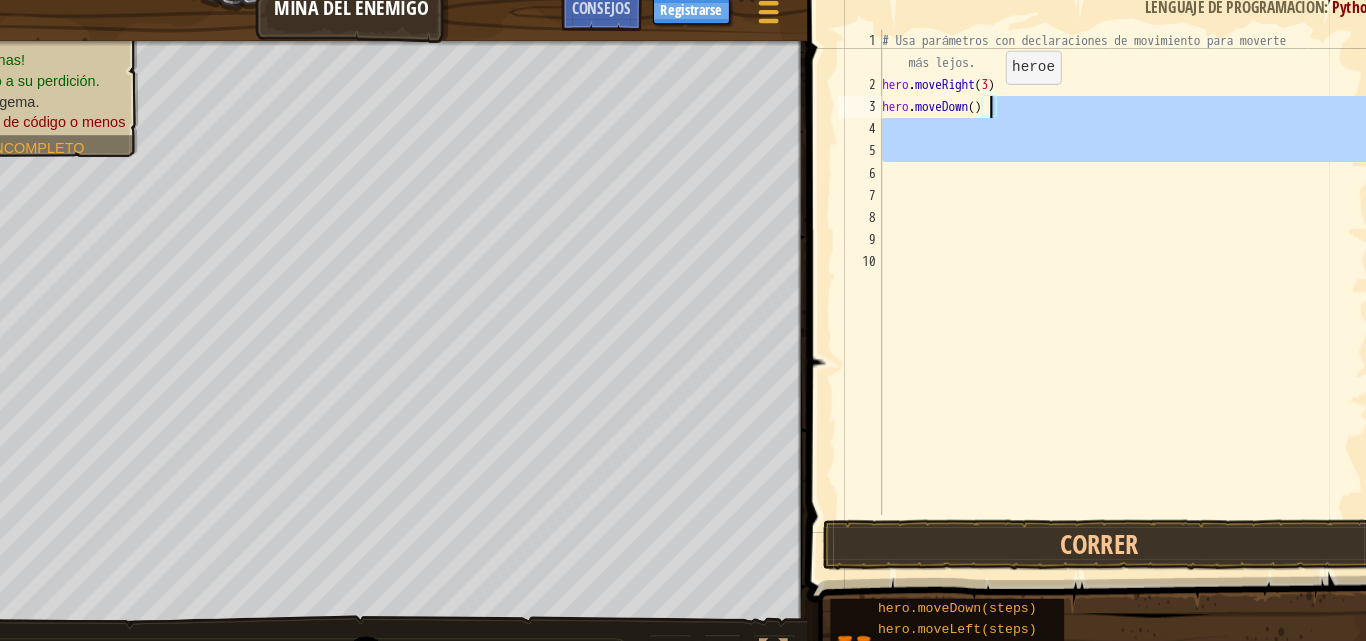 drag, startPoint x: 995, startPoint y: 170, endPoint x: 993, endPoint y: 104, distance: 66.0303 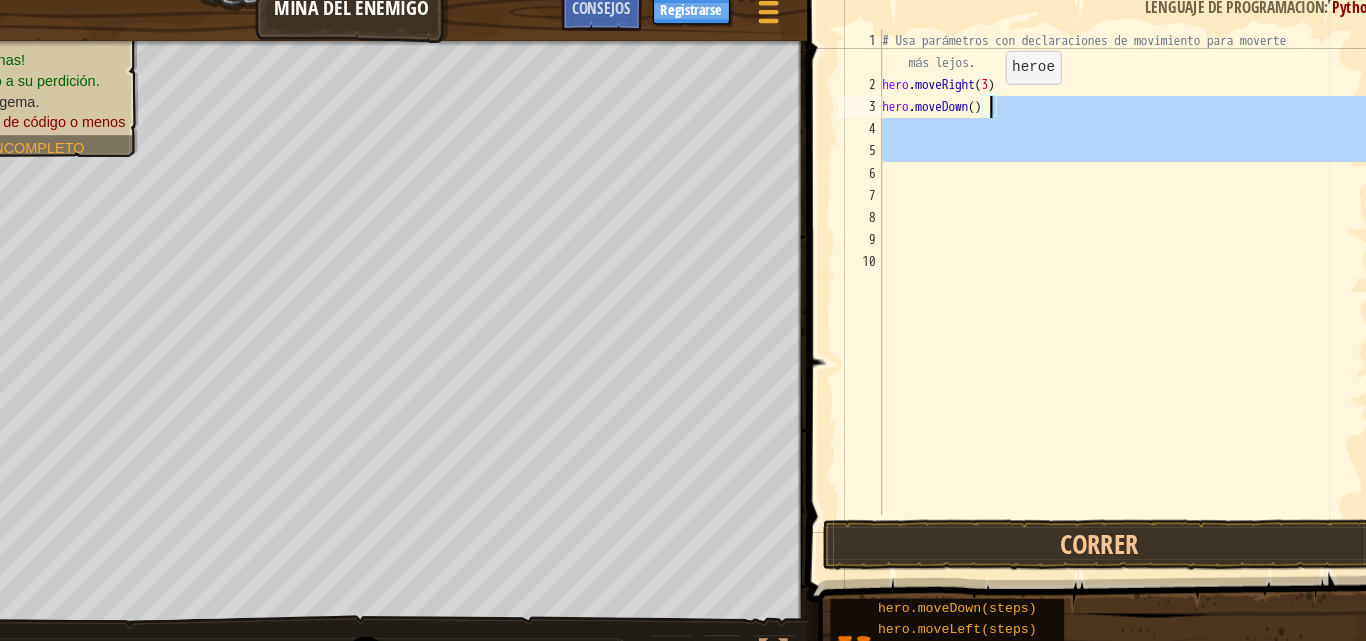 click on "# Usa parámetros con declaraciones de movimiento para moverte       más lejos. hero . moveRight ( 3 ) hero . moveDown ( )" at bounding box center [1113, 290] 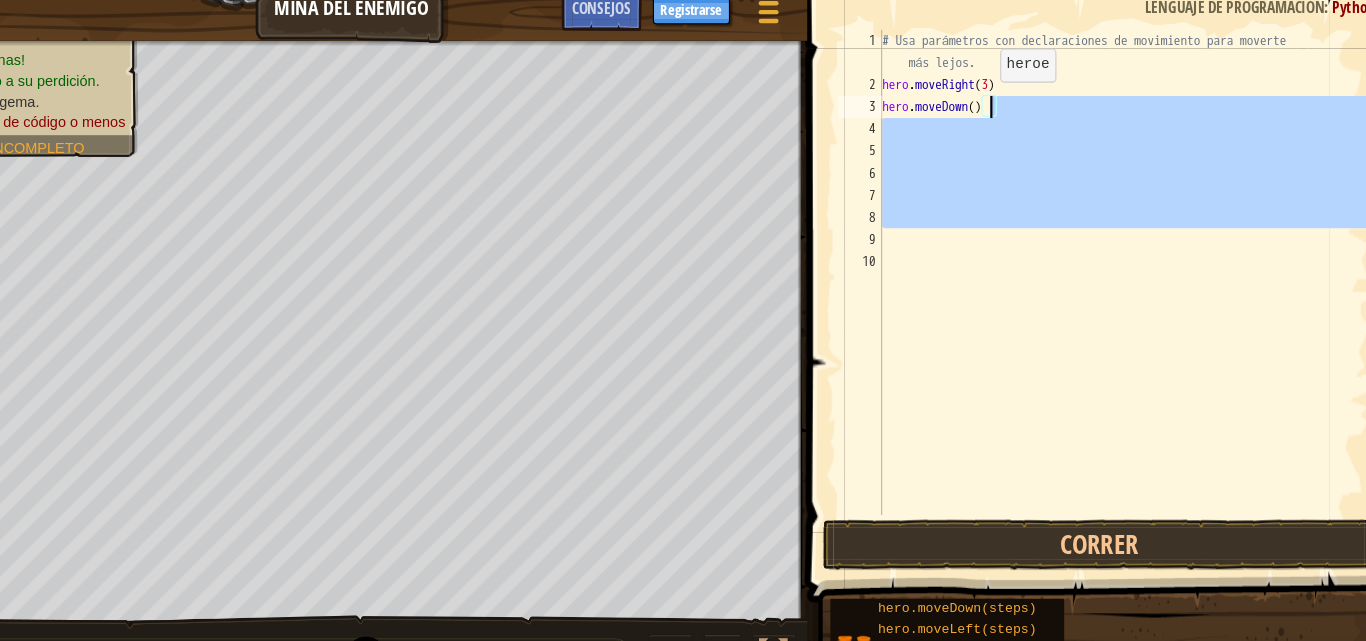 drag, startPoint x: 1017, startPoint y: 239, endPoint x: 989, endPoint y: 108, distance: 133.95895 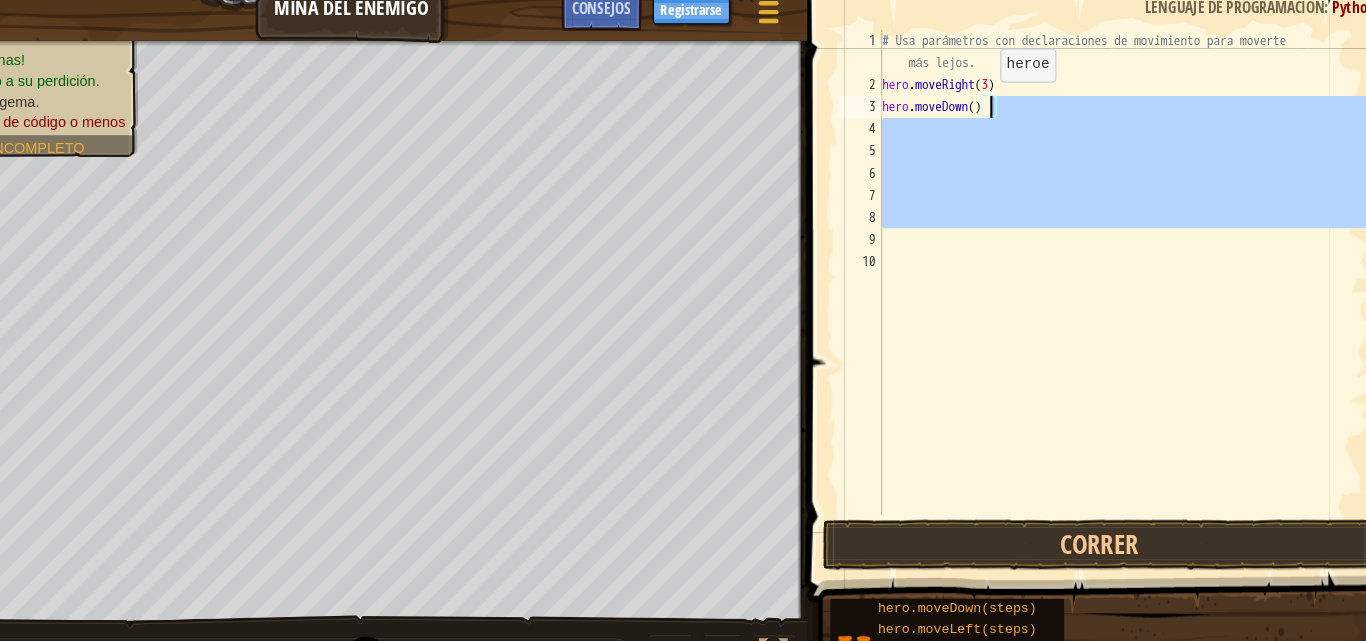 click on "# Usa parámetros con declaraciones de movimiento para moverte       más lejos. hero . moveRight ( 3 ) hero . moveDown ( )" at bounding box center (1113, 290) 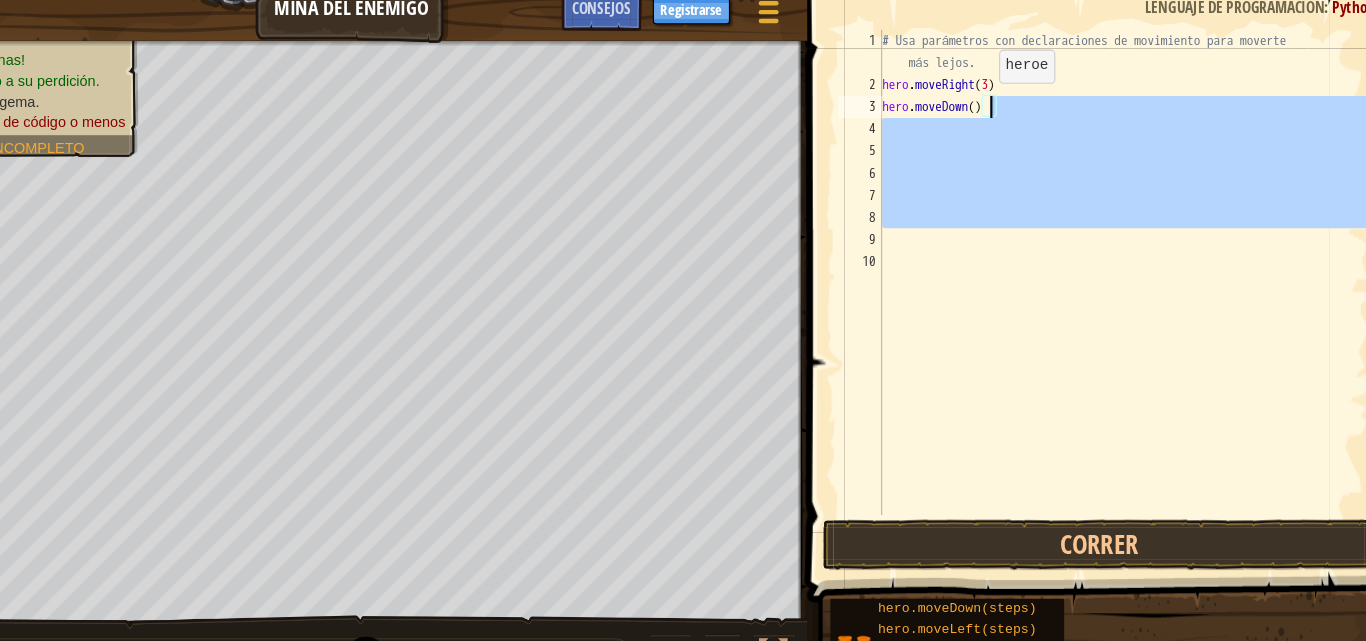 click on "# Usa parámetros con declaraciones de movimiento para moverte       más lejos. hero . moveRight ( 3 ) hero . moveDown ( )" at bounding box center [1113, 260] 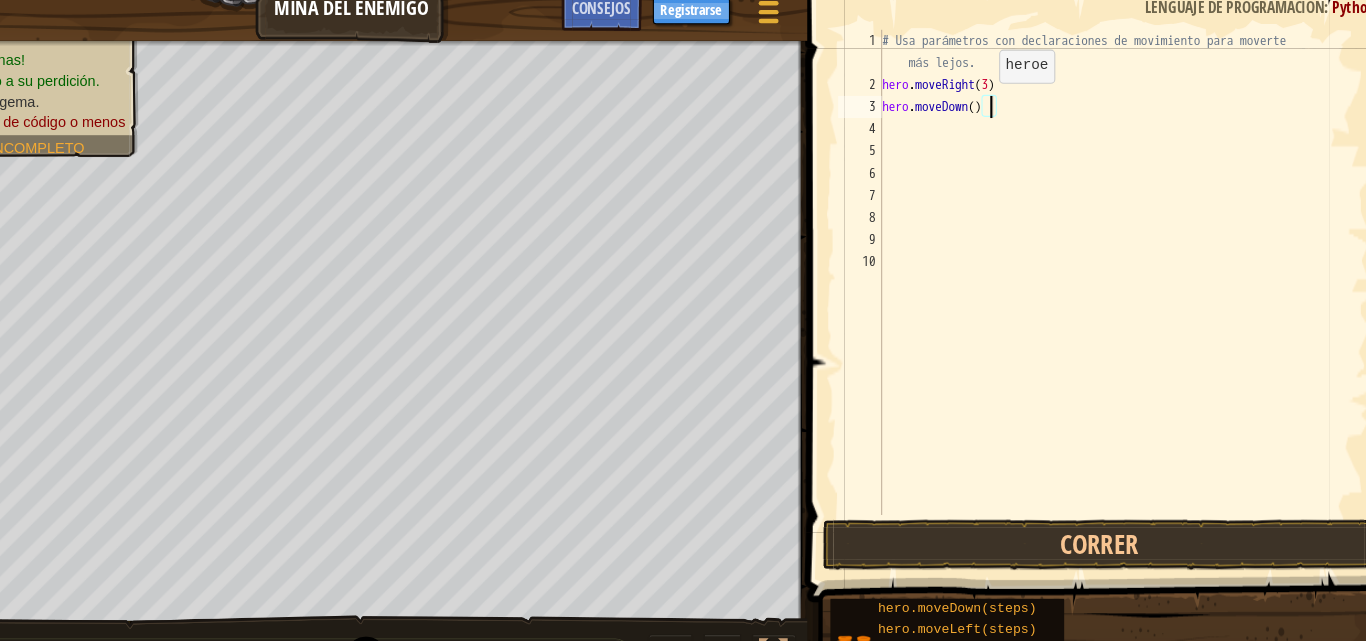 type on "hero.moveDown(4)" 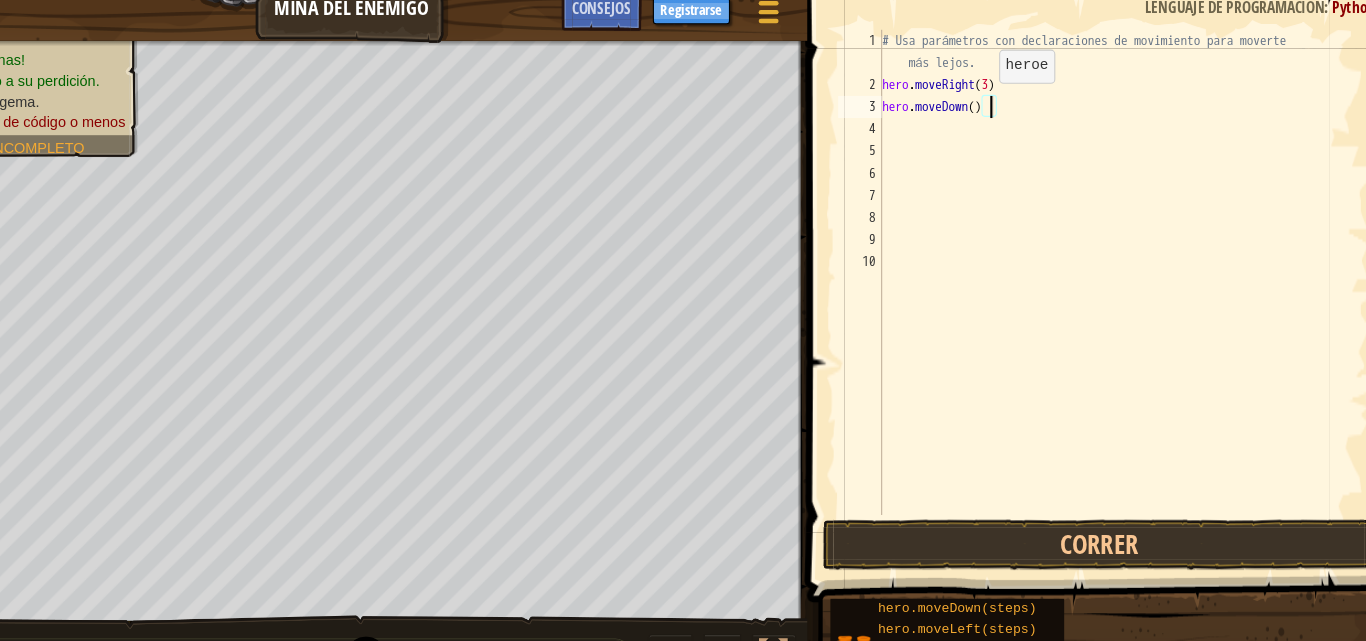 scroll, scrollTop: 9, scrollLeft: 15, axis: both 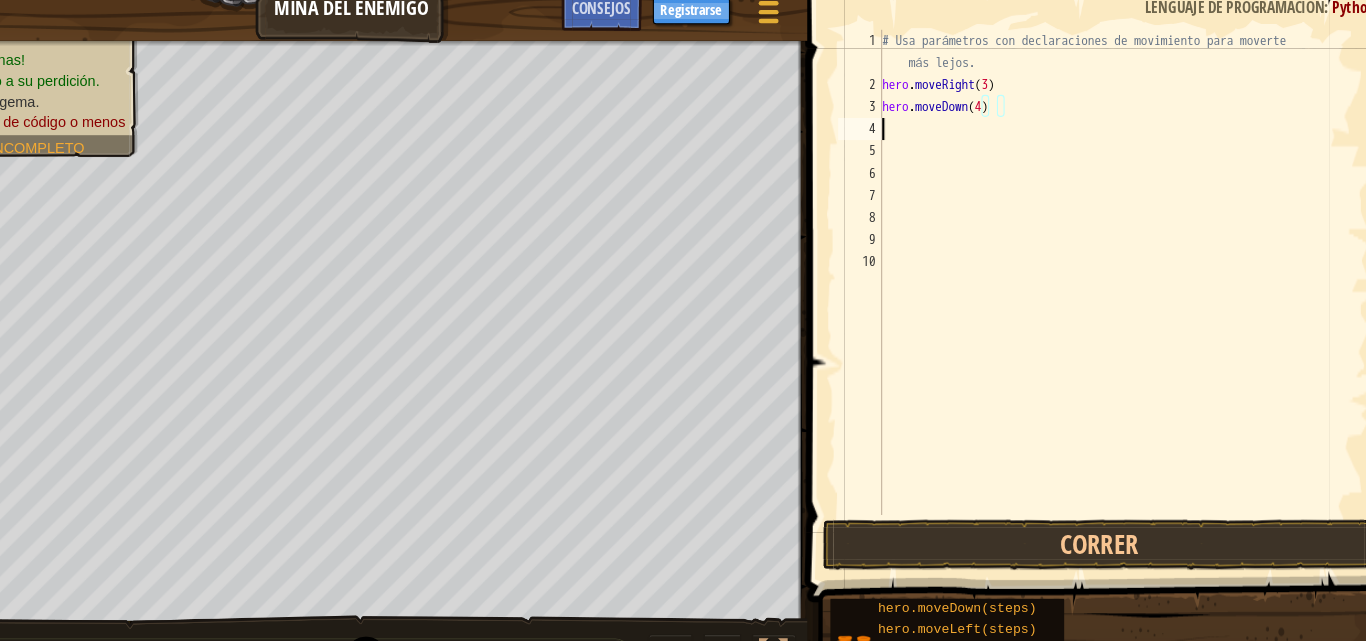click on "# Usa parámetros con declaraciones de movimiento para moverte       más lejos. hero . moveRight ( 3 ) hero . moveDown ( 4 )" at bounding box center [1113, 290] 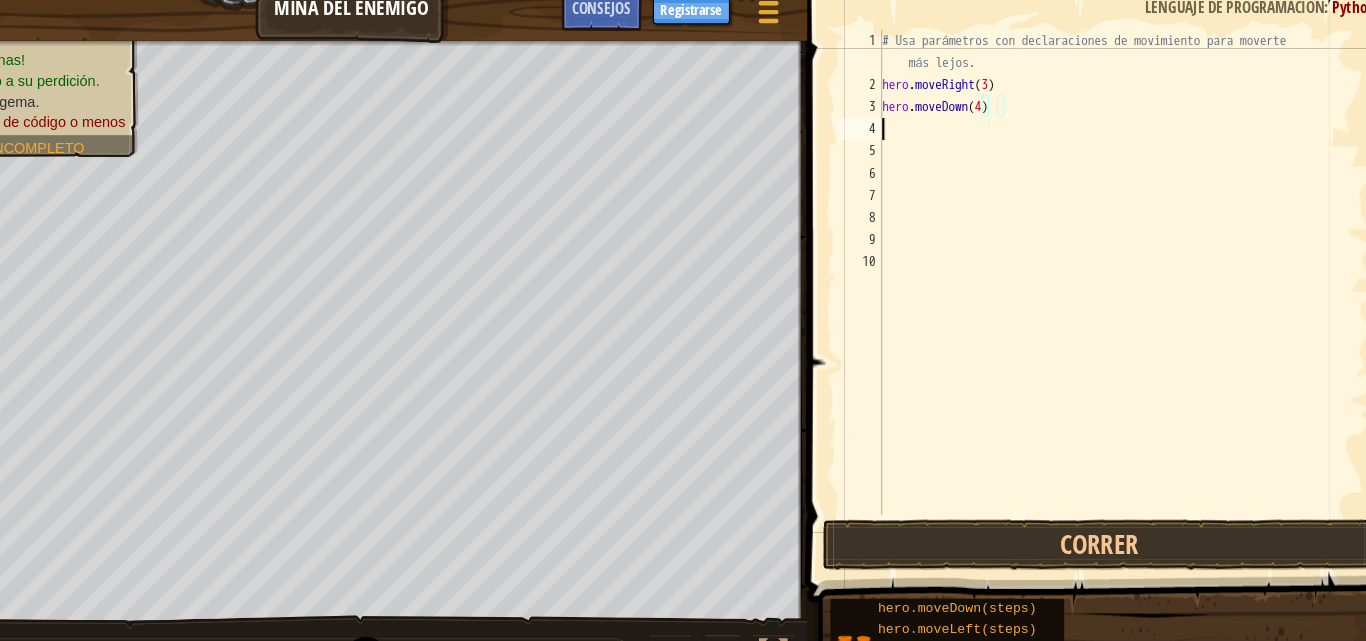 scroll, scrollTop: 9, scrollLeft: 0, axis: vertical 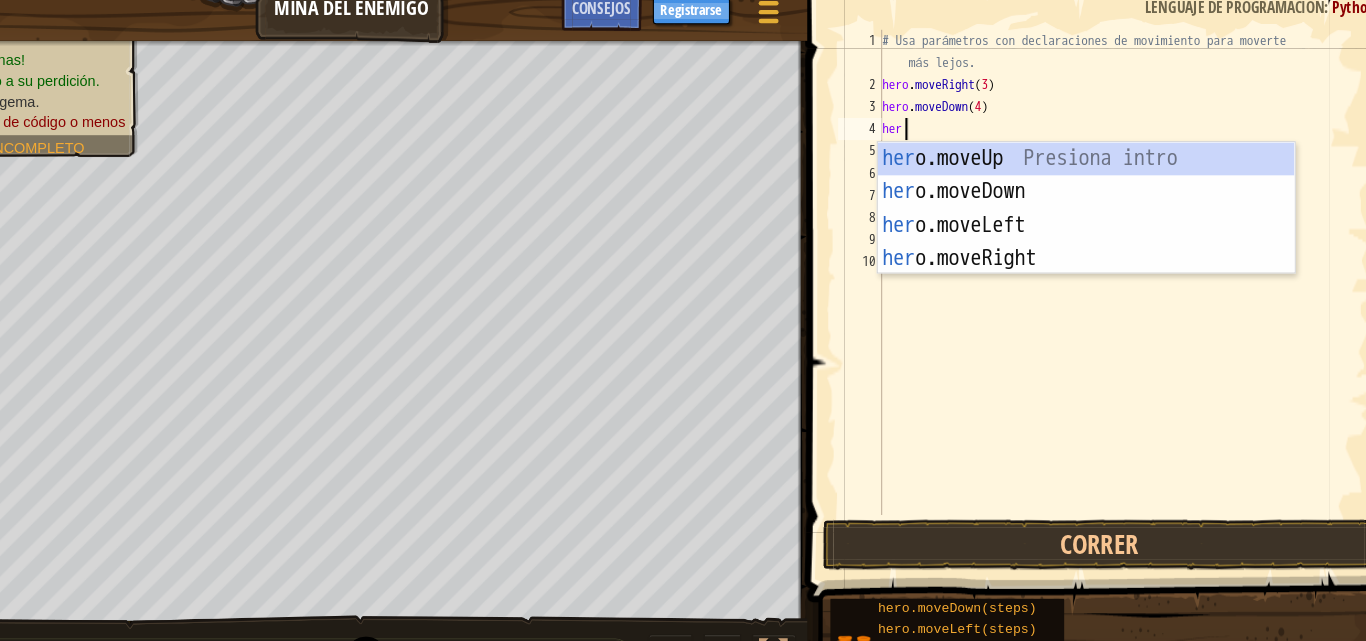 type on "hero" 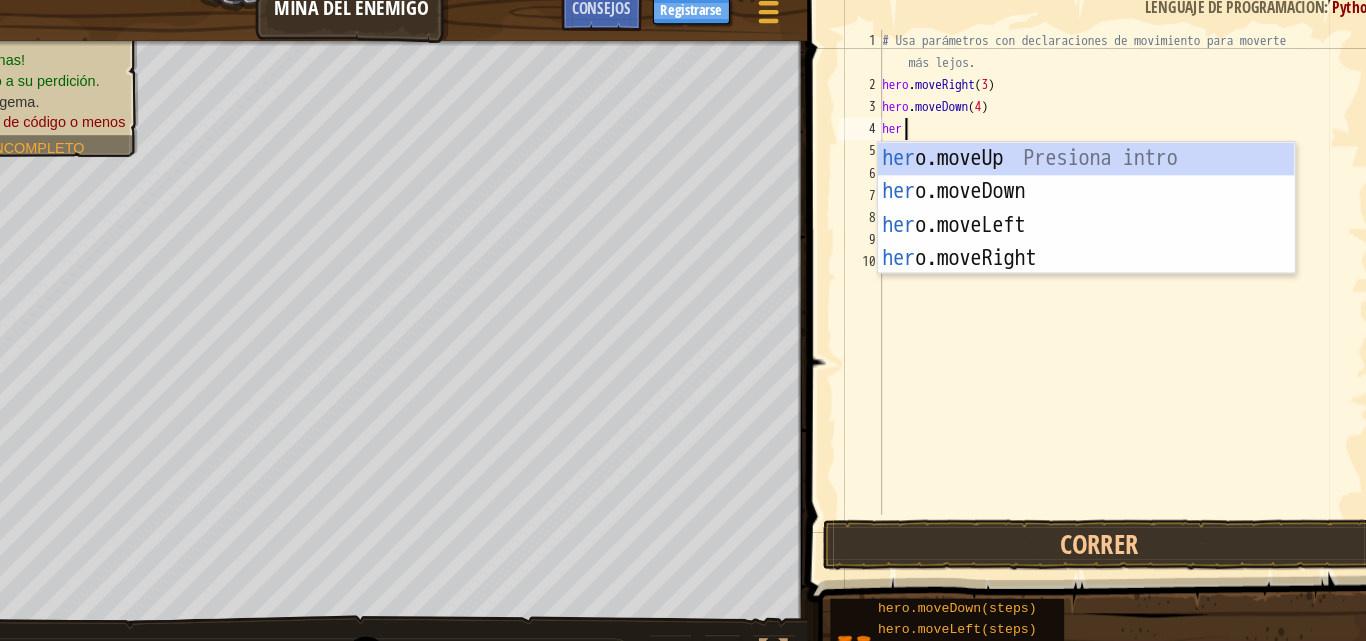 scroll, scrollTop: 9, scrollLeft: 3, axis: both 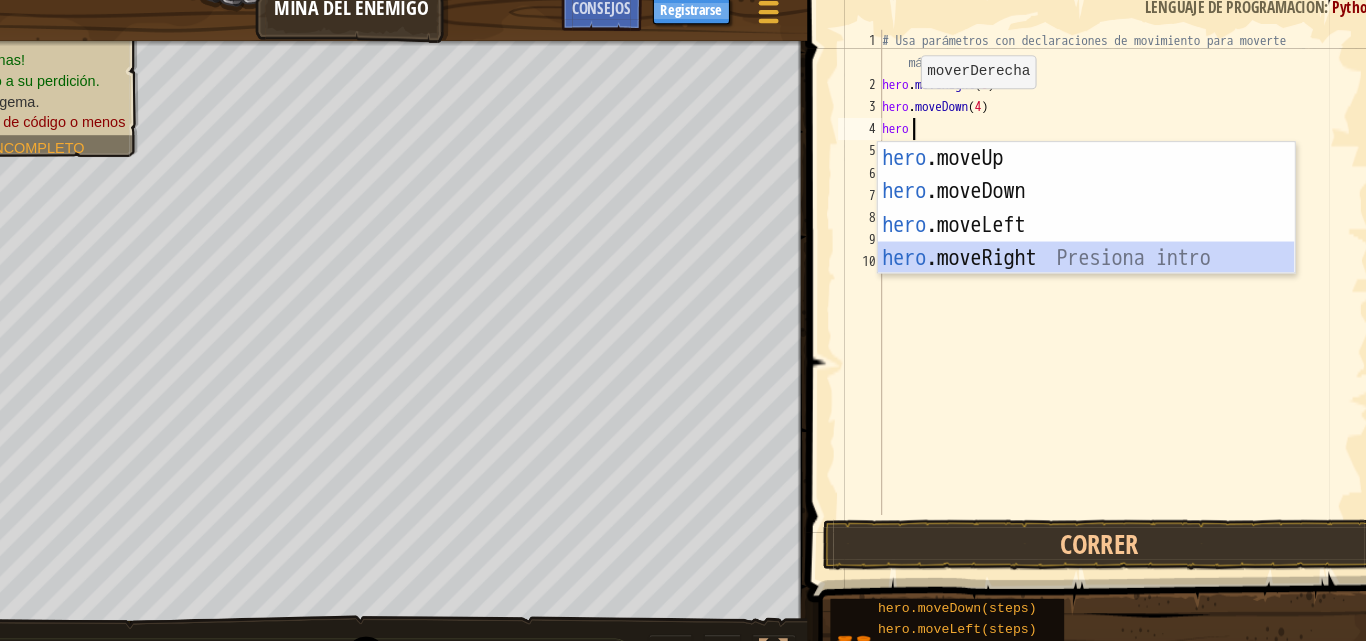 click on "hero .moveUp Presiona intro hero .moveDown Presiona intro hero .moveLeft Presiona intro hero .moveRight Presiona intro" at bounding box center (1079, 232) 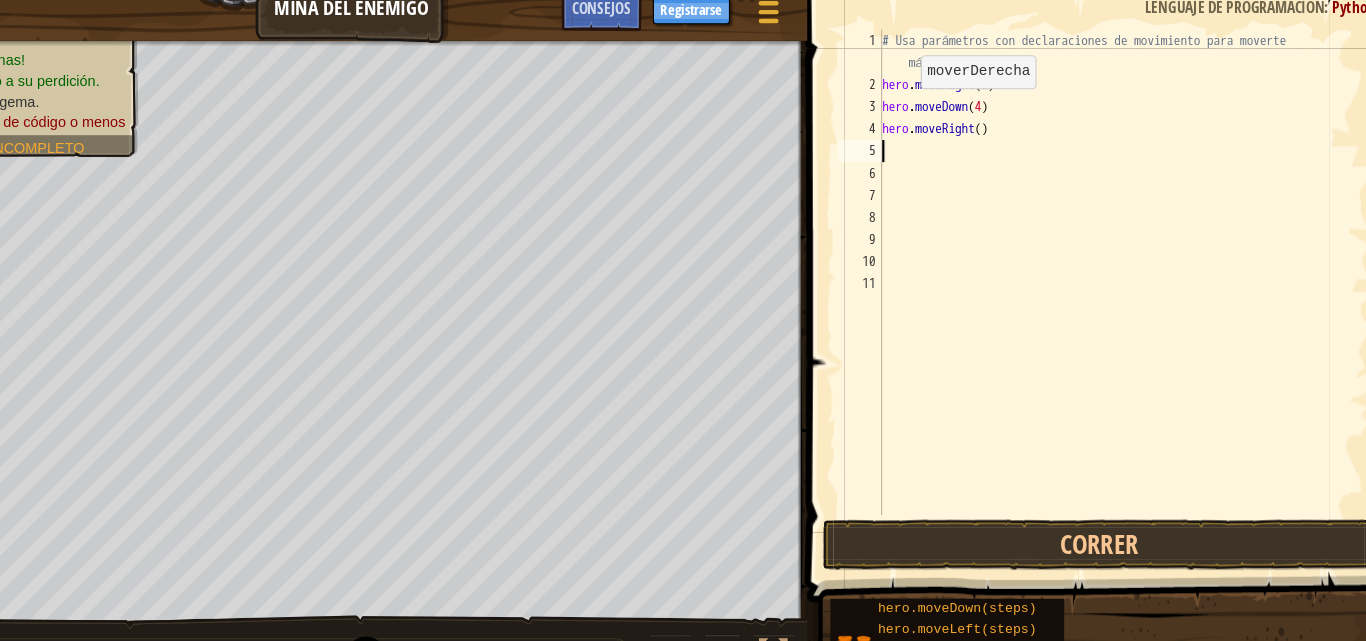 scroll, scrollTop: 9, scrollLeft: 0, axis: vertical 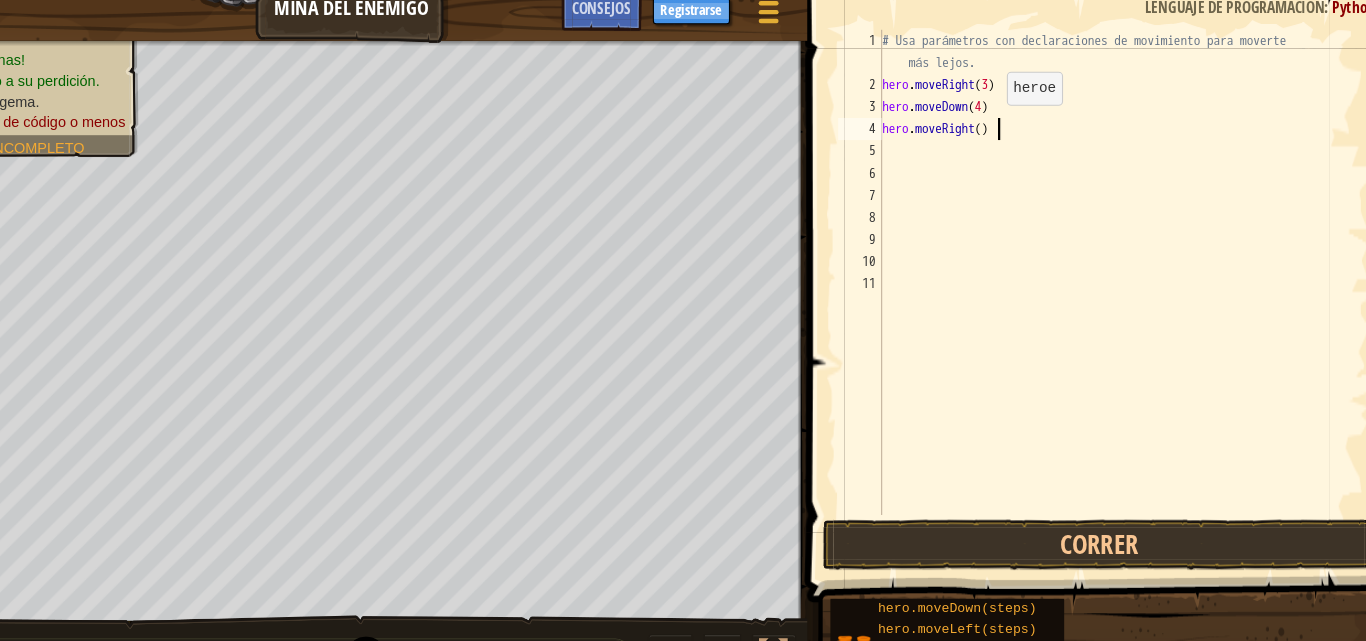 click on "# Usa parámetros con declaraciones de movimiento para moverte       más lejos. hero . moveRight ( 3 ) hero . moveDown ( 4 ) hero . moveRight ( )" at bounding box center [1113, 290] 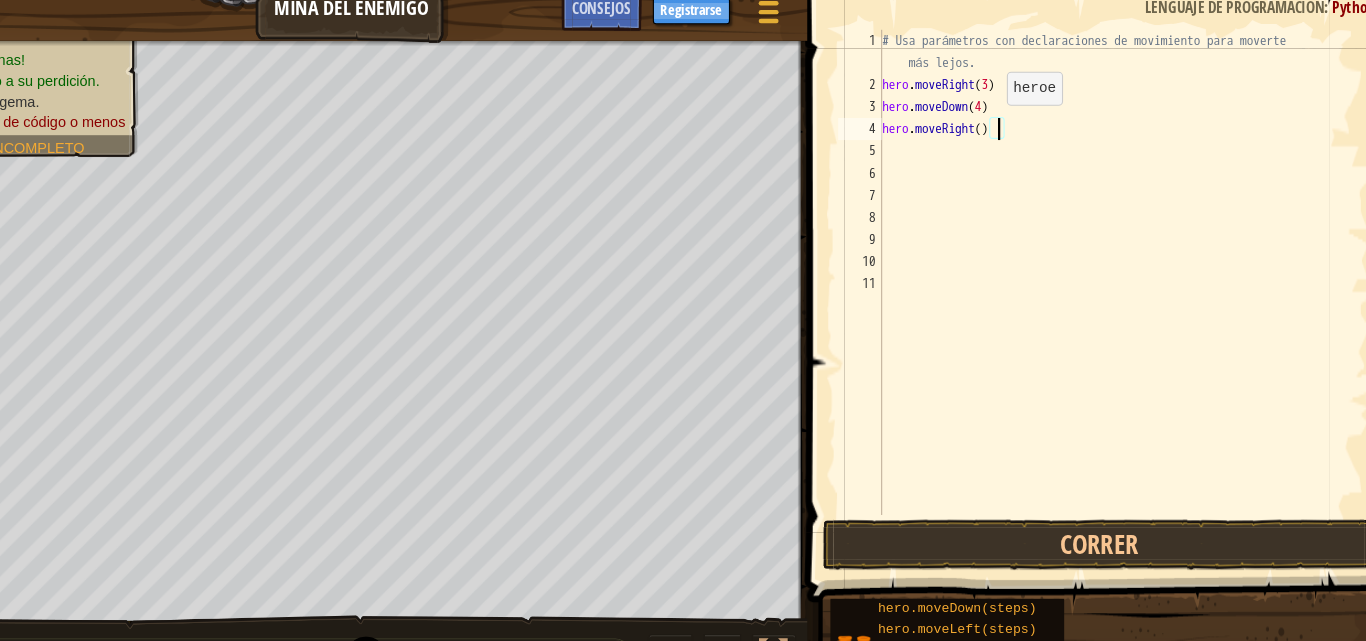 scroll, scrollTop: 9, scrollLeft: 16, axis: both 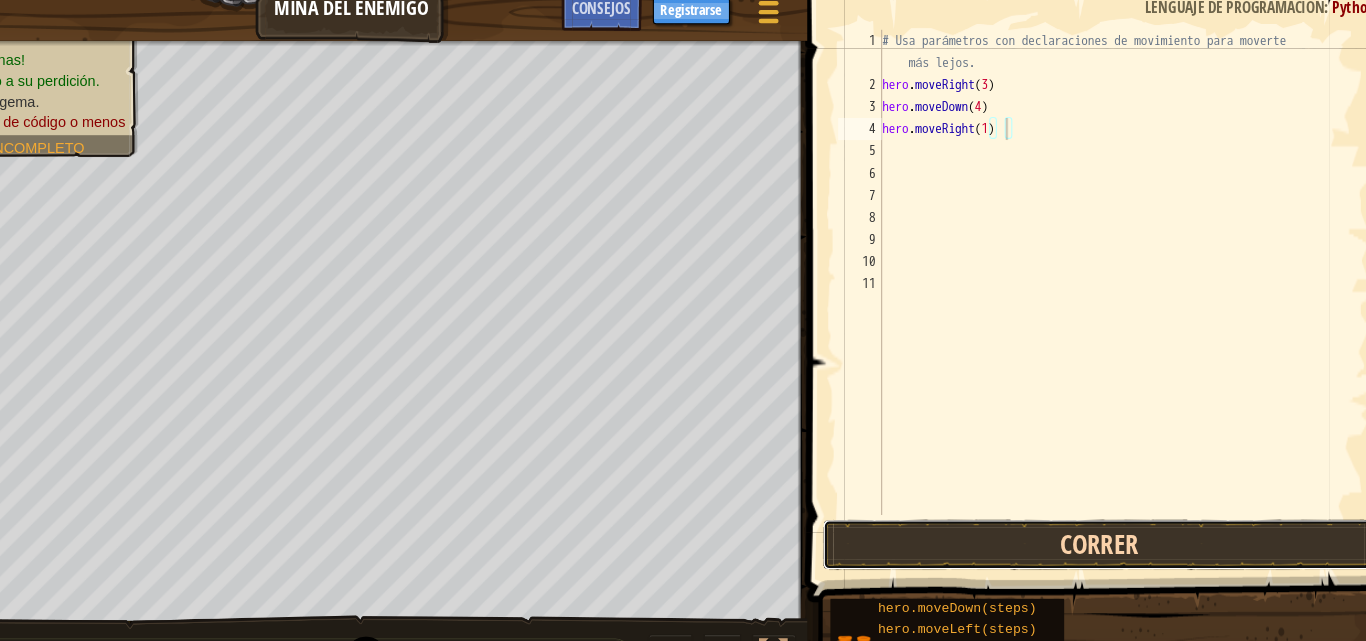 click on "Correr" at bounding box center (1090, 507) 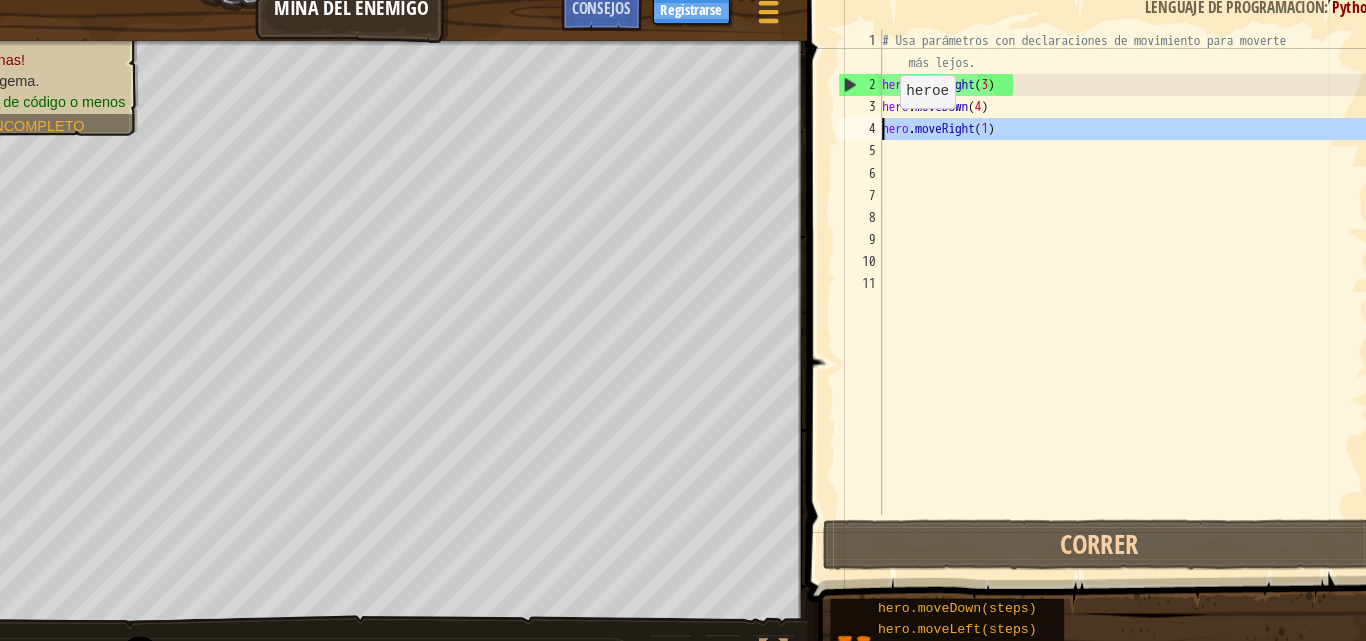 drag, startPoint x: 1030, startPoint y: 145, endPoint x: 874, endPoint y: 128, distance: 156.92355 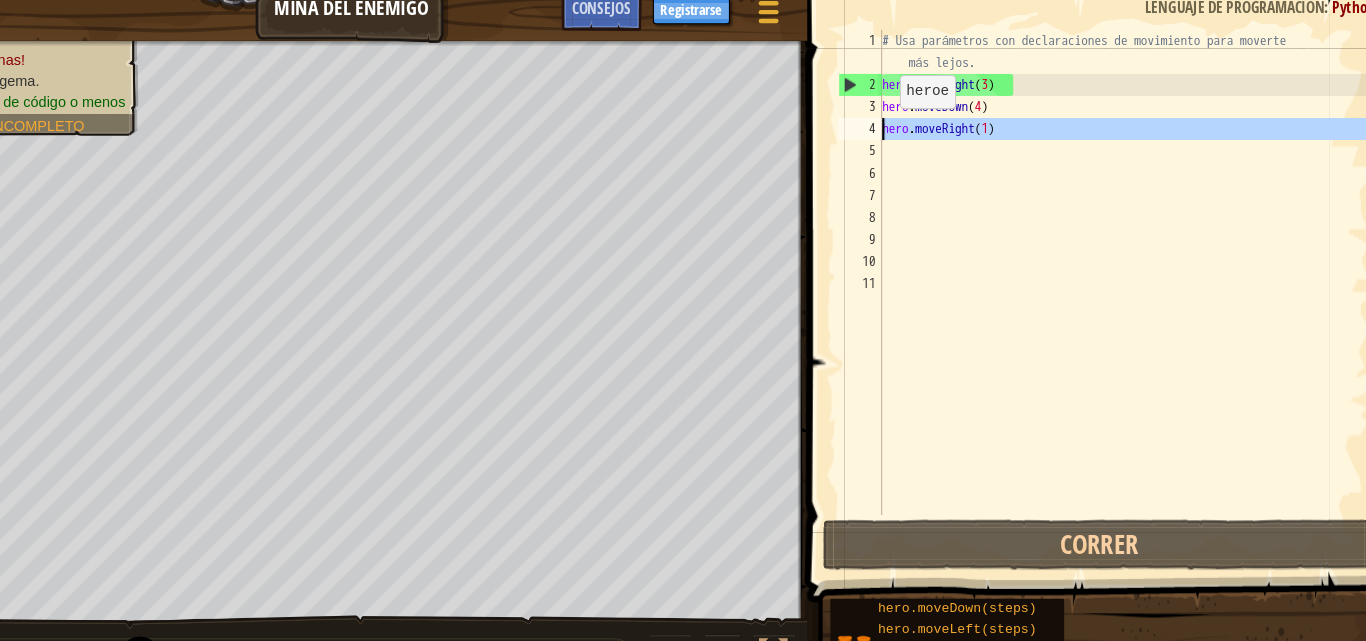 click on "hero.moveRight(1) 1 2 3 4 5 6 7 8 9 10 11 # Usa parámetros con declaraciones de movimiento para moverte       más lejos. hero . moveRight ( 3 ) hero . moveDown ( 4 ) hero . moveRight ( 1 )     הההההההההההההההההההההההההההההההההההההההההההההההההההההההההההההההההההההההההההההההההההההההההההההההההההההההההההההההההההההההההההההההההההההההההההההההההההההההההההההההההההההההההההההההההההההההההההההההההההההההההההההההההההההההההההההההההההההההההההההההההההההההההההההההה XXXXXXXXXXXXXXXXXXXXXXXXXXXXXXXXXXXXXXXXXXXXXXXXXXXXXXXXXXXXXXXXXXXXXXXXXXXXXXXXXXXXXXXXXXXXXXXXXXXXXXXXXXXXXXXXXXXXXXXXXXXXXXXXXXXXXXXXXXXXXXXXXXXXXXXXXXXXXXXXXXXXXXXXXXXXXXXXXXXXXXXXXXXXXXXXXXXXXXXXXXXXXXXXXXXXXXXXXXXXXXXXXXXXXXXXXXXXXXXXXXXXXXXXXXXXXXXX" at bounding box center [1093, 260] 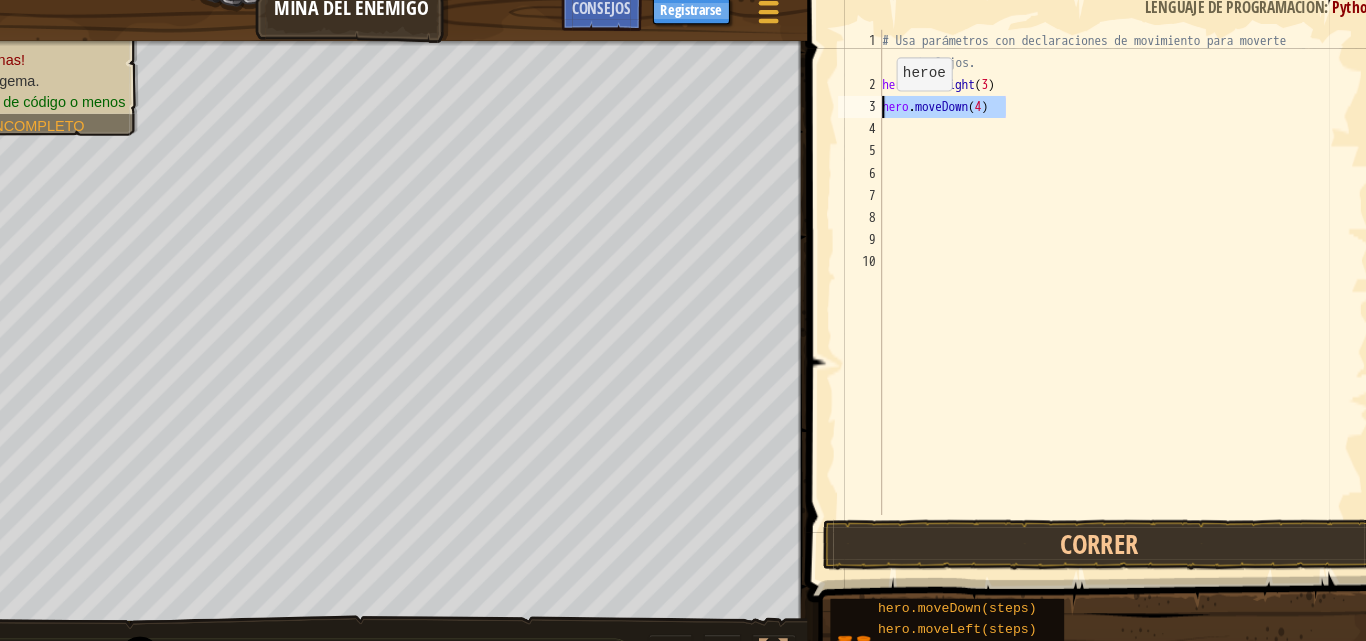 drag, startPoint x: 1008, startPoint y: 119, endPoint x: 871, endPoint y: 110, distance: 137.2953 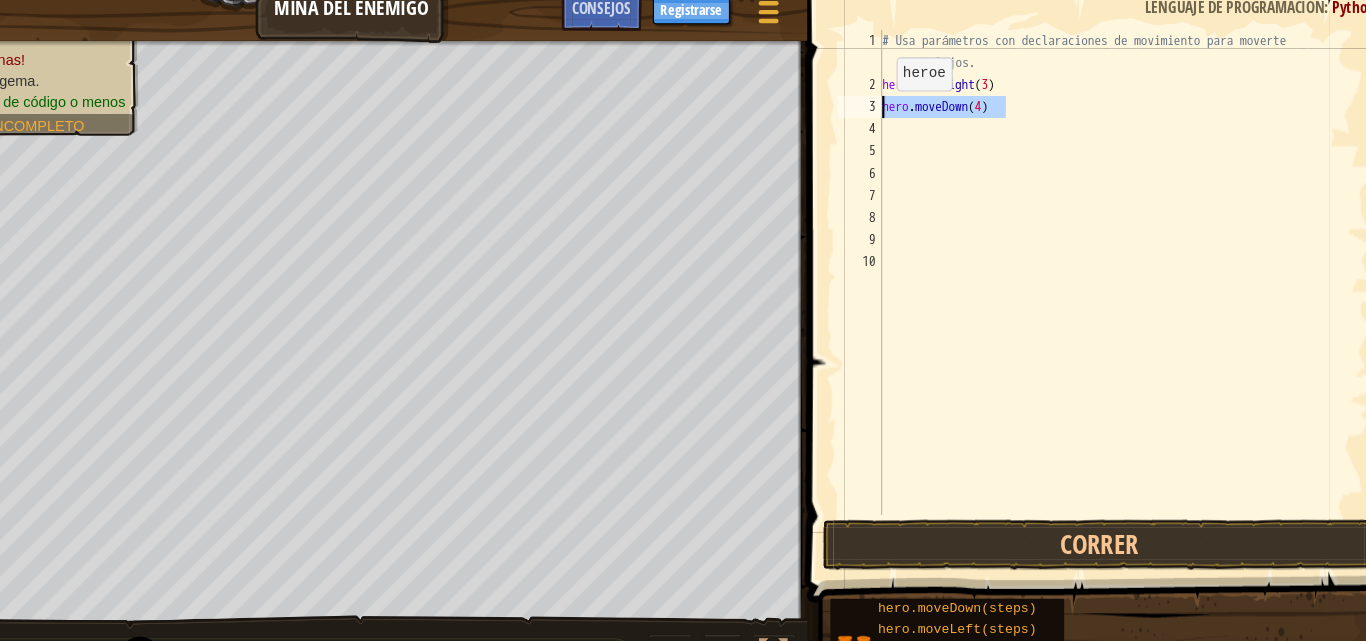 click on "1 2 3 4 5 6 7 8 9 10 # Usa parámetros con declaraciones de movimiento para moverte       más lejos. hero . moveRight ( 3 ) hero . moveDown ( 4 )     הההההההההההההההההההההההההההההההההההההההההההההההההההההההההההההההההההההההההההההההההההההההההההההההההההההההההההההההההההההההההההההההההההההההההההההההההההההההההההההההההההההההההההההההההההההההההההההההההההההההההההההההההההההההההההההההההההההההההההההההההההההההההההההההה XXXXXXXXXXXXXXXXXXXXXXXXXXXXXXXXXXXXXXXXXXXXXXXXXXXXXXXXXXXXXXXXXXXXXXXXXXXXXXXXXXXXXXXXXXXXXXXXXXXXXXXXXXXXXXXXXXXXXXXXXXXXXXXXXXXXXXXXXXXXXXXXXXXXXXXXXXXXXXXXXXXXXXXXXXXXXXXXXXXXXXXXXXXXXXXXXXXXXXXXXXXXXXXXXXXXXXXXXXXXXXXXXXXXXXXXXXXXXXXXXXXXXXXXXXXXXXXX" at bounding box center [1093, 260] 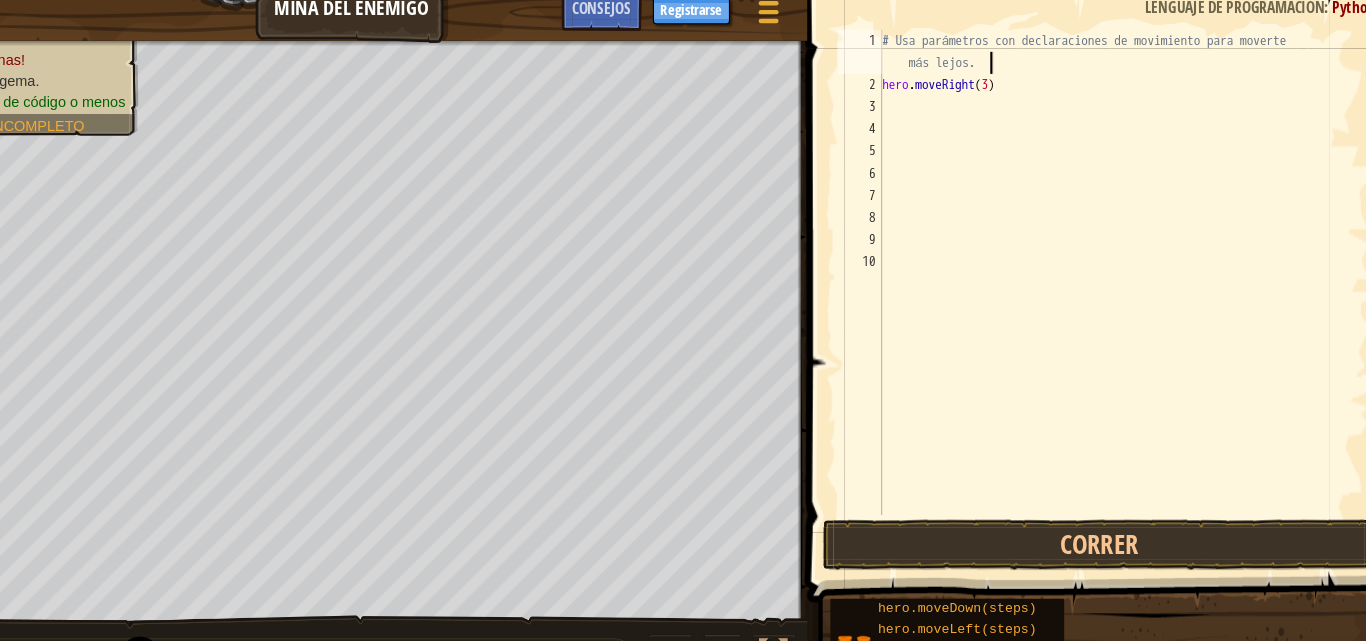 drag, startPoint x: 1064, startPoint y: 61, endPoint x: 1008, endPoint y: 79, distance: 58.821766 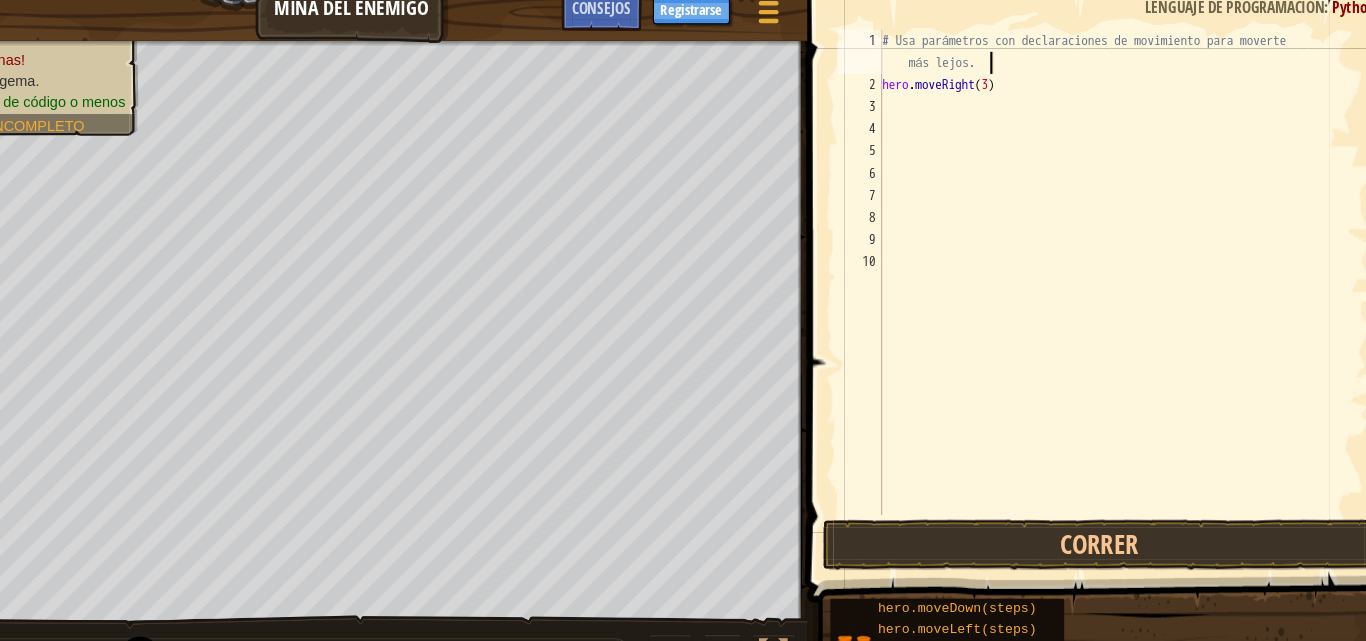 click on "# Usa parámetros con declaraciones de movimiento para moverte       más lejos. hero . moveRight ( 3 )" at bounding box center [1113, 290] 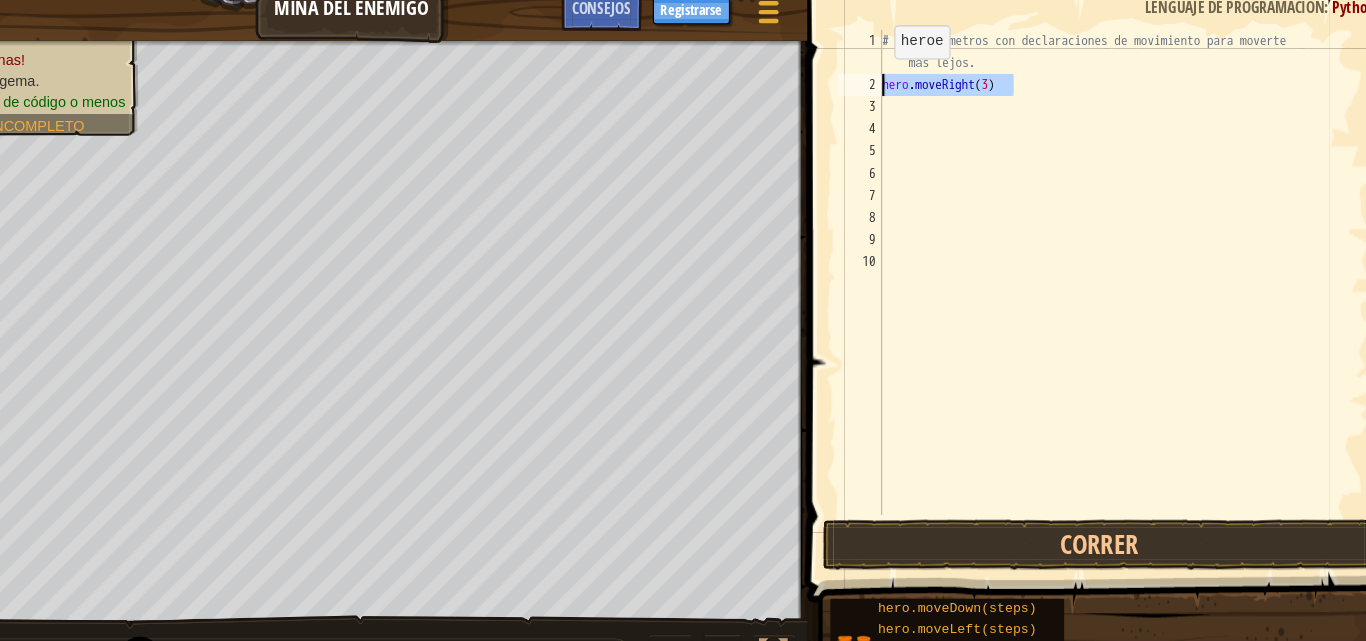 drag, startPoint x: 1038, startPoint y: 85, endPoint x: 856, endPoint y: 80, distance: 182.06866 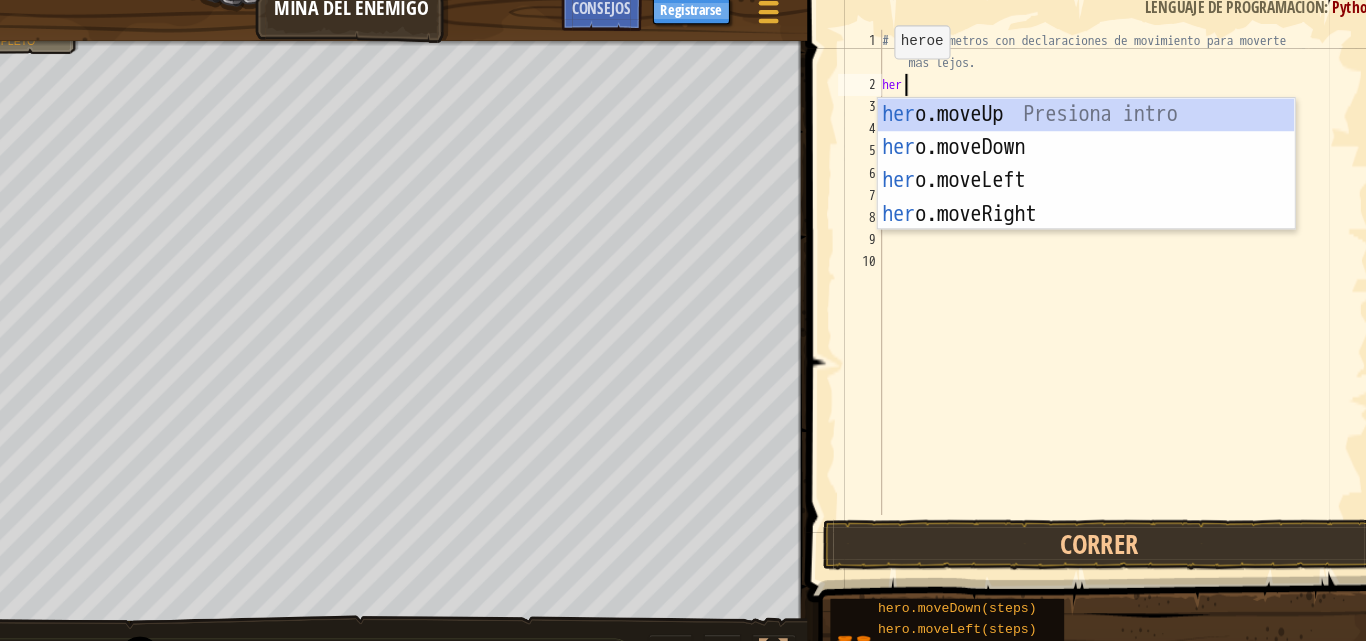 type on "hero" 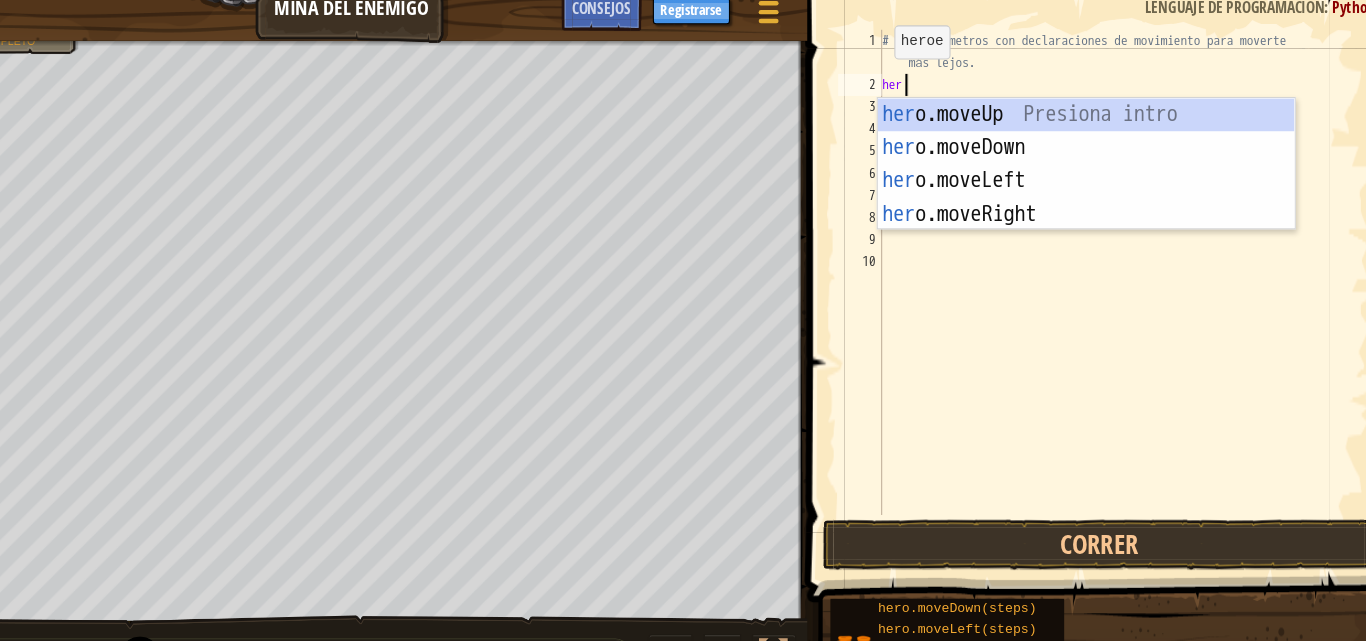 scroll, scrollTop: 9, scrollLeft: 3, axis: both 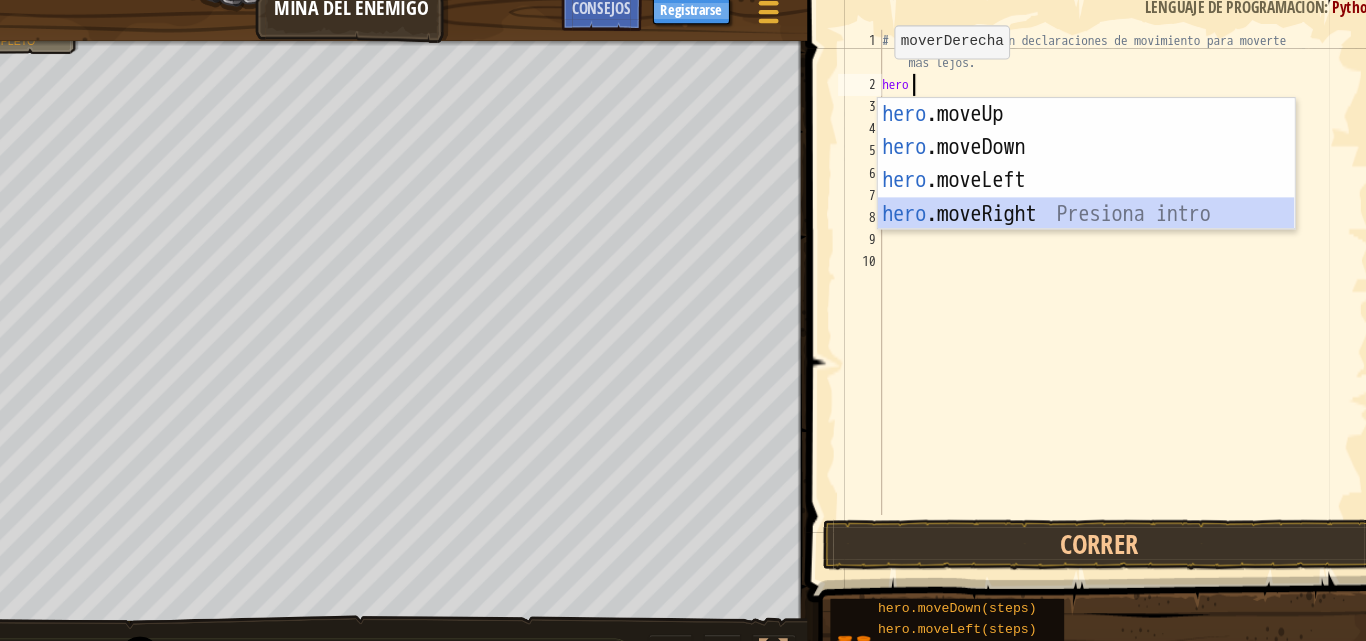 click on "hero .moveUp Presiona intro hero .moveDown Presiona intro hero .moveLeft Presiona intro hero .moveRight Presiona intro" at bounding box center (1079, 192) 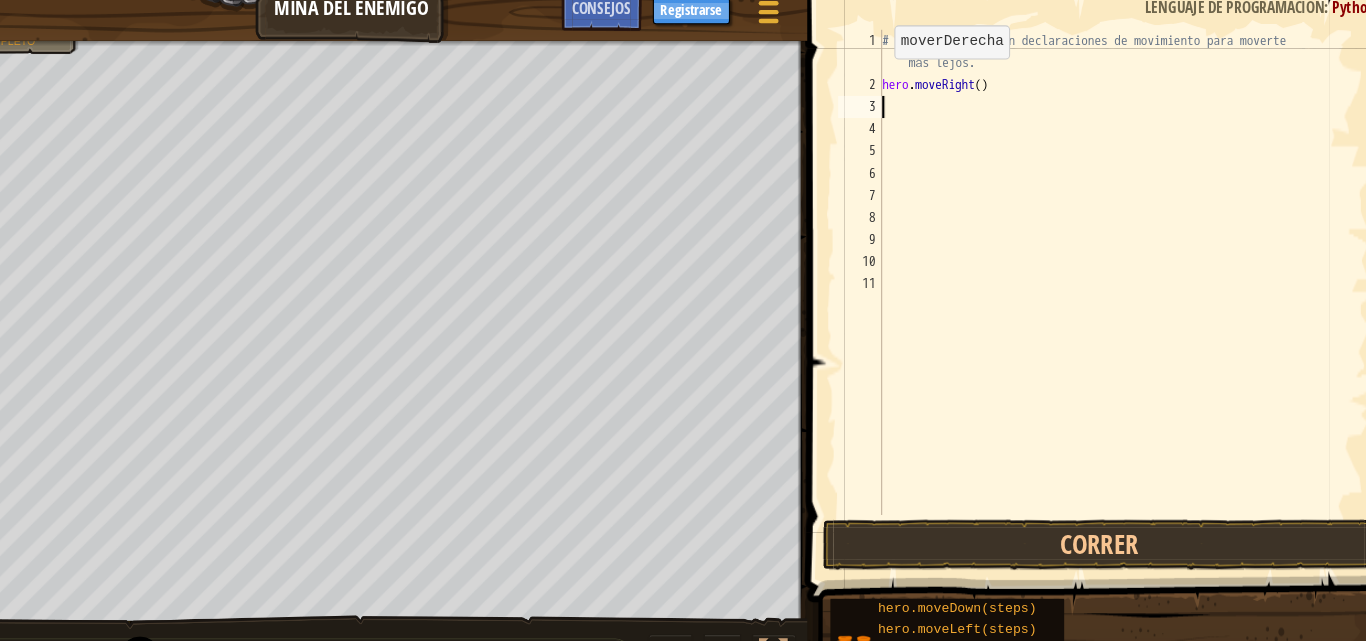 scroll, scrollTop: 9, scrollLeft: 0, axis: vertical 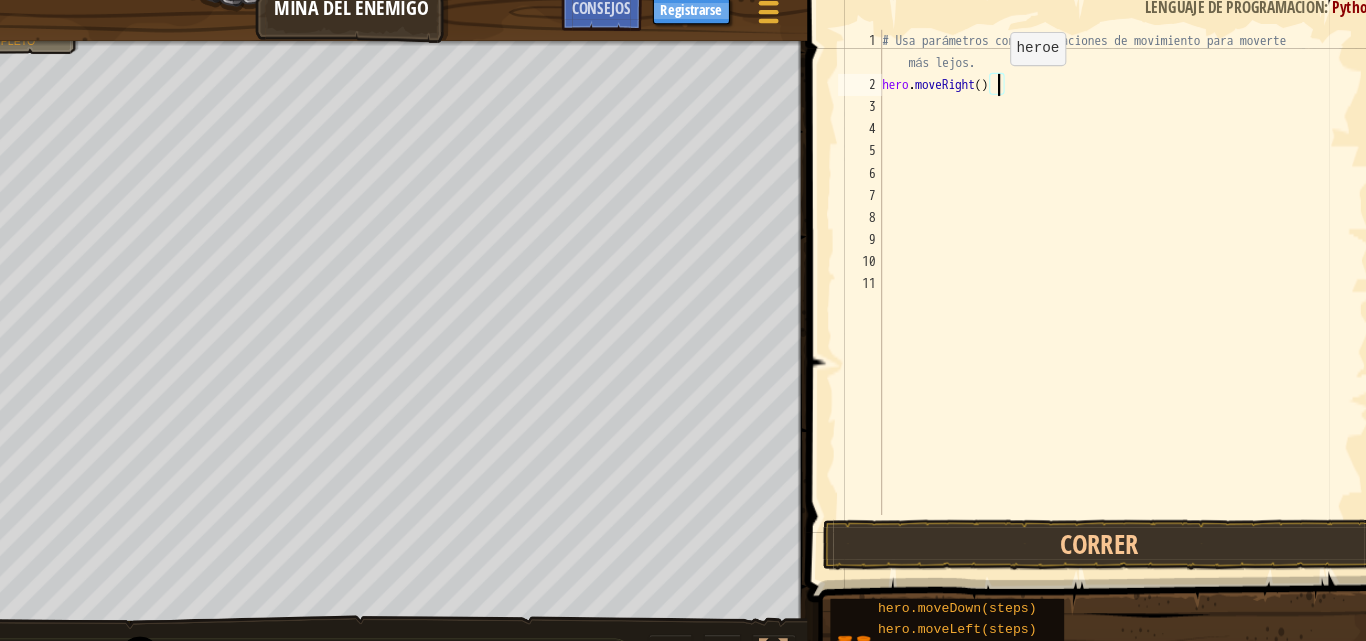 click on "# Usa parámetros con declaraciones de movimiento para moverte       más lejos. hero . moveRight ( )" at bounding box center [1113, 290] 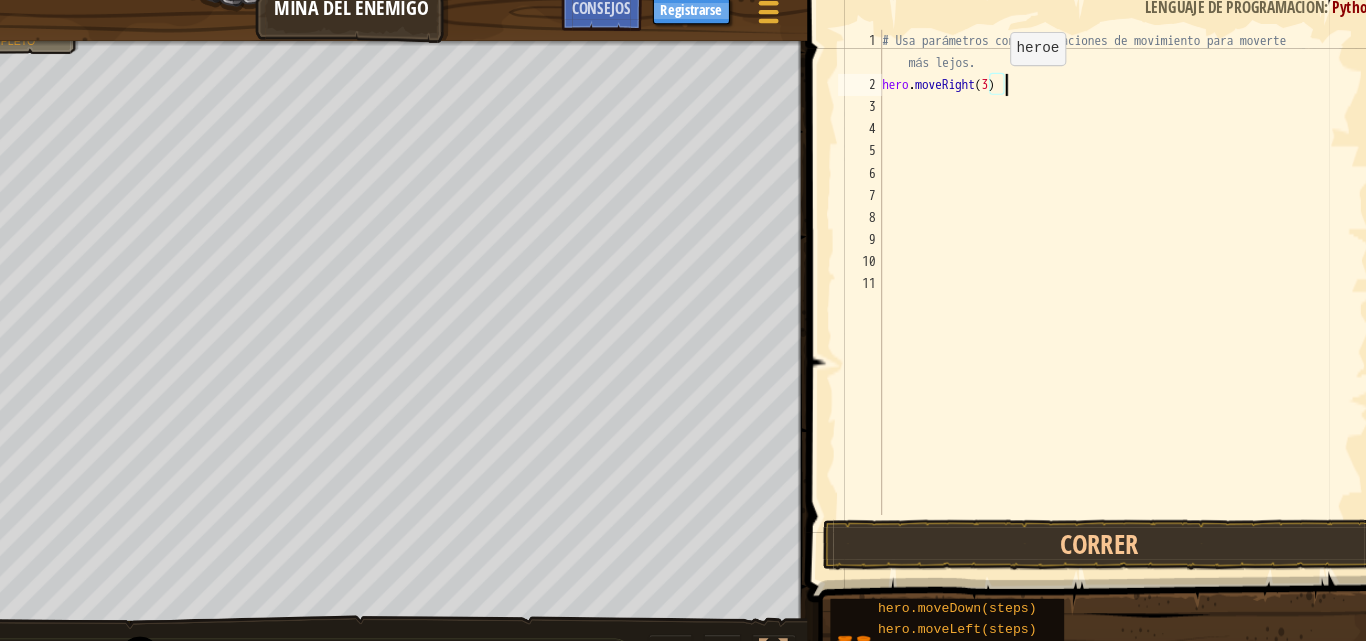 scroll, scrollTop: 9, scrollLeft: 16, axis: both 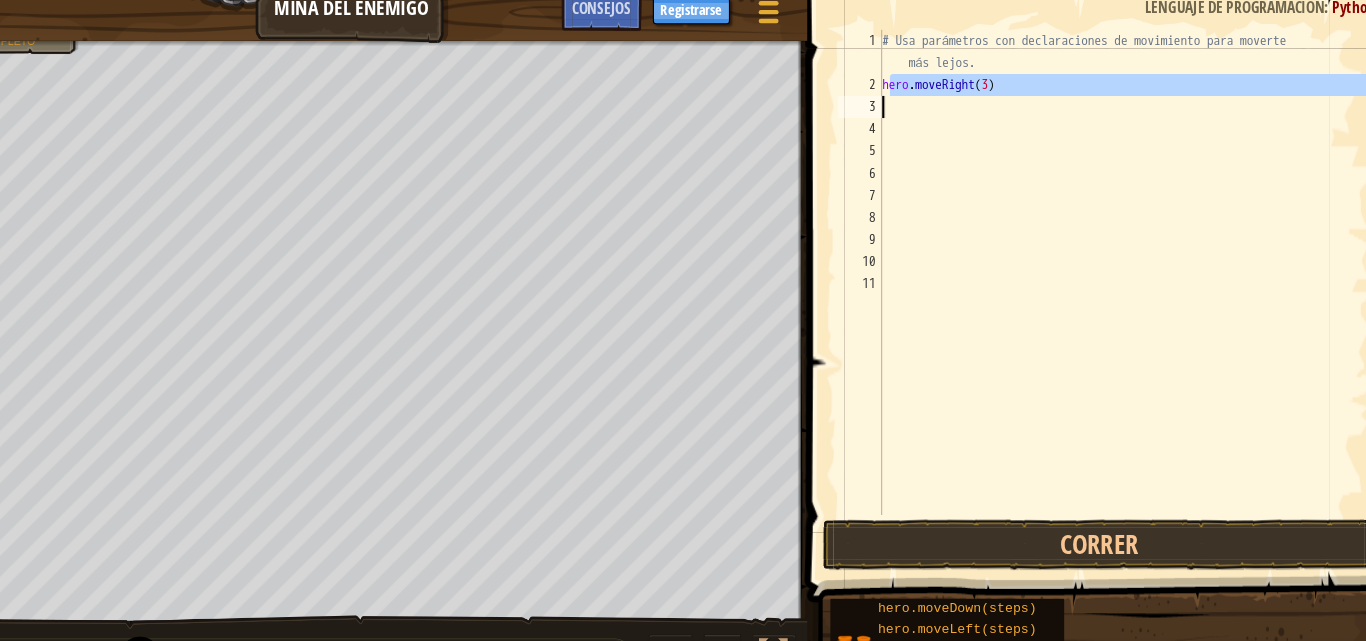 click on "# Usa parámetros con declaraciones de movimiento para moverte       más lejos. hero . moveRight ( 3 )" at bounding box center [1113, 290] 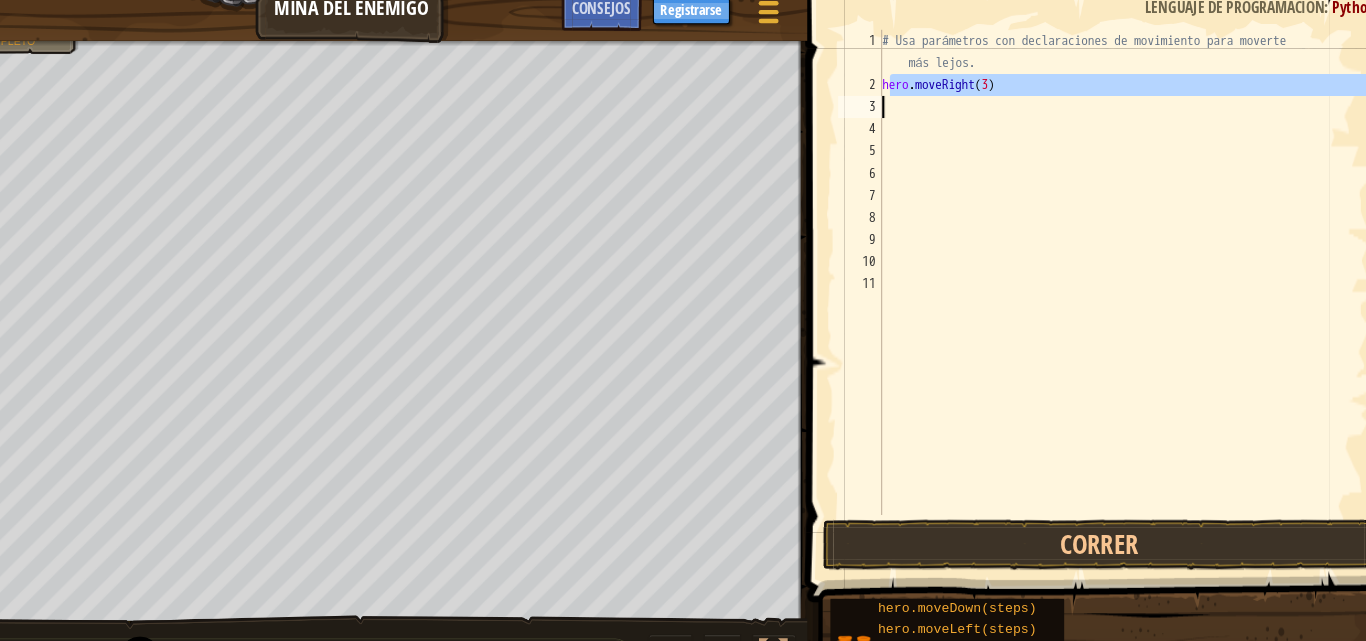 type on "hero.moveRight(3)" 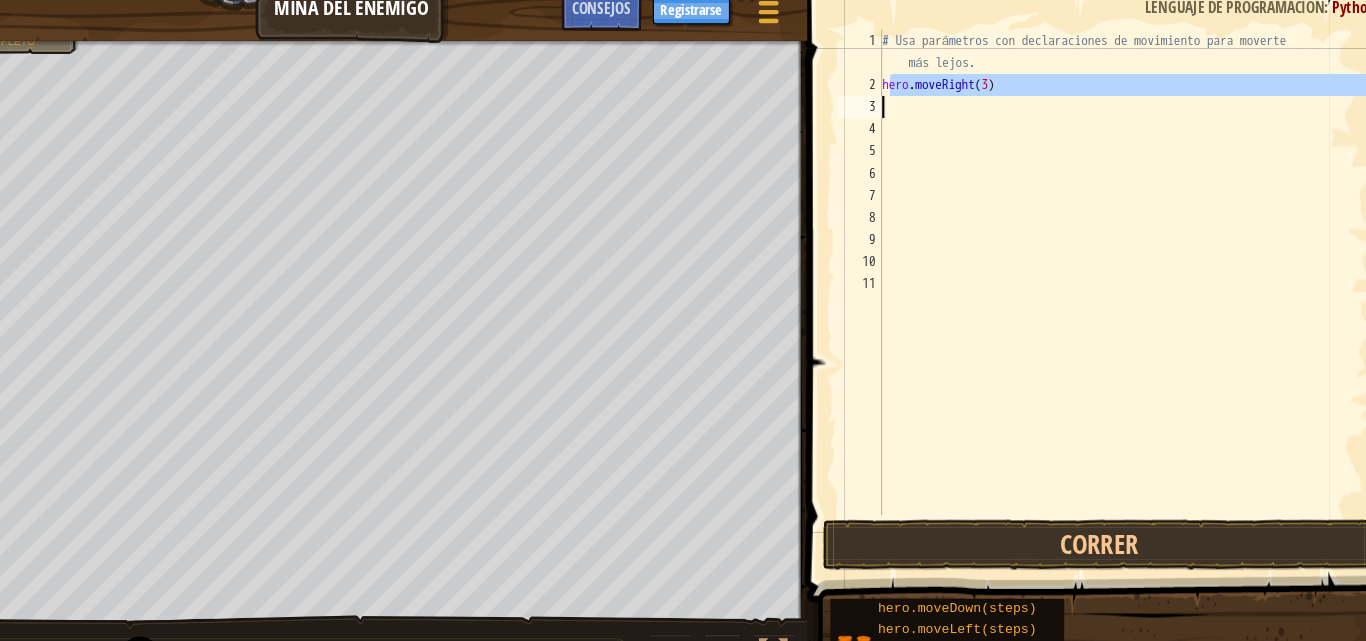 click on "# Usa parámetros con declaraciones de movimiento para moverte       más lejos. hero . moveRight ( 3 )" at bounding box center (1113, 260) 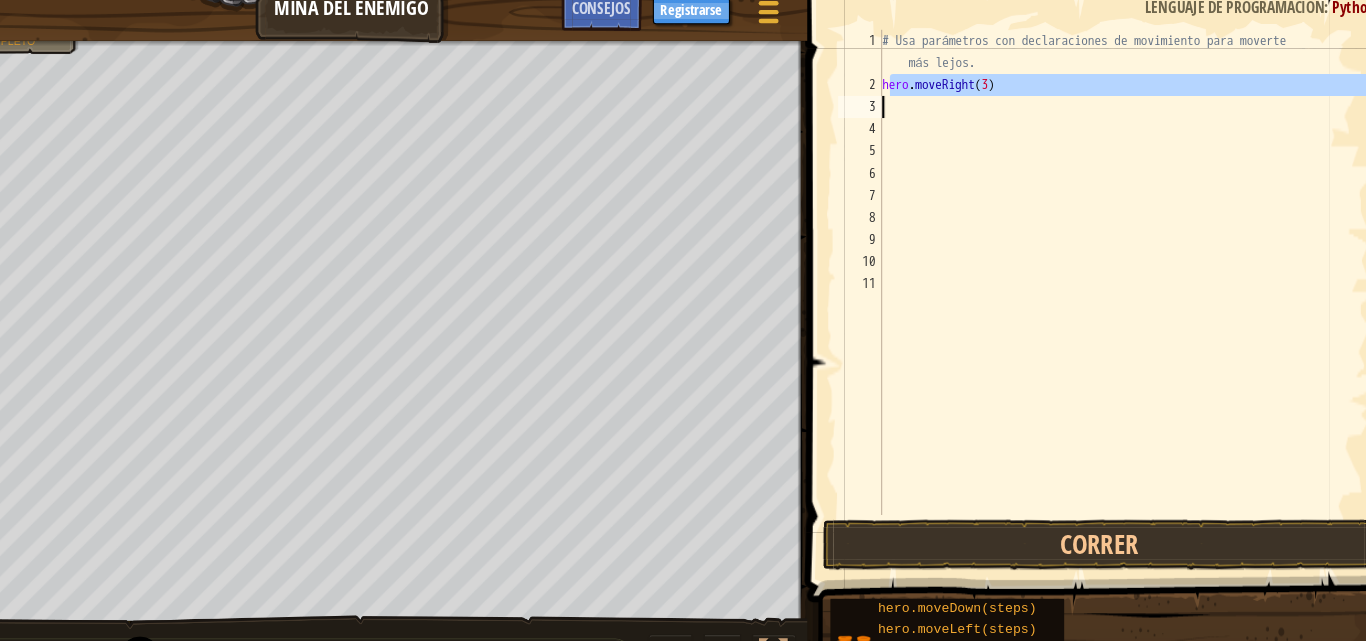 scroll, scrollTop: 9, scrollLeft: 0, axis: vertical 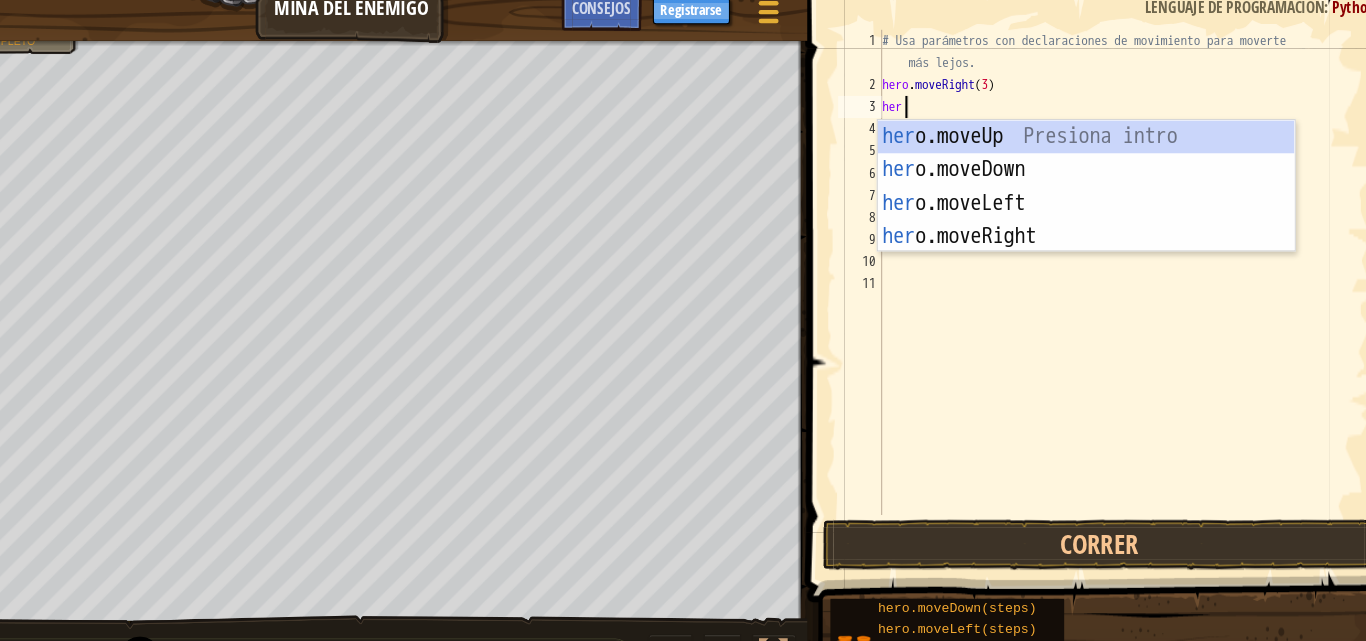 type on "hero" 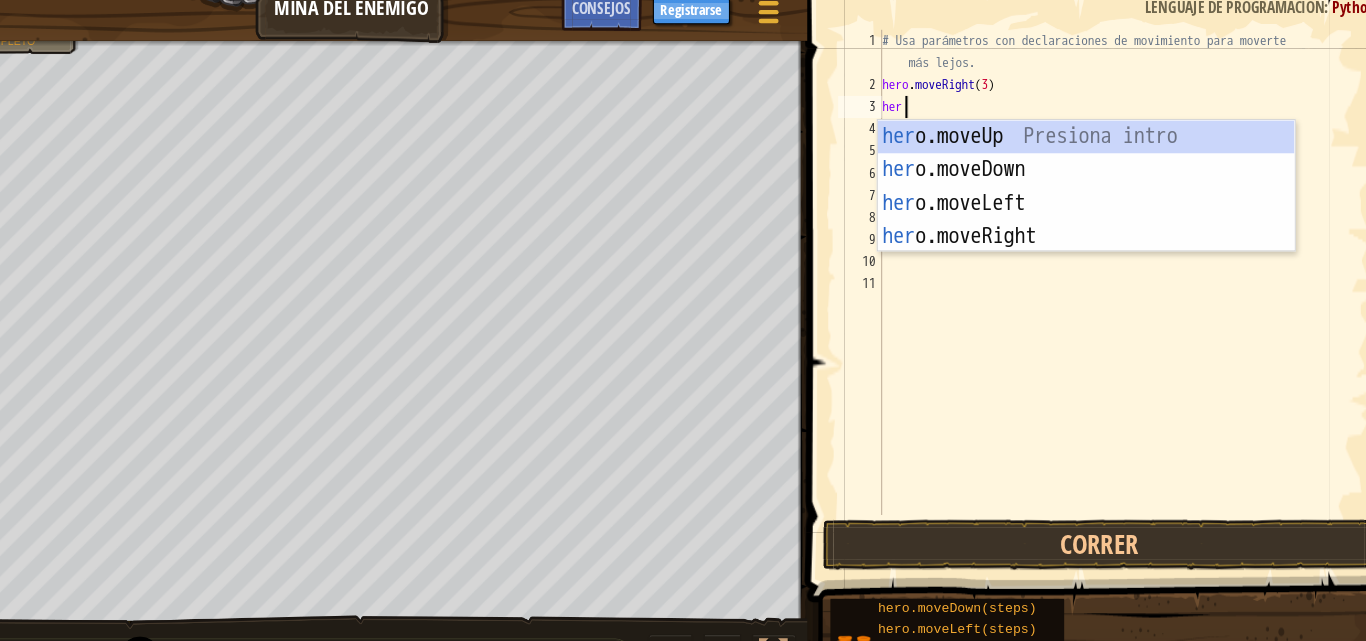 scroll, scrollTop: 9, scrollLeft: 3, axis: both 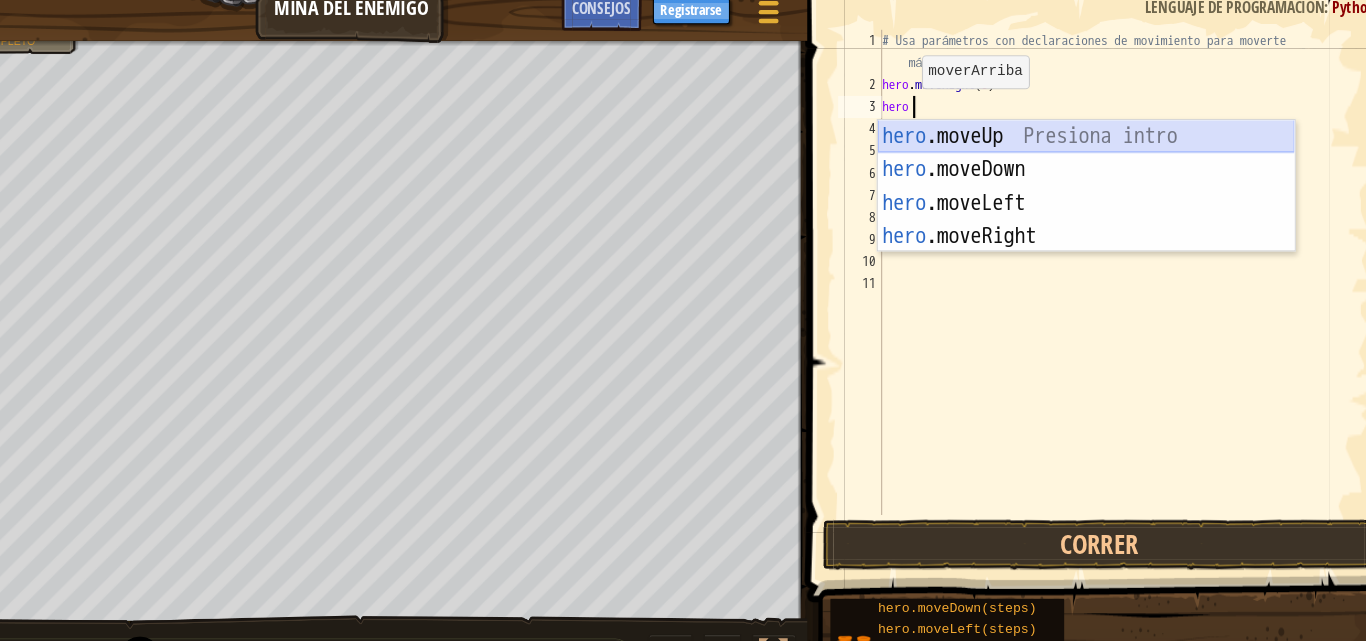 click on "hero .moveUp Presiona intro hero .moveDown Presiona intro hero .moveLeft Presiona intro hero .moveRight Presiona intro" at bounding box center [1079, 212] 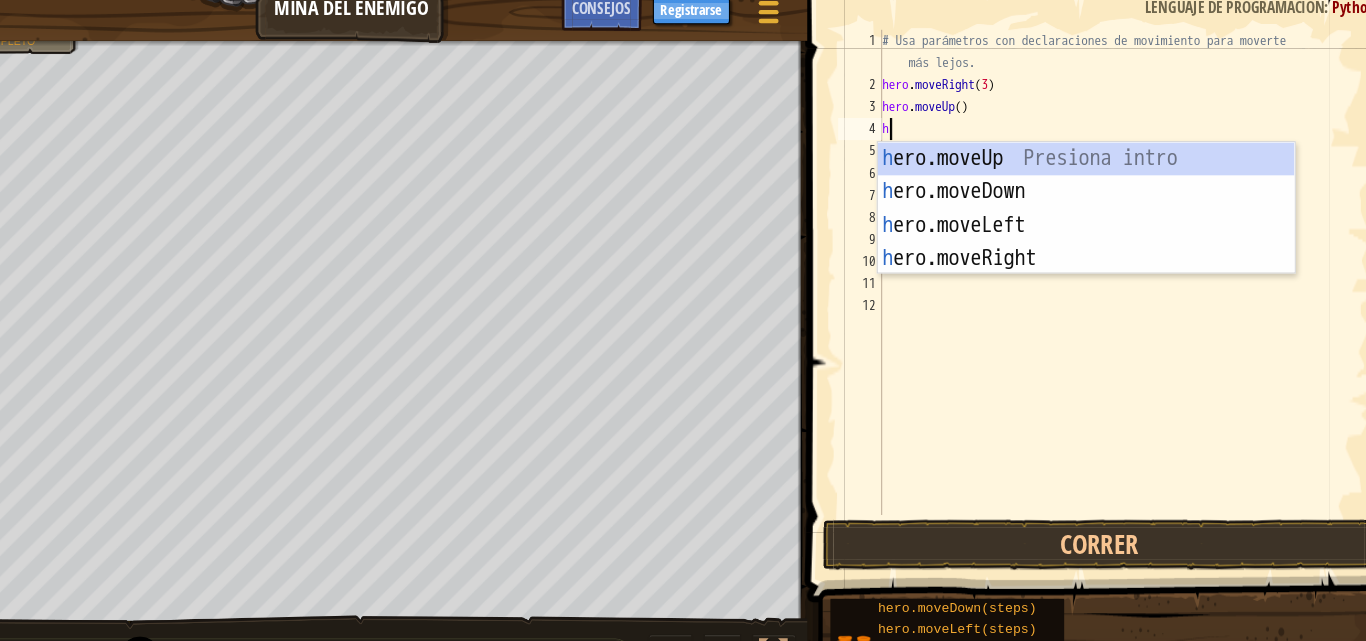 click on "# Usa parámetros con declaraciones de movimiento para moverte       más lejos. hero . moveRight ( 3 ) hero . moveUp ( ) h" at bounding box center [1113, 290] 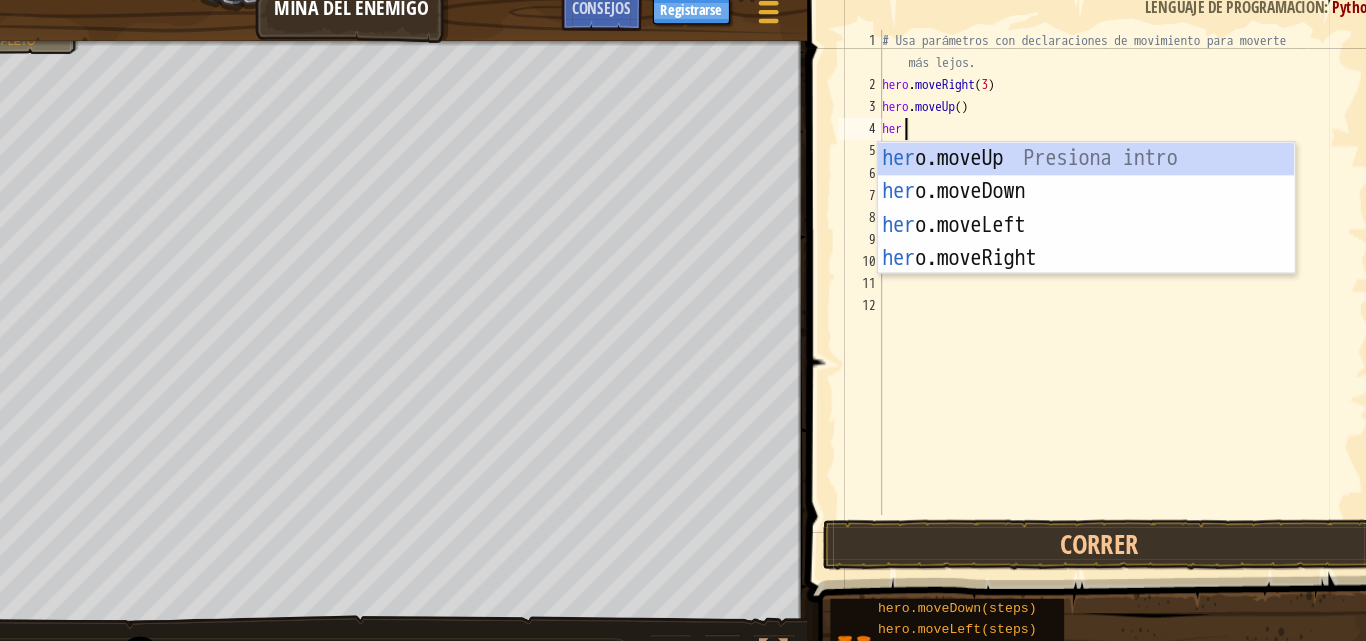 type on "hero" 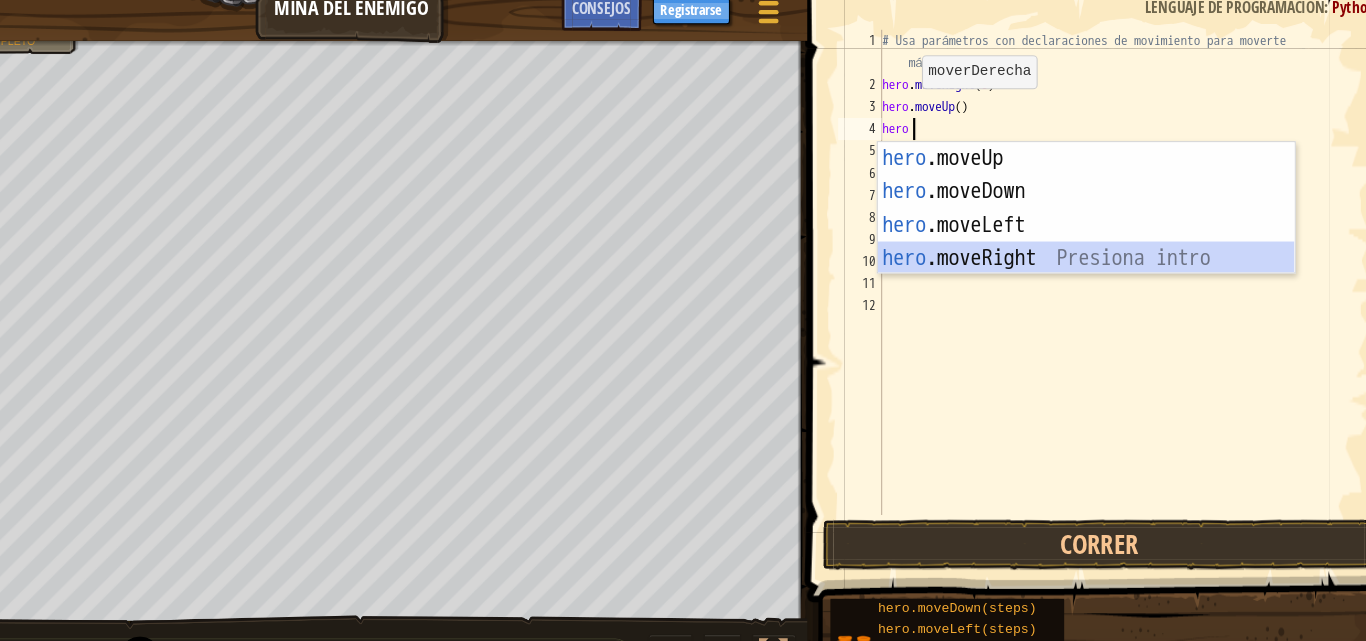 click on "hero .moveUp Presiona intro hero .moveDown Presiona intro hero .moveLeft Presiona intro hero .moveRight Presiona intro" at bounding box center [1079, 232] 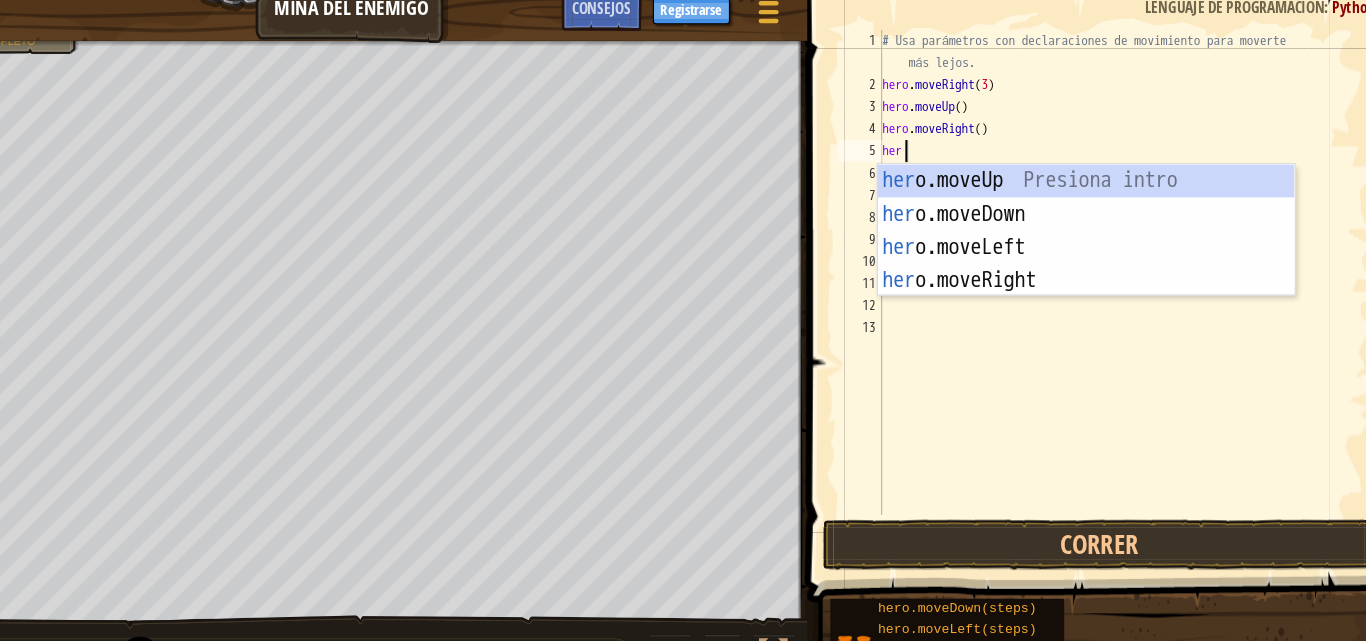 scroll, scrollTop: 9, scrollLeft: 2, axis: both 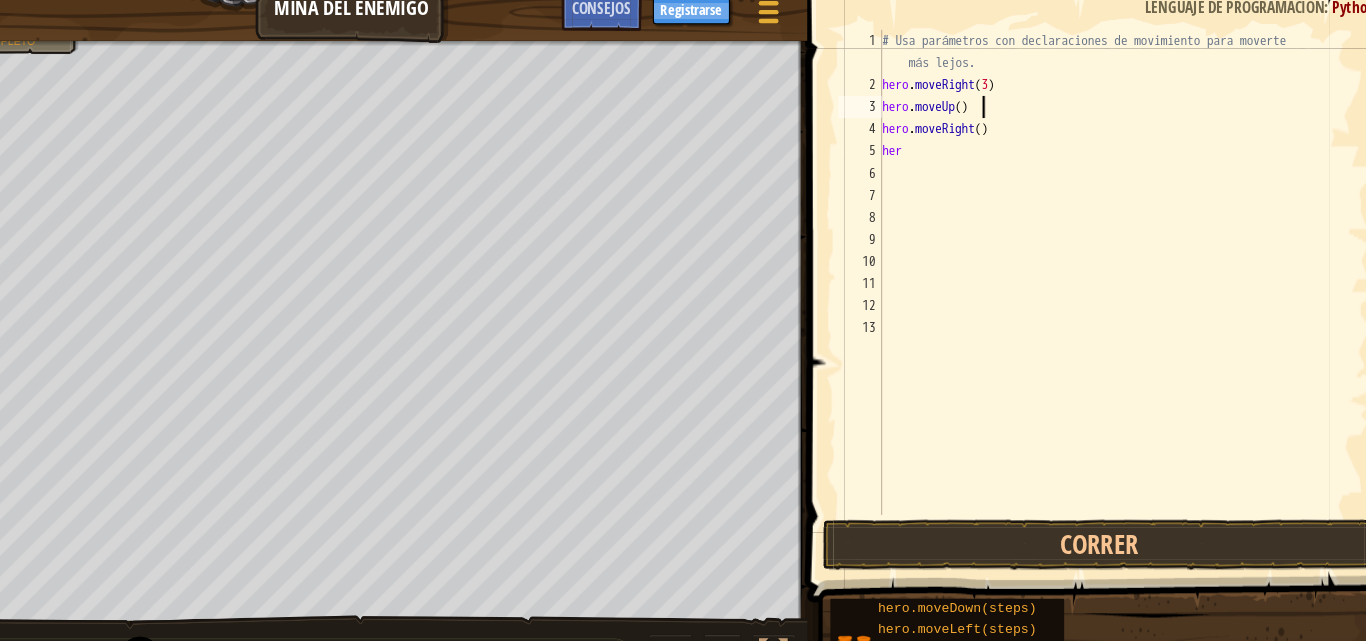 click on "# Usa parámetros con declaraciones de movimiento para moverte       más lejos. hero . moveRight ( 3 ) hero . moveUp ( ) hero . moveRight ( ) her" at bounding box center (1113, 290) 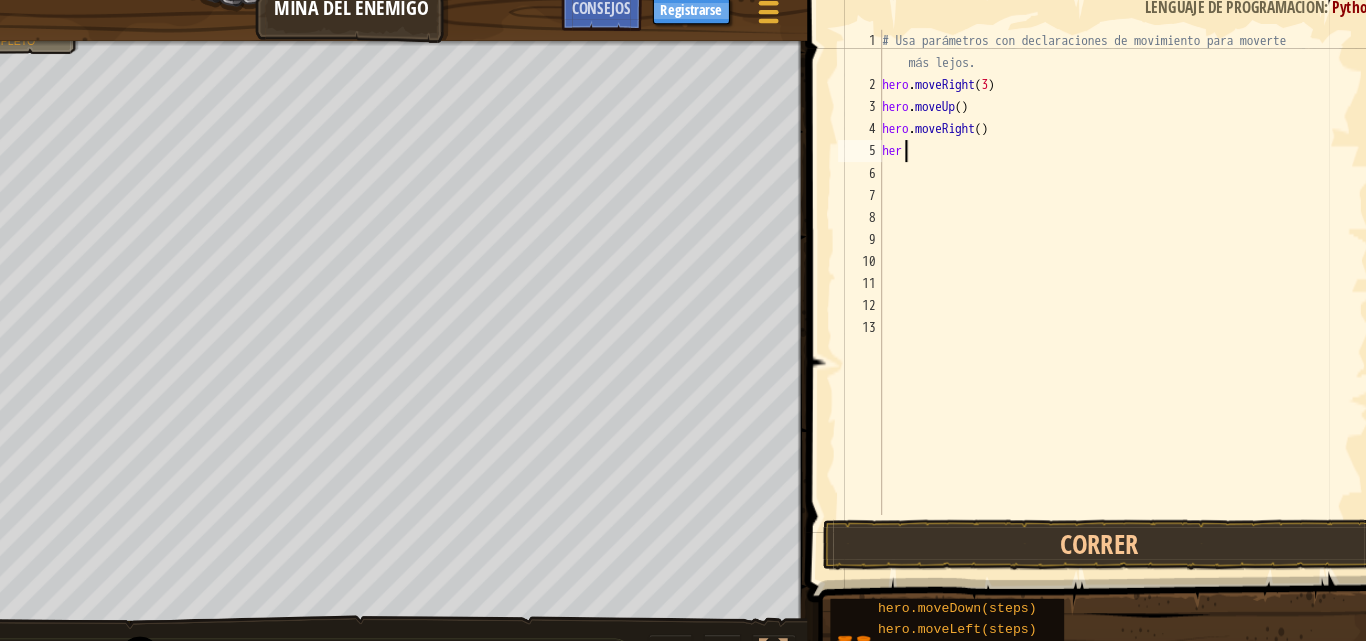 click on "# Usa parámetros con declaraciones de movimiento para moverte       más lejos. hero . moveRight ( 3 ) hero . moveUp ( ) hero . moveRight ( ) her" at bounding box center [1113, 290] 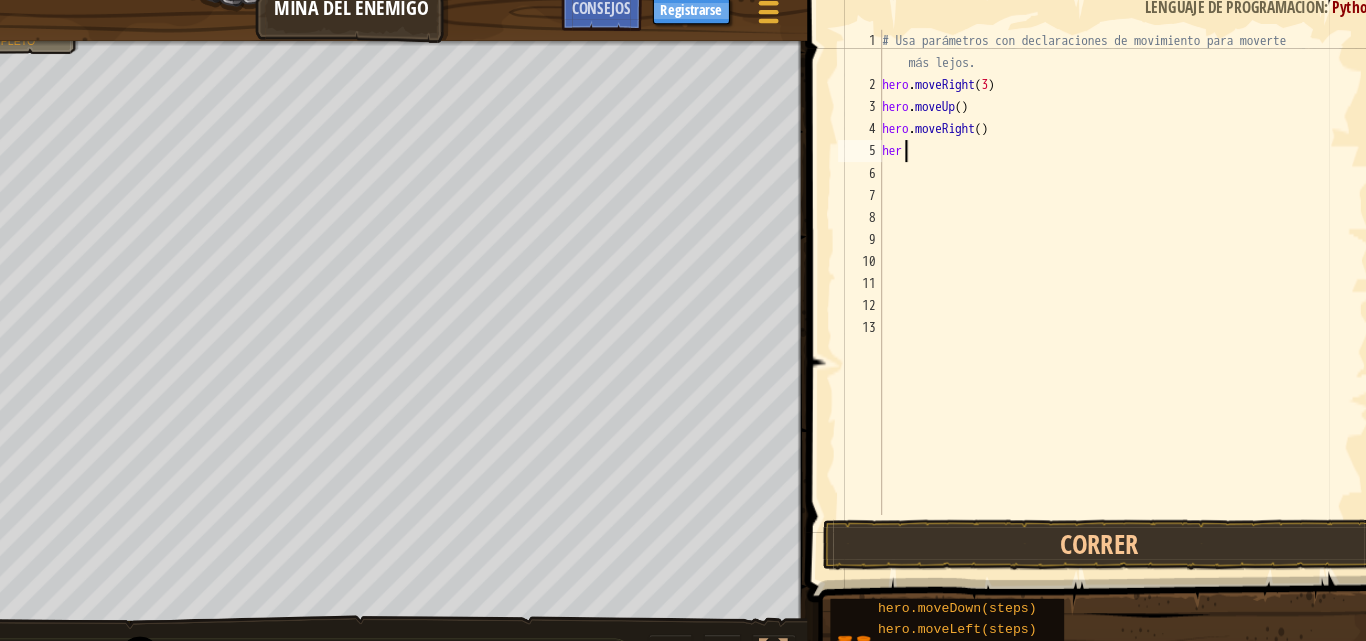 type on "hero" 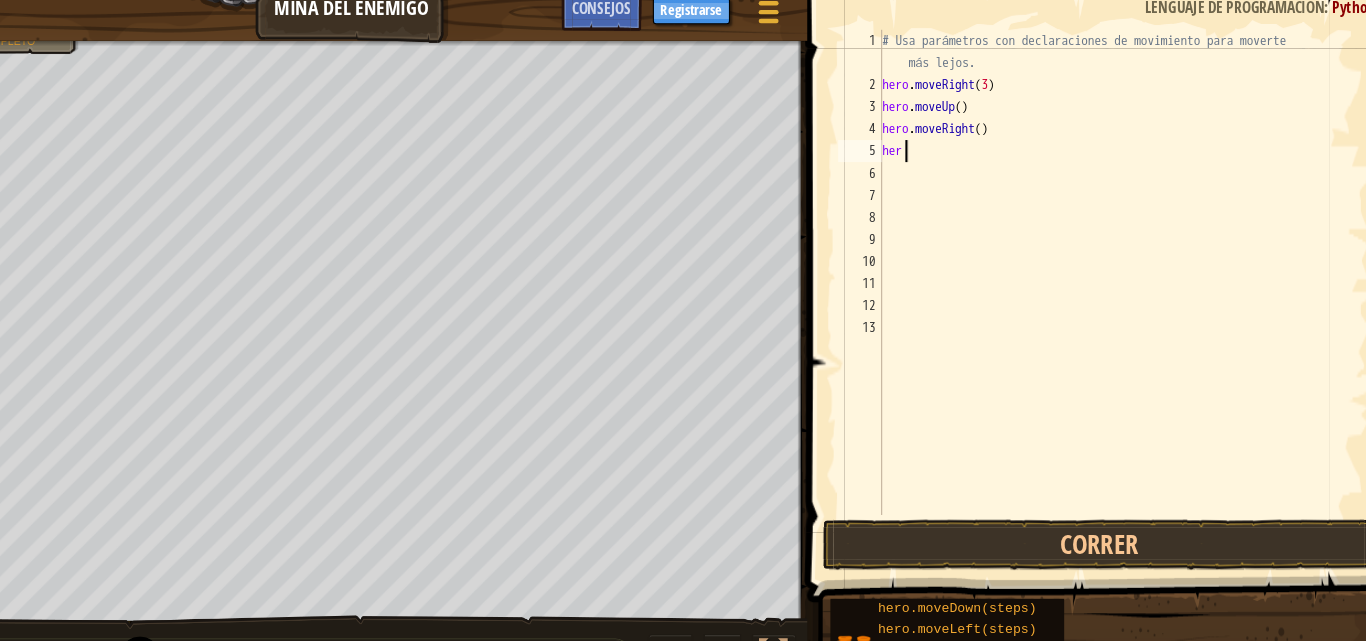 scroll, scrollTop: 9, scrollLeft: 3, axis: both 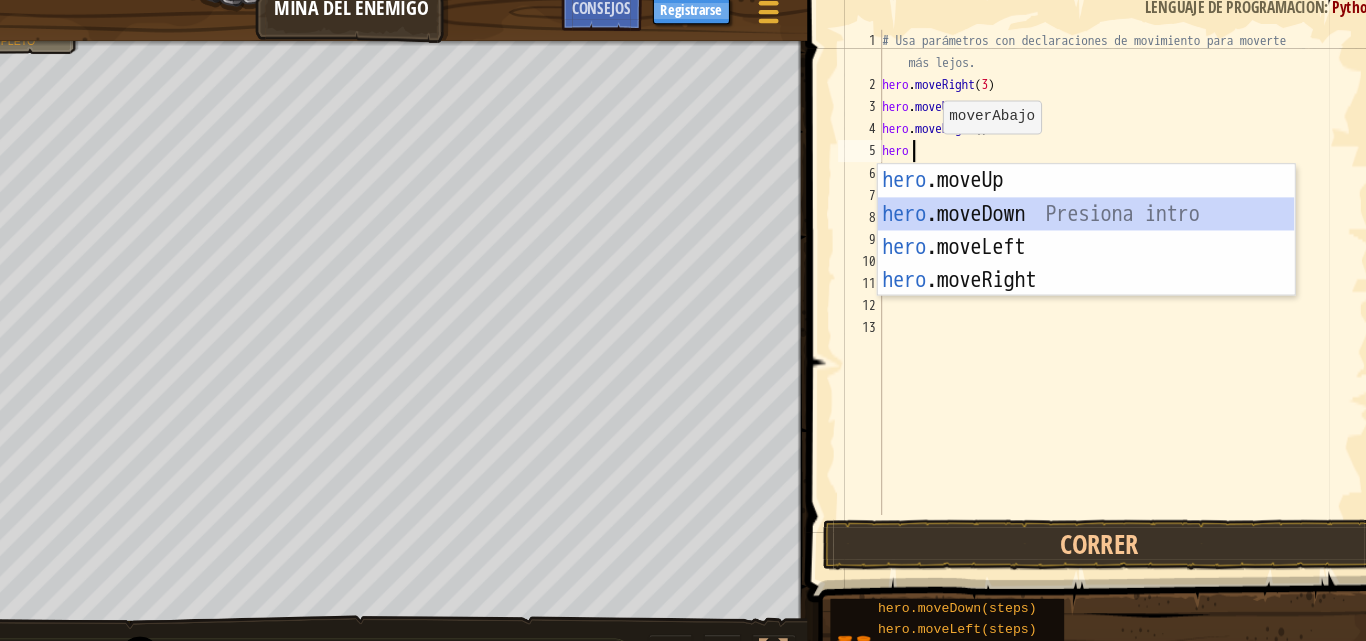 click on "hero .moveUp Presiona intro hero .moveDown Presiona intro hero .moveLeft Presiona intro hero .moveRight Presiona intro" at bounding box center [1079, 252] 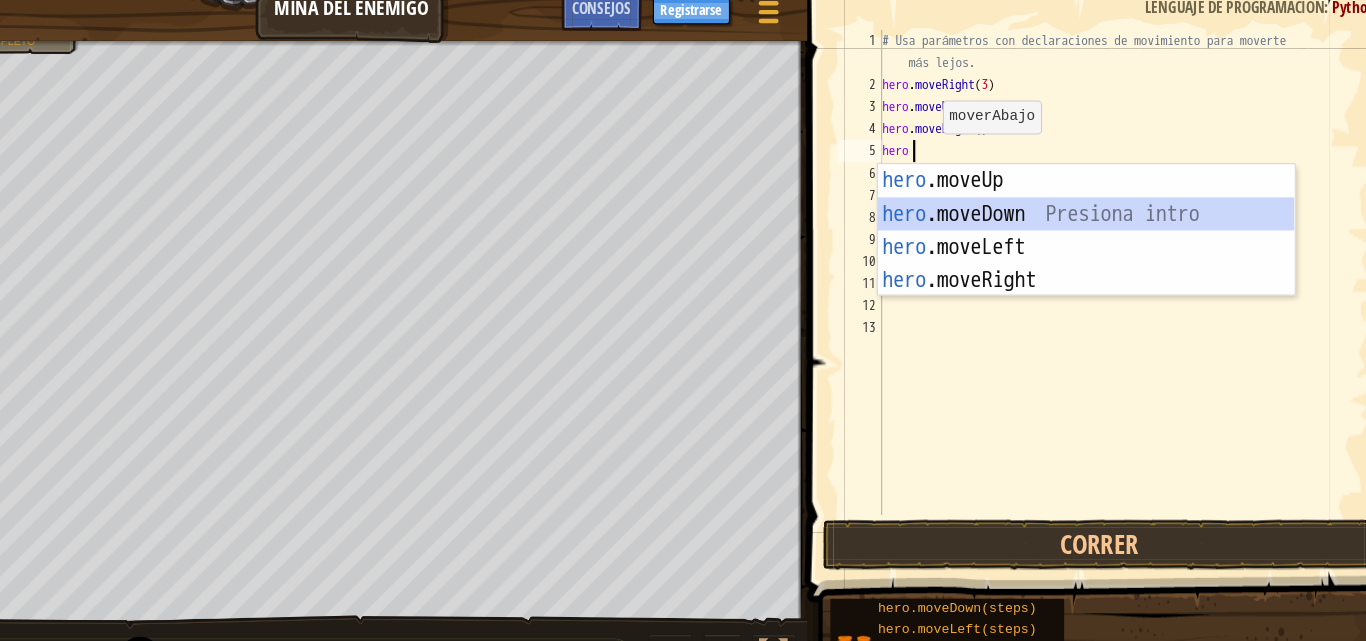 scroll, scrollTop: 9, scrollLeft: 0, axis: vertical 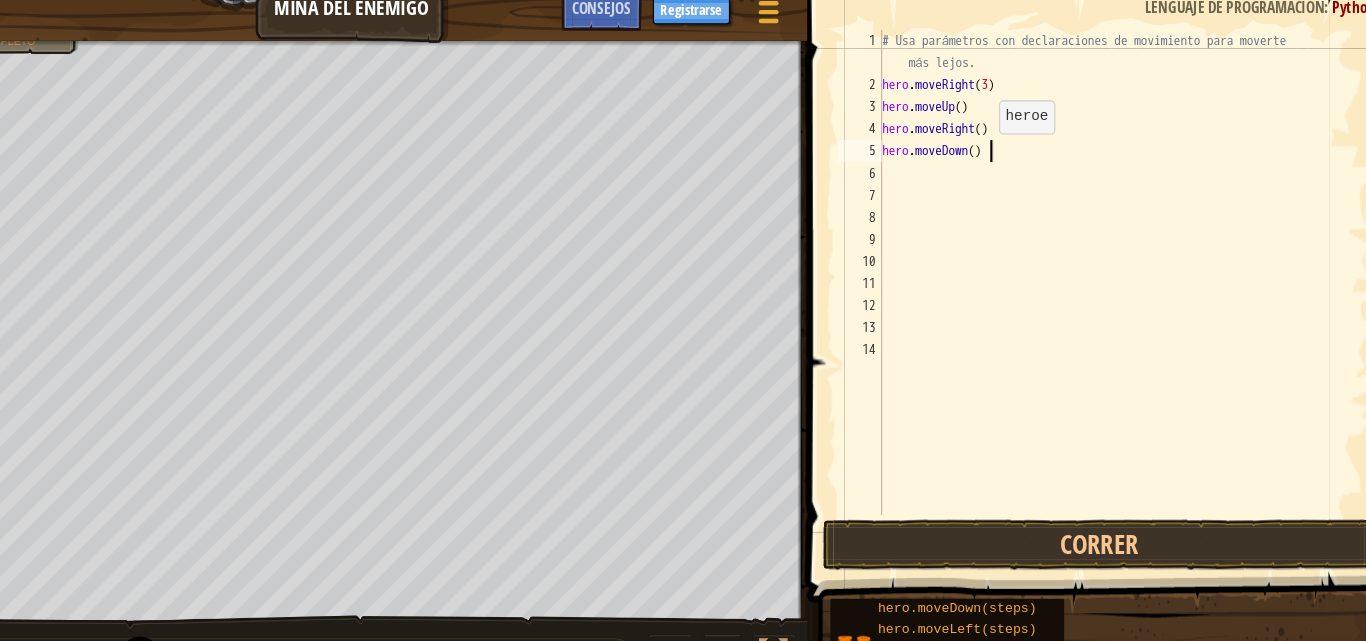 click on "# Usa parámetros con declaraciones de movimiento para moverte       más lejos. hero . moveRight ( 3 ) hero . moveUp ( ) hero . moveRight ( ) hero . moveDown ( )" at bounding box center [1113, 290] 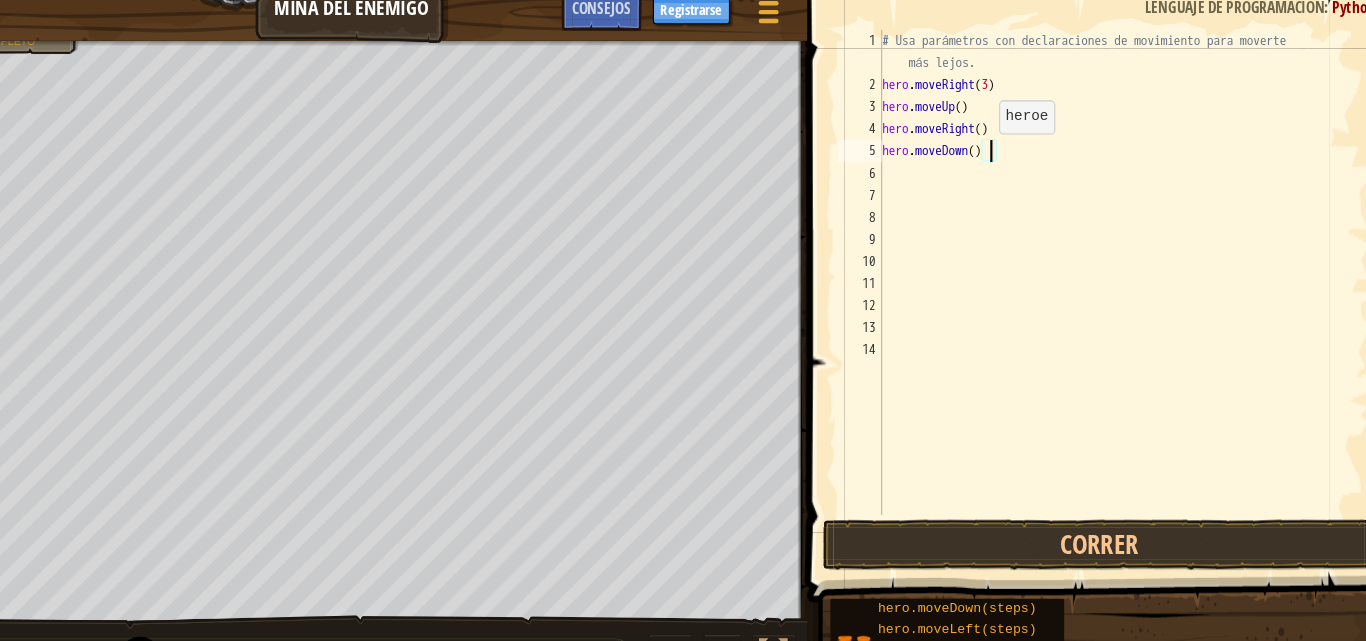 type on "hero.moveDown(3)" 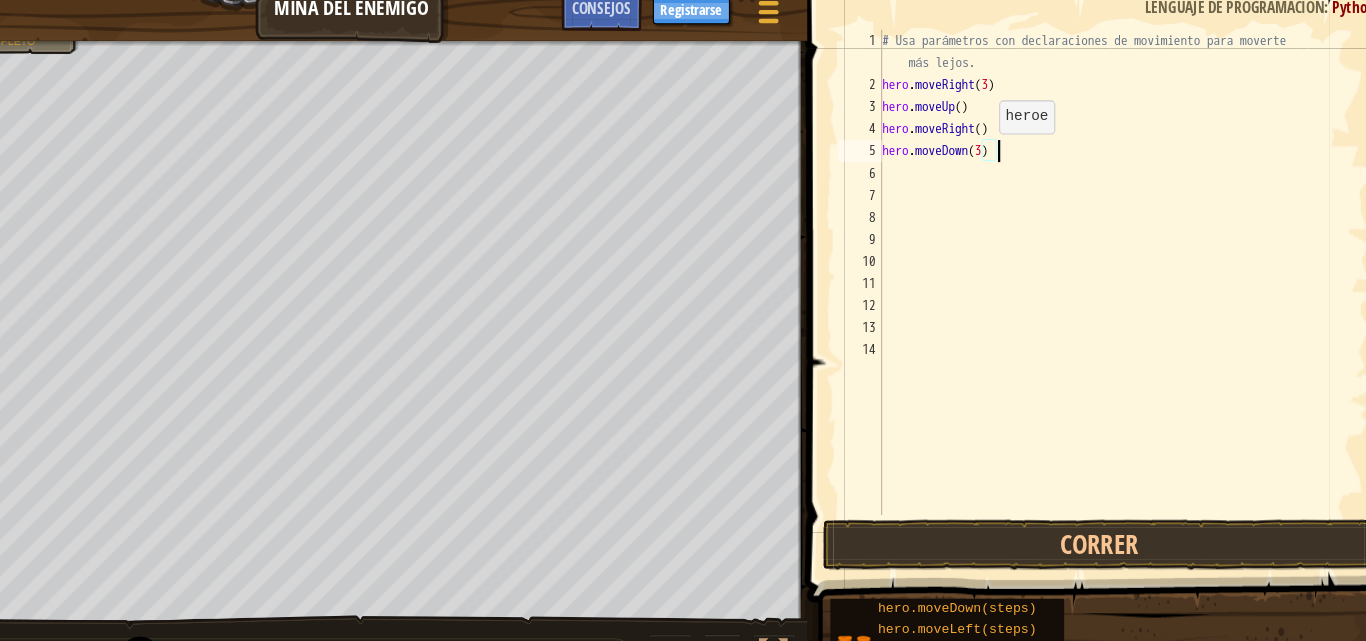 scroll, scrollTop: 9, scrollLeft: 15, axis: both 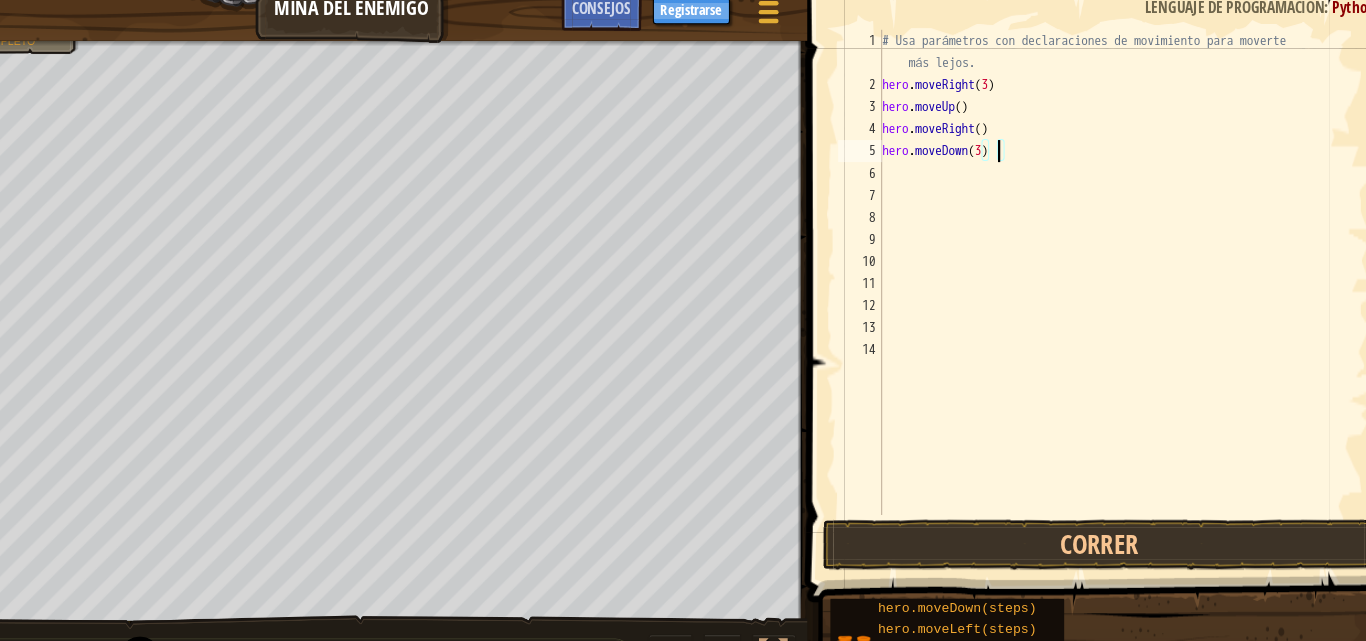 click on "# Usa parámetros con declaraciones de movimiento para moverte       más lejos. hero . moveRight ( 3 ) hero . moveUp ( ) hero . moveRight ( ) hero . moveDown ( 3 )" at bounding box center [1113, 290] 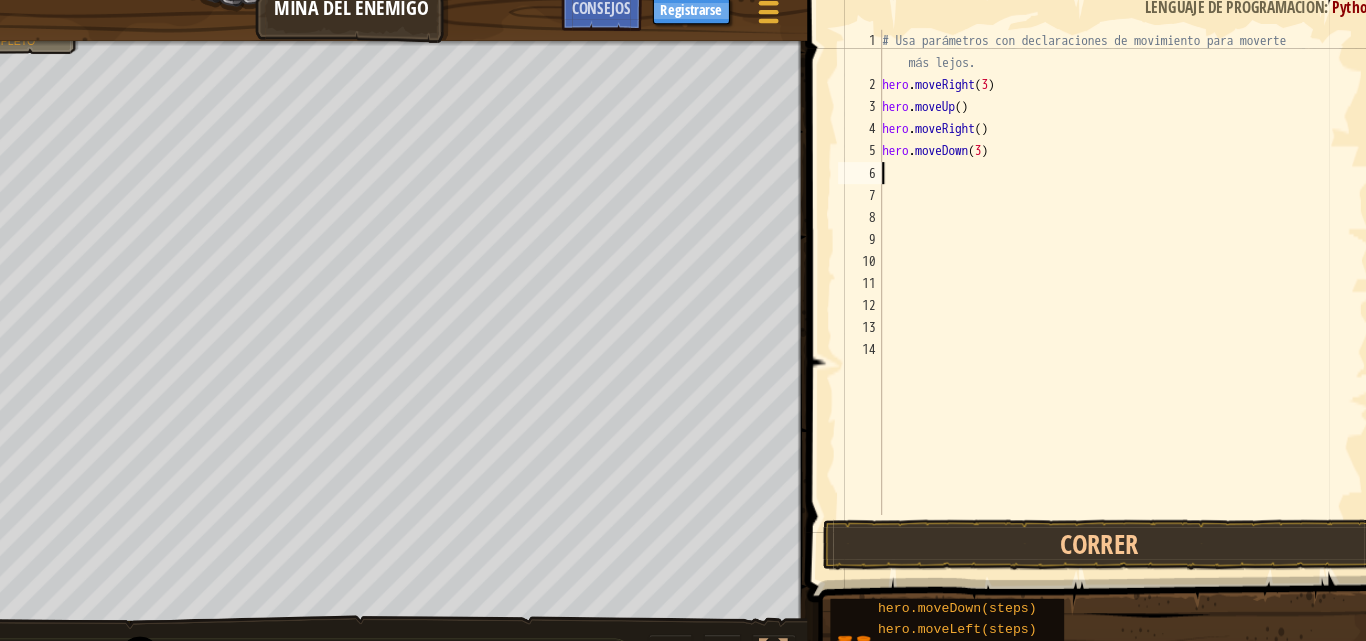 scroll, scrollTop: 9, scrollLeft: 0, axis: vertical 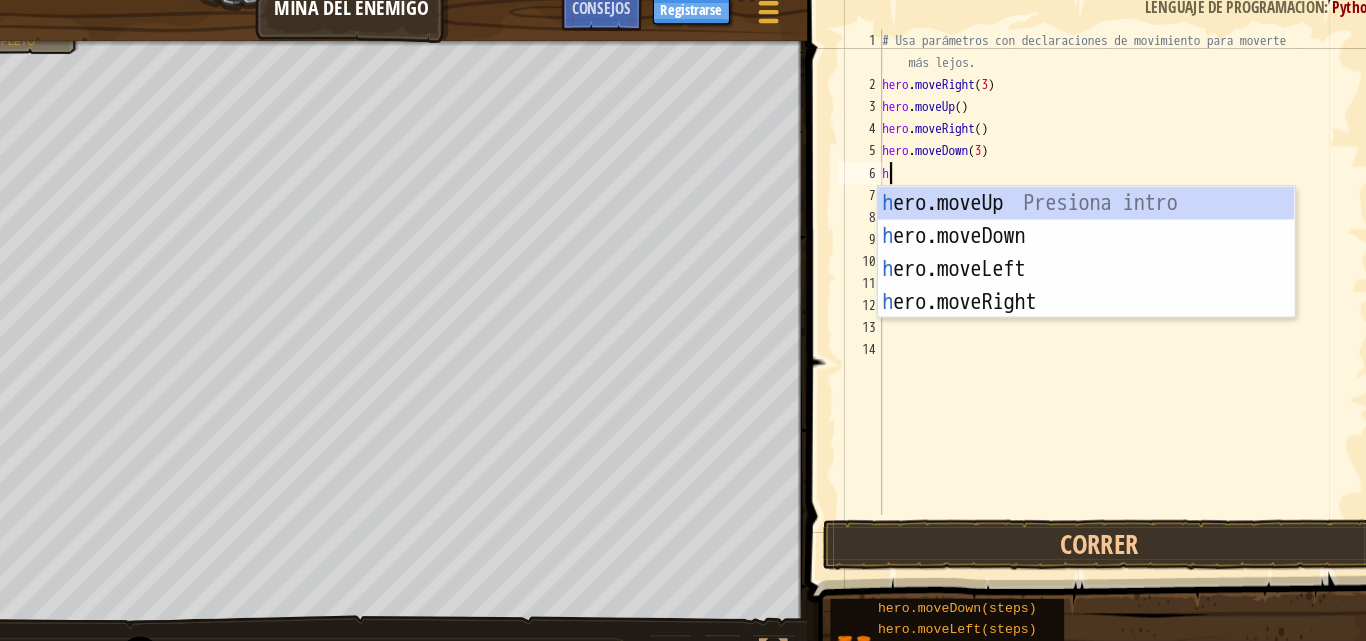 type on "he" 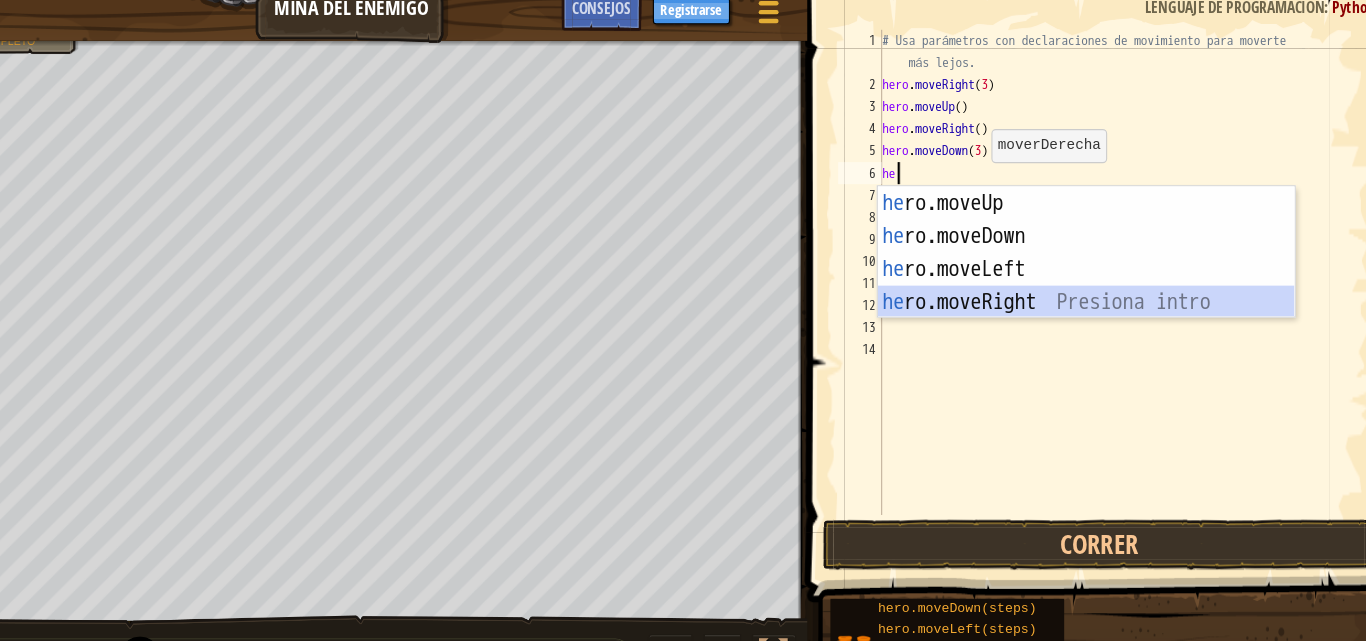 click on "he ro.moveUp Presiona intro he ro.moveDown Presiona intro he ro.moveLeft Presiona intro he ro.moveRight Presiona intro" at bounding box center [1079, 272] 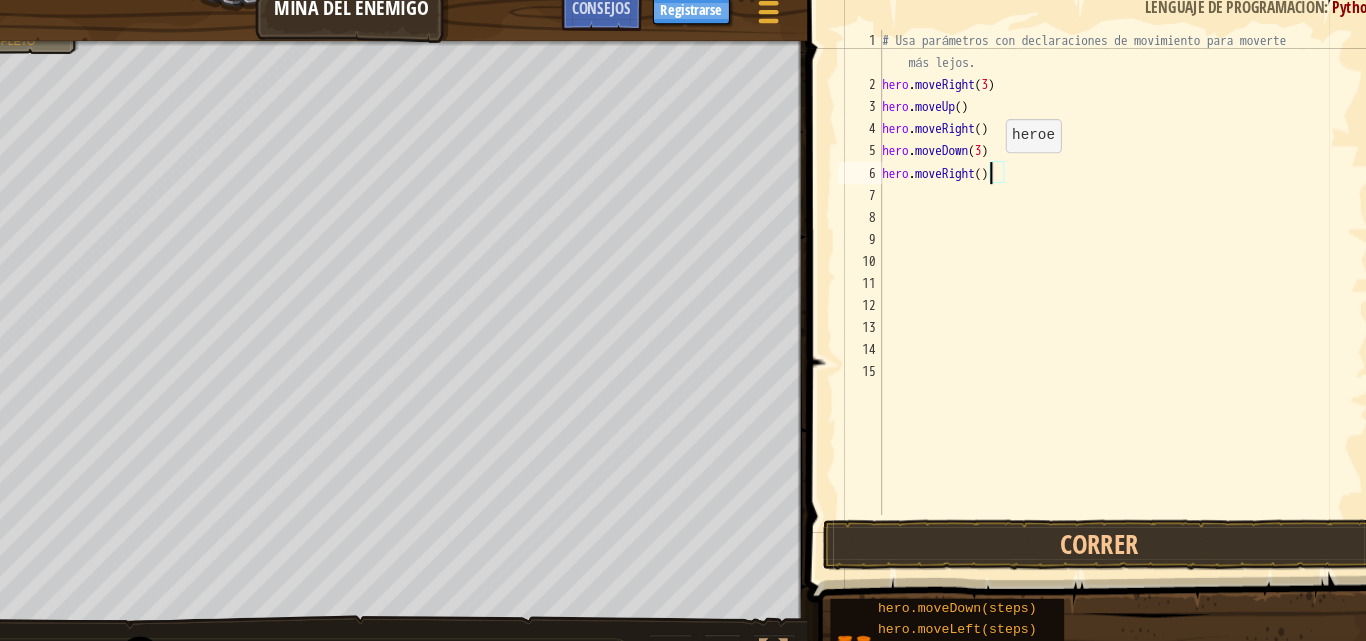 click on "# Usa parámetros con declaraciones de movimiento para moverte       más lejos. hero . moveRight ( 3 ) hero . moveUp ( ) hero . moveRight ( ) hero . moveDown ( 3 ) hero . moveRight ( )" at bounding box center (1113, 290) 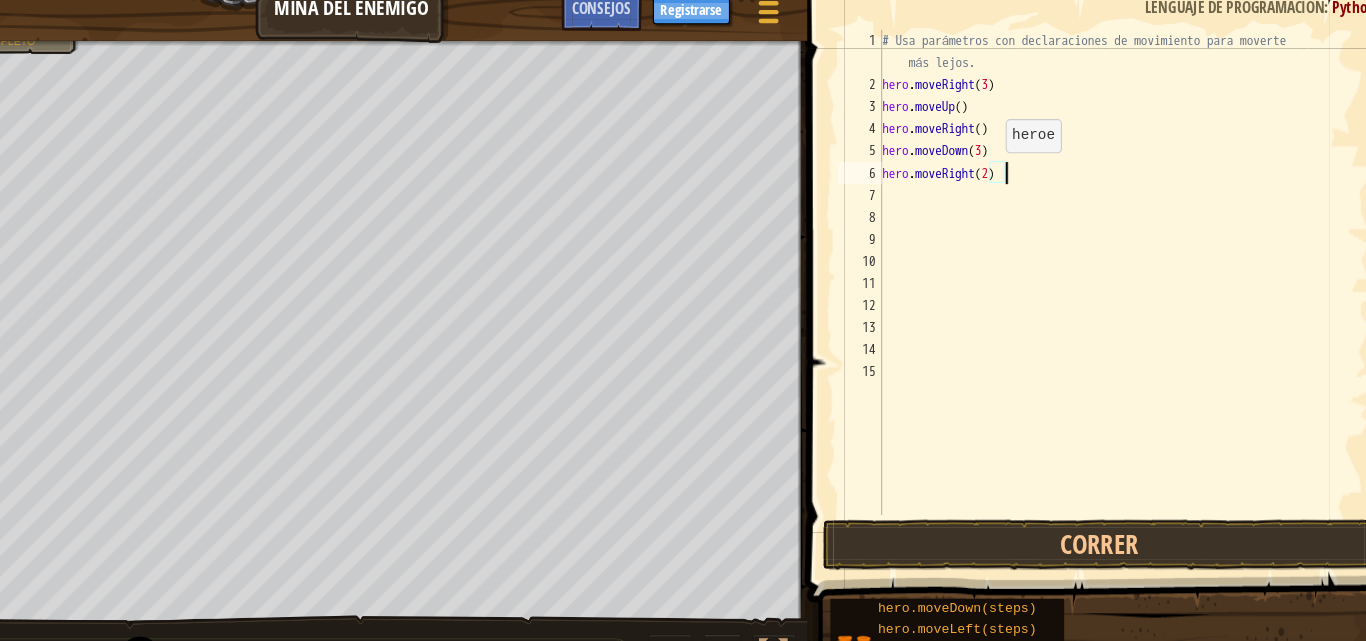 scroll, scrollTop: 9, scrollLeft: 16, axis: both 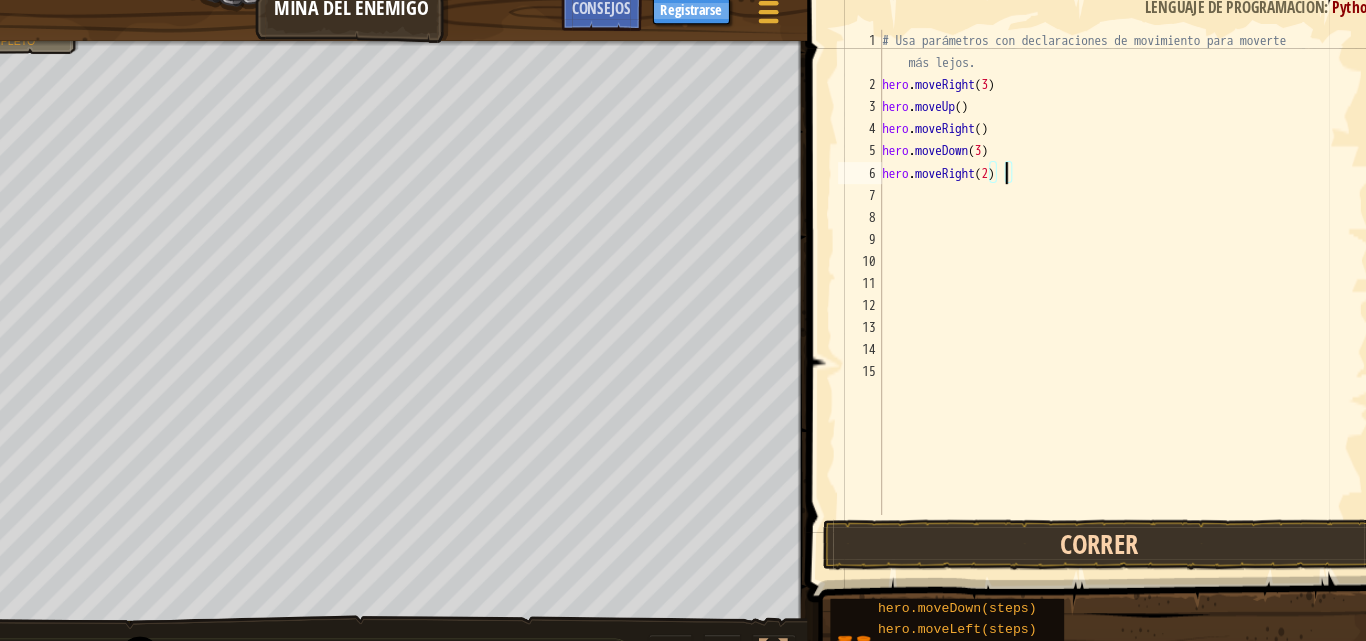 type on "hero.moveRight(2)" 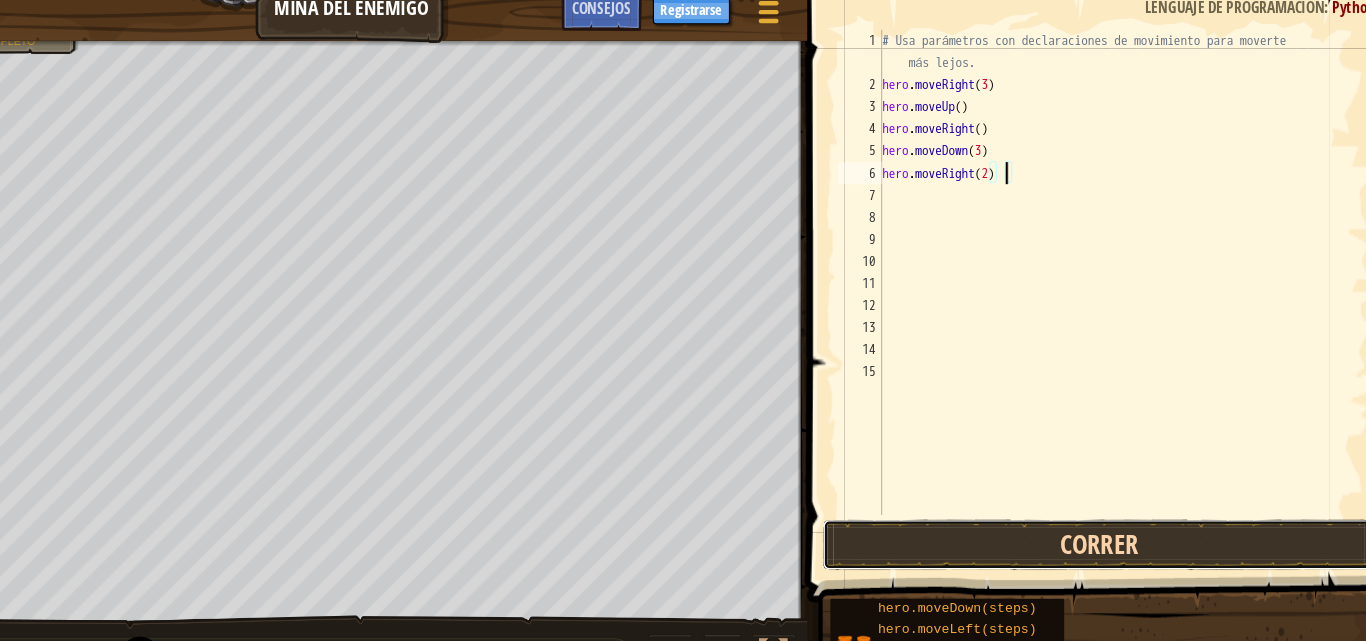 click on "Correr" at bounding box center (1090, 507) 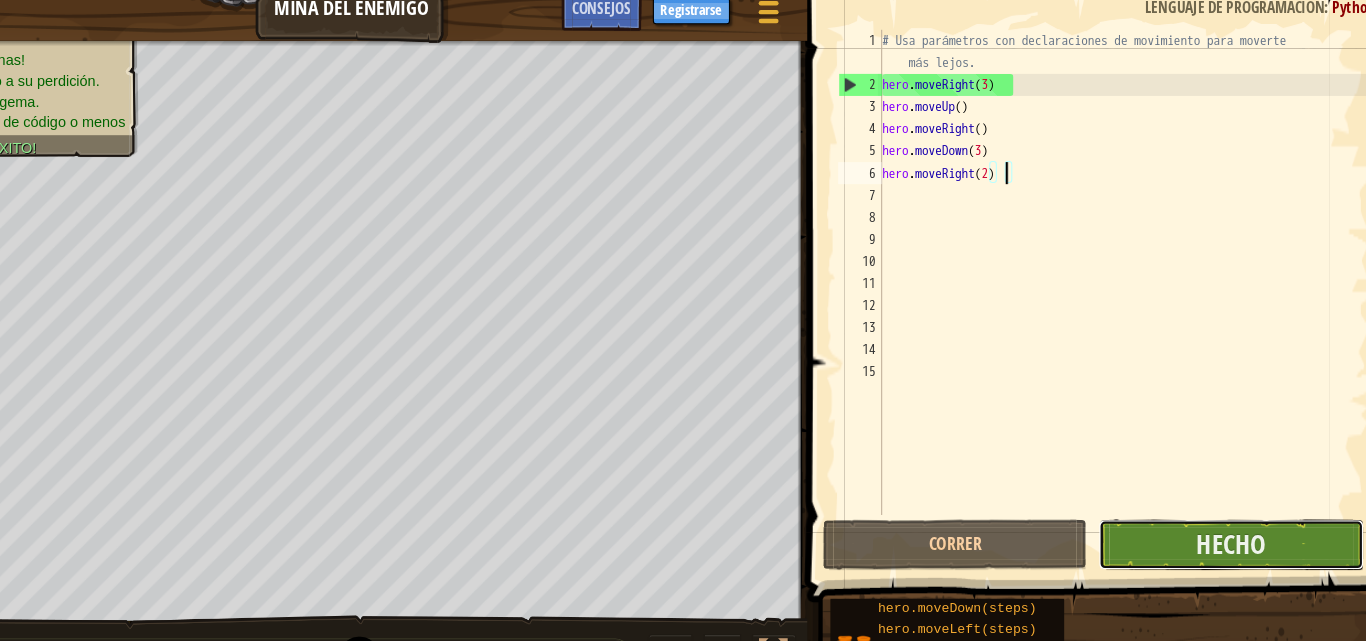 click on "Hecho" at bounding box center [1210, 507] 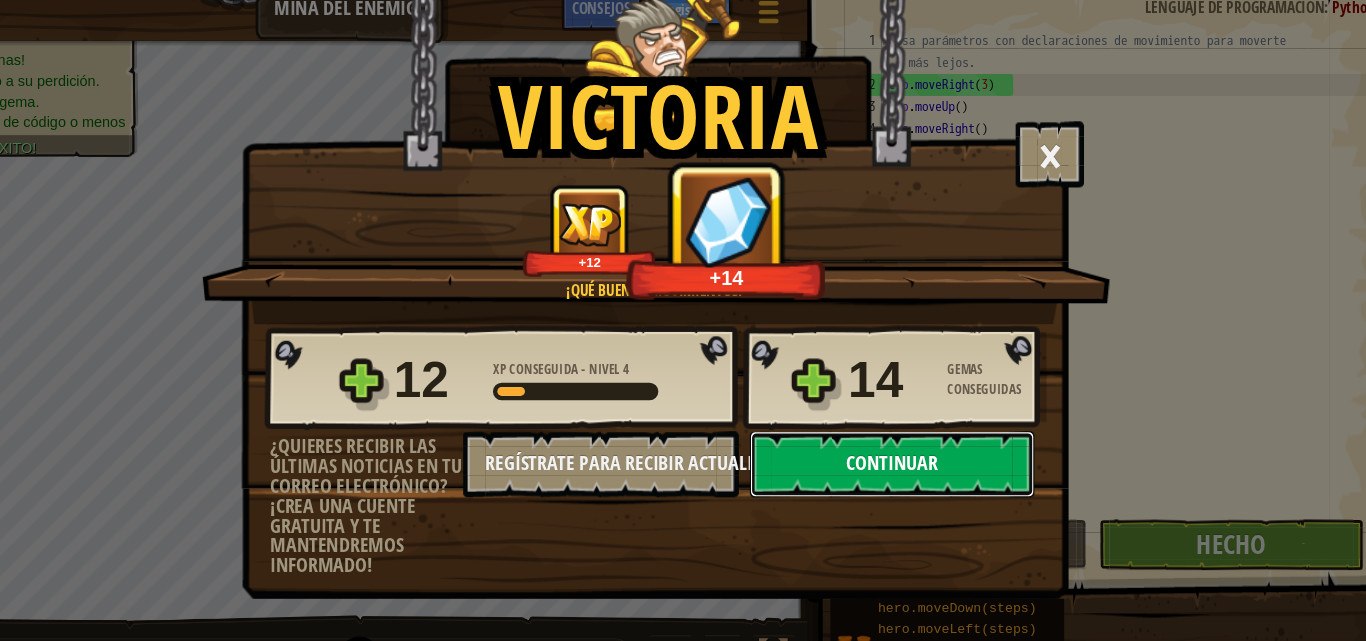 click on "Continuar" at bounding box center (903, 434) 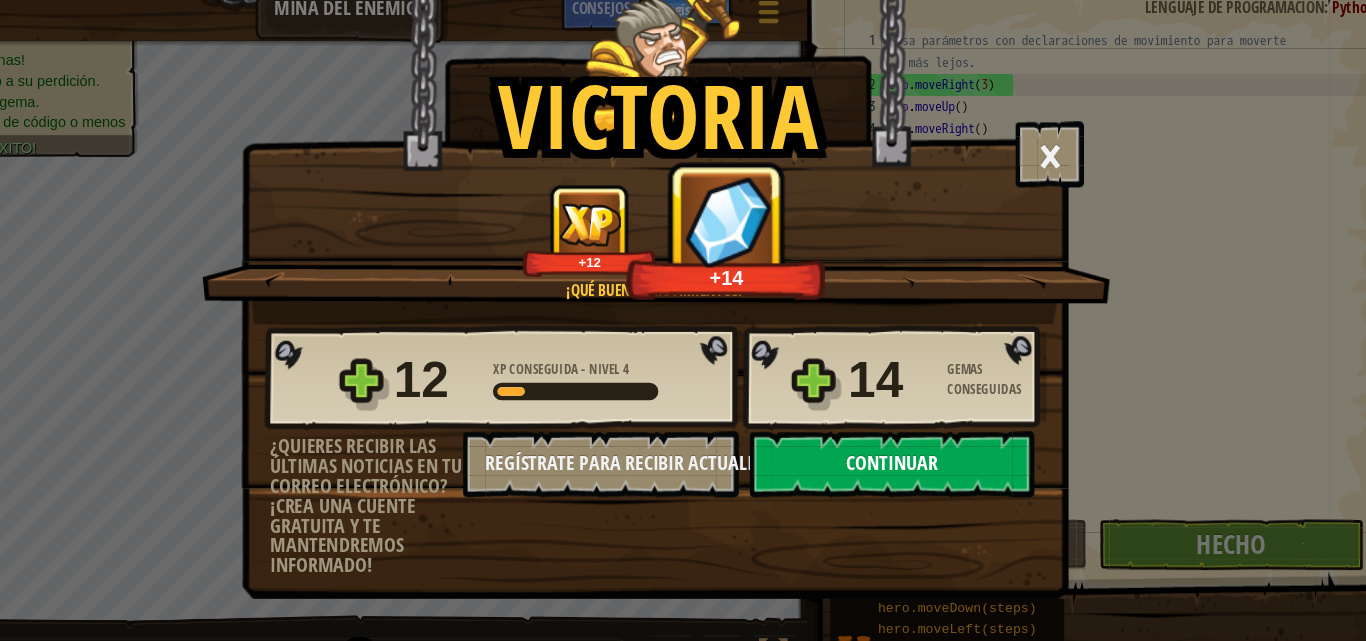 select on "es-ES" 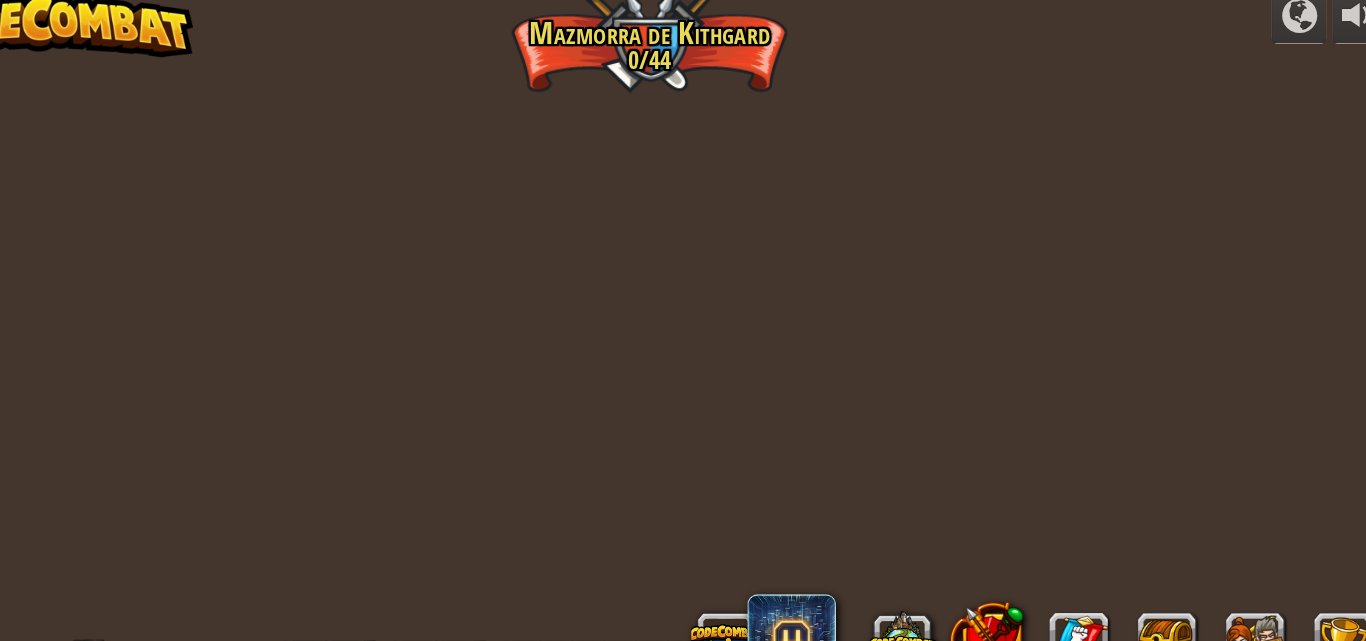 select on "es-ES" 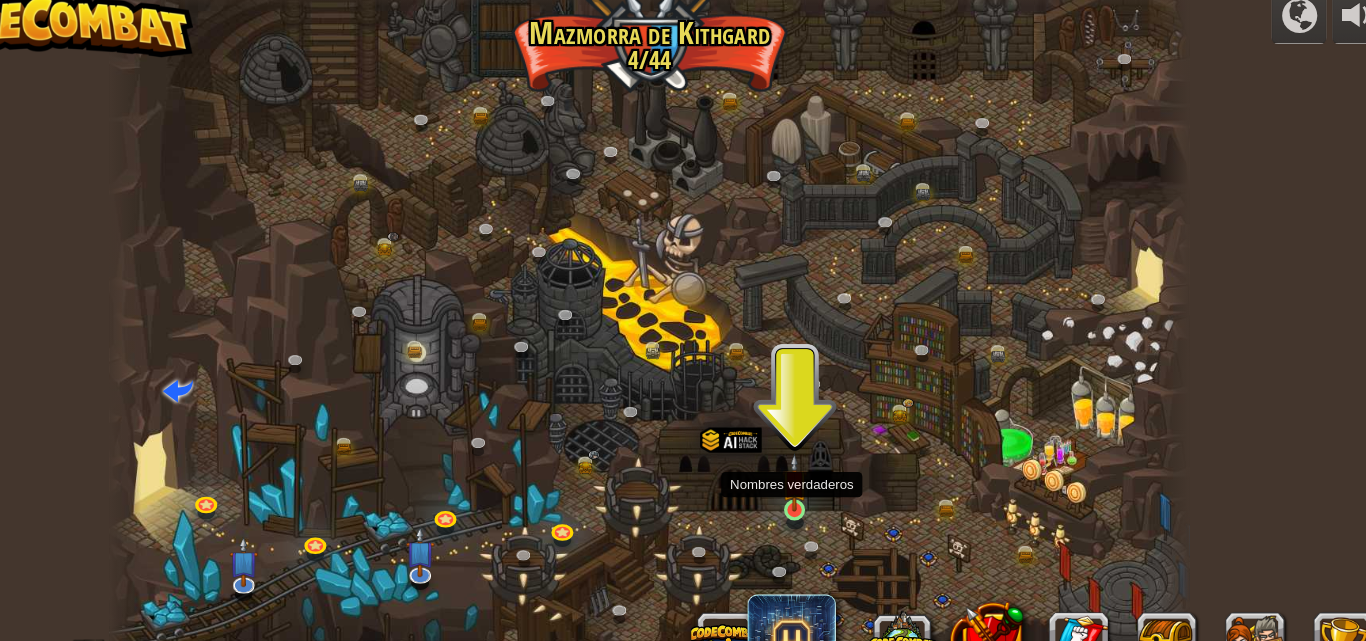 click at bounding box center (814, 450) 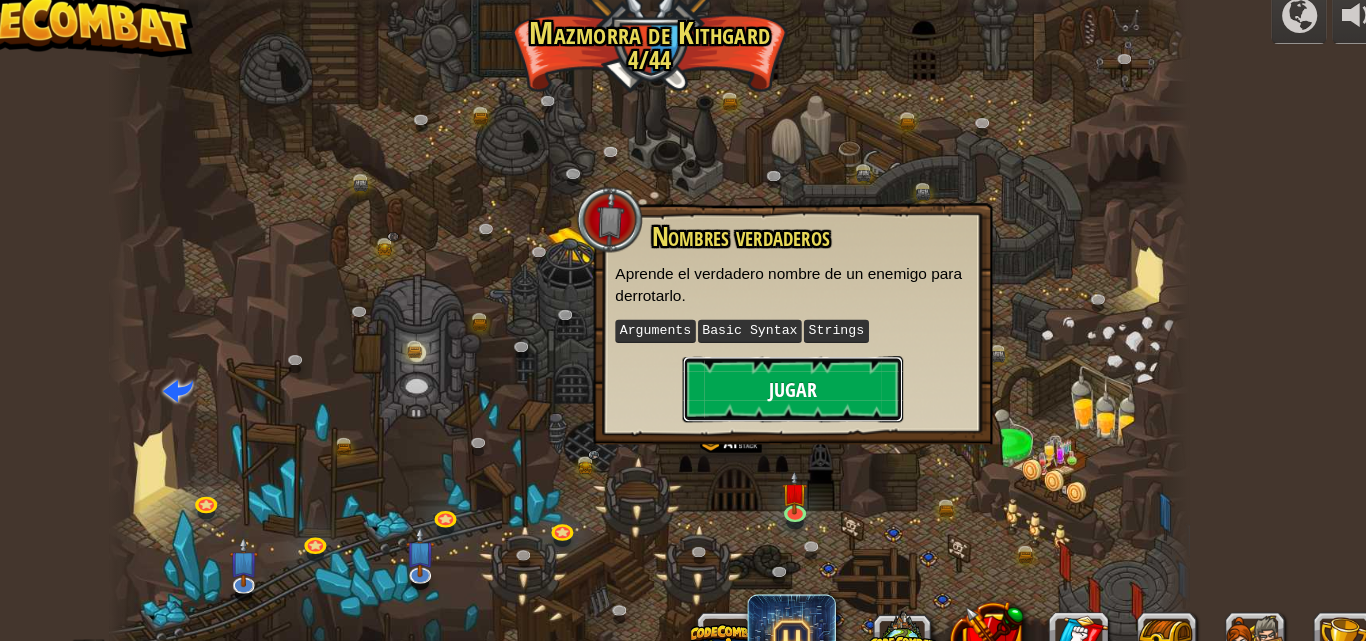 click on "Jugar" at bounding box center (813, 366) 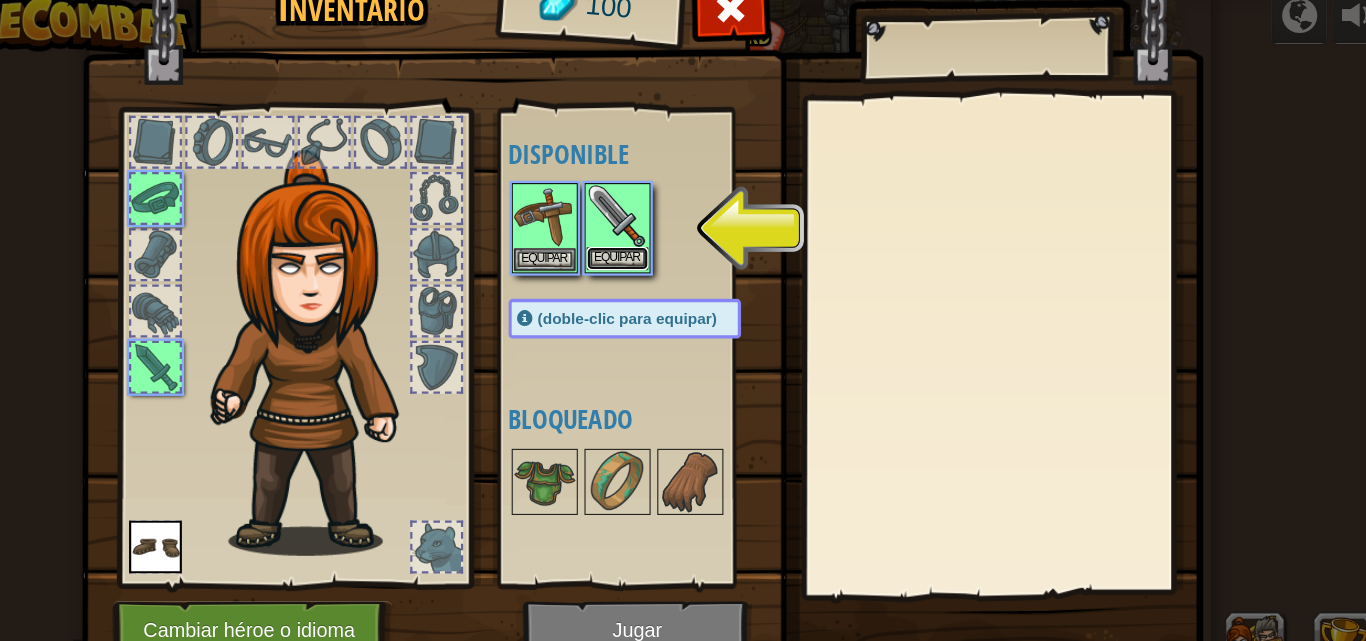 click on "Equipar" at bounding box center [654, 247] 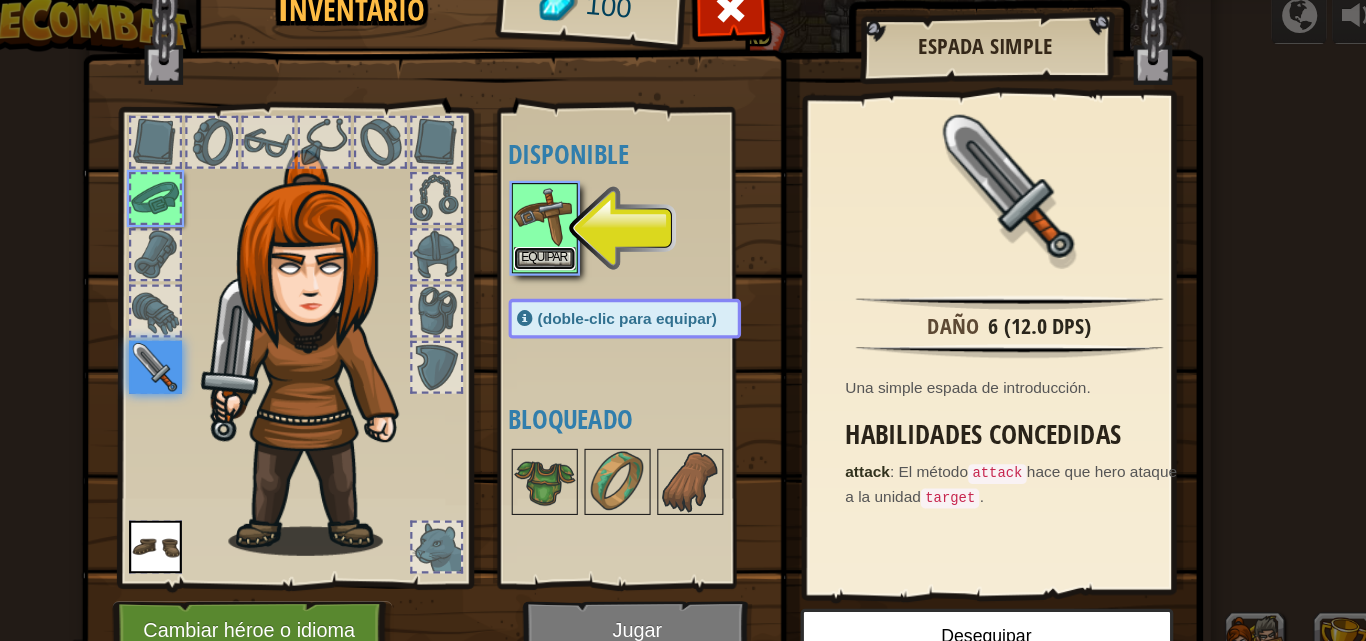 click on "Equipar" at bounding box center [588, 247] 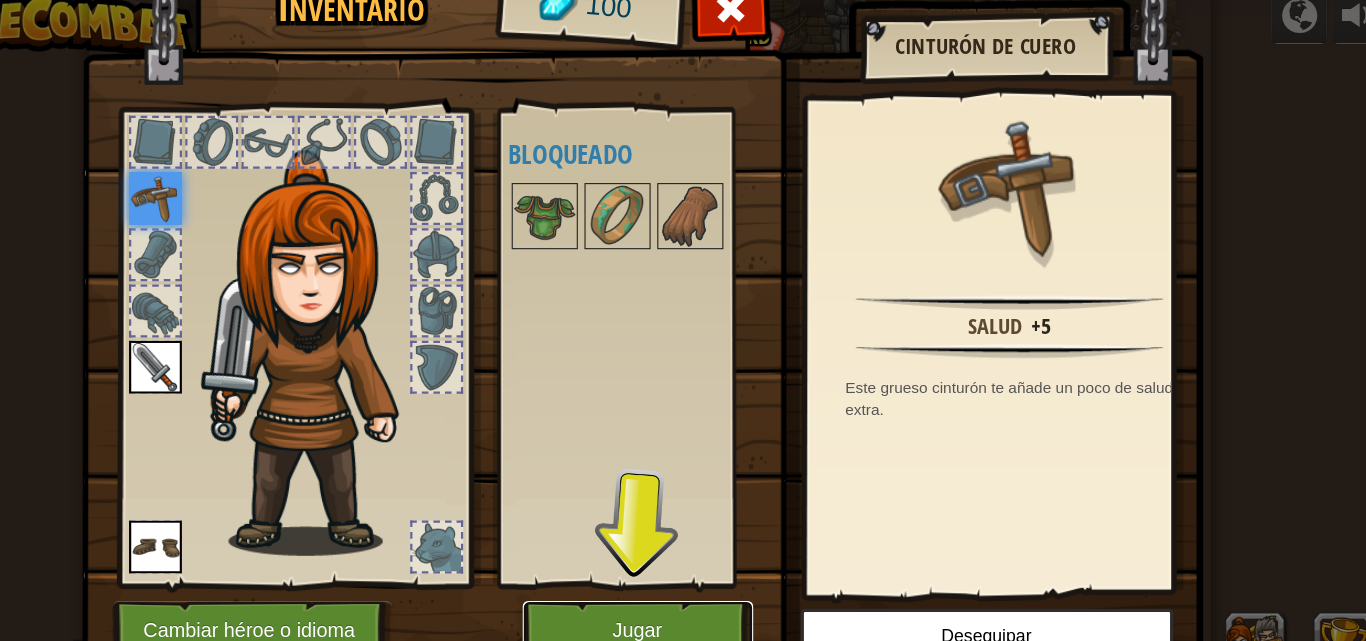 click on "Jugar" at bounding box center [672, 585] 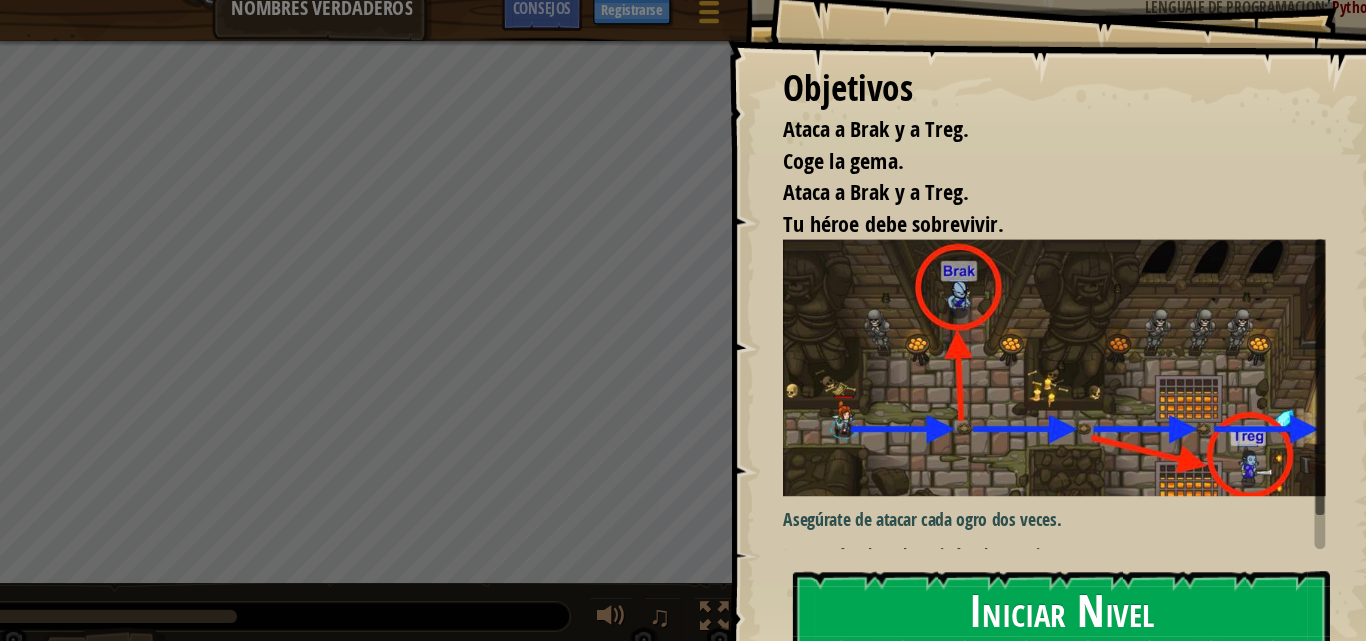 click on "Iniciar Nivel" at bounding box center [1056, 570] 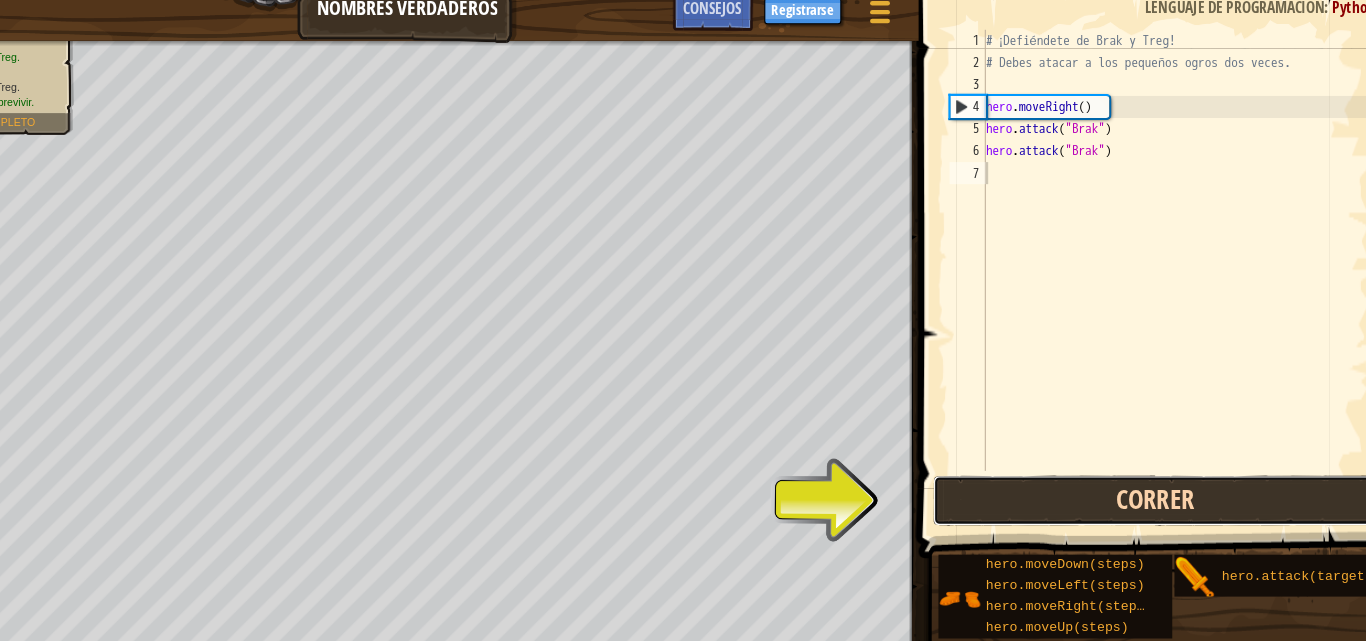 click on "Correr" at bounding box center [1141, 467] 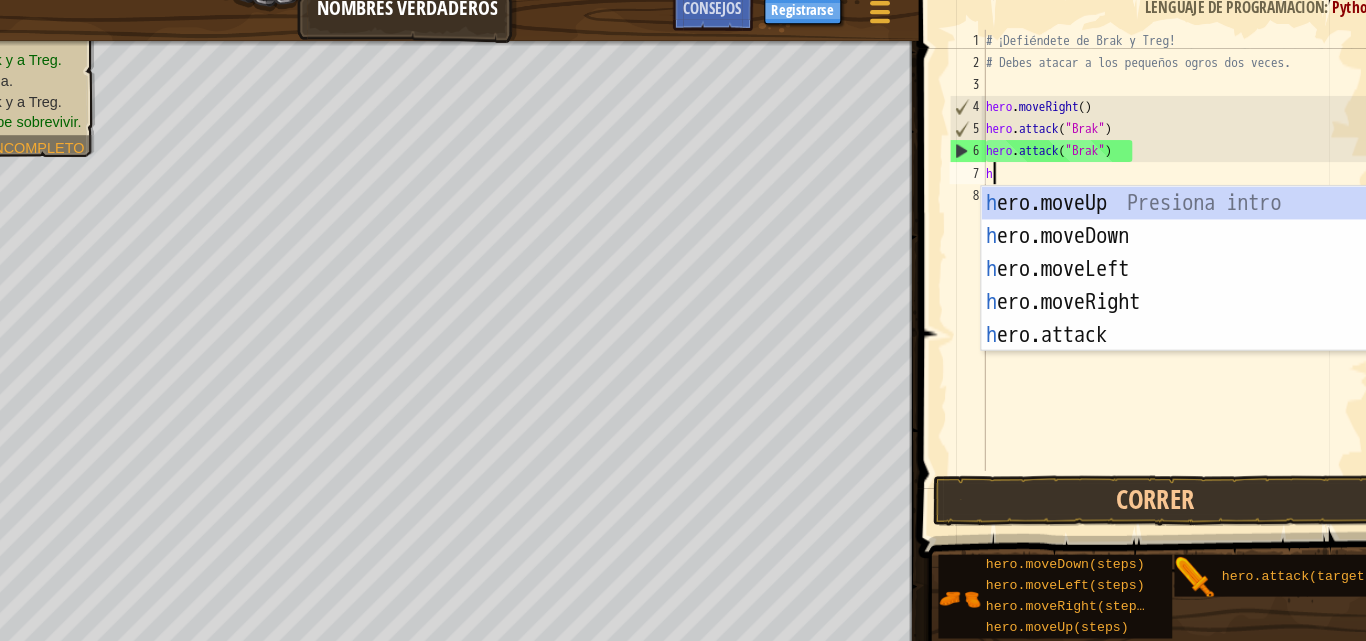 scroll, scrollTop: 9, scrollLeft: 0, axis: vertical 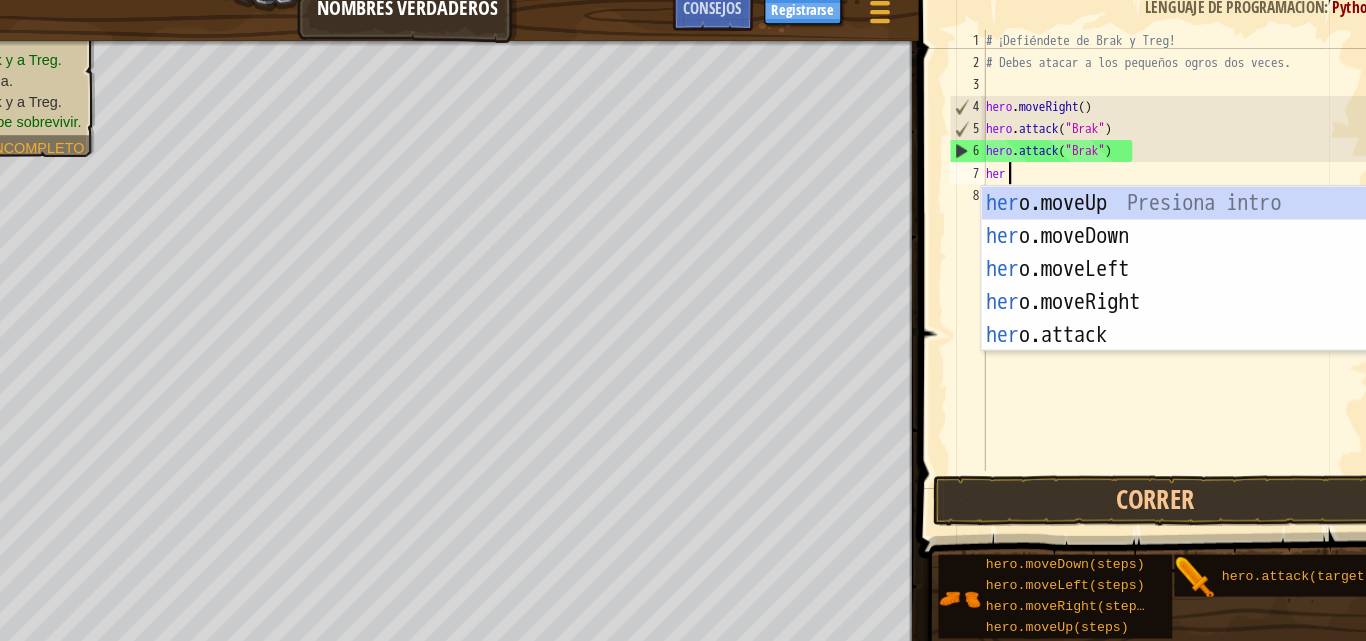 type on "hero" 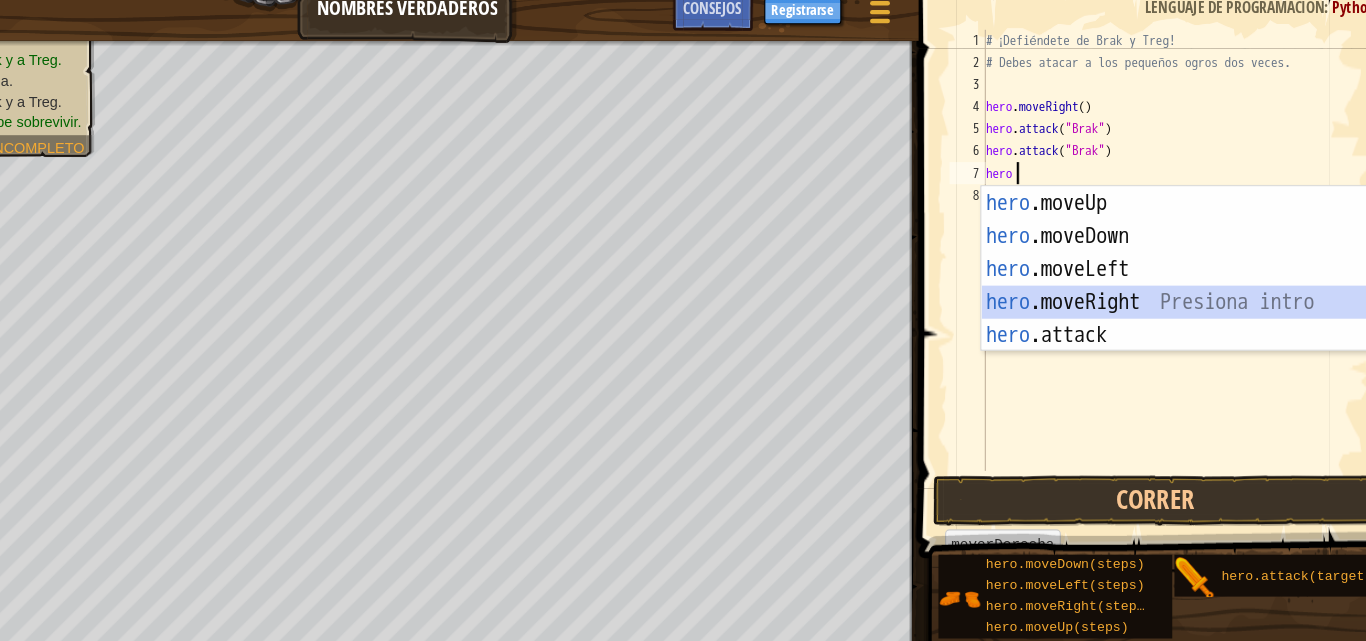 click on "hero .moveUp Presiona intro hero .moveDown Presiona intro hero .moveLeft Presiona intro hero .moveRight Presiona intro hero .attack Presiona intro" at bounding box center [1173, 287] 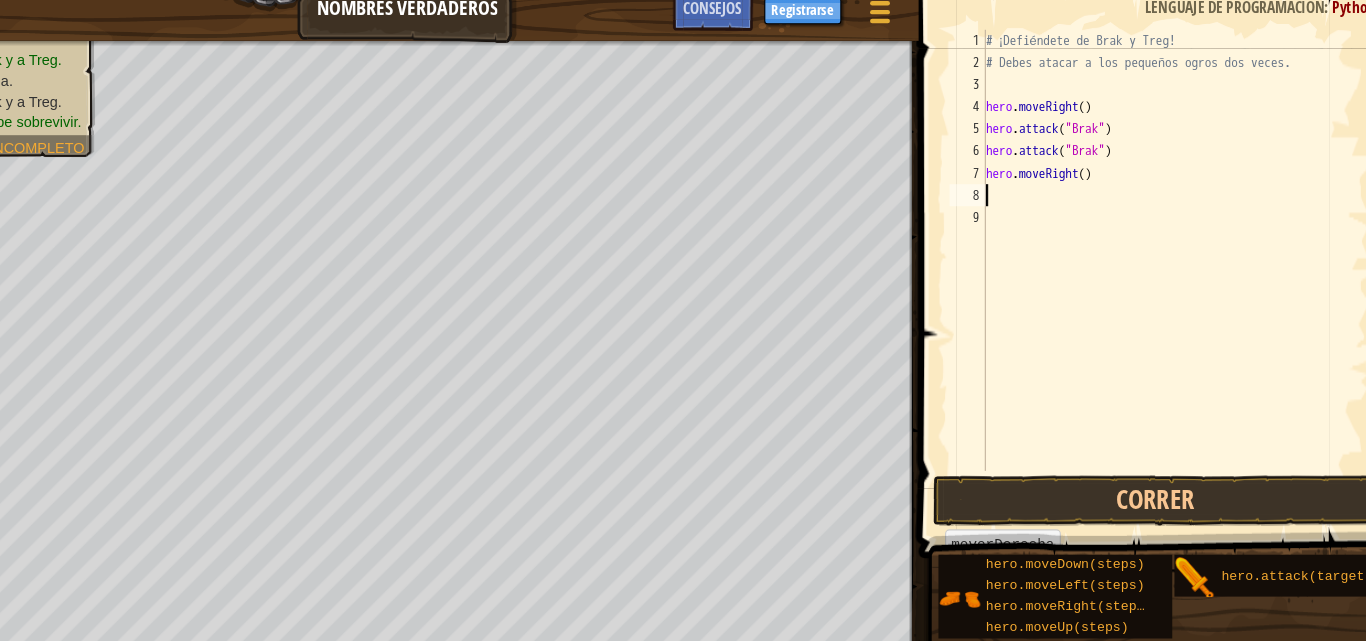 scroll, scrollTop: 9, scrollLeft: 0, axis: vertical 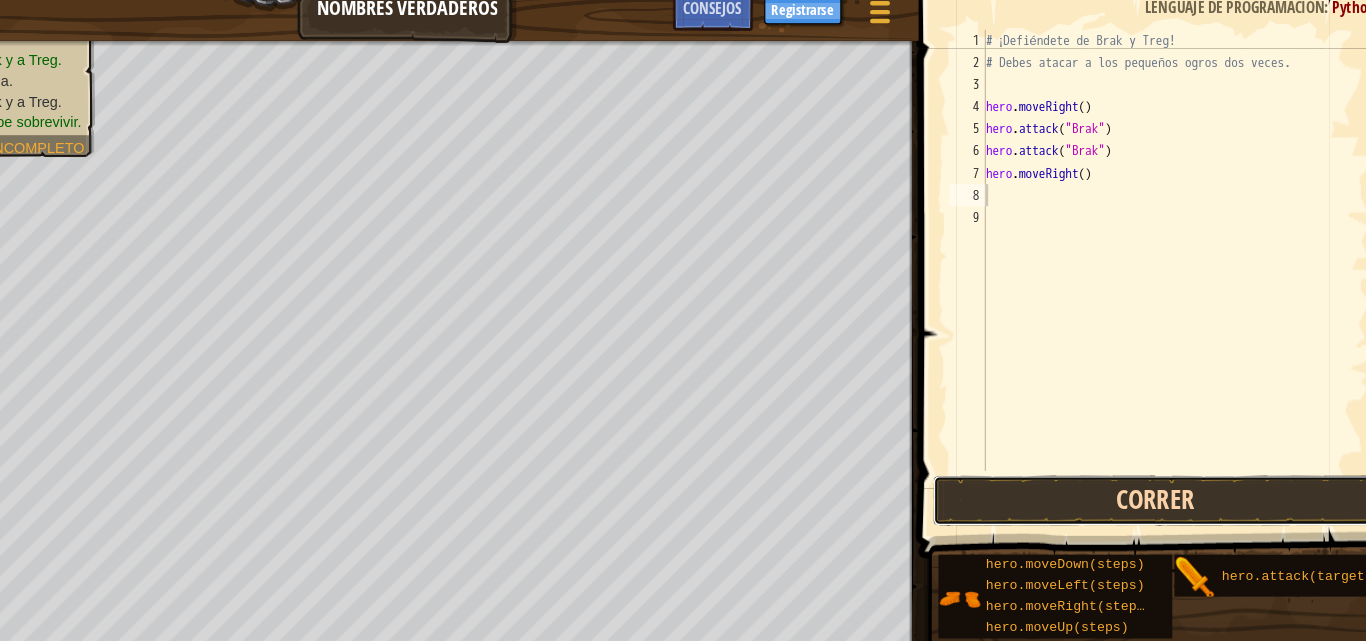 click on "Correr" at bounding box center (1141, 467) 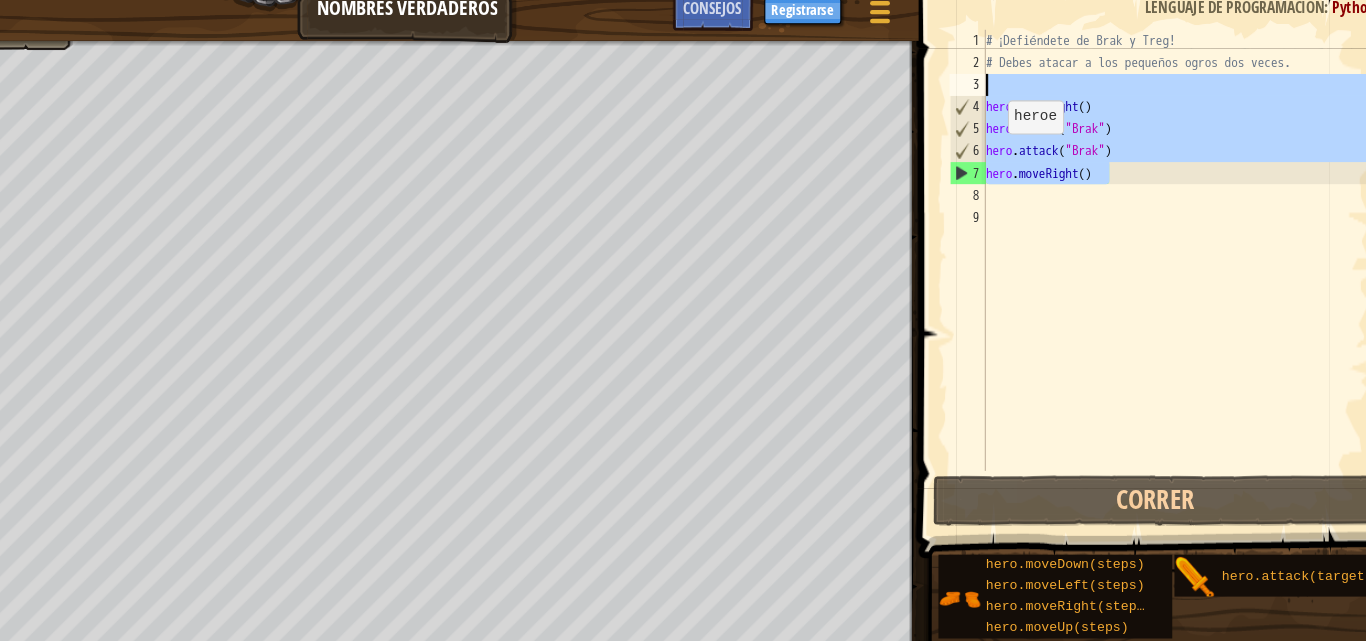 drag, startPoint x: 1106, startPoint y: 173, endPoint x: 974, endPoint y: 86, distance: 158.09175 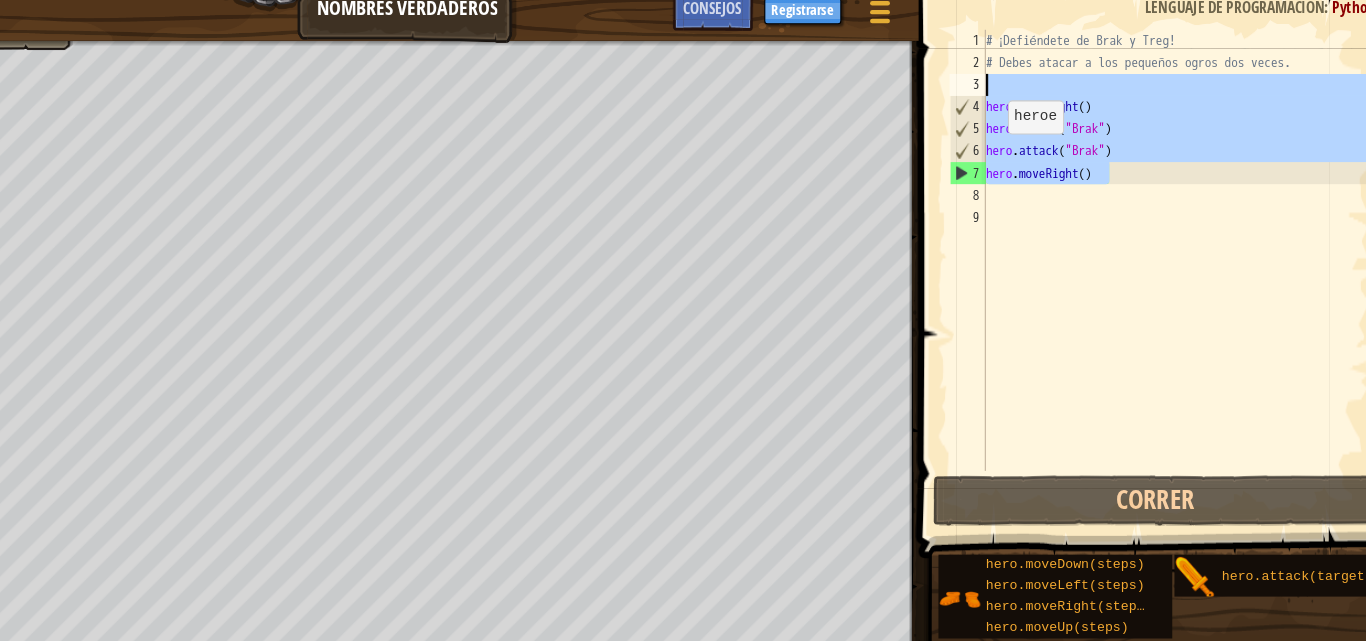 click on "[PHONE_NUMBER] ¡Defiéndete de Brak y Treg! # Debes atacar a los pequeños ogros dos veces. hero . moveRight ( ) hero . attack ( "Brak" ) hero . attack ( "Brak" ) hero . moveRight ( )     הההההההההההההההההההההההההההההההההההההההההההההההההההההההההההההההההההההההההההההההההההההההההההההההההההההההההההההההההההההההההההההההההההההההההההההההההההההההההההההההההההההההההההההההההההההההההההההההההההההההההההההההההההההההההההההההההההההההההההההההההההההההההההההההה XXXXXXXXXXXXXXXXXXXXXXXXXXXXXXXXXXXXXXXXXXXXXXXXXXXXXXXXXXXXXXXXXXXXXXXXXXXXXXXXXXXXXXXXXXXXXXXXXXXXXXXXXXXXXXXXXXXXXXXXXXXXXXXXXXXXXXXXXXXXXXXXXXXXXXXXXXXXXXXXXXXXXXXXXXXXXXXXXXXXXXXXXXXXXXXXXXXXXXXXXXXXXXXXXXXXXXXXXXXXXXXXXXXXXXXXXXXXXXXXXXXXXXXXXXXXXXXX" at bounding box center [1143, 240] 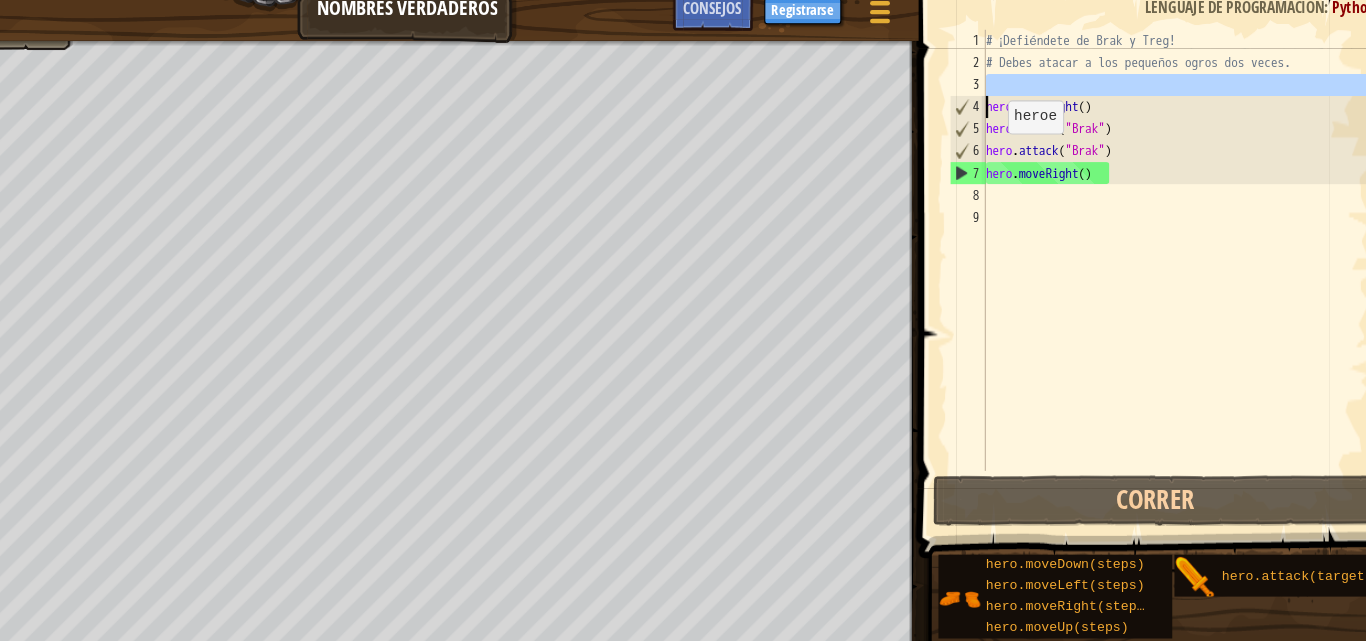 drag, startPoint x: 974, startPoint y: 86, endPoint x: 984, endPoint y: 110, distance: 26 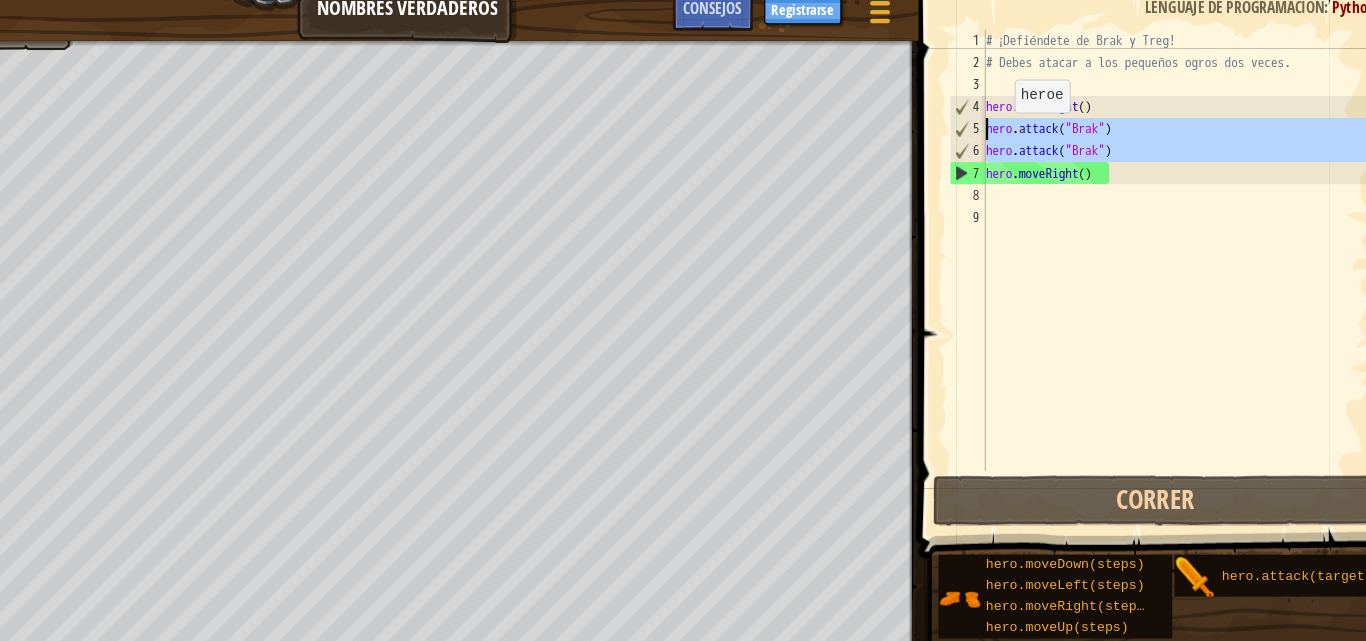 drag, startPoint x: 979, startPoint y: 159, endPoint x: 996, endPoint y: 134, distance: 30.232433 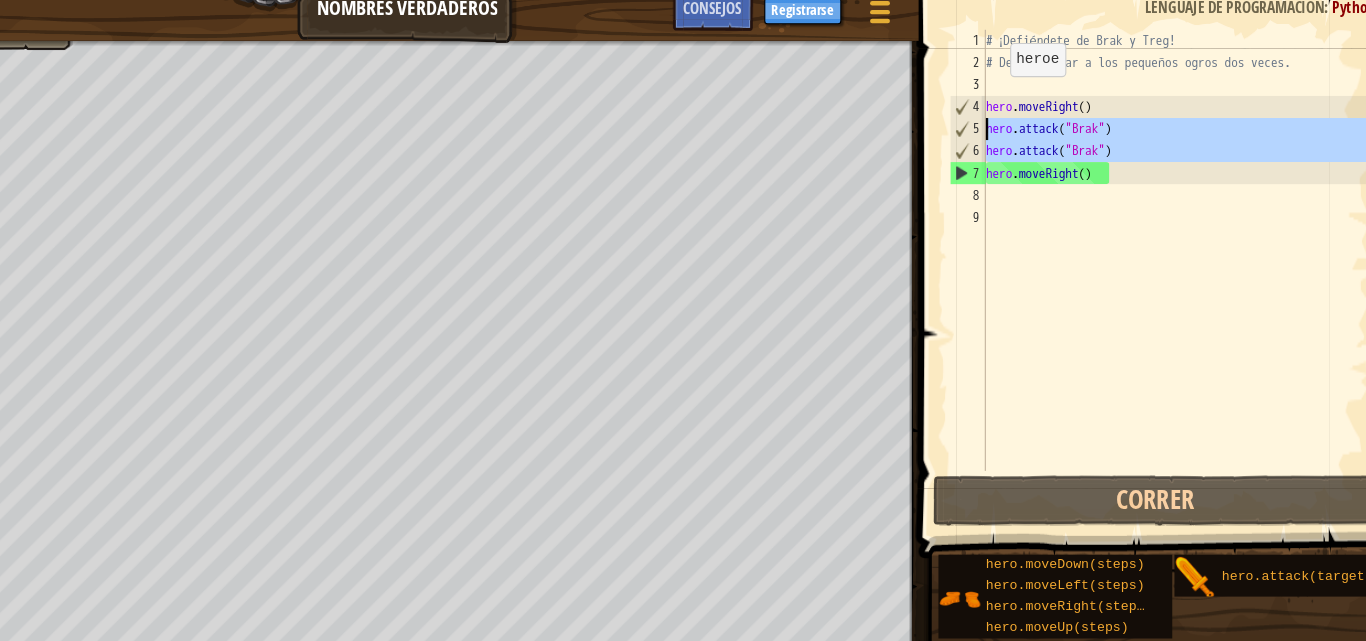 type on "hero.moveRight()" 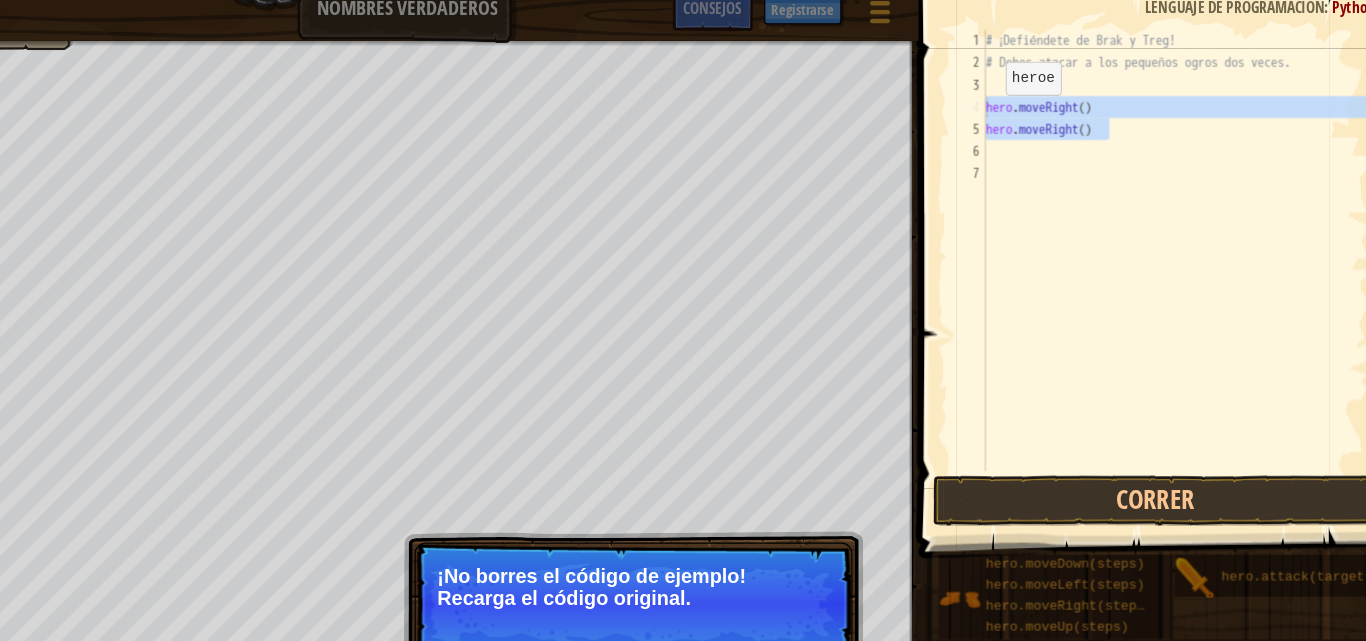 drag, startPoint x: 1135, startPoint y: 122, endPoint x: 989, endPoint y: 127, distance: 146.08559 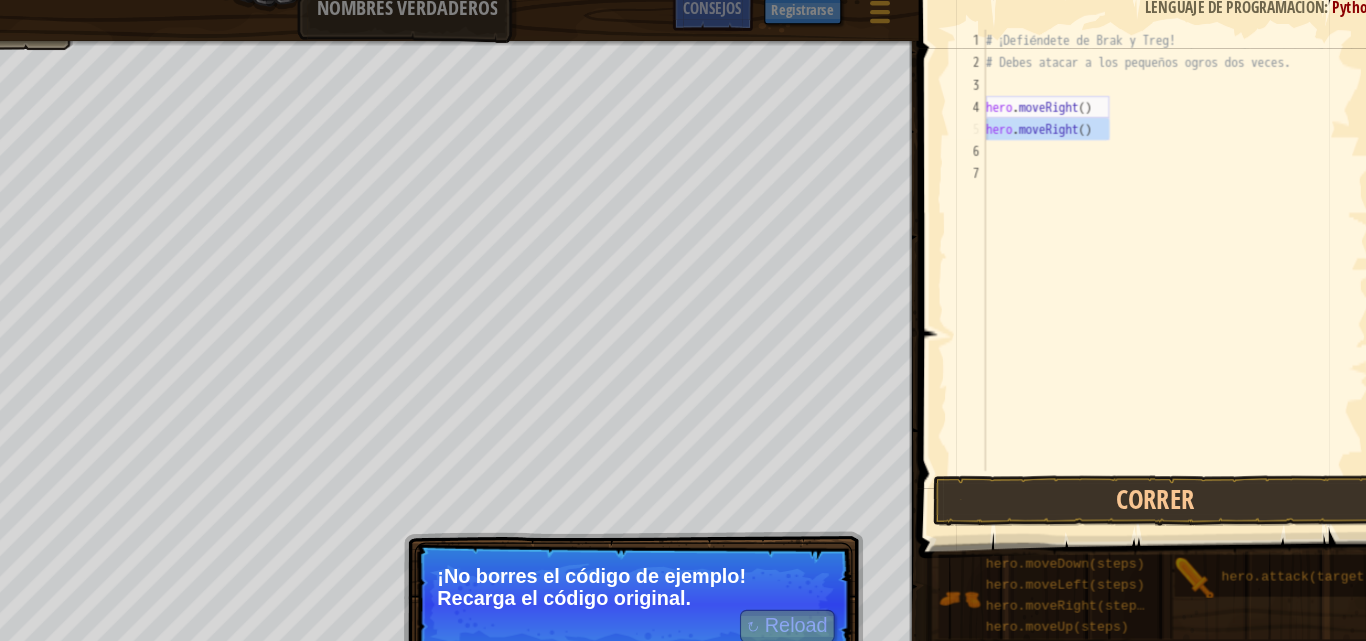 click on "# ¡Defiéndete de Brak y Treg! # Debes atacar a los pequeños ogros dos veces. hero . moveRight ( ) hero . moveRight ( )" at bounding box center [1160, 260] 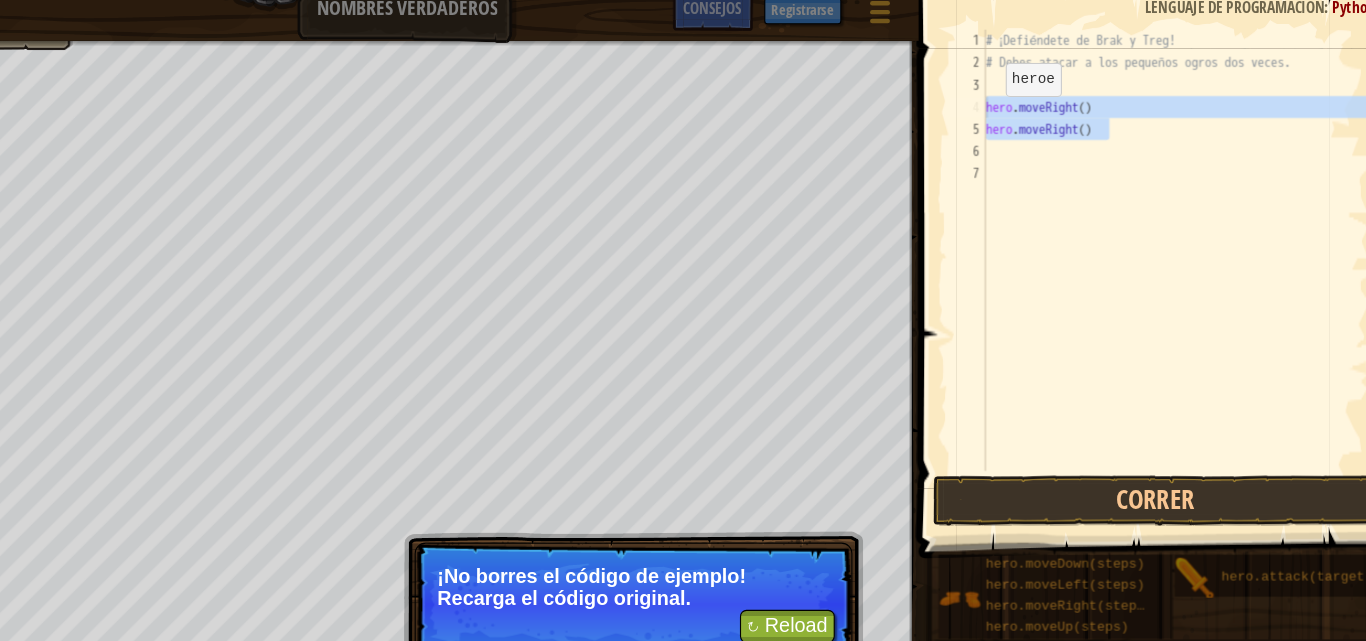 drag, startPoint x: 1162, startPoint y: 127, endPoint x: 985, endPoint y: 110, distance: 177.81451 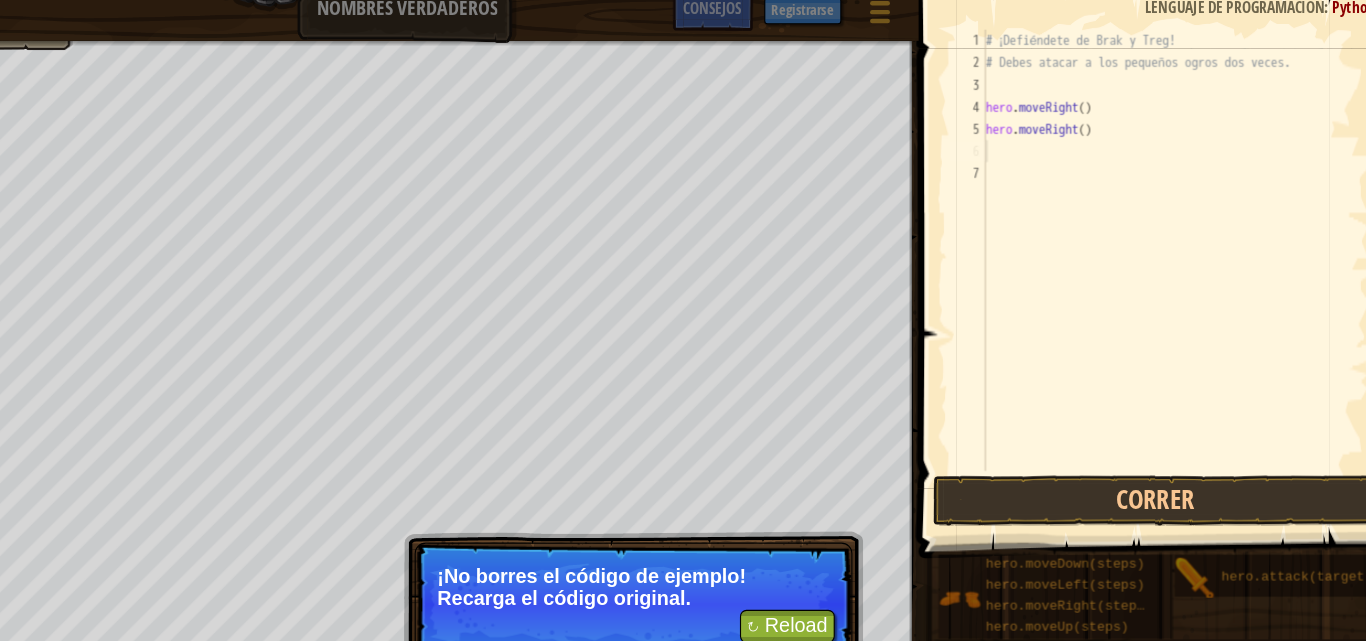 click on "# ¡Defiéndete de Brak y Treg! # Debes atacar a los pequeños ogros dos veces. hero . moveRight ( ) hero . moveRight ( )" at bounding box center [1160, 260] 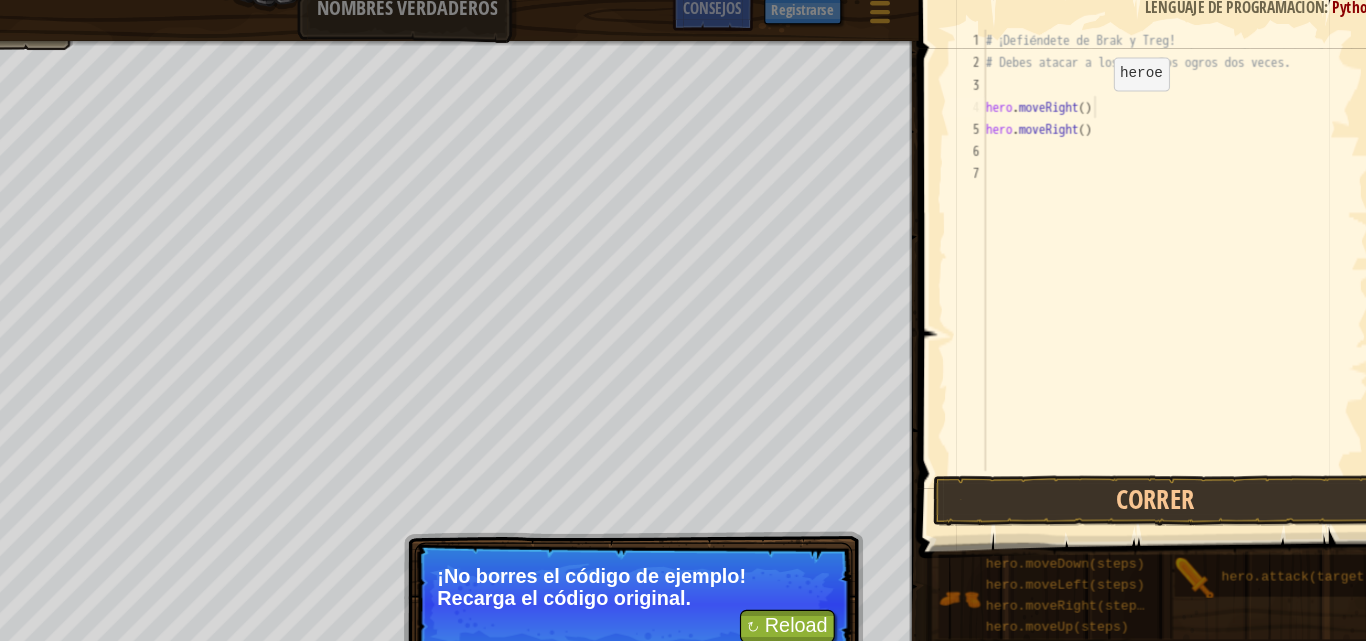 click on "# ¡Defiéndete de Brak y Treg! # Debes atacar a los pequeños ogros dos veces. hero . moveRight ( ) hero . moveRight ( )" at bounding box center [1160, 260] 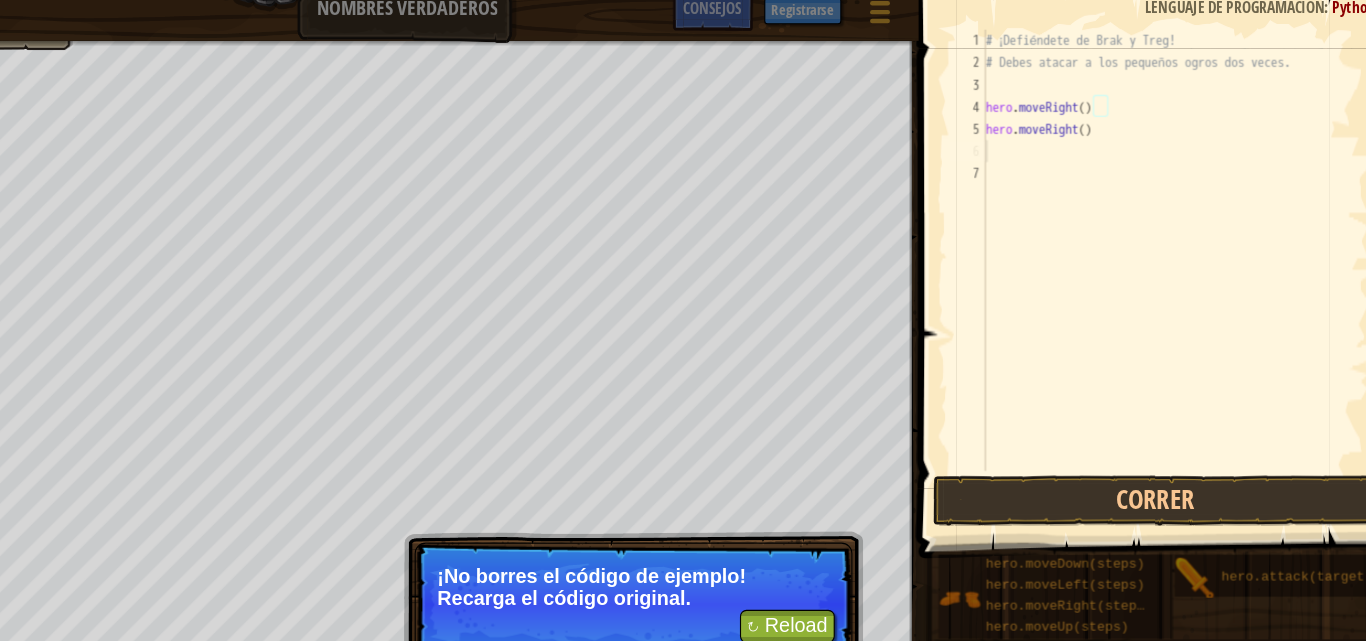 click on "# ¡Defiéndete de Brak y Treg! # Debes atacar a los pequeños ogros dos veces. hero . moveRight ( ) hero . moveRight ( )" at bounding box center (1160, 260) 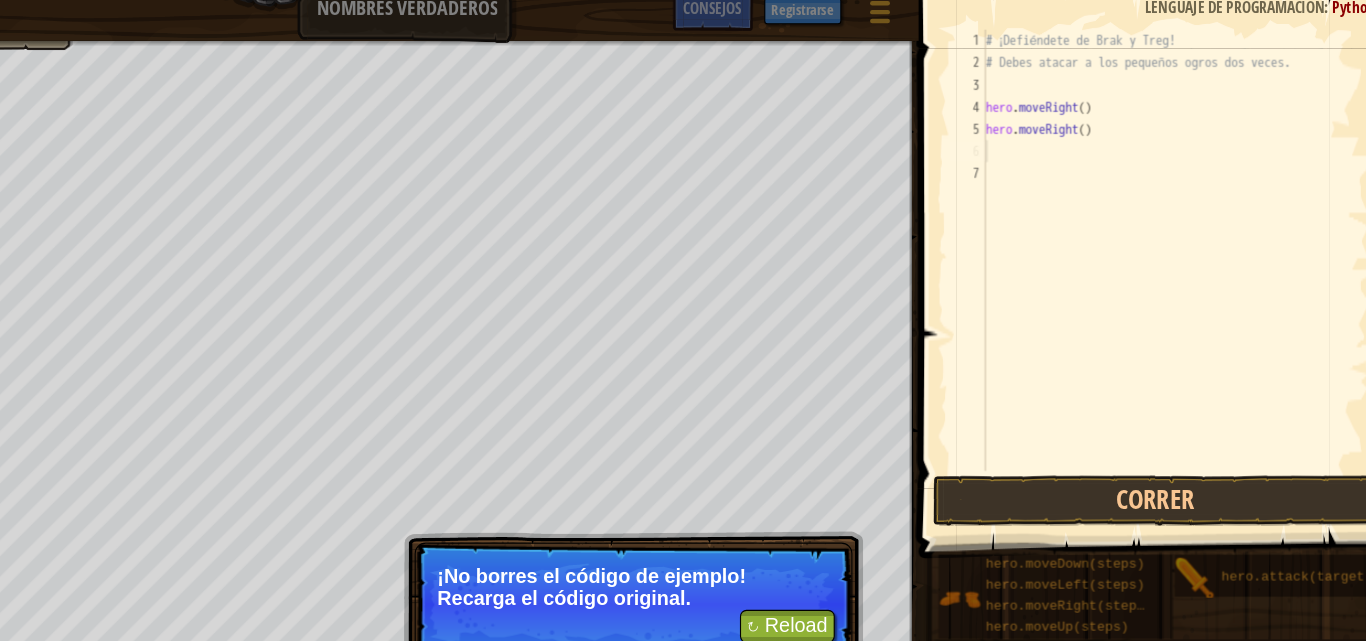 click on "# ¡Defiéndete de Brak y Treg! # Debes atacar a los pequeños ogros dos veces. hero . moveRight ( ) hero . moveRight ( )" at bounding box center [1160, 260] 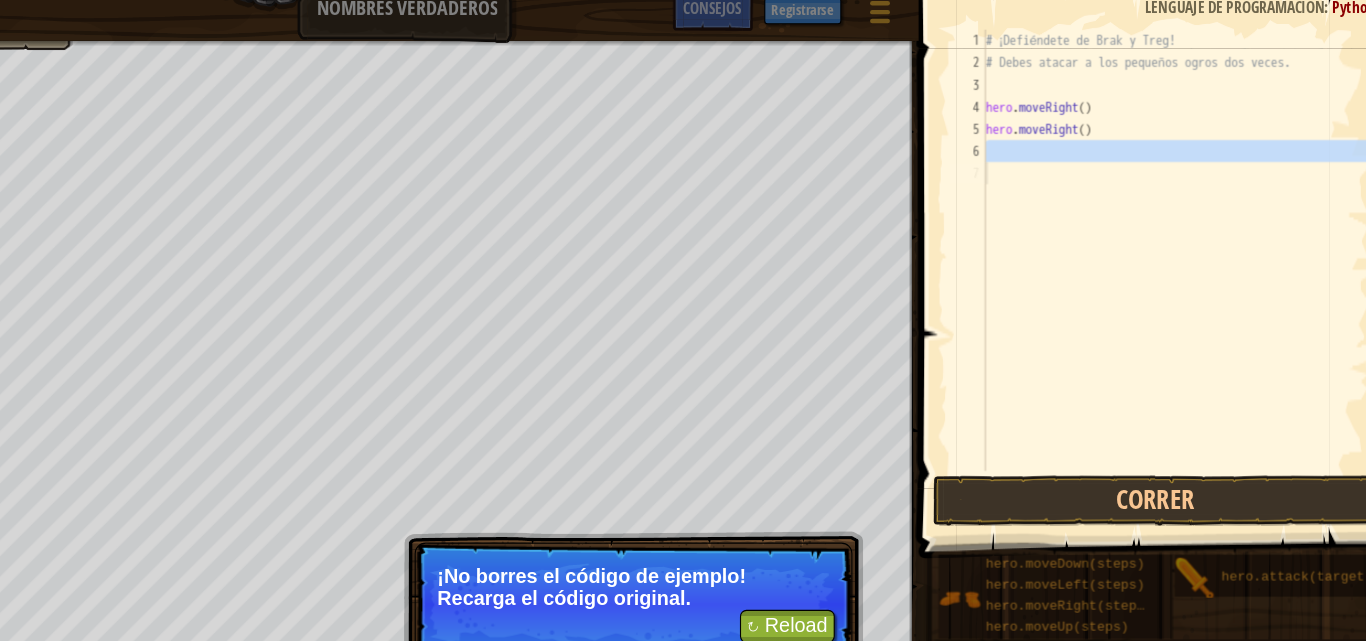 click on "# ¡Defiéndete de Brak y Treg! # Debes atacar a los pequeños ogros dos veces. hero . moveRight ( ) hero . moveRight ( )" at bounding box center (1160, 240) 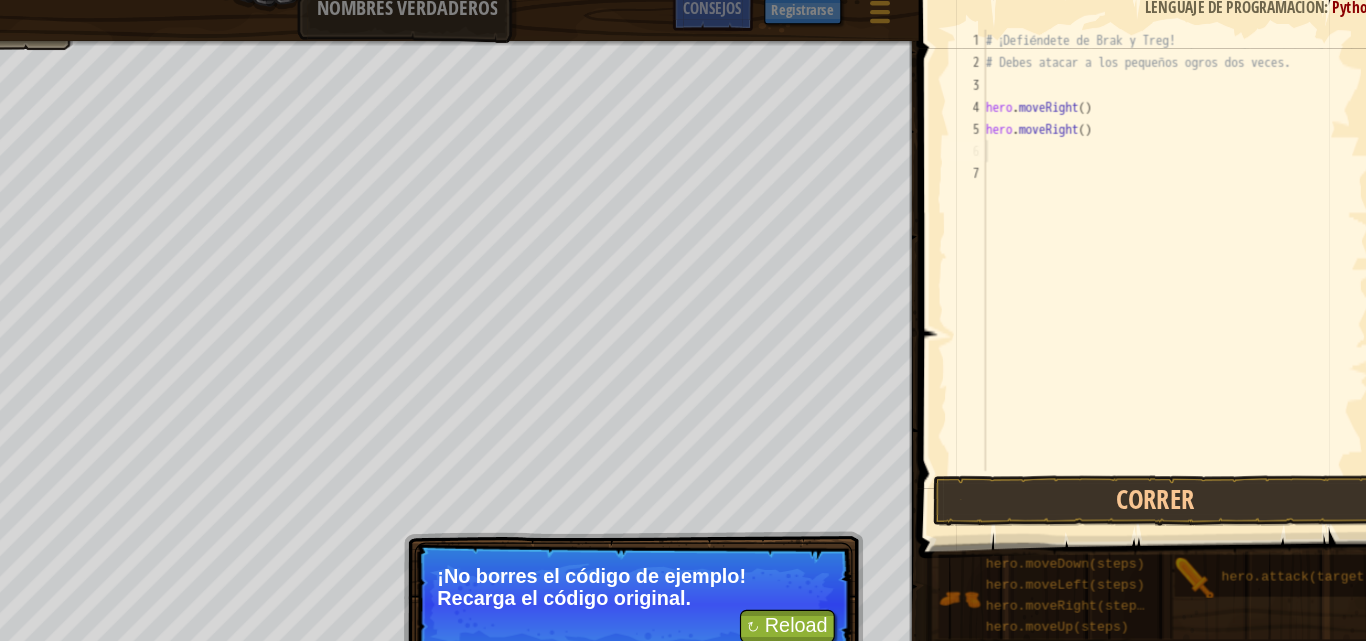 click on "# ¡Defiéndete de Brak y Treg! # Debes atacar a los pequeños ogros dos veces. hero . moveRight ( ) hero . moveRight ( )" at bounding box center (1160, 260) 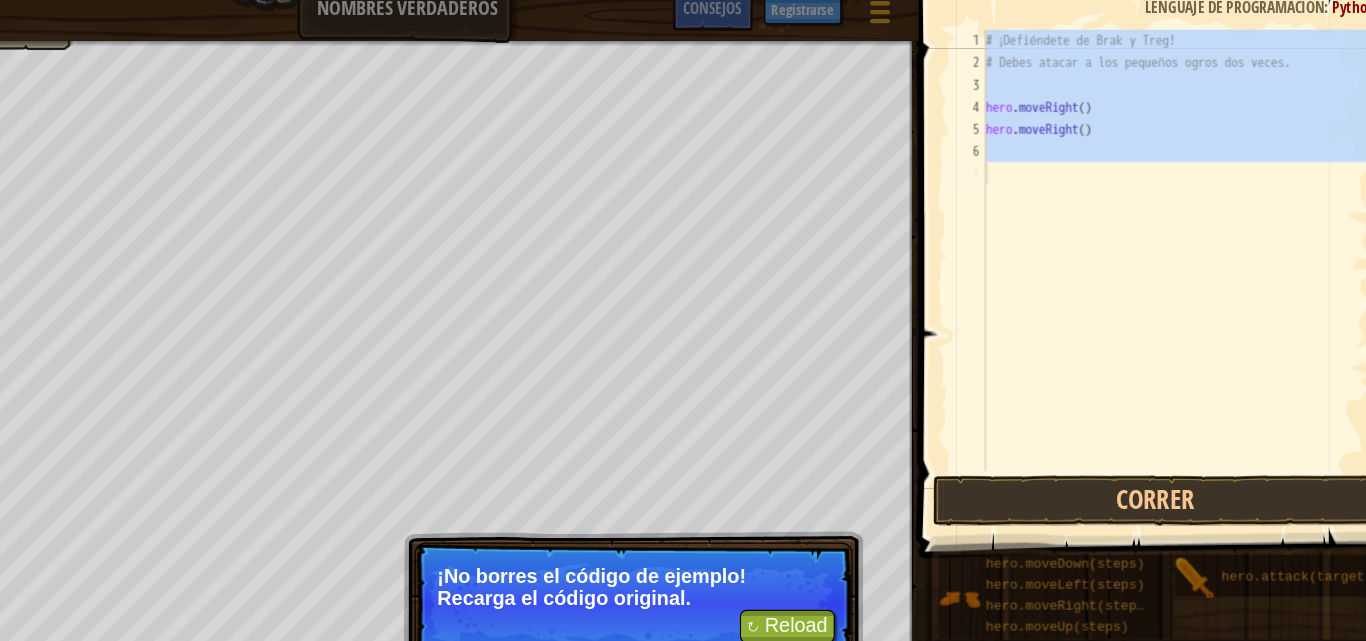 click on "# ¡Defiéndete de Brak y Treg! # Debes atacar a los pequeños ogros dos veces. hero . moveRight ( ) hero . moveRight ( )" at bounding box center (1160, 260) 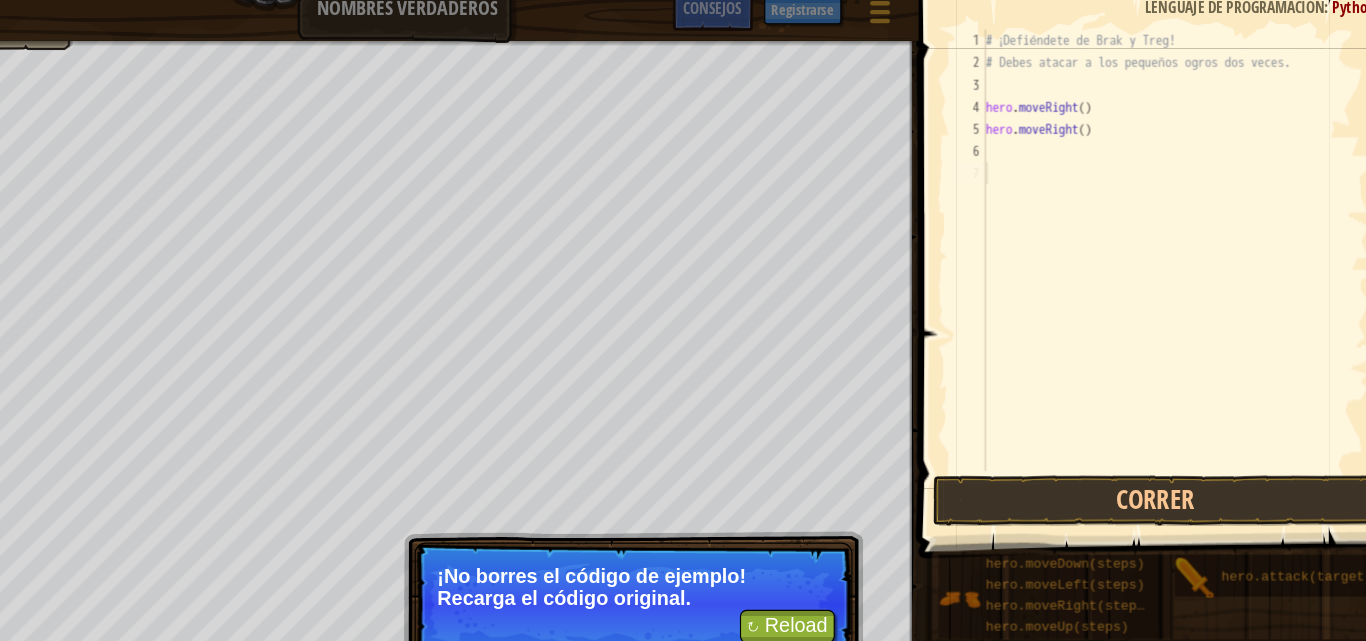 click on "# ¡Defiéndete de Brak y Treg! # Debes atacar a los pequeños ogros dos veces. hero . moveRight ( ) hero . moveRight ( )" at bounding box center [1160, 260] 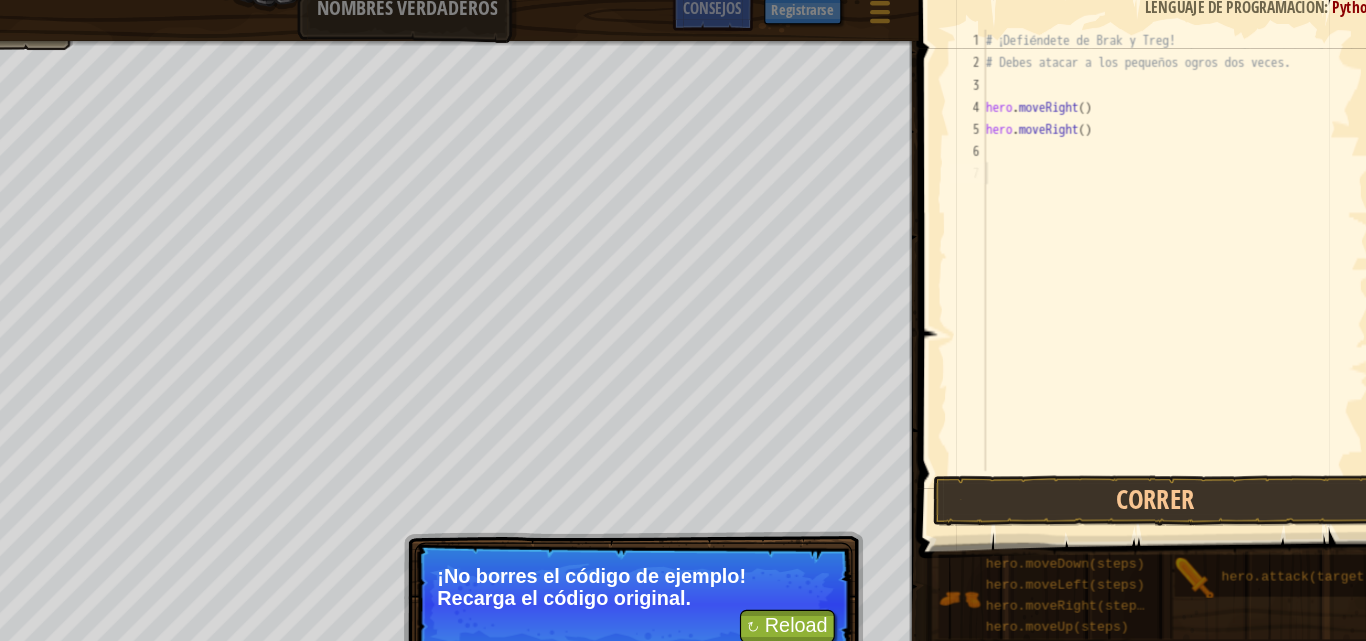 click on "# ¡Defiéndete de Brak y Treg! # Debes atacar a los pequeños ogros dos veces. hero . moveRight ( ) hero . moveRight ( )" at bounding box center [1160, 260] 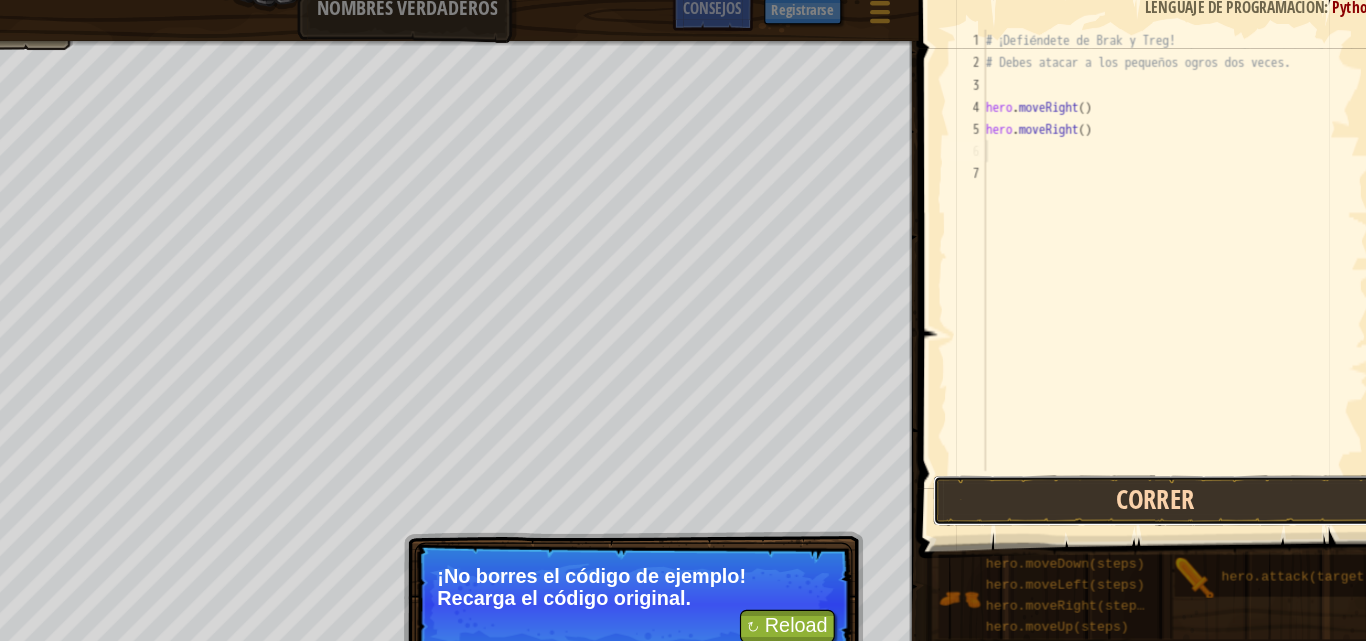 click on "Correr" at bounding box center (1141, 467) 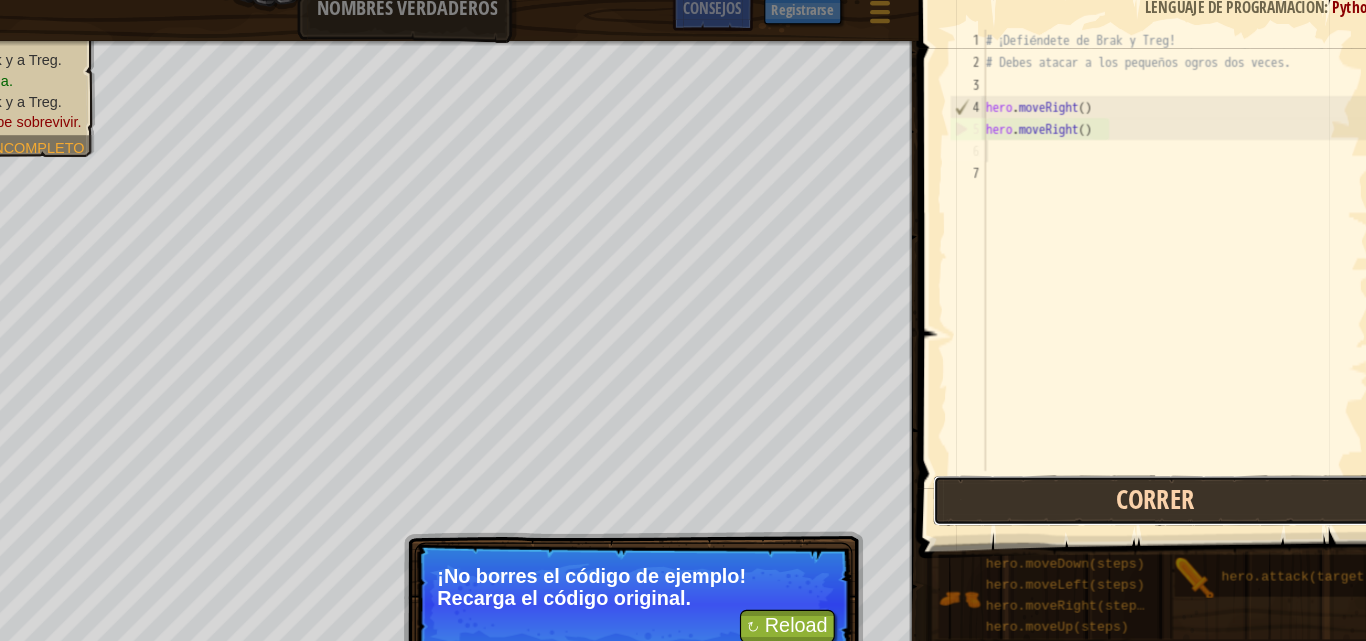 click on "Correr" at bounding box center (1141, 467) 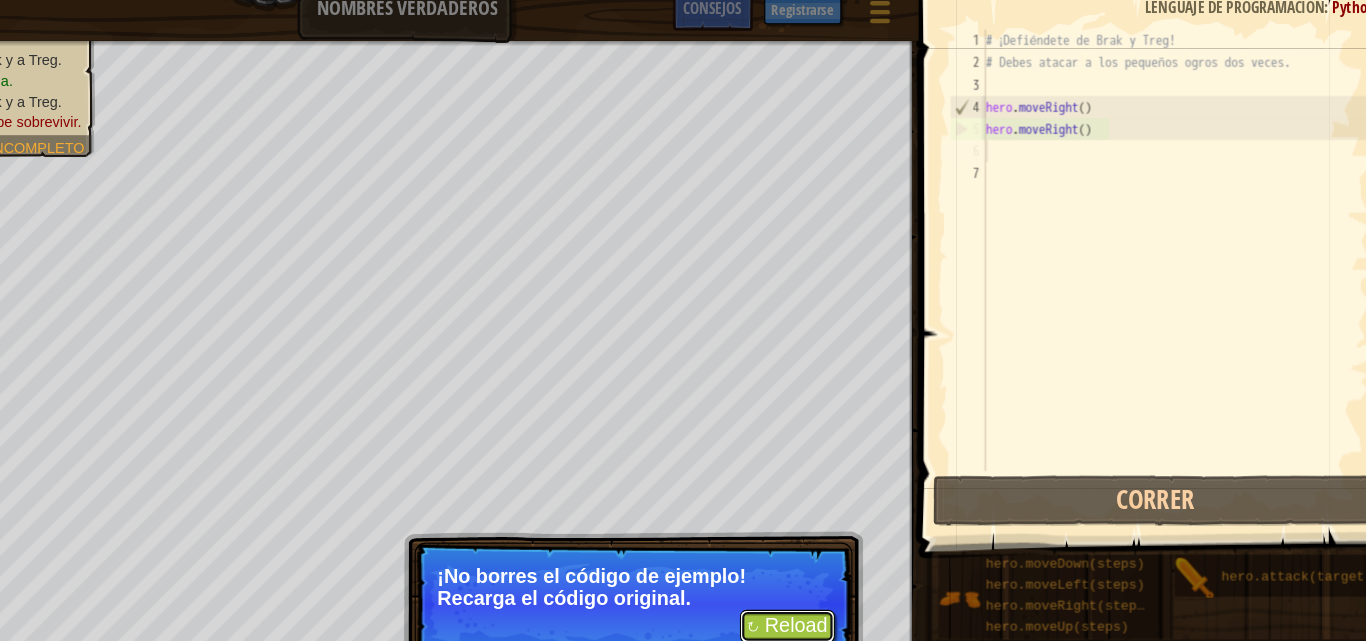 click on "↻ Reload" at bounding box center [807, 581] 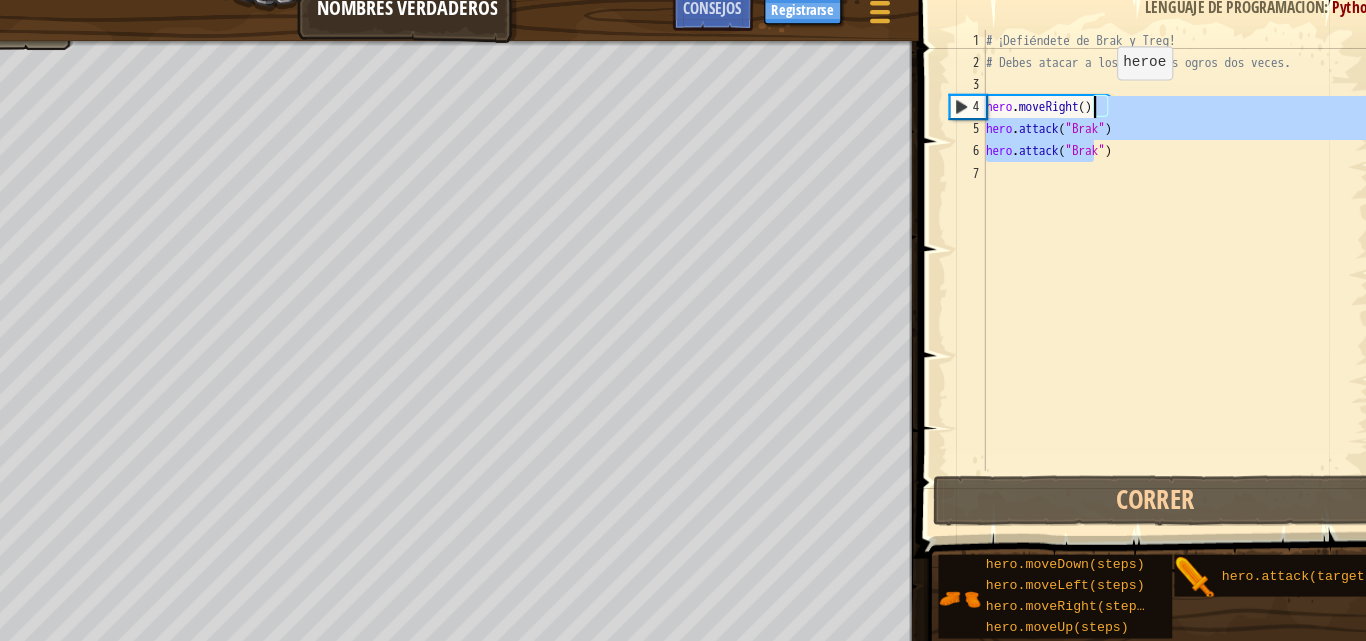 drag, startPoint x: 1085, startPoint y: 159, endPoint x: 1095, endPoint y: 108, distance: 51.971146 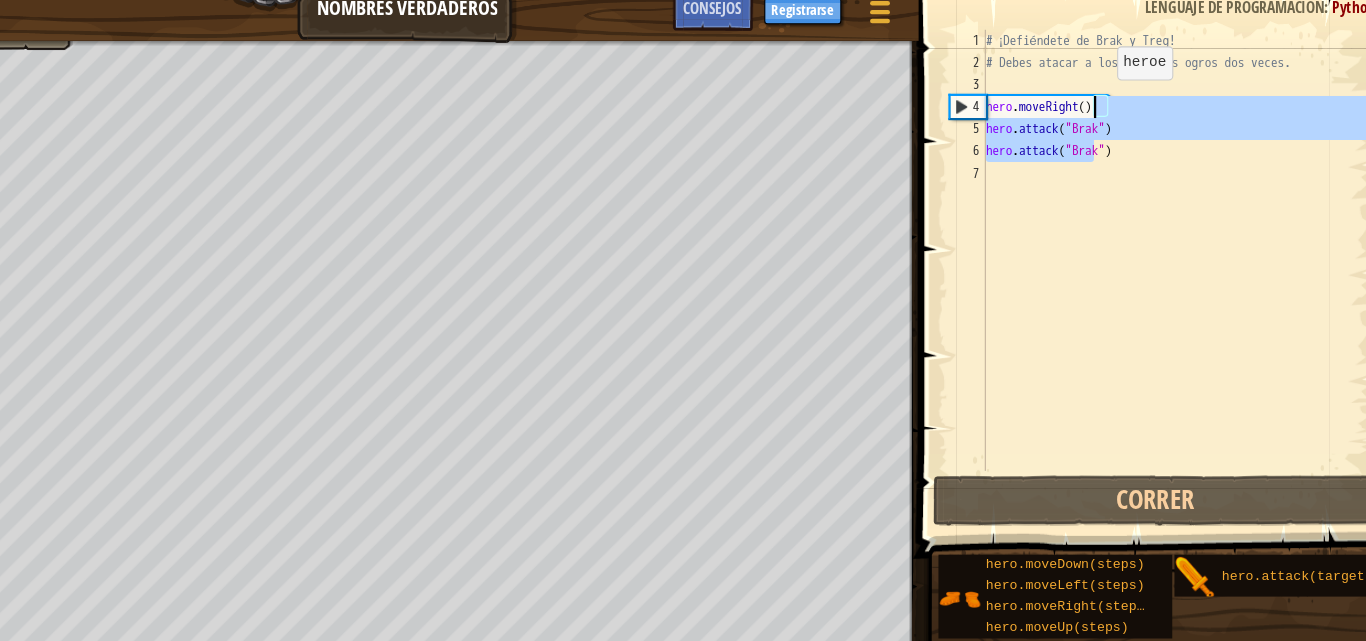click on "# ¡Defiéndete de Brak y Treg! # Debes atacar a los pequeños ogros dos veces. hero . moveRight ( ) hero . attack ( "Brak" ) hero . attack ( "Brak" )" at bounding box center [1160, 260] 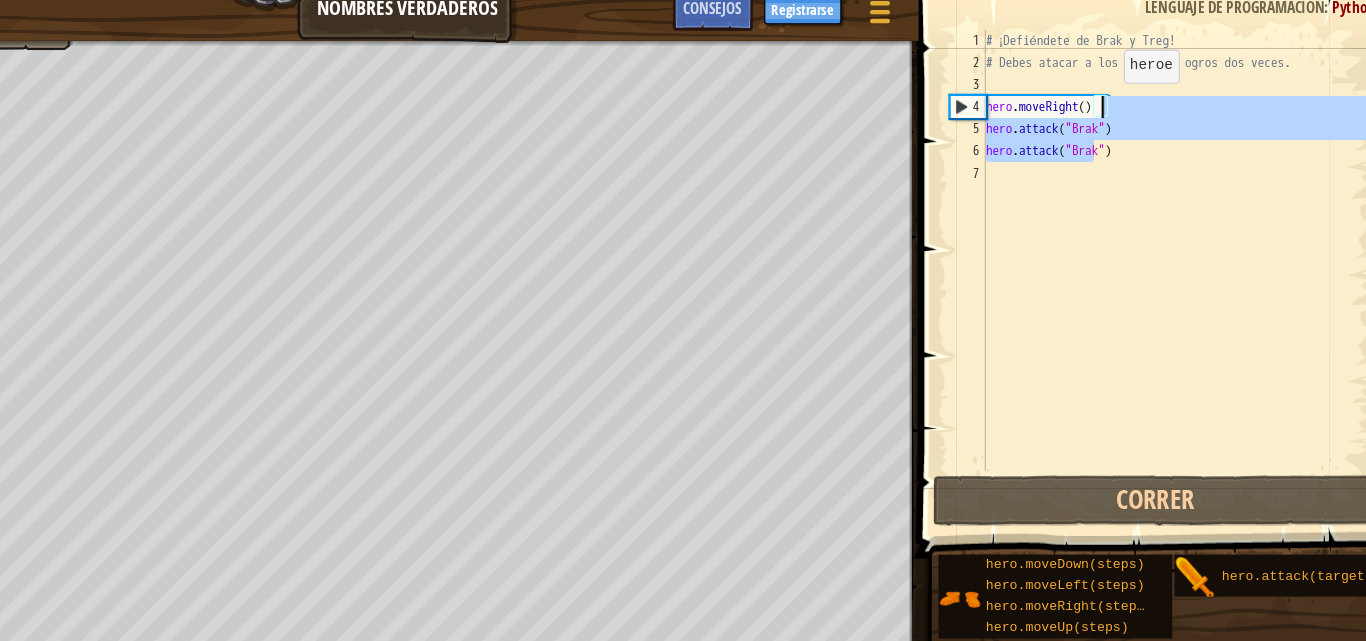type on "hero.moveRight()
hero.attack("Brak")" 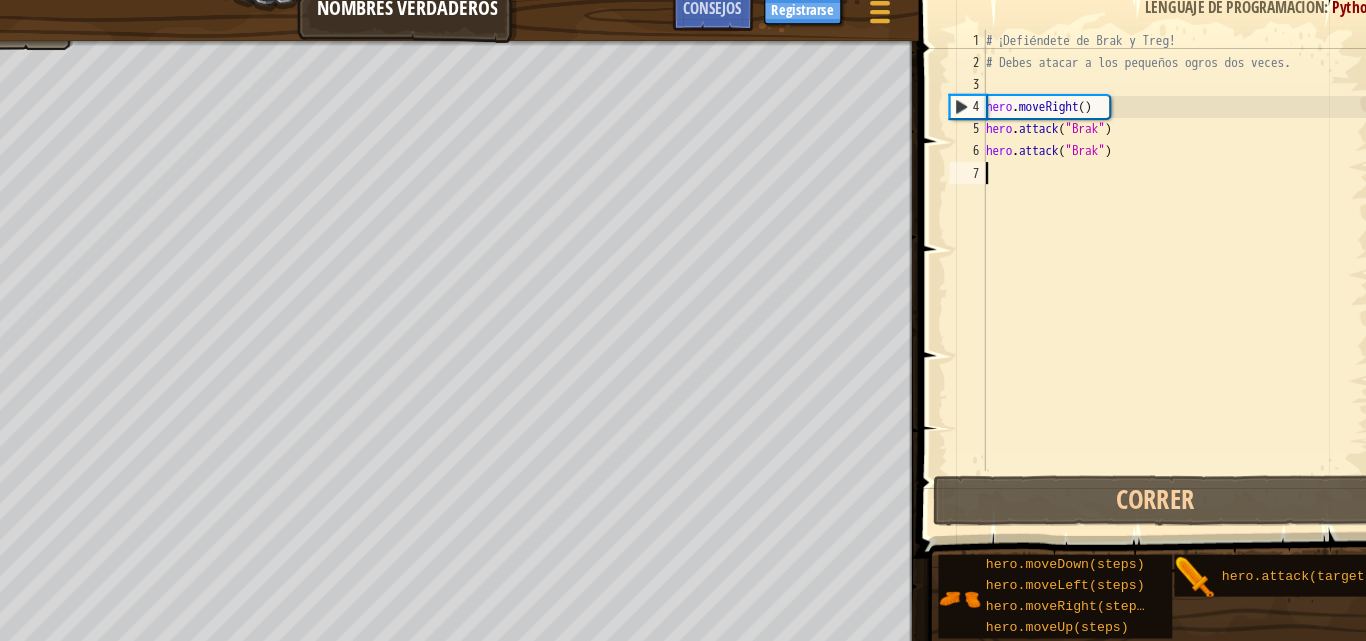 drag, startPoint x: 1106, startPoint y: 284, endPoint x: 1076, endPoint y: 244, distance: 50 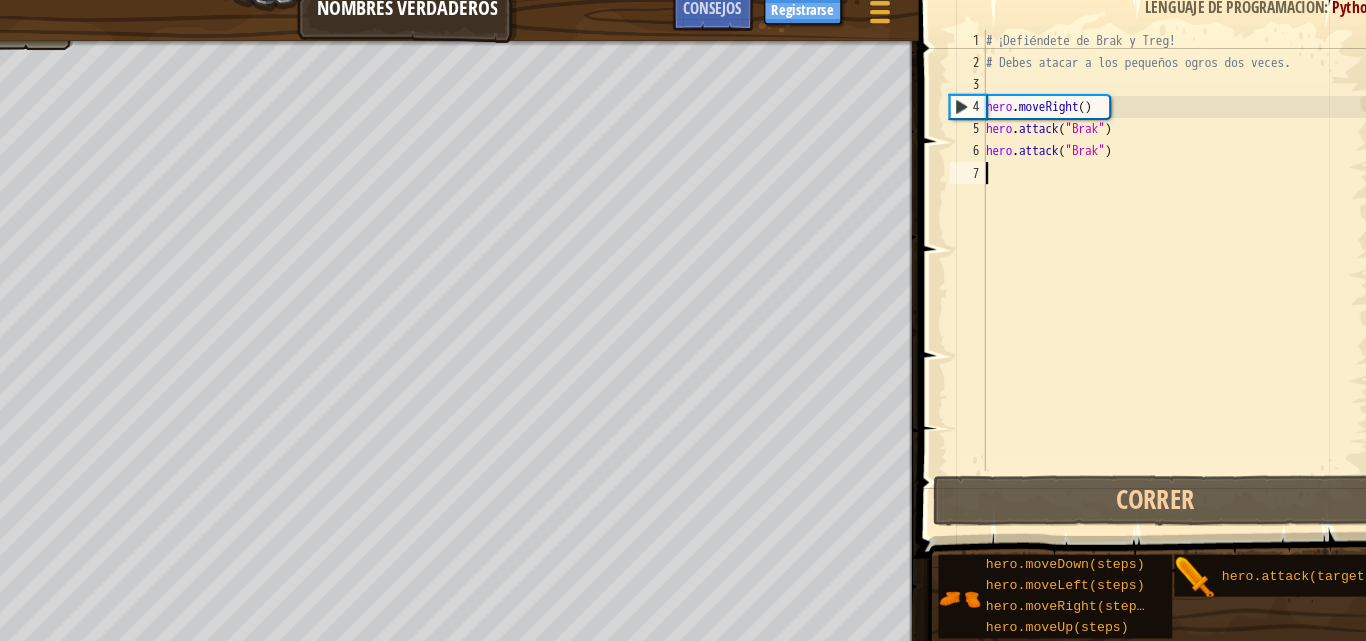 click on "# ¡Defiéndete de Brak y Treg! # Debes atacar a los pequeños ogros dos veces. hero . moveRight ( ) hero . attack ( "Brak" ) hero . attack ( "Brak" )" at bounding box center (1160, 260) 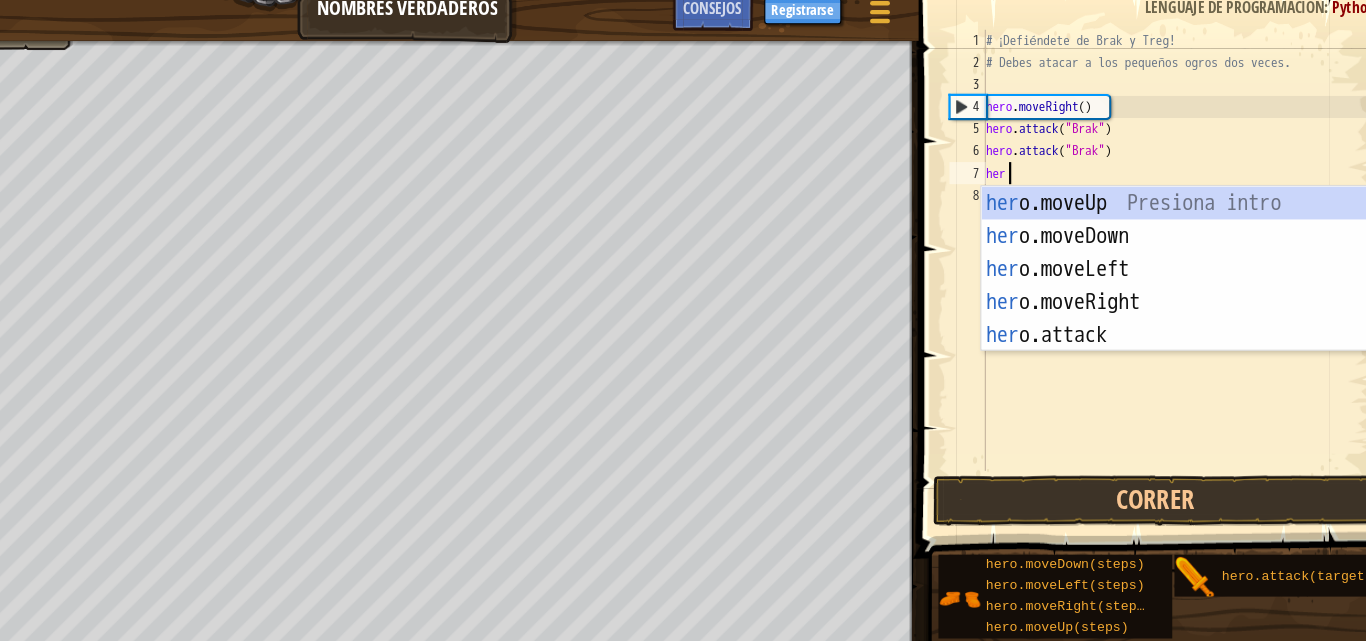 scroll, scrollTop: 9, scrollLeft: 3, axis: both 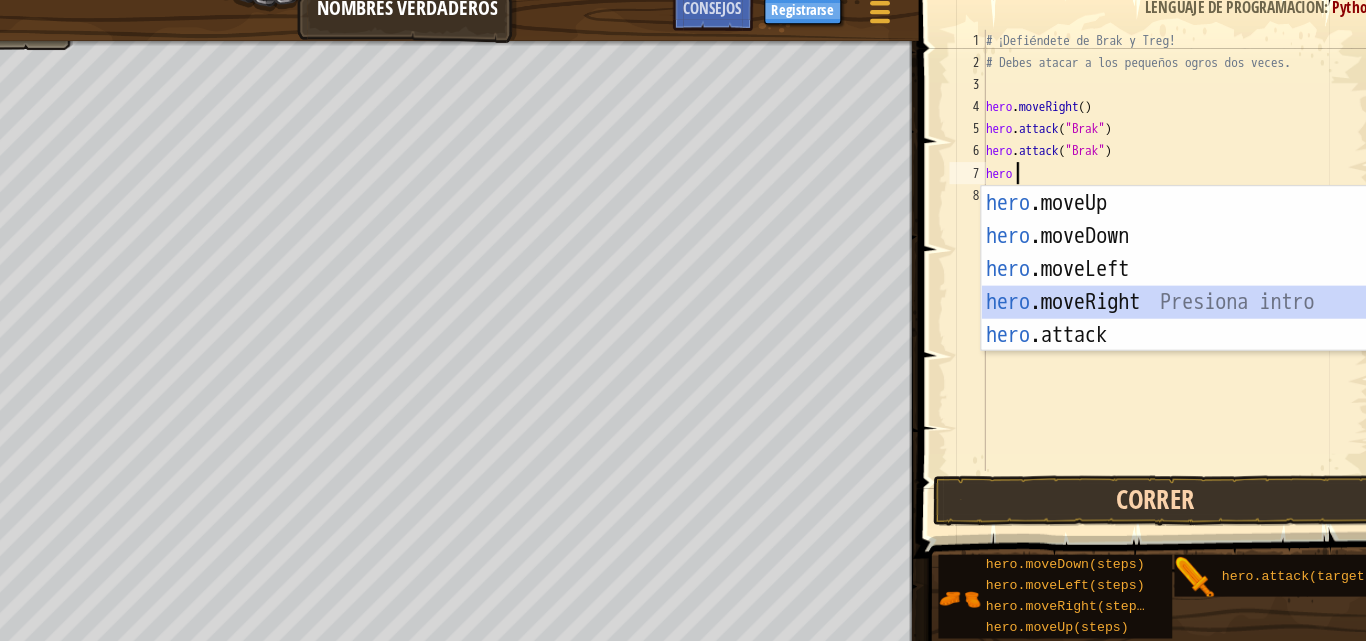 drag, startPoint x: 1125, startPoint y: 273, endPoint x: 1142, endPoint y: 473, distance: 200.7212 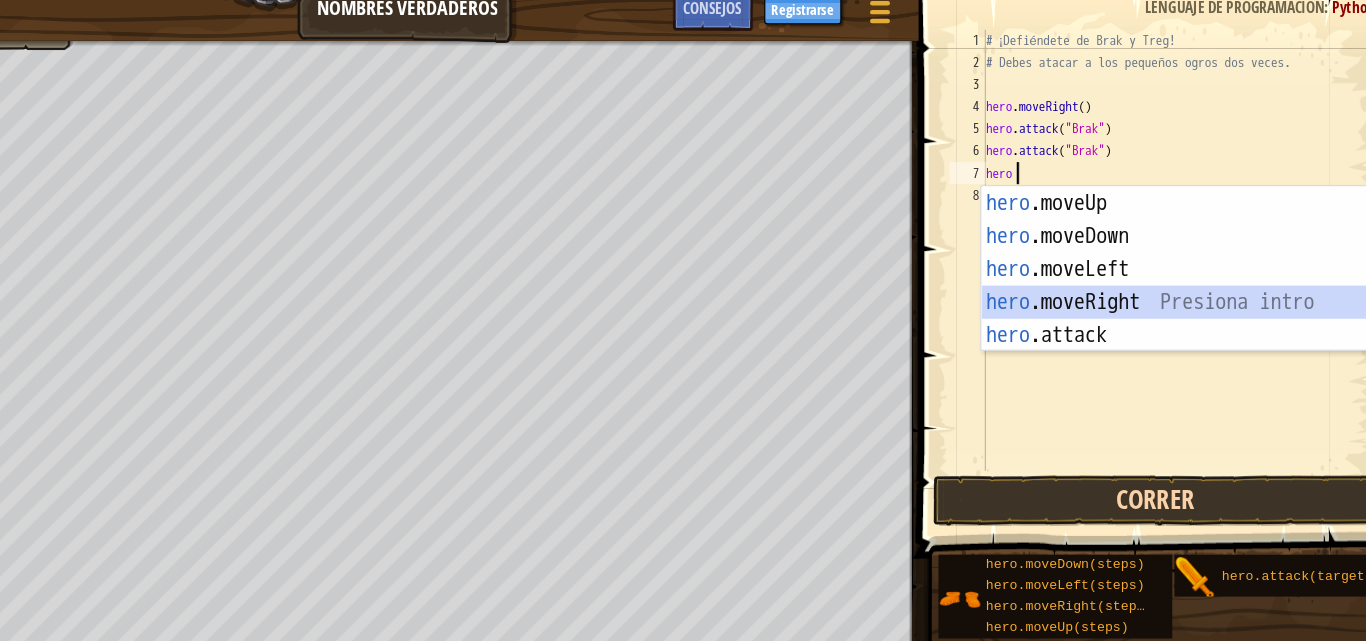 click on "Mapa Nombres verdaderos Menú del Juego Hecho Registrarse Consejos 1     הההההההההההההההההההההההההההההההההההההההההההההההההההההההההההההההההההההההההההההההההההההההההההההההההההההההההההההההההההההההההההההההההההההההההההההההההההההההההההההההההההההההההההההההההההההההההההההההההההההההההההההההההההההההההההההההההההההההההההההההההההההההההההההההה XXXXXXXXXXXXXXXXXXXXXXXXXXXXXXXXXXXXXXXXXXXXXXXXXXXXXXXXXXXXXXXXXXXXXXXXXXXXXXXXXXXXXXXXXXXXXXXXXXXXXXXXXXXXXXXXXXXXXXXXXXXXXXXXXXXXXXXXXXXXXXXXXXXXXXXXXXXXXXXXXXXXXXXXXXXXXXXXXXXXXXXXXXXXXXXXXXXXXXXXXXXXXXXXXXXXXXXXXXXXXXXXXXXXXXXXXXXXXXXXXXXXXXXXXXXXXXXX Solución × Consejos hero [PHONE_NUMBER] ¡Defiéndete de Brak y Treg! # Debes atacar a los pequeños ogros dos veces. hero . moveRight ( ) hero . attack ( "Brak" ) hero . ( )" at bounding box center (683, 0) 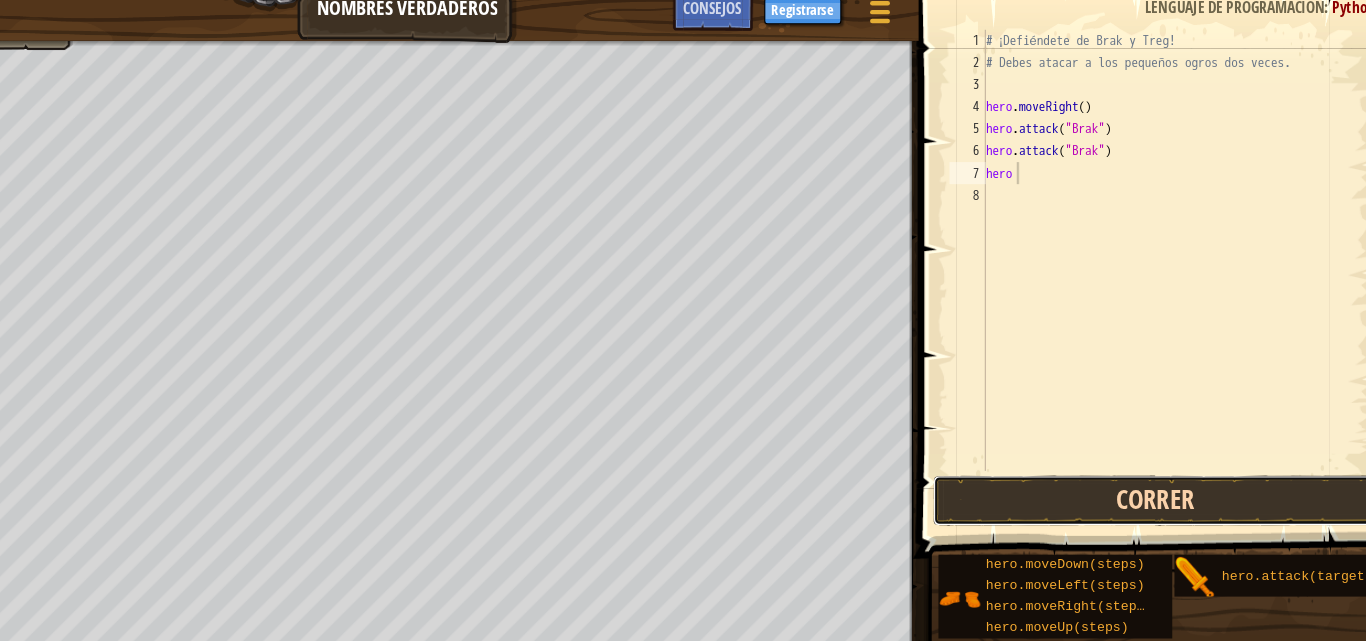click on "Correr" at bounding box center (1141, 467) 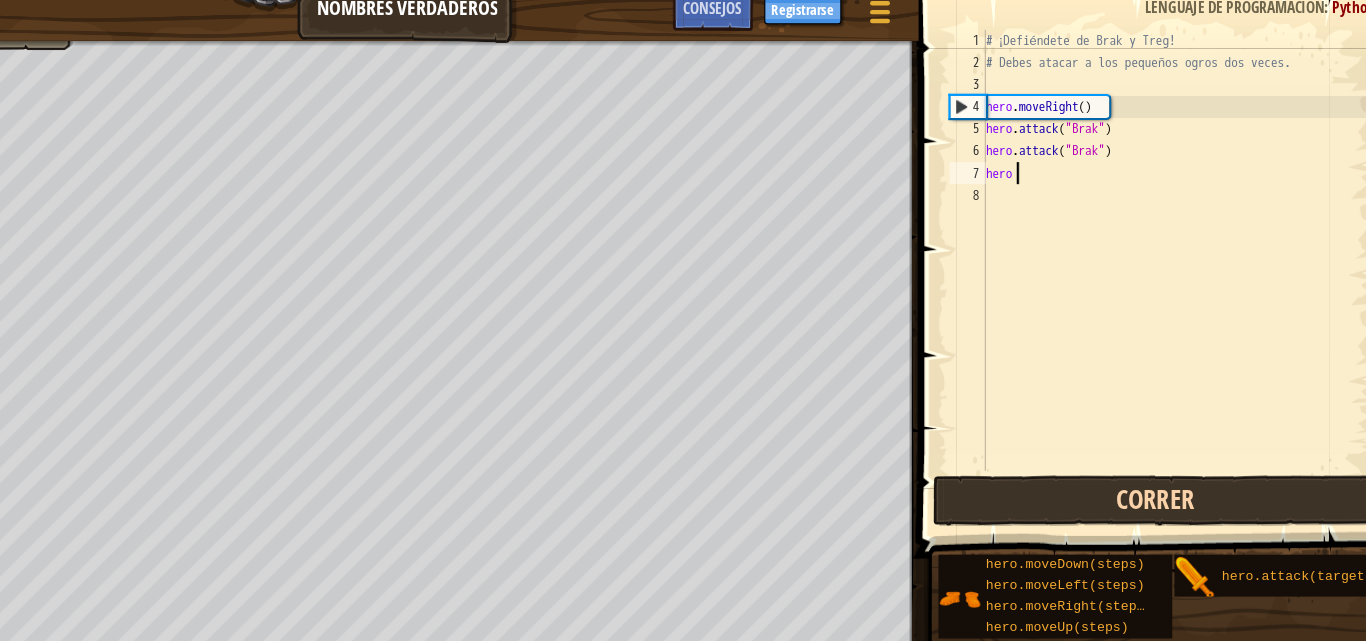 type on "hero." 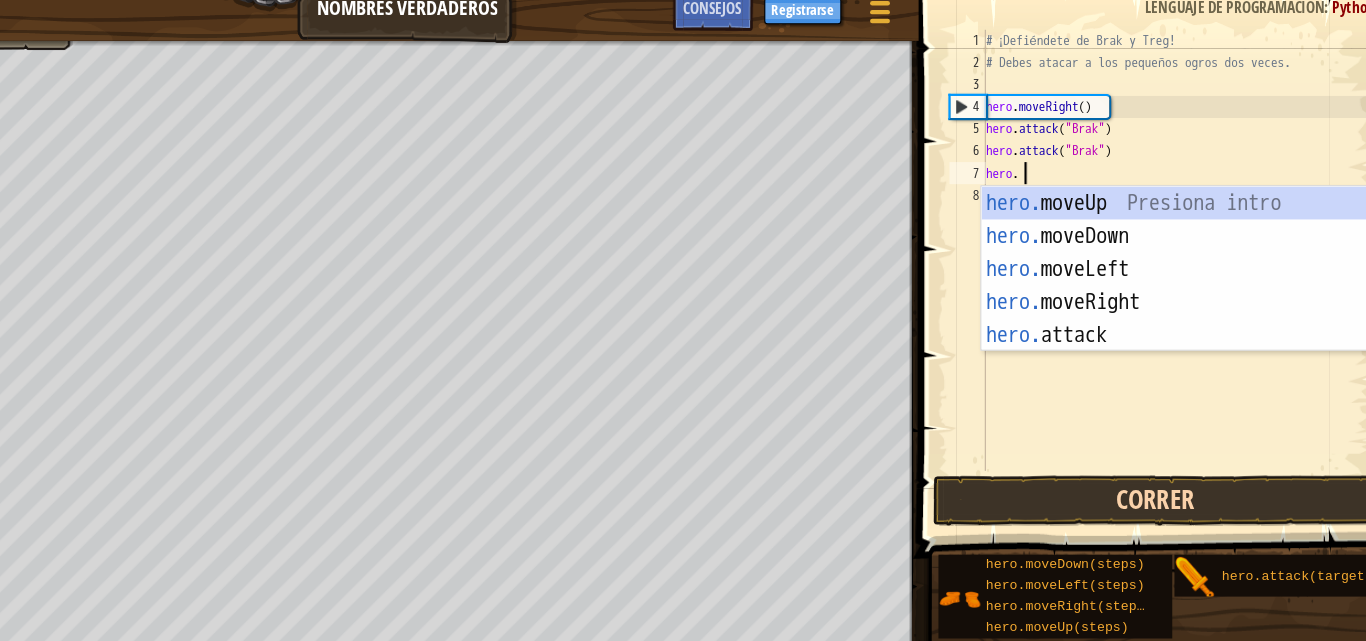 scroll, scrollTop: 9, scrollLeft: 4, axis: both 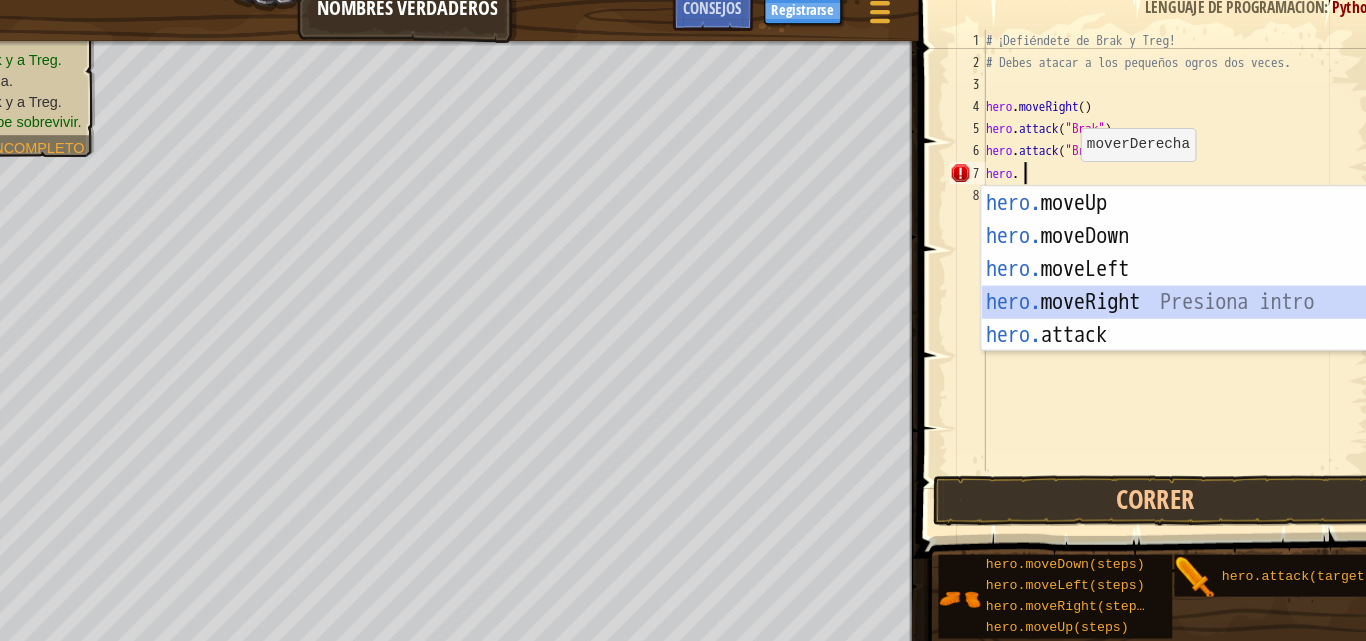 click on "hero. moveUp Presiona intro hero. moveDown Presiona intro hero. moveLeft Presiona intro hero. moveRight Presiona intro hero. attack Presiona intro" at bounding box center [1173, 287] 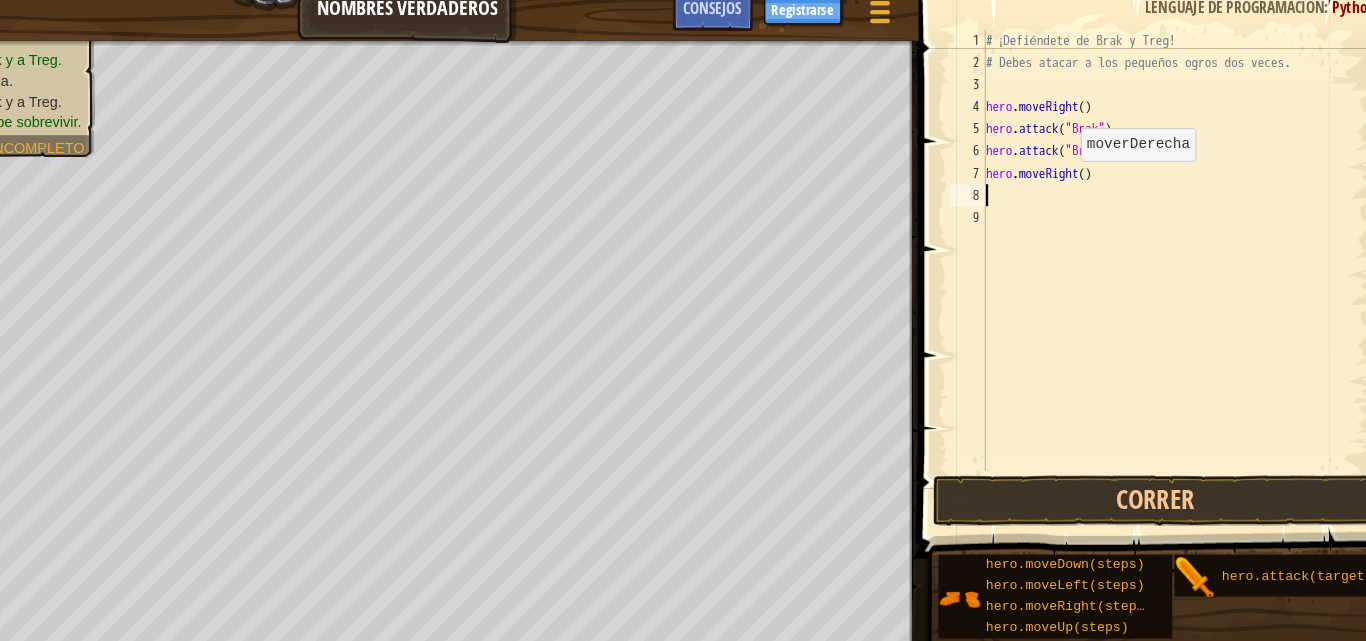 scroll, scrollTop: 9, scrollLeft: 0, axis: vertical 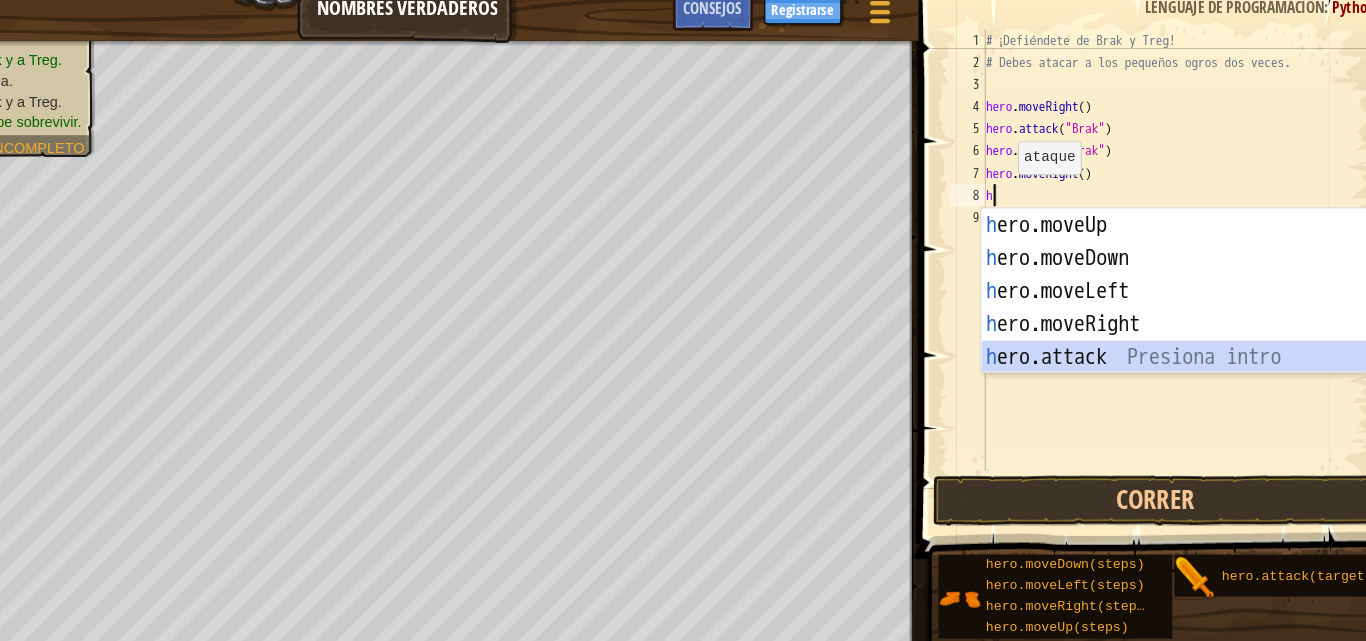 click on "h ero.moveUp Presiona intro h ero.moveDown Presiona intro h ero.moveLeft Presiona intro h ero.moveRight Presiona intro h ero.attack Presiona intro" at bounding box center [1173, 307] 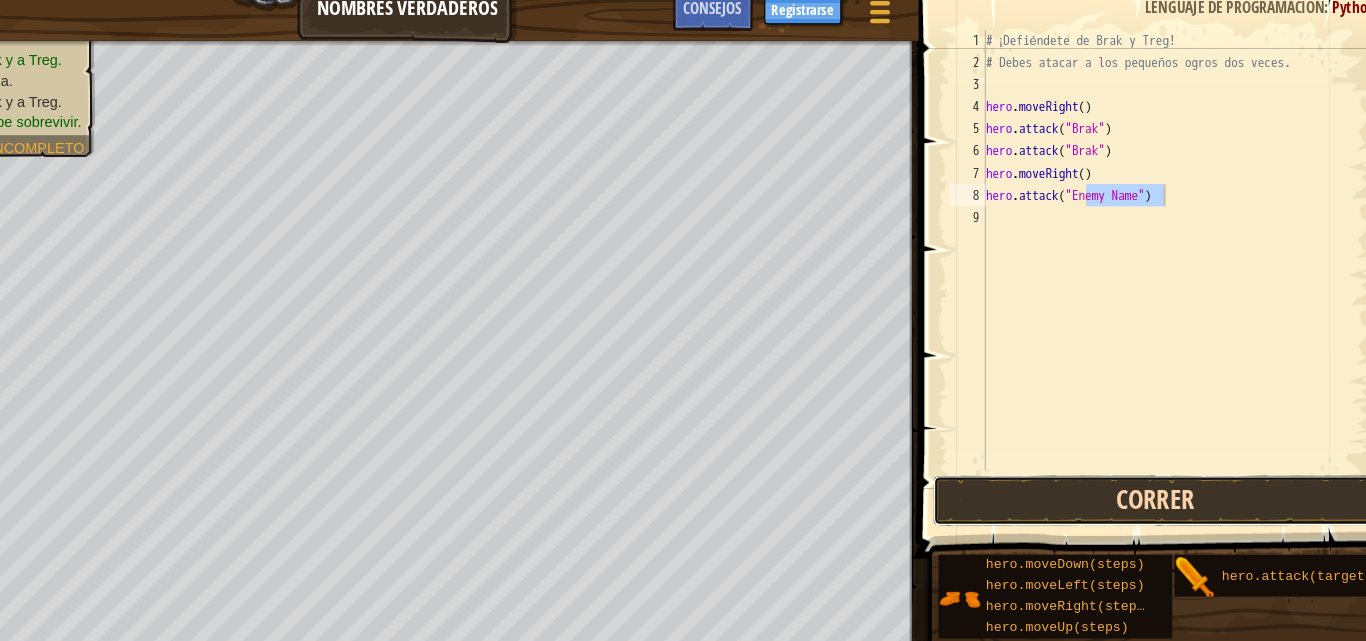 click on "Correr" at bounding box center [1141, 467] 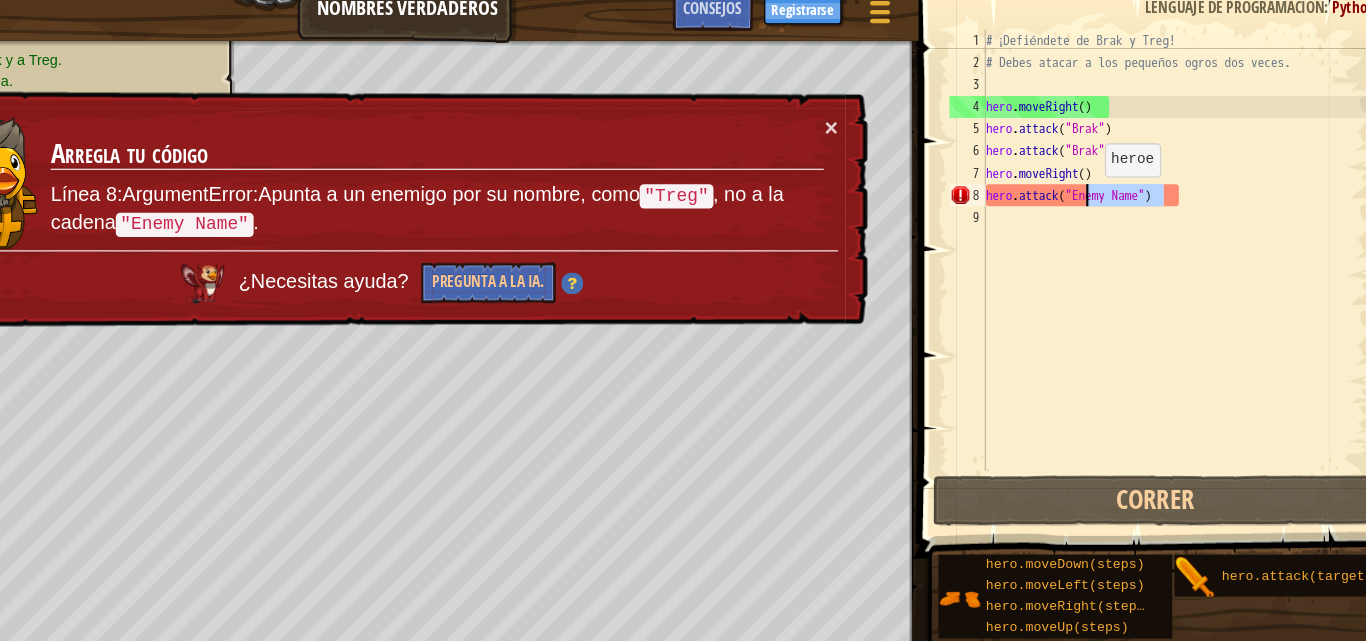 drag, startPoint x: 1152, startPoint y: 189, endPoint x: 1077, endPoint y: 190, distance: 75.00667 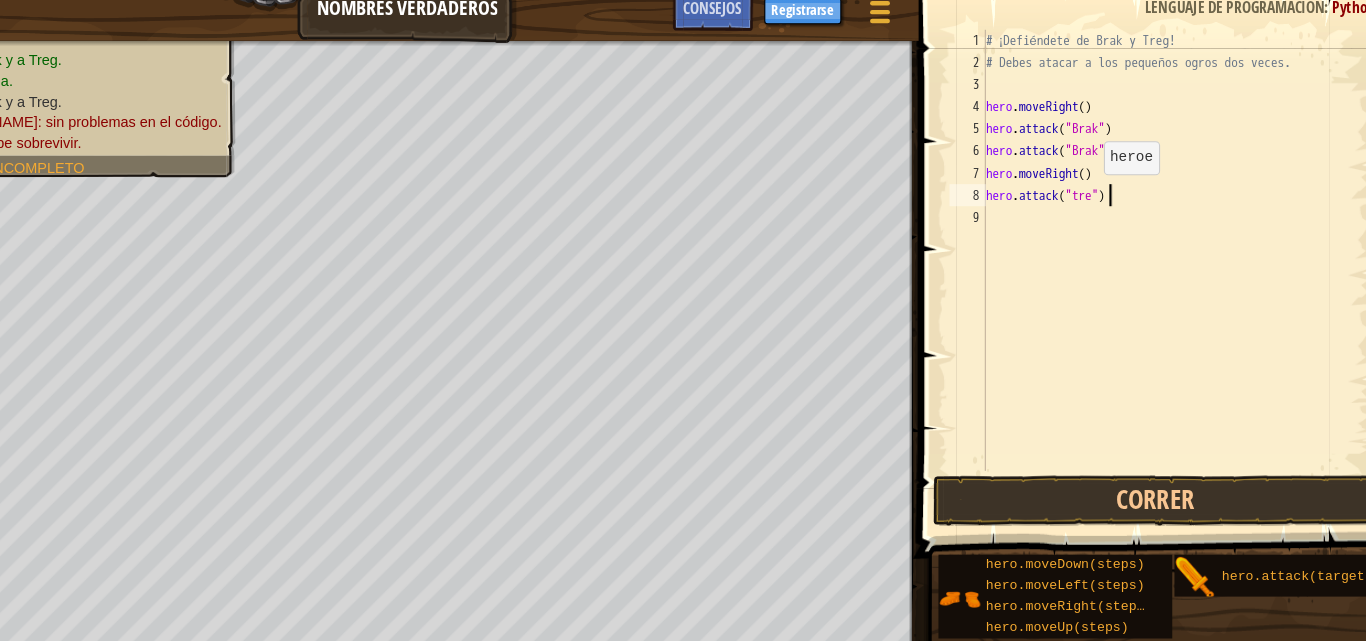 scroll, scrollTop: 9, scrollLeft: 17, axis: both 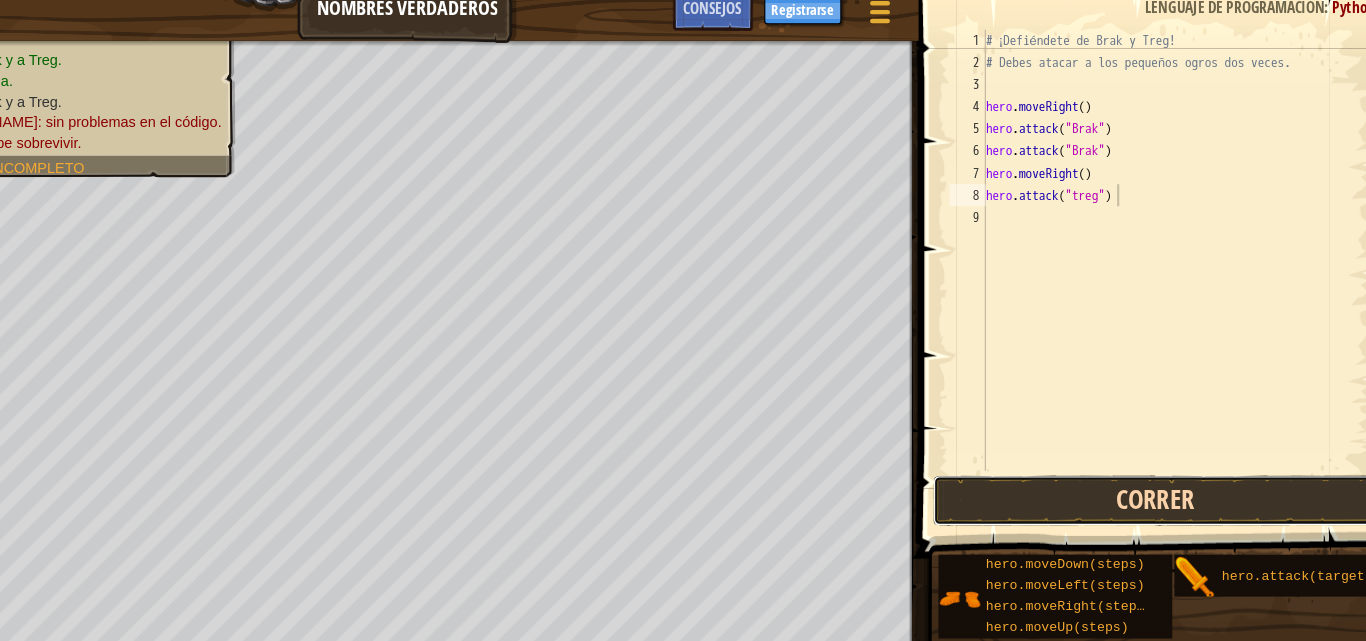 click on "Correr" at bounding box center (1141, 467) 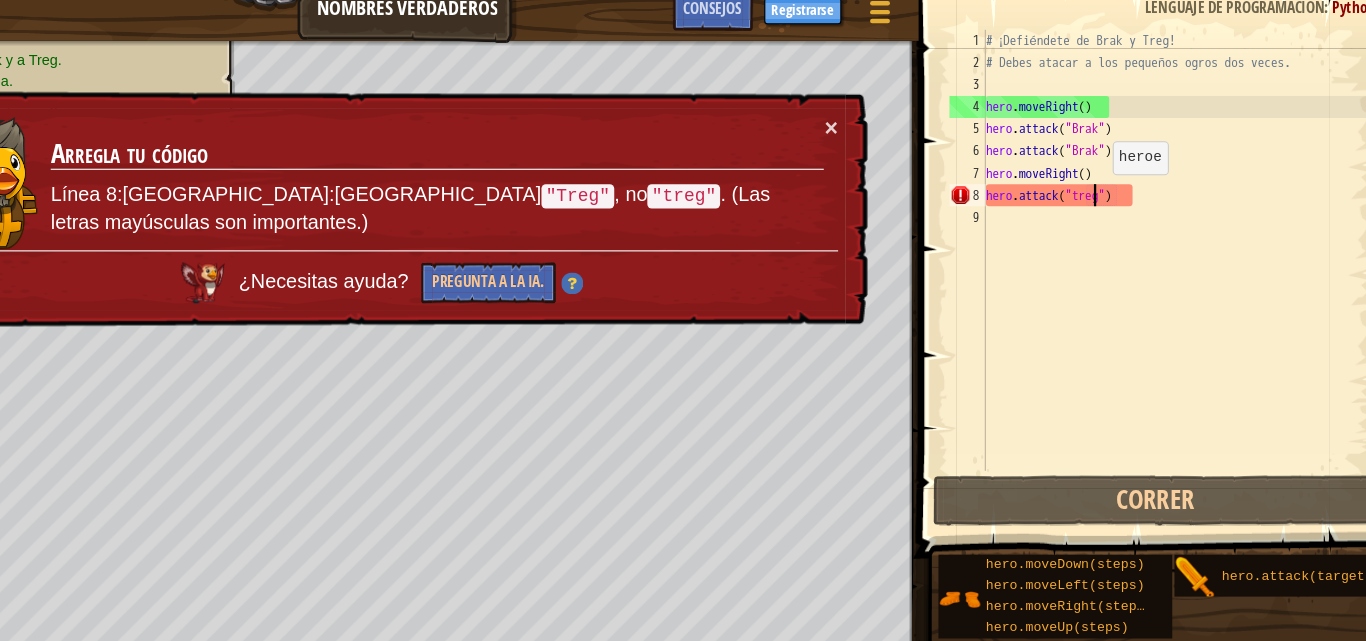 click on "# ¡Defiéndete de Brak y Treg! # Debes atacar a los pequeños ogros dos veces. hero . moveRight ( ) hero . attack ( "Brak" ) hero . attack ( "Brak" ) hero . moveRight ( ) hero . attack ( "treg" )" at bounding box center [1160, 260] 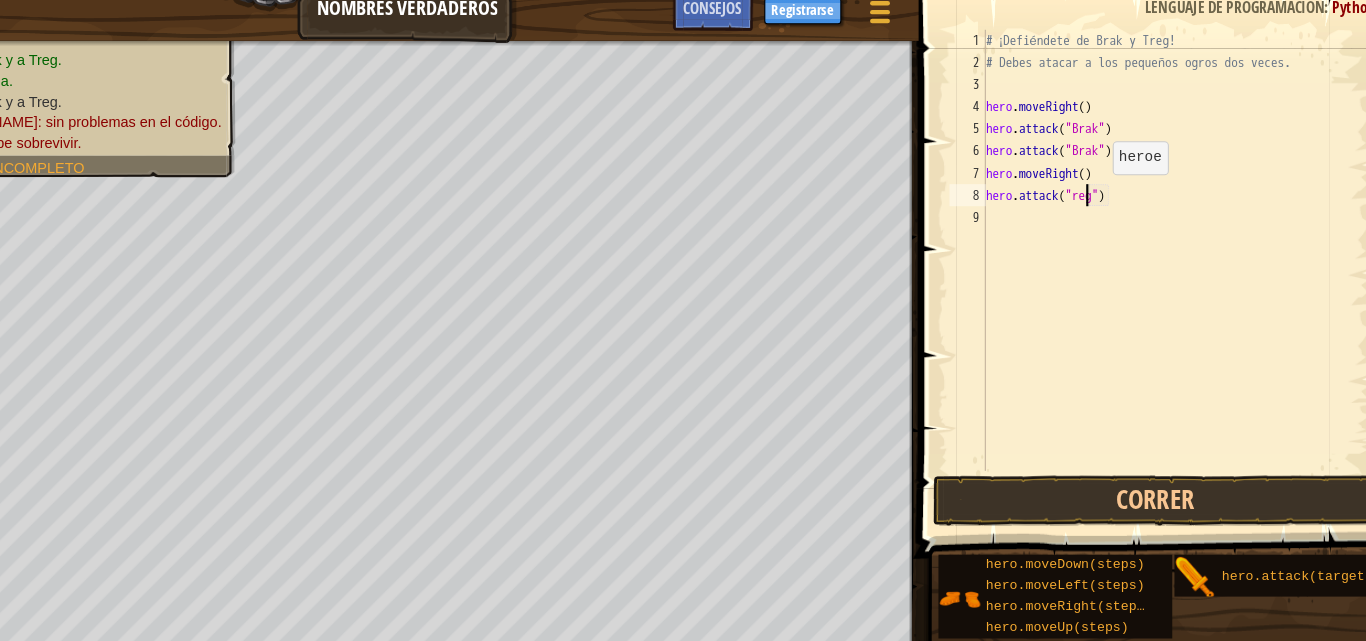 scroll, scrollTop: 9, scrollLeft: 14, axis: both 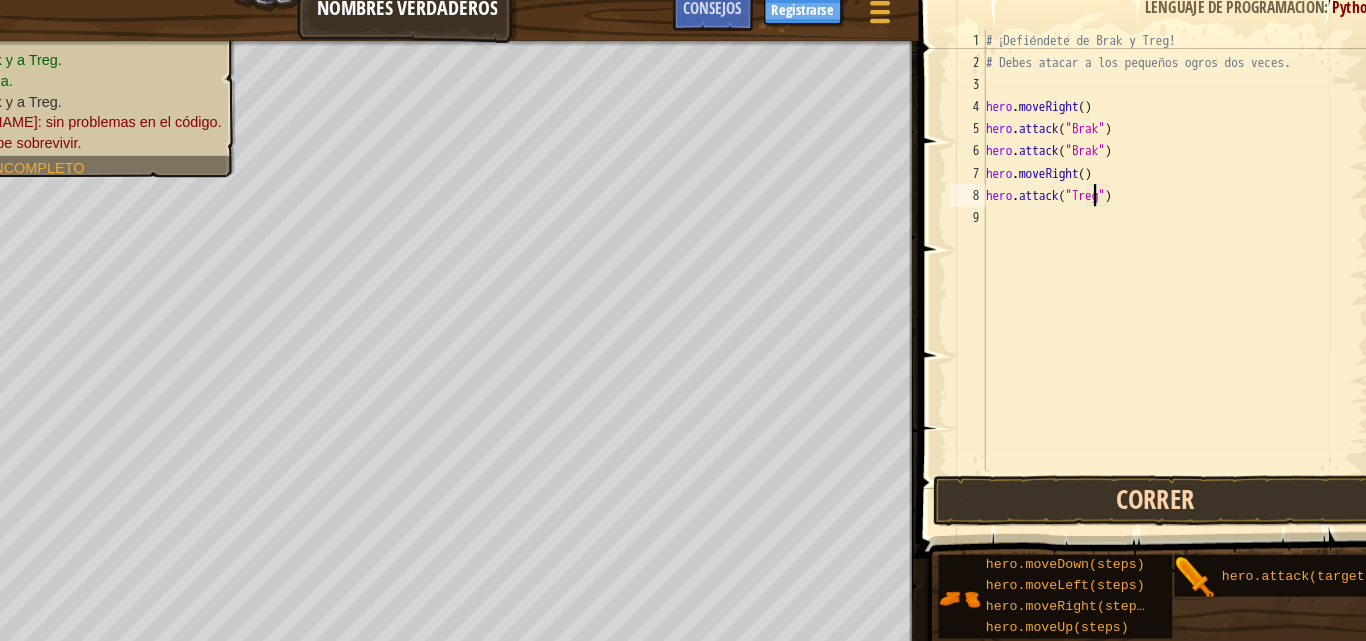 type on "hero.attack("Treg")" 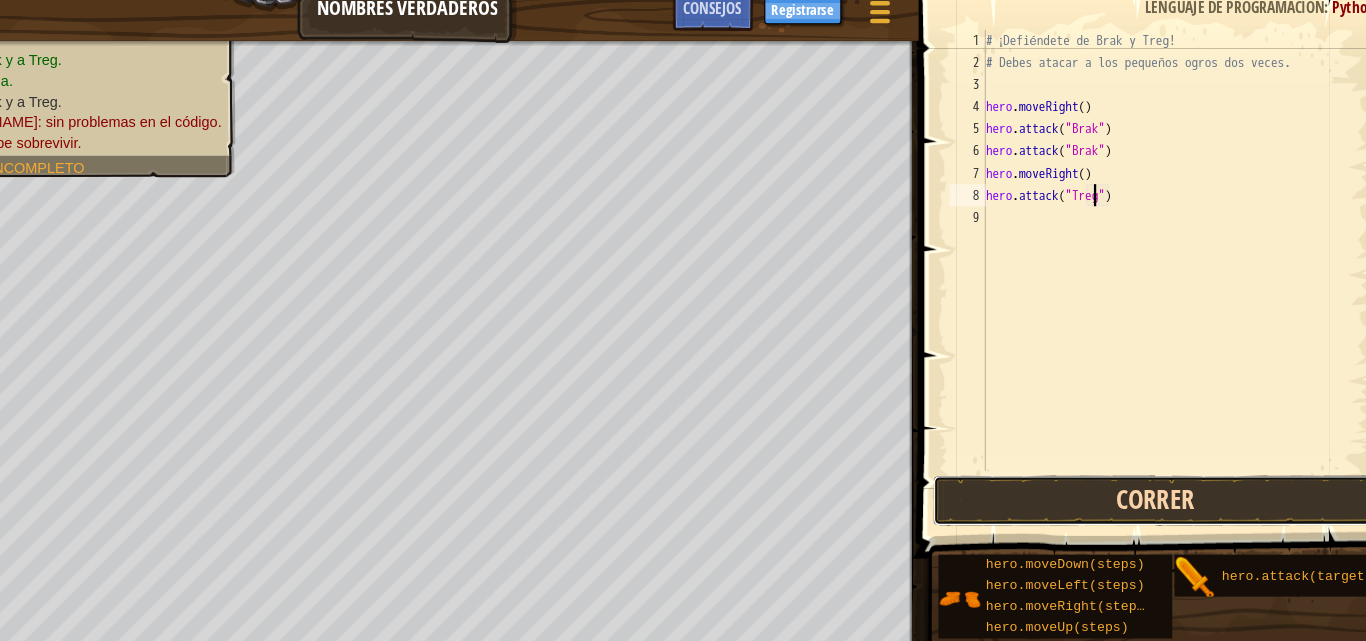 click on "Correr" at bounding box center [1141, 467] 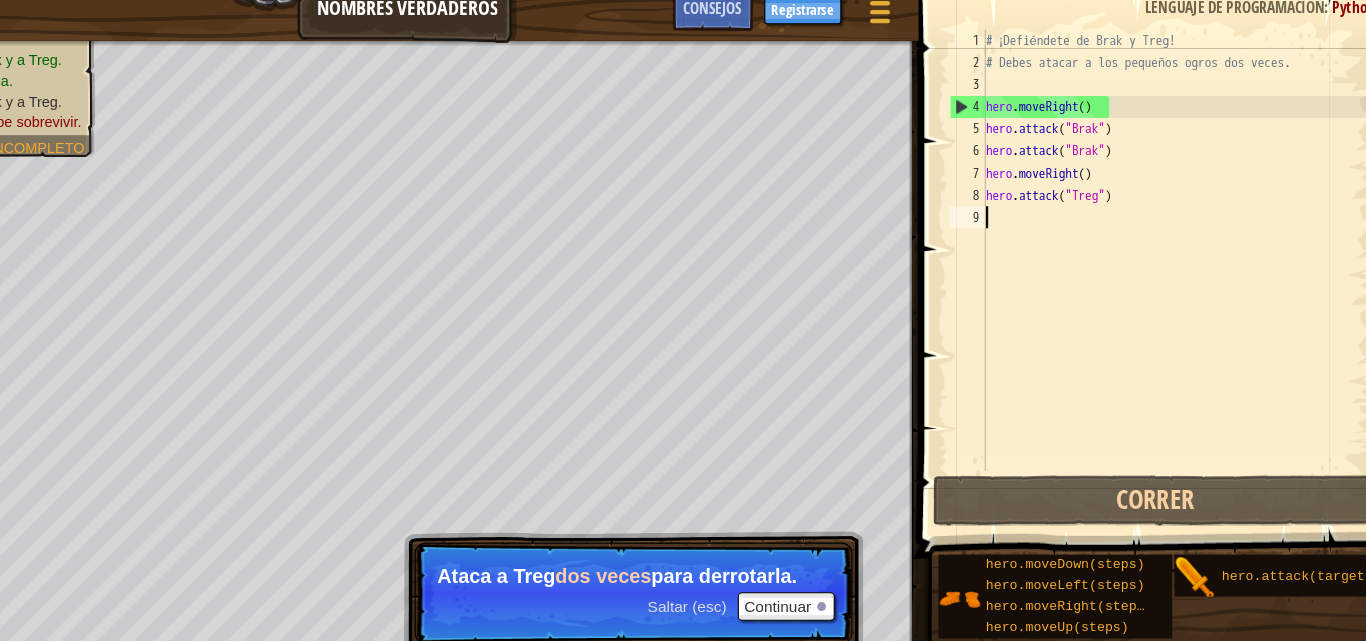 click on "# ¡Defiéndete de Brak y Treg! # Debes atacar a los pequeños ogros dos veces. hero . moveRight ( ) hero . attack ( "Brak" ) hero . attack ( "Brak" ) hero . moveRight ( ) hero . attack ( "Treg" )" at bounding box center (1160, 260) 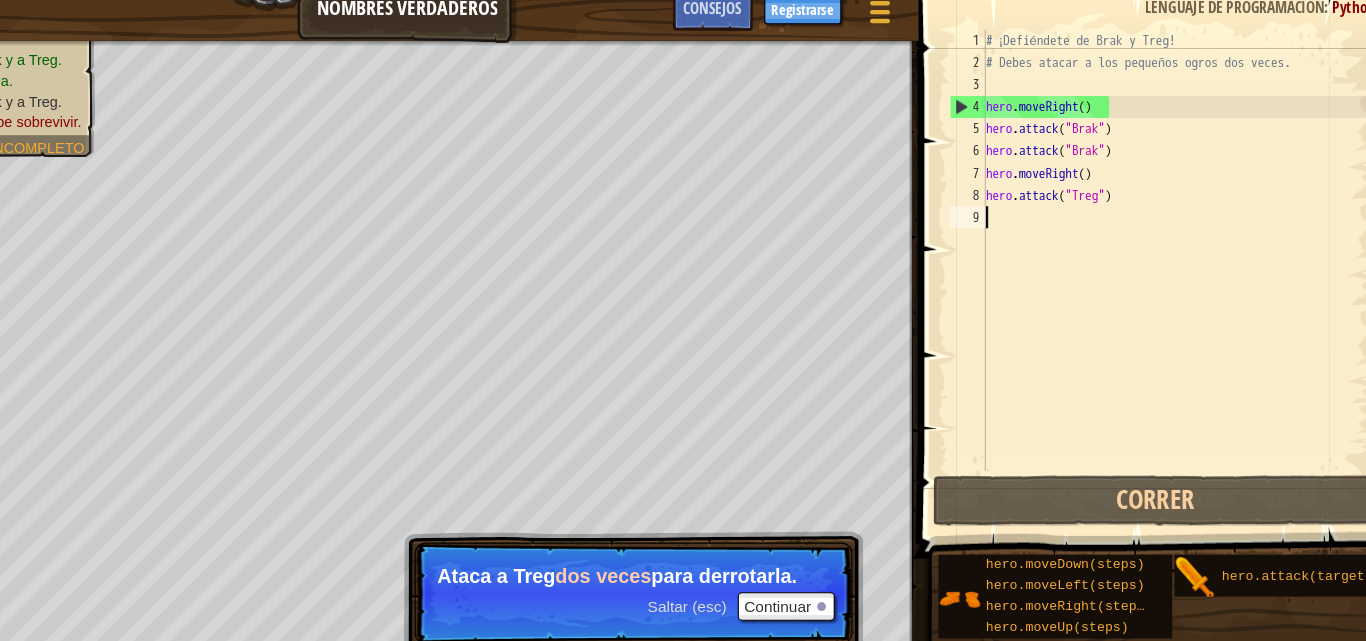 scroll, scrollTop: 9, scrollLeft: 0, axis: vertical 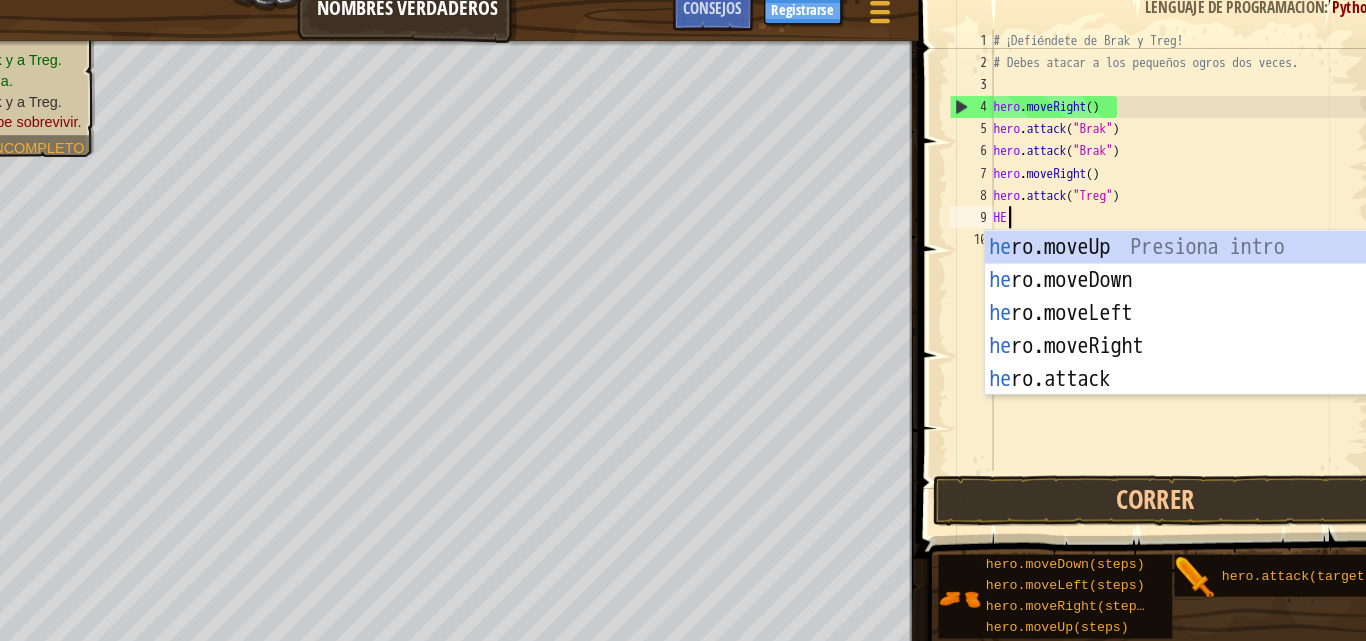 type on "HER" 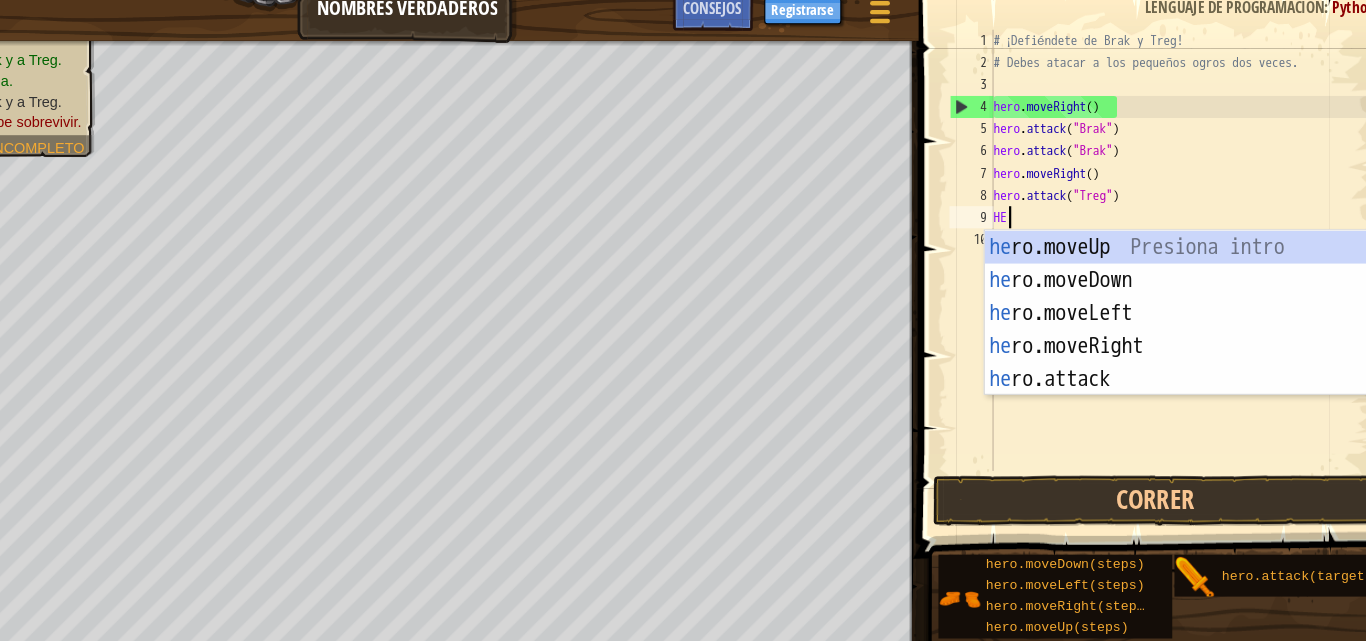 scroll, scrollTop: 9, scrollLeft: 2, axis: both 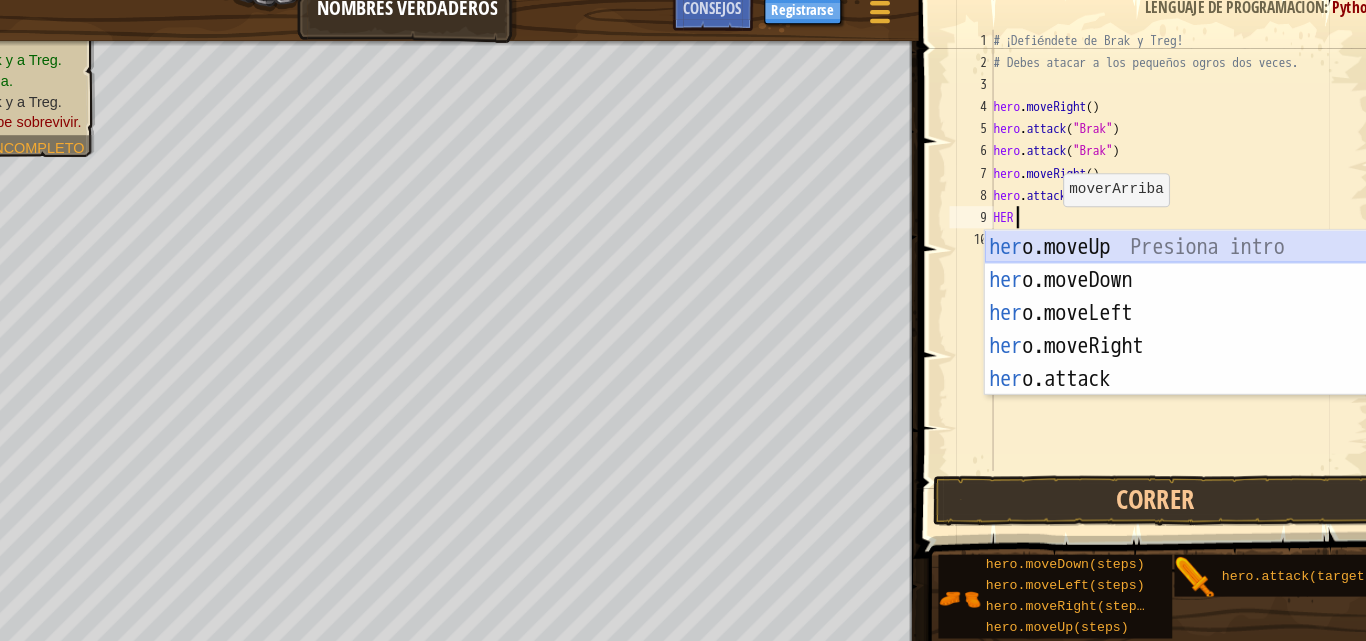 click on "her o.moveUp Presiona intro her o.moveDown Presiona intro her o.moveLeft Presiona intro her o.moveRight Presiona intro her o.attack Presiona intro" at bounding box center [1176, 327] 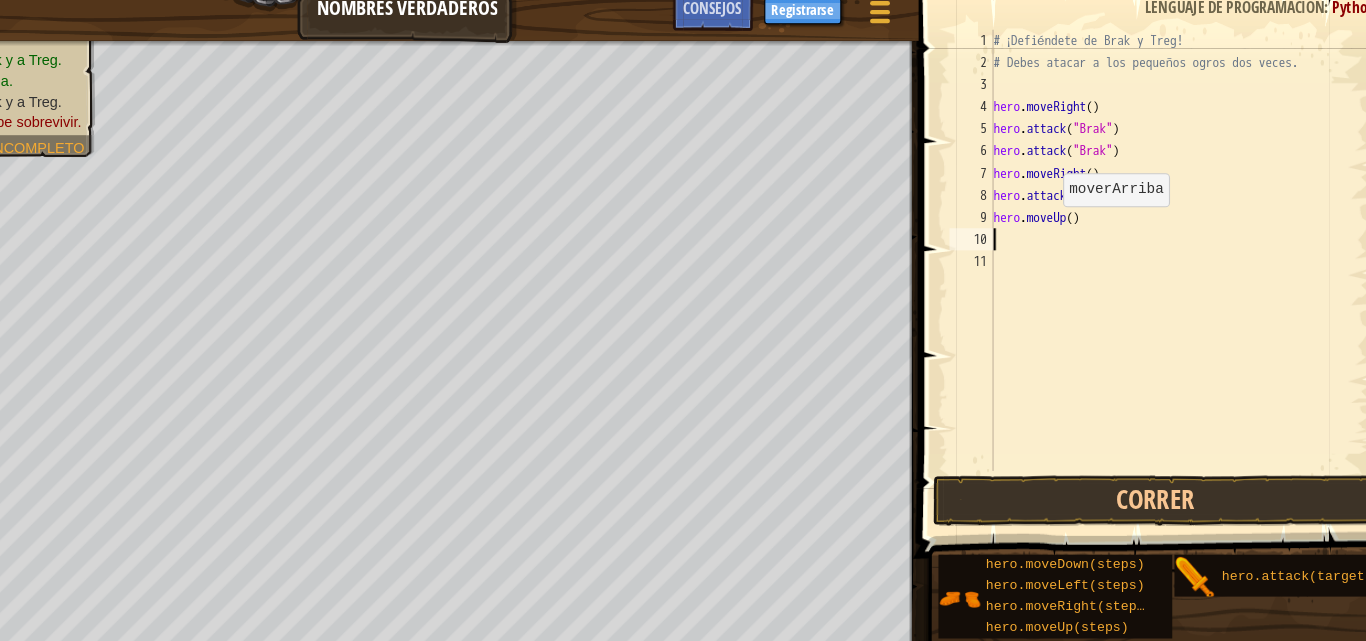 scroll, scrollTop: 9, scrollLeft: 0, axis: vertical 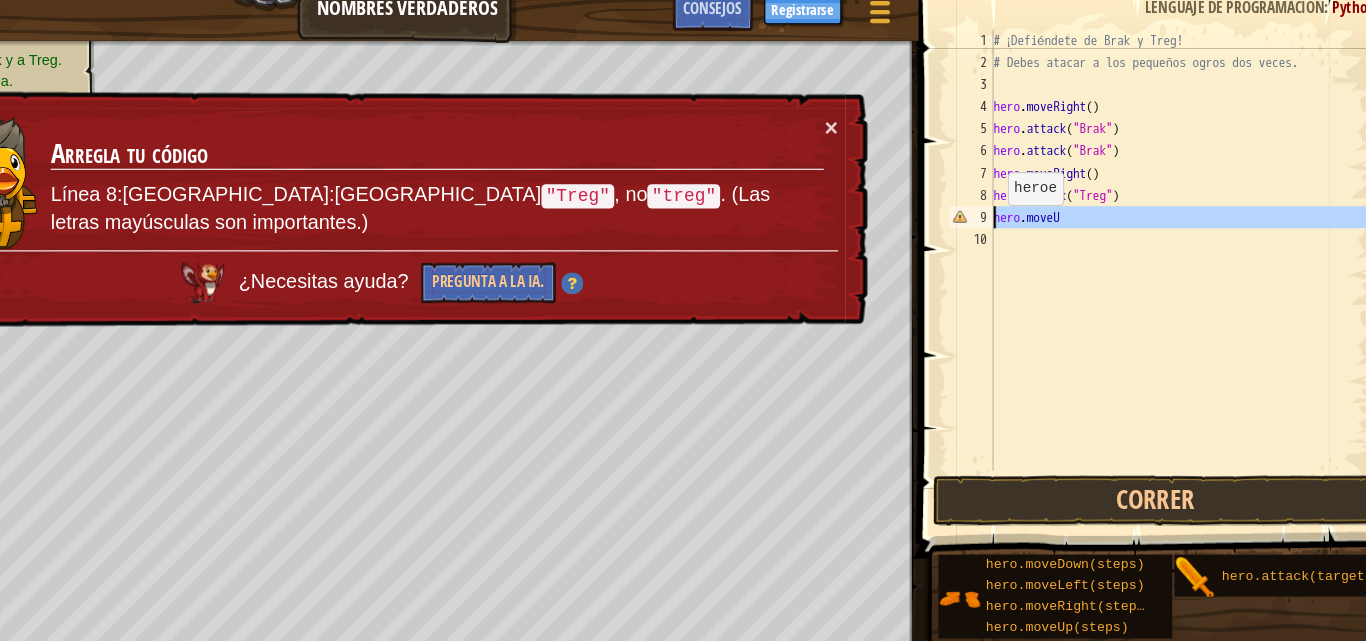 drag, startPoint x: 1101, startPoint y: 225, endPoint x: 966, endPoint y: 214, distance: 135.4474 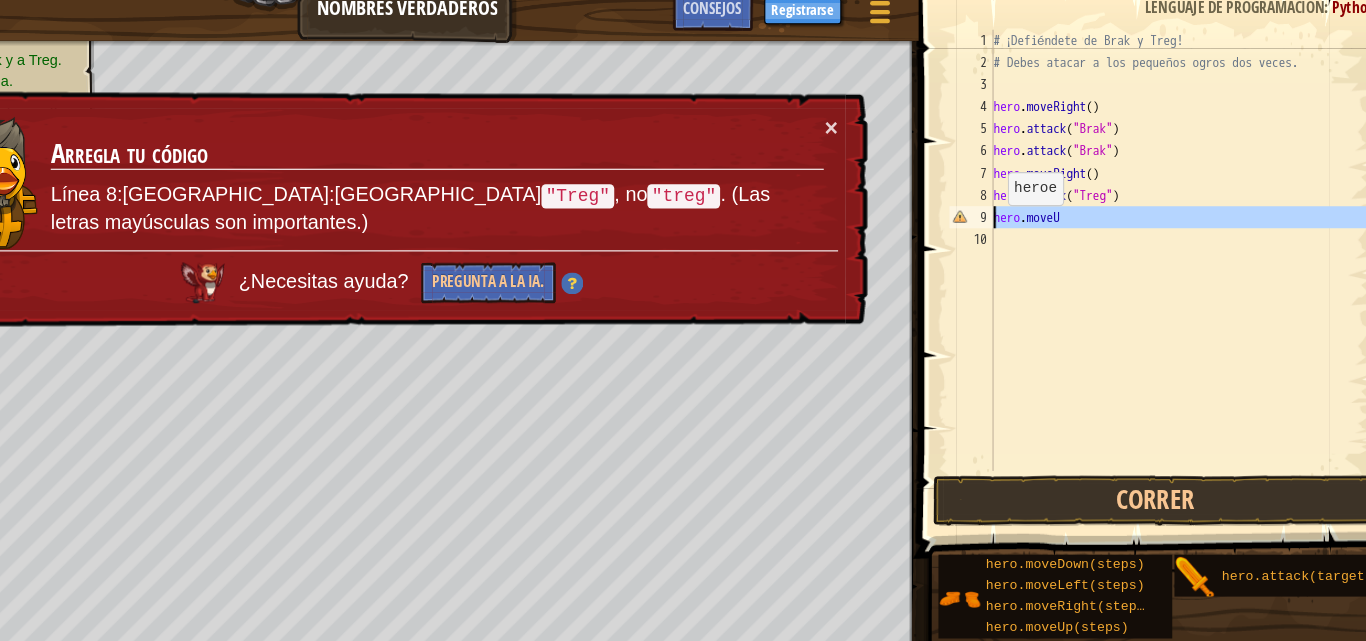 click on "hero.moveU 1 2 3 4 5 6 7 8 9 10 # ¡Defiéndete de Brak y Treg! # Debes atacar a los pequeños ogros dos veces. hero . moveRight ( ) hero . attack ( "Brak" ) hero . attack ( "Brak" ) hero . moveRight ( ) hero . attack ( "Treg" ) hero . moveU     הההההההההההההההההההההההההההההההההההההההההההההההההההההההההההההההההההההההההההההההההההההההההההההההההההההההההההההההההההההההההההההההההההההההההההההההההההההההההההההההההההההההההההההההההההההההההההההההההההההההההההההההההההההההההההההההההההההההההההההההההההההההההההההההה XXXXXXXXXXXXXXXXXXXXXXXXXXXXXXXXXXXXXXXXXXXXXXXXXXXXXXXXXXXXXXXXXXXXXXXXXXXXXXXXXXXXXXXXXXXXXXXXXXXXXXXXXXXXXXXXXXXXXXXXXXXXXXXXXXXXXXXXXXXXXXXXXXXXXXXXXXXXXXXXXXXXXXXXXXXXXXXXXXXXXXXXXXXXXXXXXXXXXXXXXXXXXXXXXXXXXXXXXXXXXXXXXXXXXXXXXXXXXXXXXXXXXXXXXXXXXXXX" at bounding box center [1143, 240] 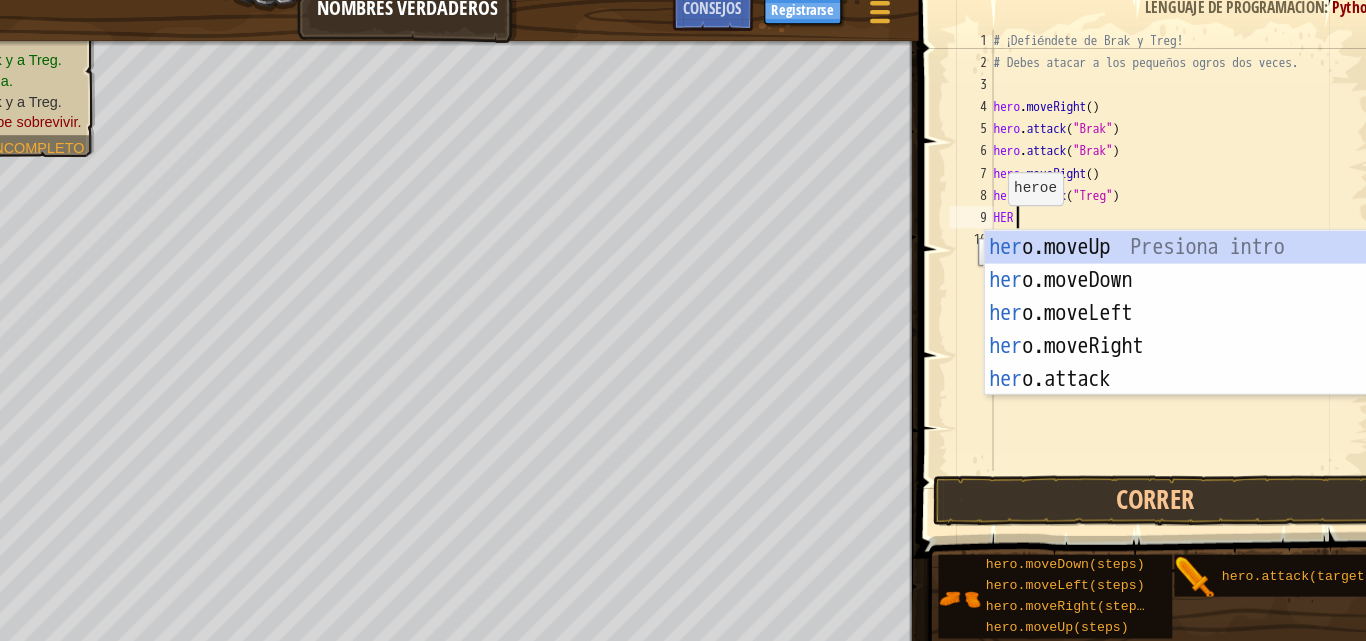 scroll, scrollTop: 9, scrollLeft: 1, axis: both 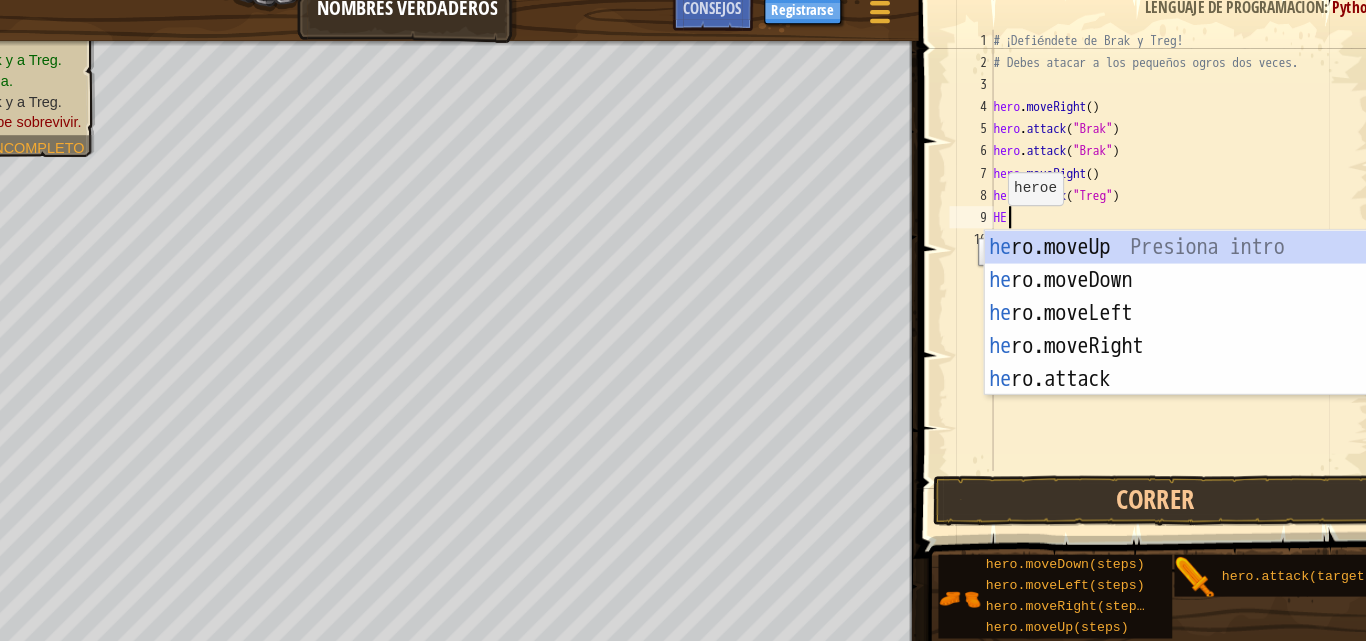 type on "H" 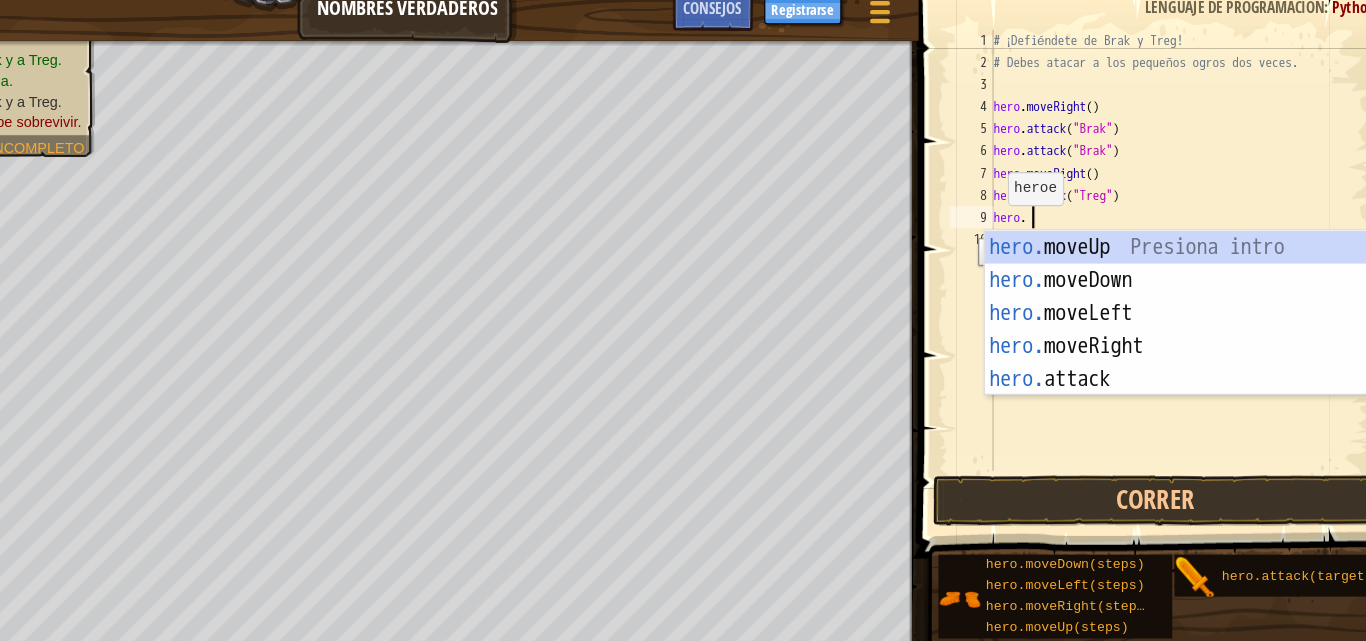 scroll, scrollTop: 9, scrollLeft: 4, axis: both 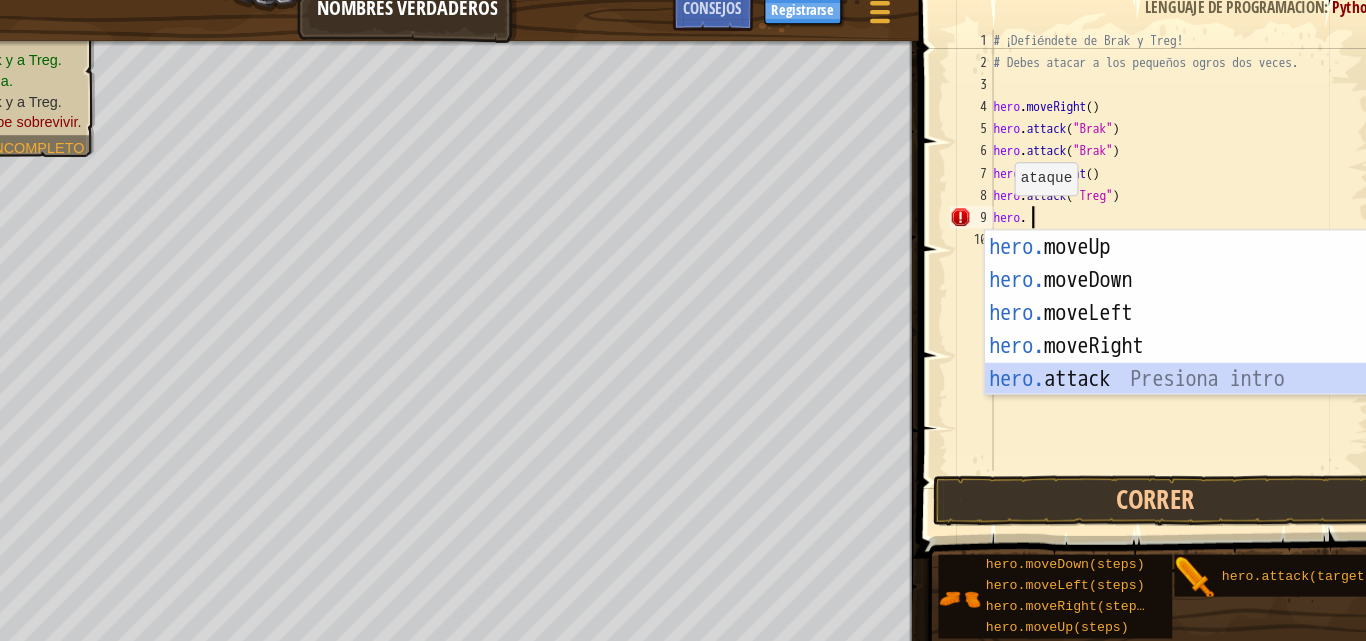 click on "hero. moveUp Presiona intro hero. moveDown Presiona intro hero. moveLeft Presiona intro hero. moveRight Presiona intro hero. attack Presiona intro" at bounding box center (1176, 327) 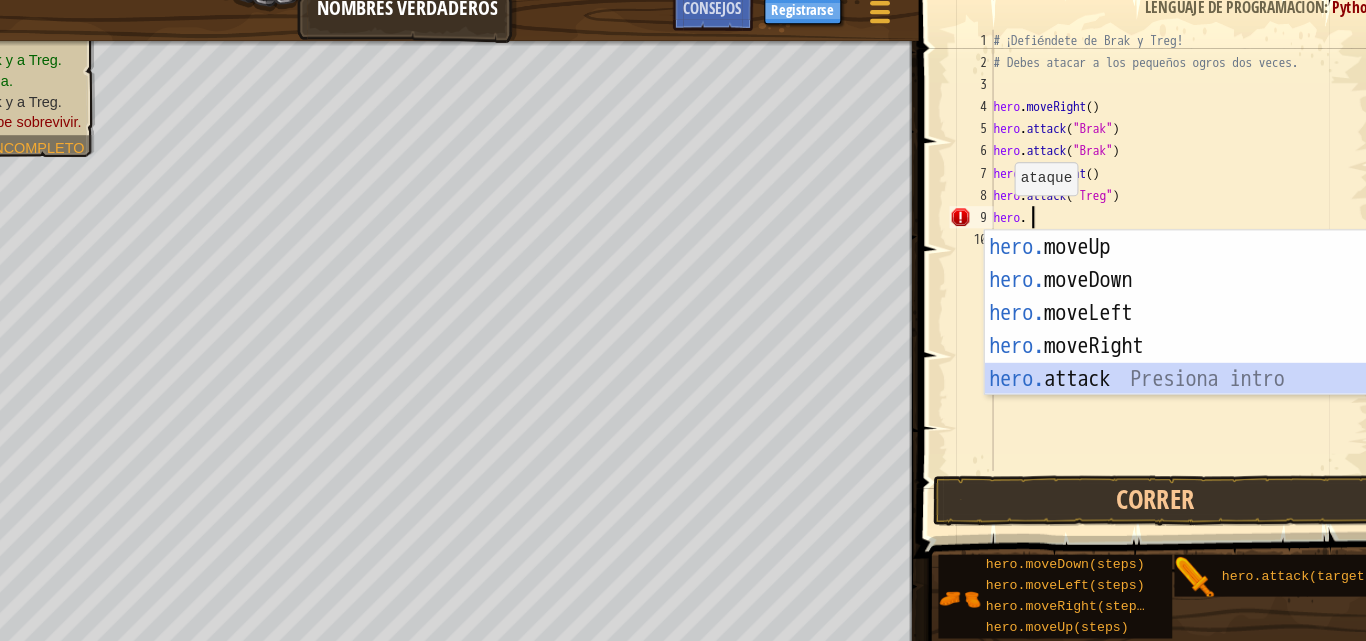 type on "hero.attack("Enemy Name")" 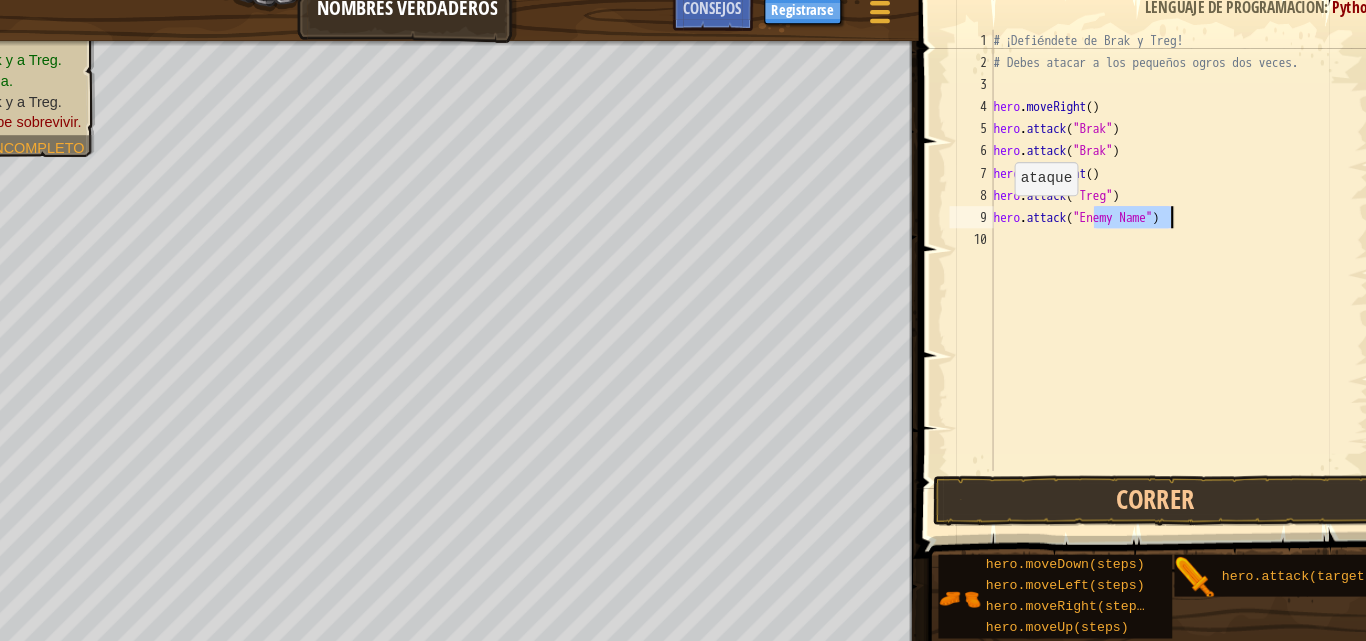 click on "# ¡Defiéndete de Brak y Treg! # Debes atacar a los pequeños ogros dos veces. hero . moveRight ( ) hero . attack ( "Brak" ) hero . attack ( "Brak" ) hero . moveRight ( ) hero . attack ( "Treg" ) hero . attack ( "Enemy Name" )" at bounding box center [1163, 260] 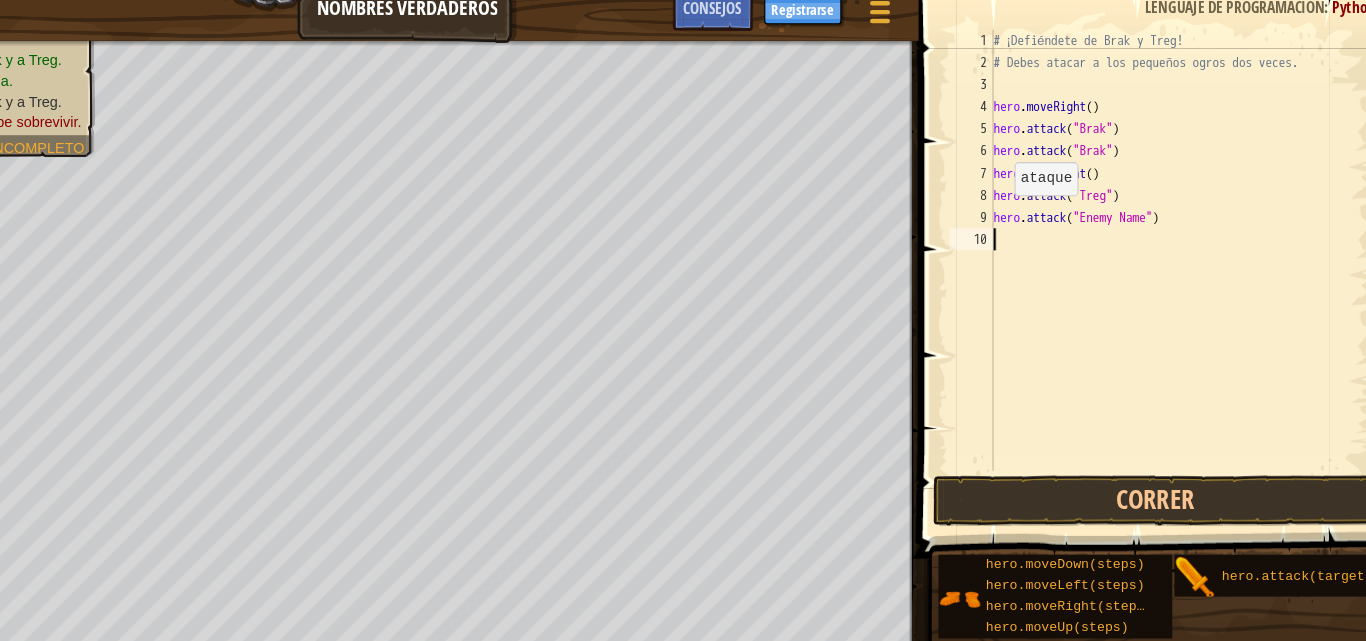 scroll, scrollTop: 9, scrollLeft: 0, axis: vertical 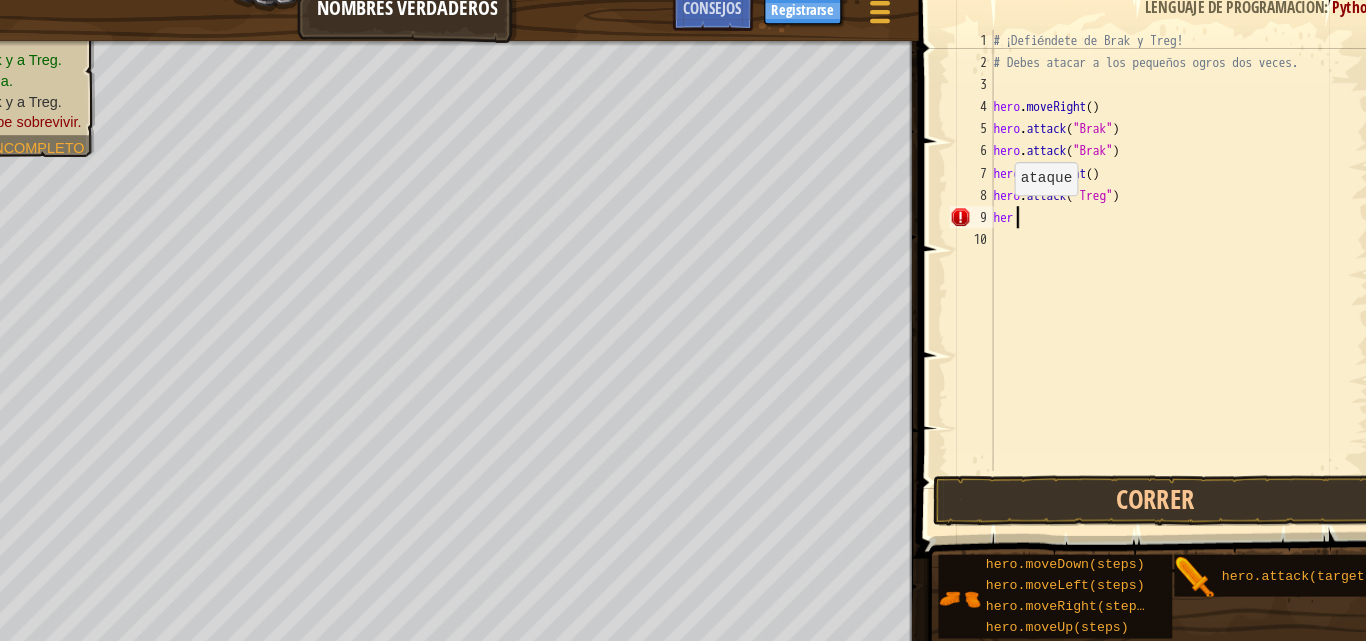 type on "h" 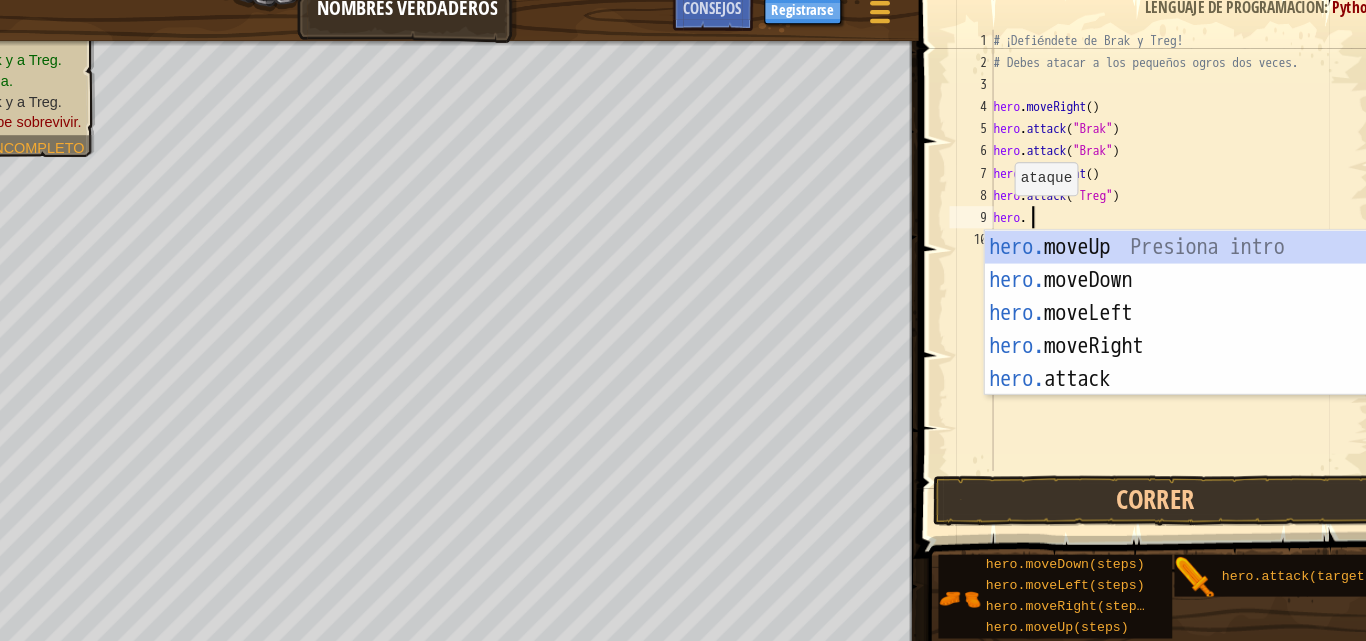 scroll, scrollTop: 9, scrollLeft: 4, axis: both 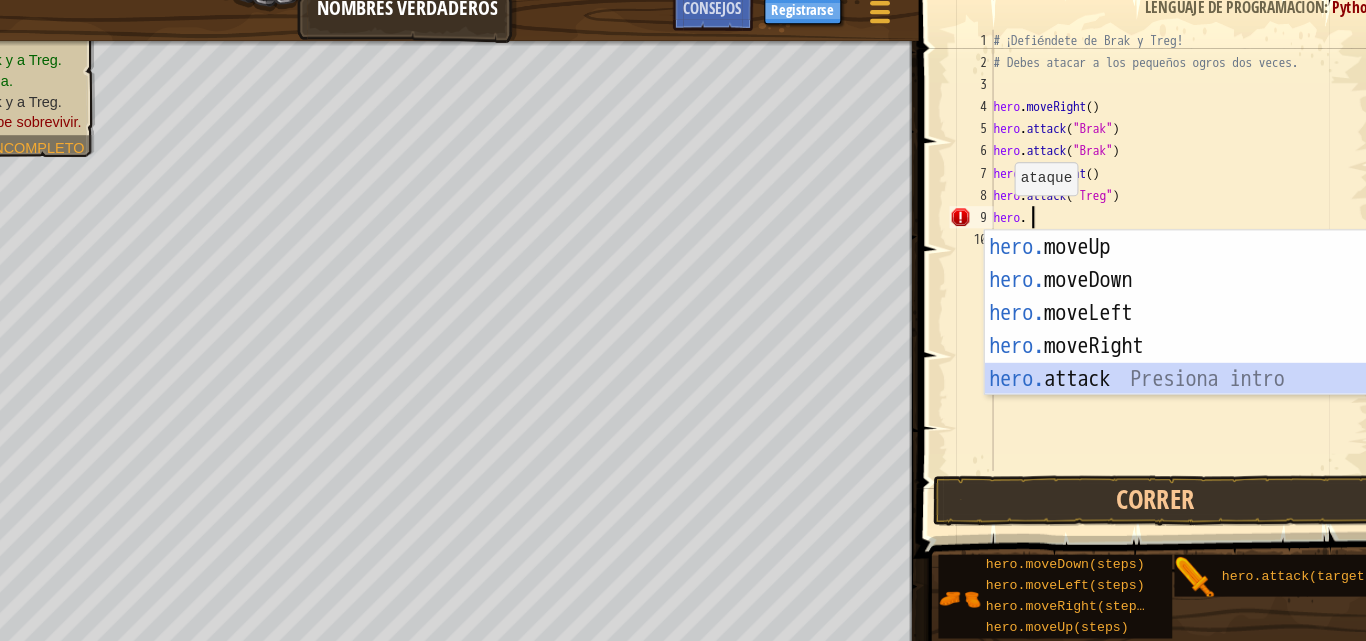 click on "hero. moveUp Presiona intro hero. moveDown Presiona intro hero. moveLeft Presiona intro hero. moveRight Presiona intro hero. attack Presiona intro" at bounding box center [1176, 327] 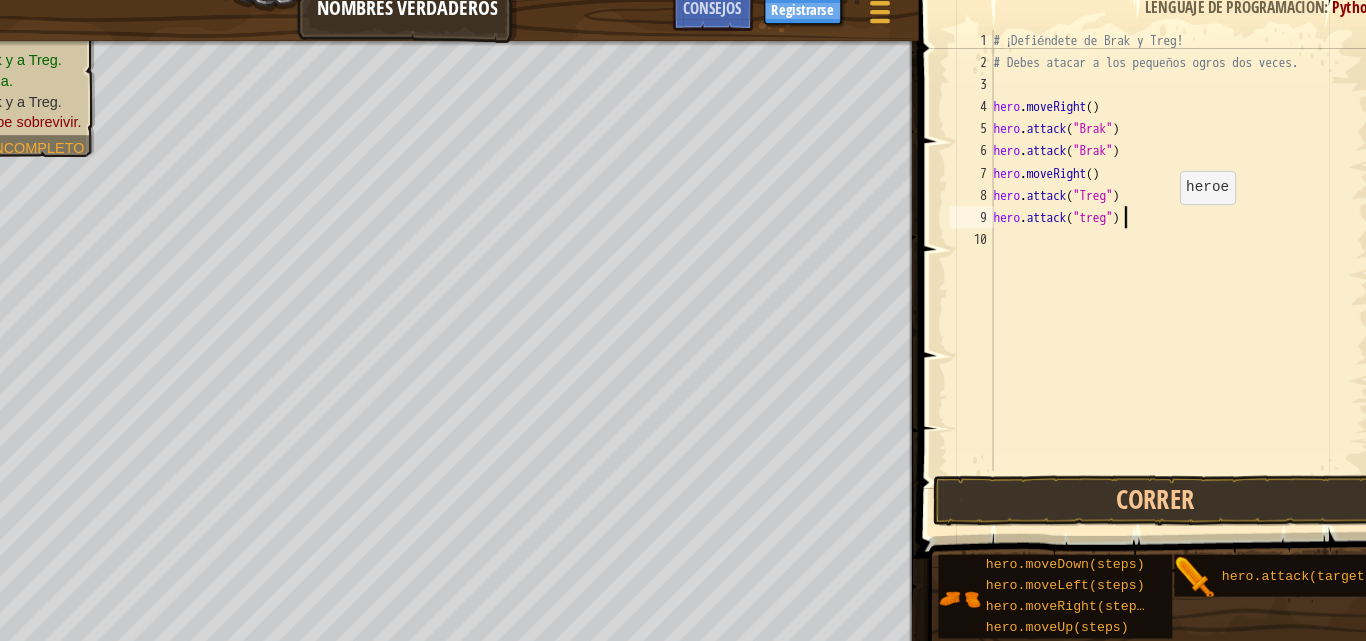 scroll, scrollTop: 9, scrollLeft: 17, axis: both 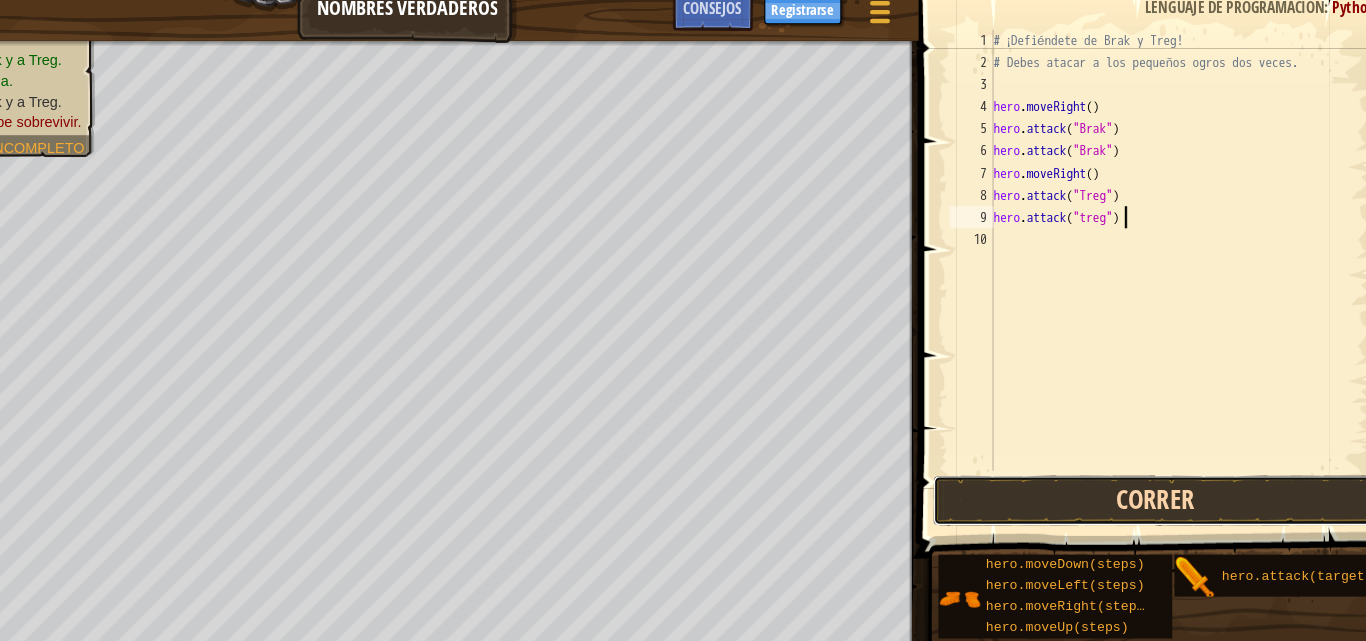 click on "Correr" at bounding box center [1141, 467] 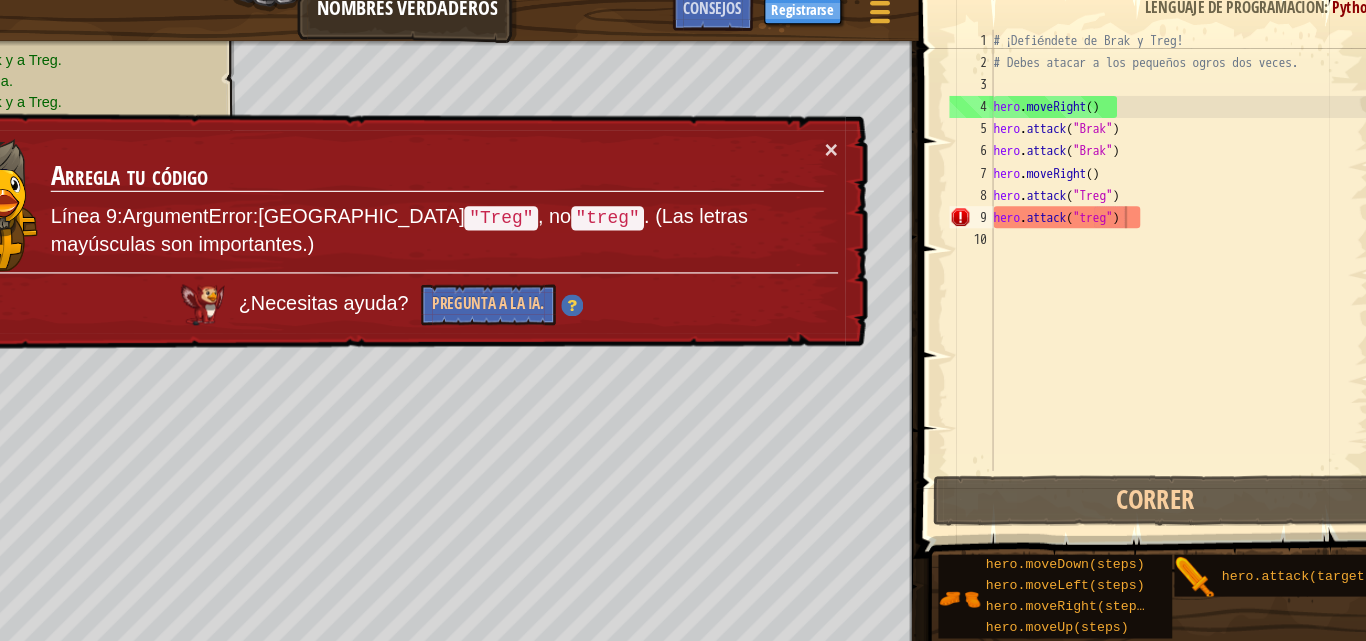 click on "Arregla tu código Línea 9:ArgumentError:Ataca  "Treg" , no  "treg" . (Las letras mayúsculas son importantes.)" at bounding box center (490, 199) 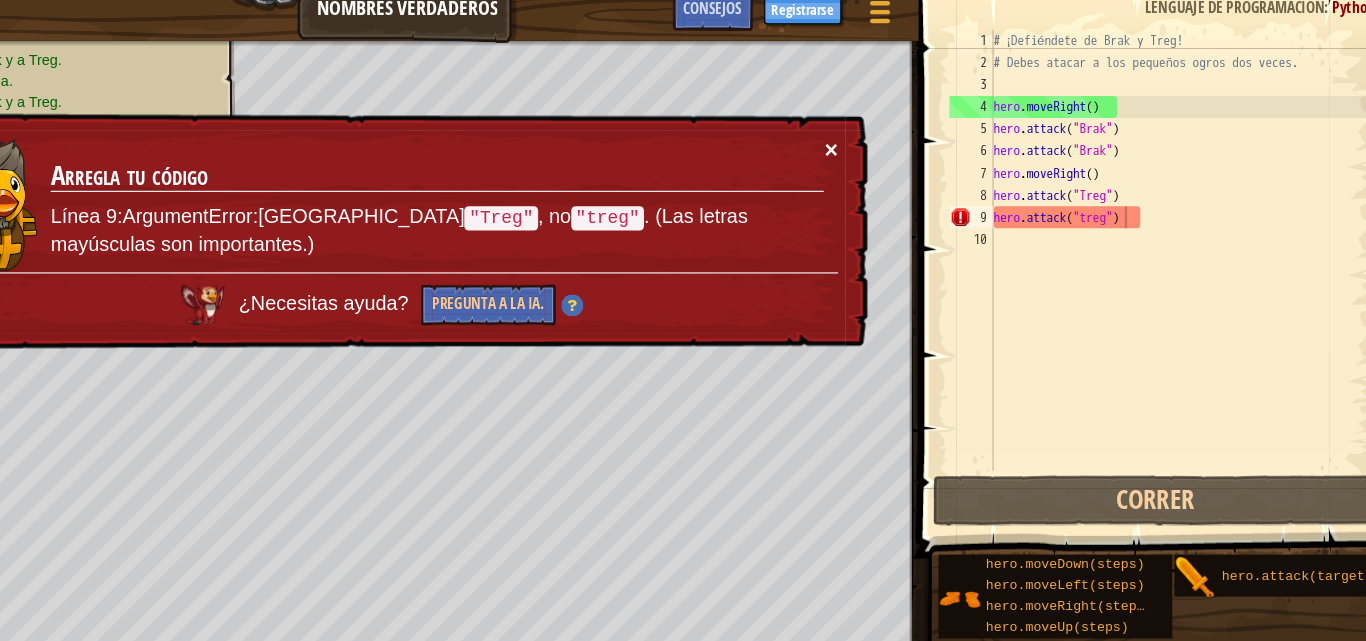 click on "×" at bounding box center (848, 148) 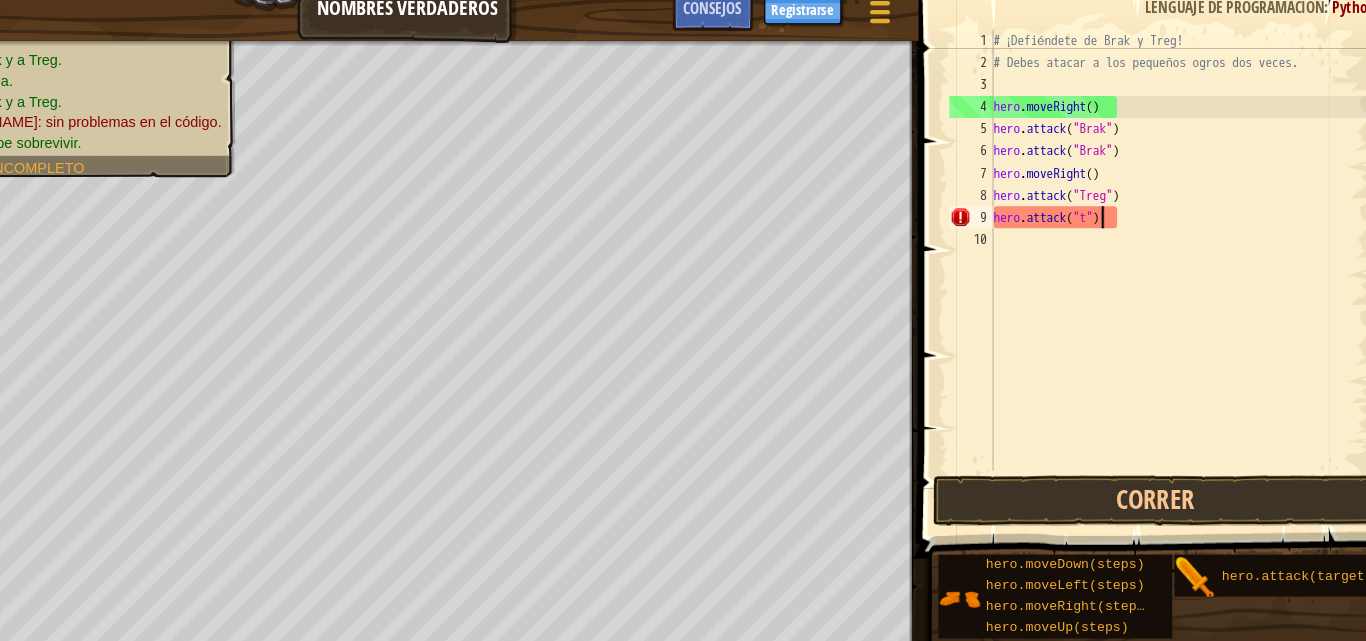 scroll, scrollTop: 9, scrollLeft: 14, axis: both 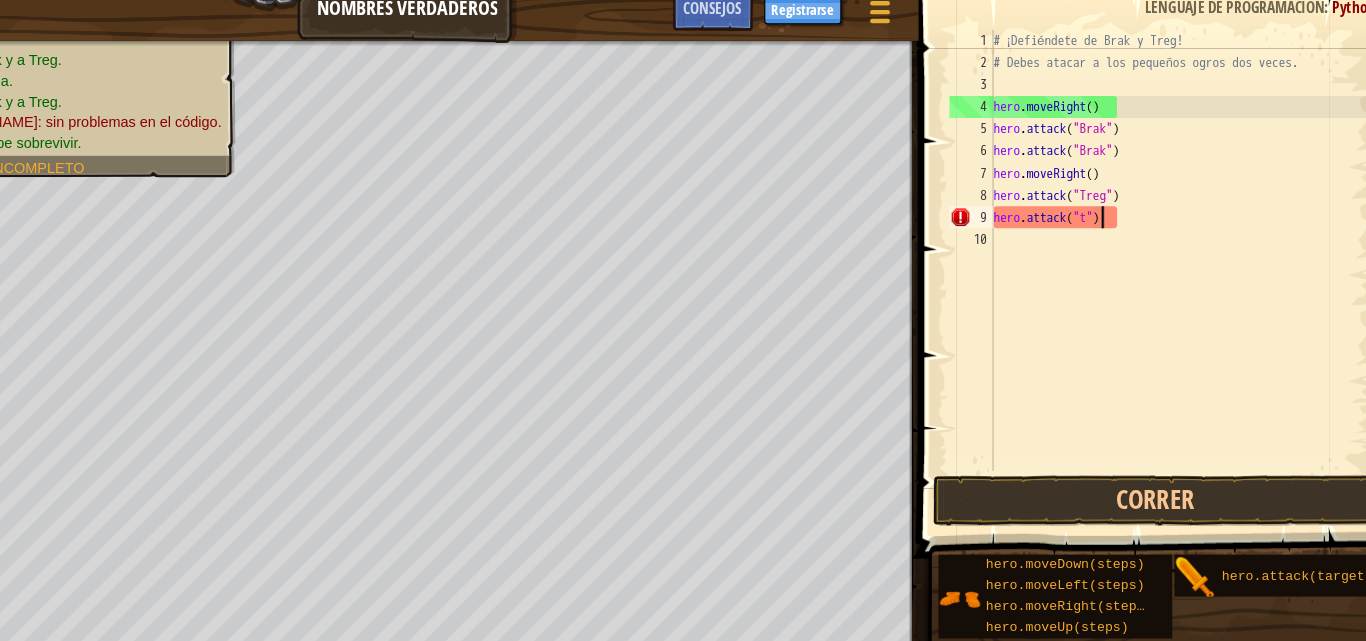 type on "hero.attack("")" 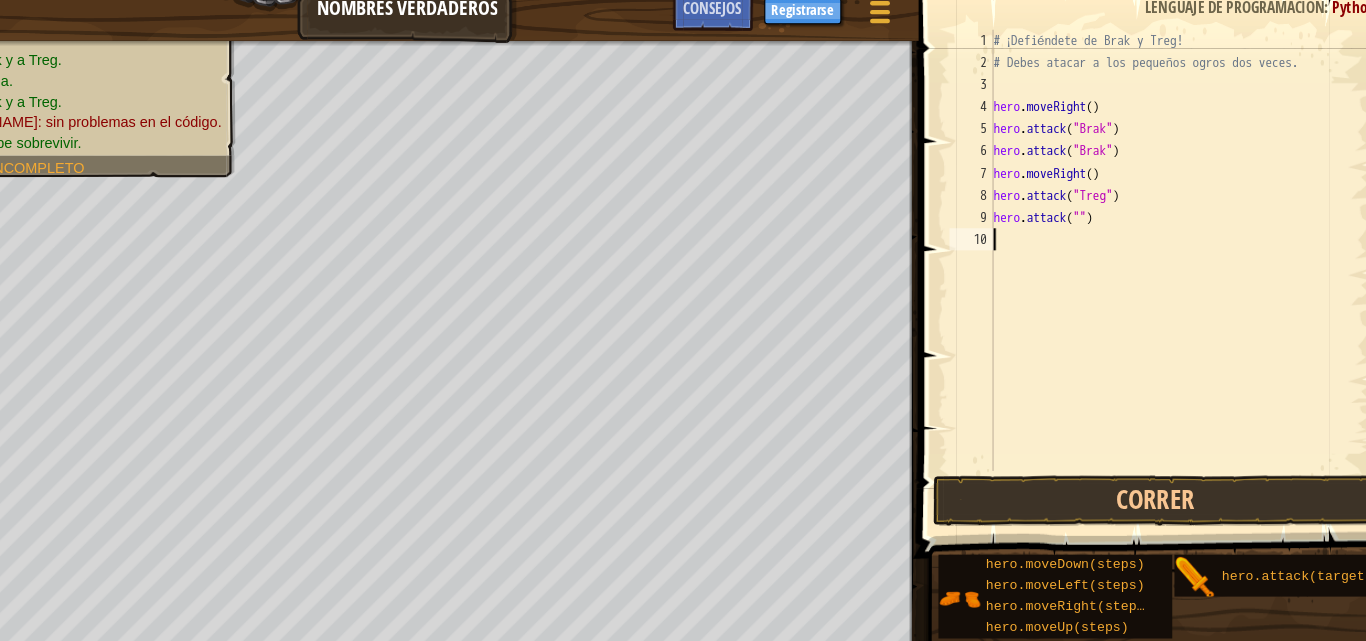 click on "# ¡Defiéndete de Brak y Treg! # Debes atacar a los pequeños ogros dos veces. hero . moveRight ( ) hero . attack ( "Brak" ) hero . attack ( "Brak" ) hero . moveRight ( ) hero . attack ( "Treg" ) hero . attack ( "" )" at bounding box center (1163, 260) 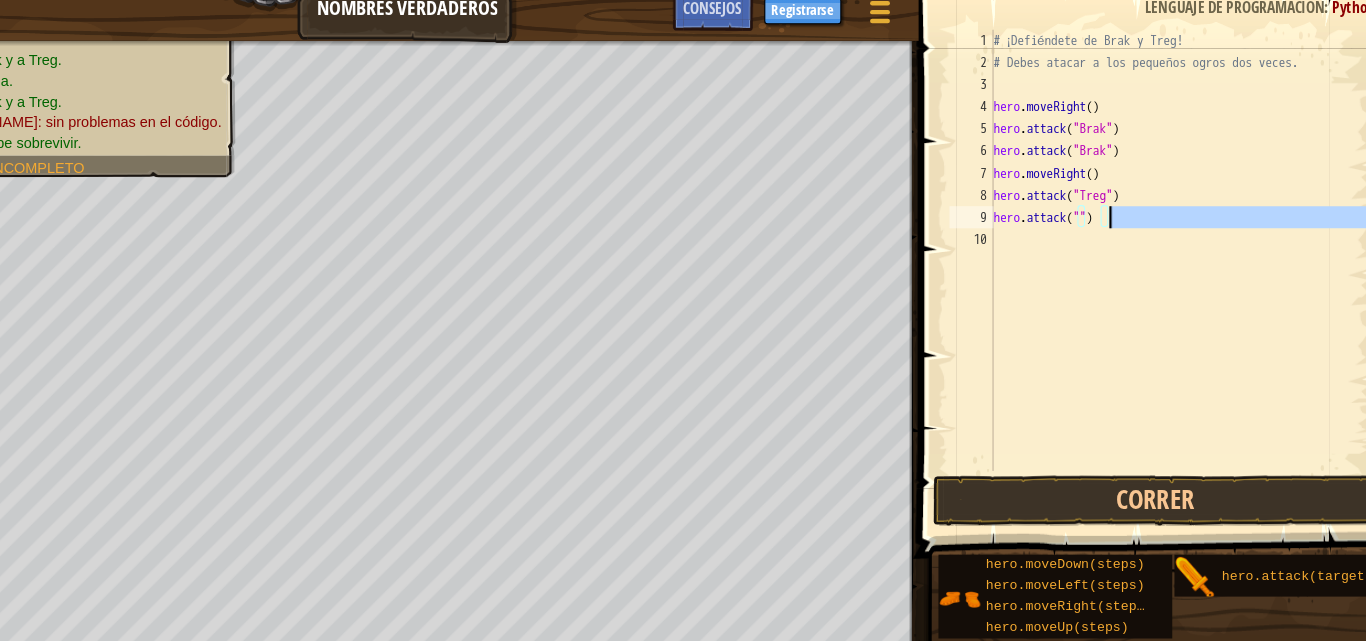 drag, startPoint x: 1221, startPoint y: 222, endPoint x: 1165, endPoint y: 220, distance: 56.0357 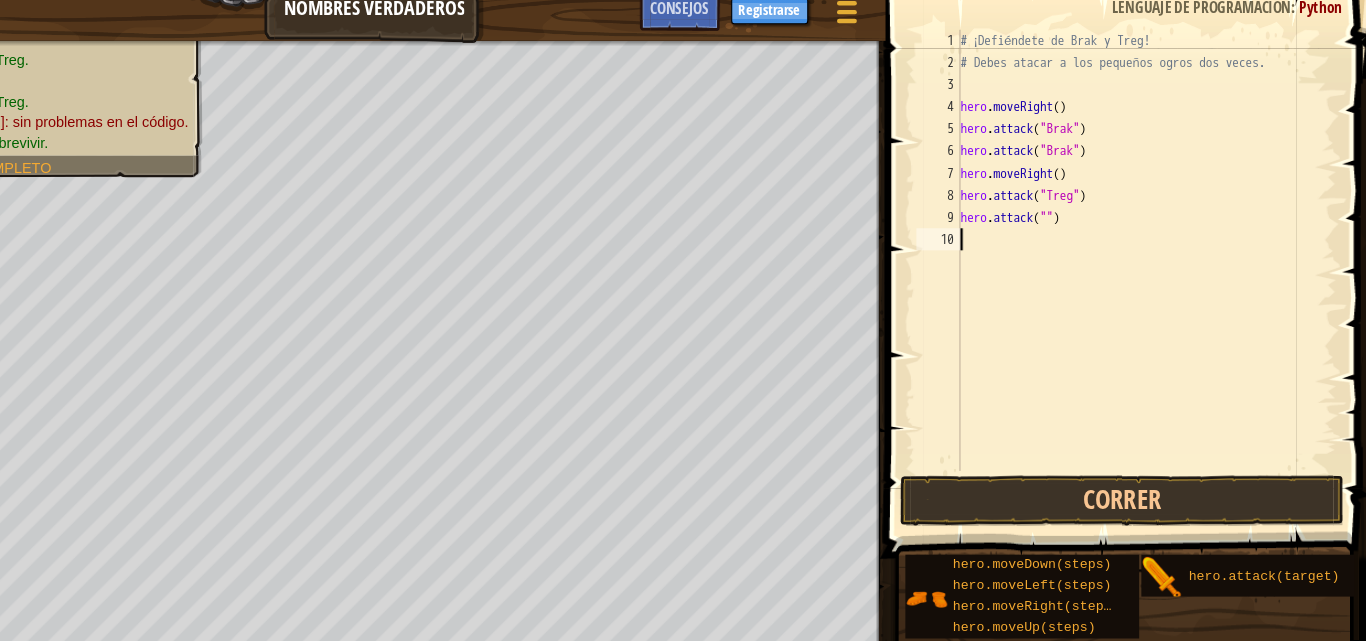 click on "# ¡Defiéndete de Brak y Treg! # Debes atacar a los pequeños ogros dos veces. hero . moveRight ( ) hero . attack ( "Brak" ) hero . attack ( "Brak" ) hero . moveRight ( ) hero . attack ( "Treg" ) hero . attack ( "" )" at bounding box center (1163, 260) 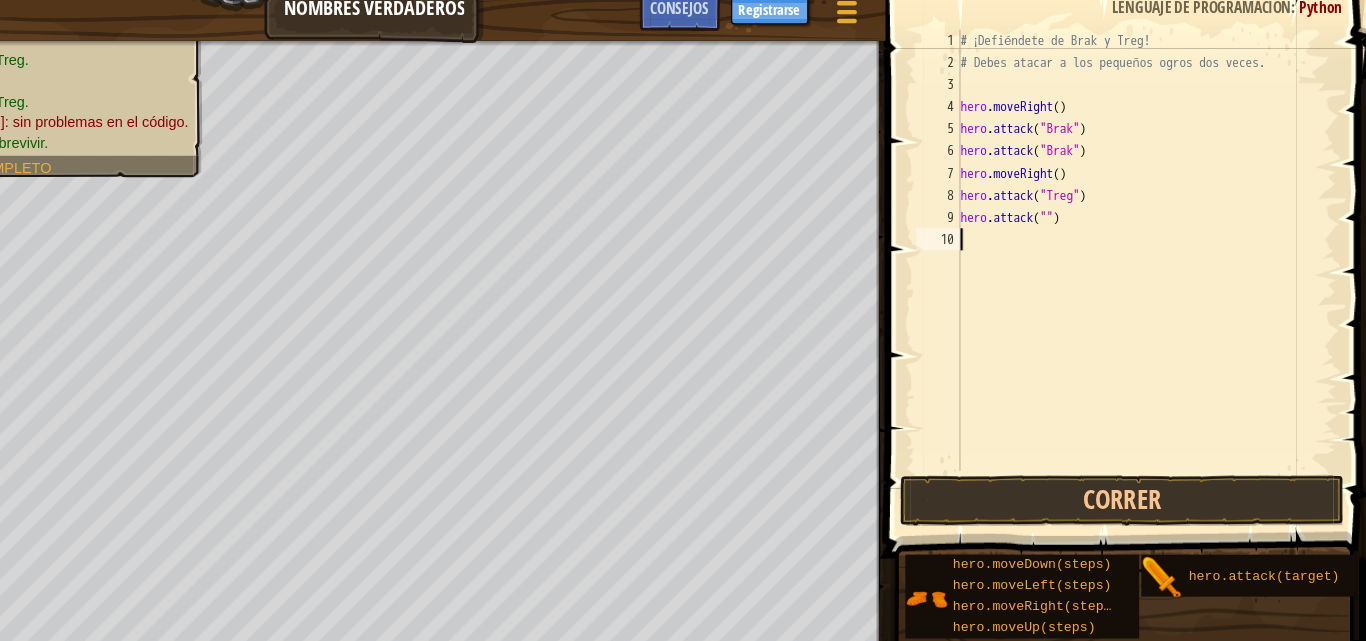click on "# ¡Defiéndete de Brak y Treg! # Debes atacar a los pequeños ogros dos veces. hero . moveRight ( ) hero . attack ( "Brak" ) hero . attack ( "Brak" ) hero . moveRight ( ) hero . attack ( "Treg" ) hero . attack ( "" )" at bounding box center [1163, 260] 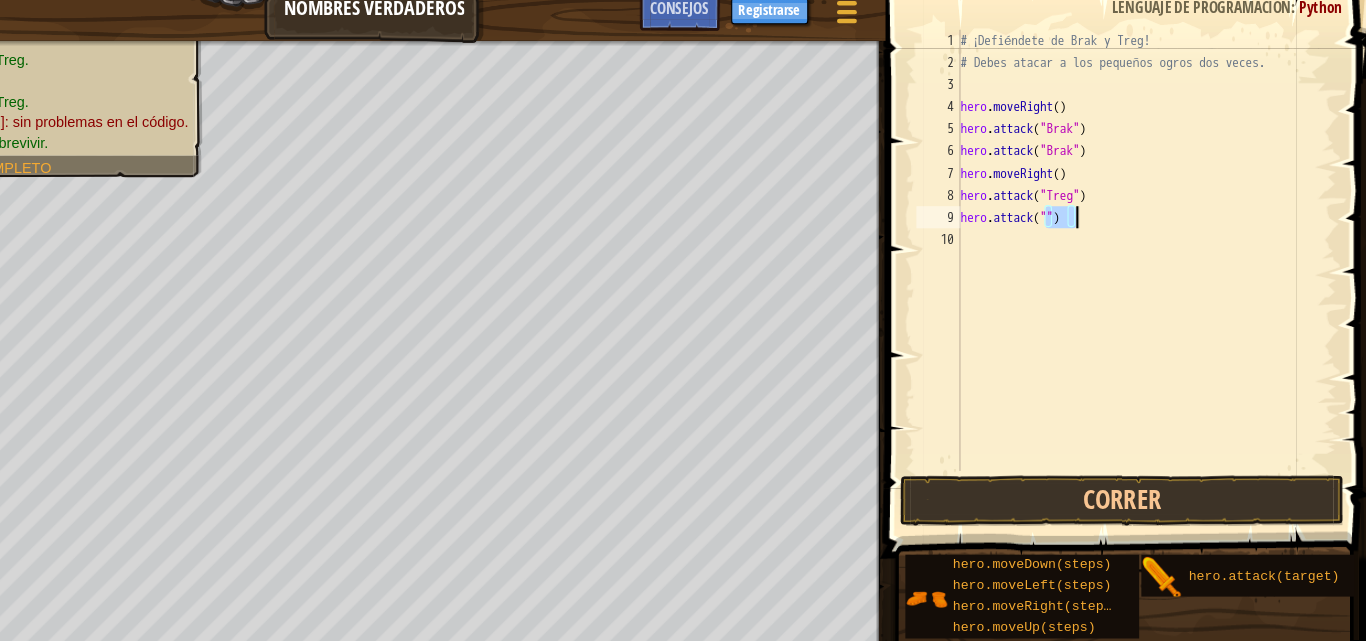 click on "# ¡Defiéndete de Brak y Treg! # Debes atacar a los pequeños ogros dos veces. hero . moveRight ( ) hero . attack ( "Brak" ) hero . attack ( "Brak" ) hero . moveRight ( ) hero . attack ( "Treg" ) hero . attack ( "" )" at bounding box center (1163, 260) 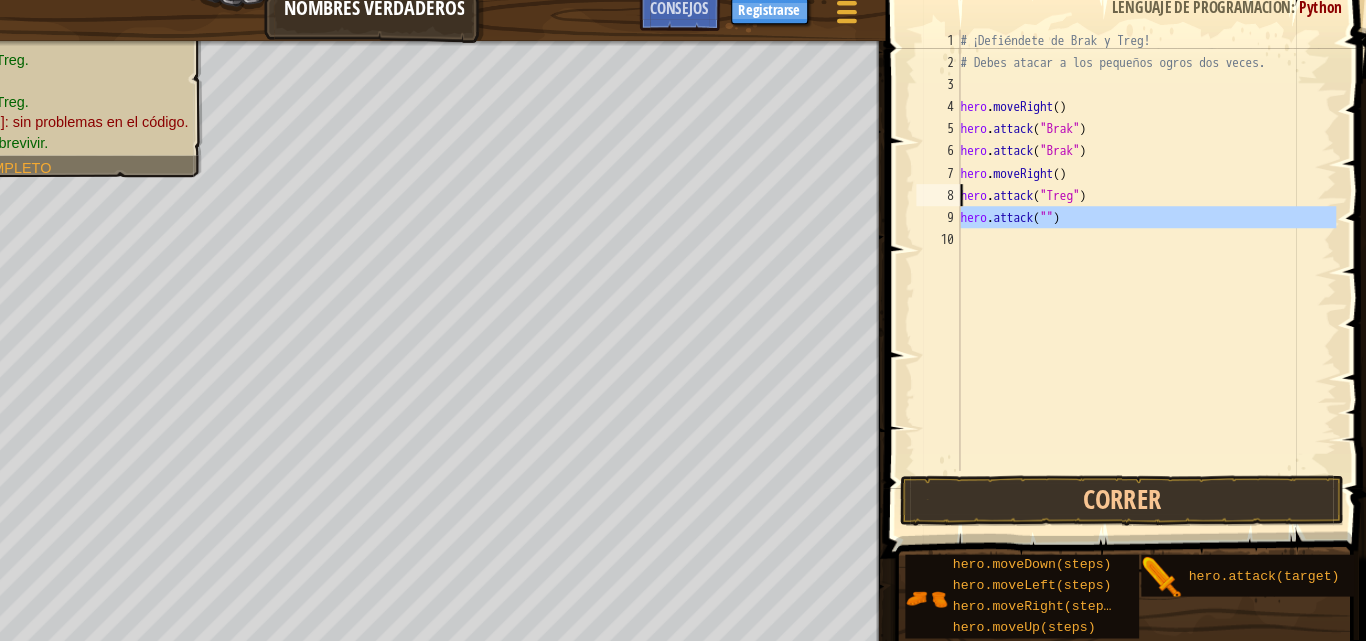 type on "hero.attack("")" 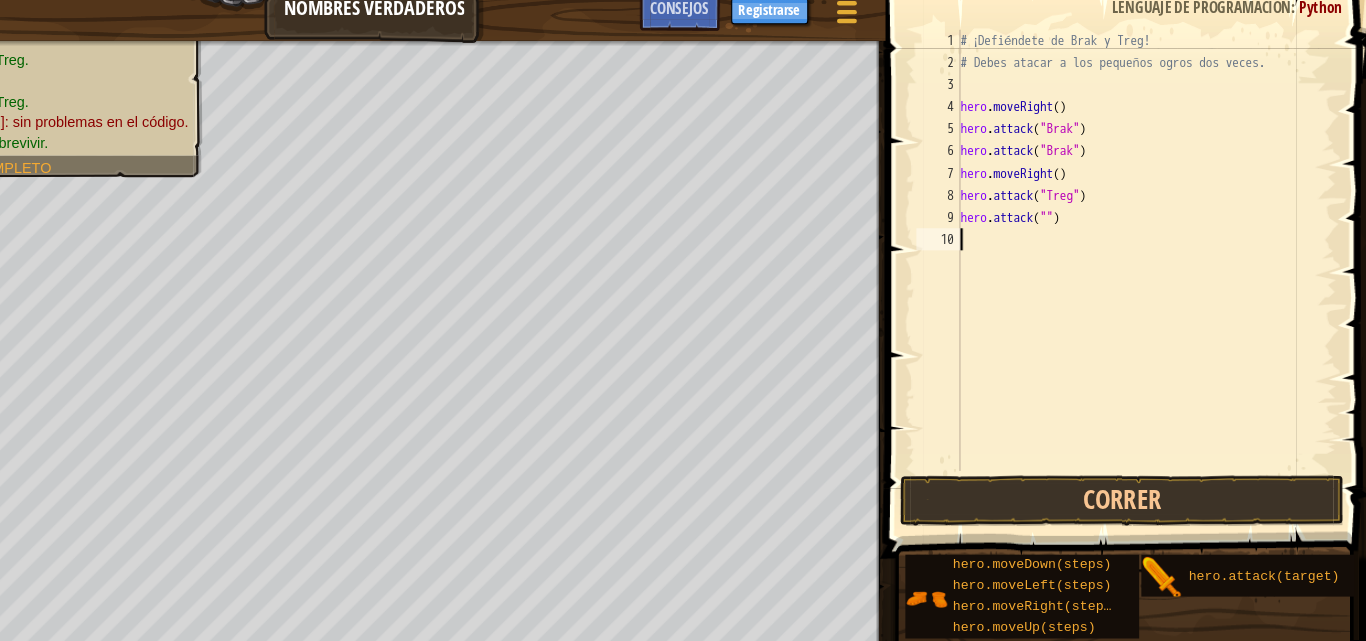 click on "# ¡Defiéndete de Brak y Treg! # Debes atacar a los pequeños ogros dos veces. hero . moveRight ( ) hero . attack ( "Brak" ) hero . attack ( "Brak" ) hero . moveRight ( ) hero . attack ( "Treg" ) hero . attack ( "" )" at bounding box center (1163, 260) 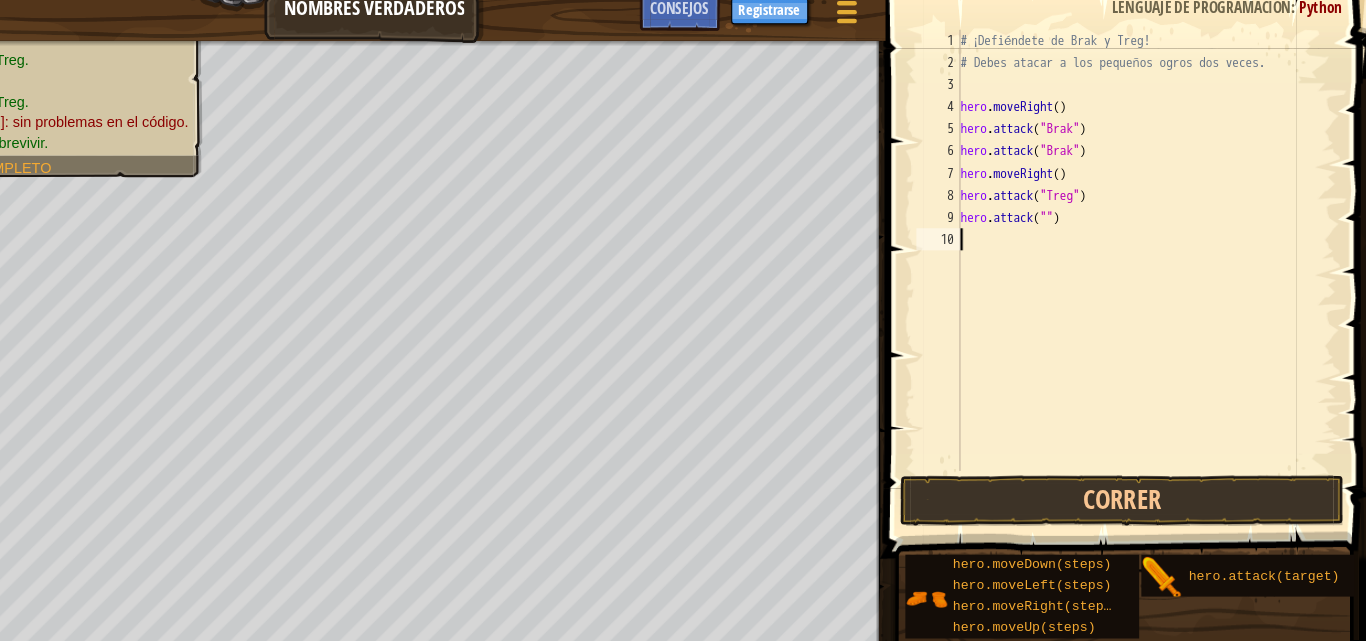 click on "# ¡Defiéndete de Brak y Treg! # Debes atacar a los pequeños ogros dos veces. hero . moveRight ( ) hero . attack ( "Brak" ) hero . attack ( "Brak" ) hero . moveRight ( ) hero . attack ( "Treg" ) hero . attack ( "" )" at bounding box center [1163, 260] 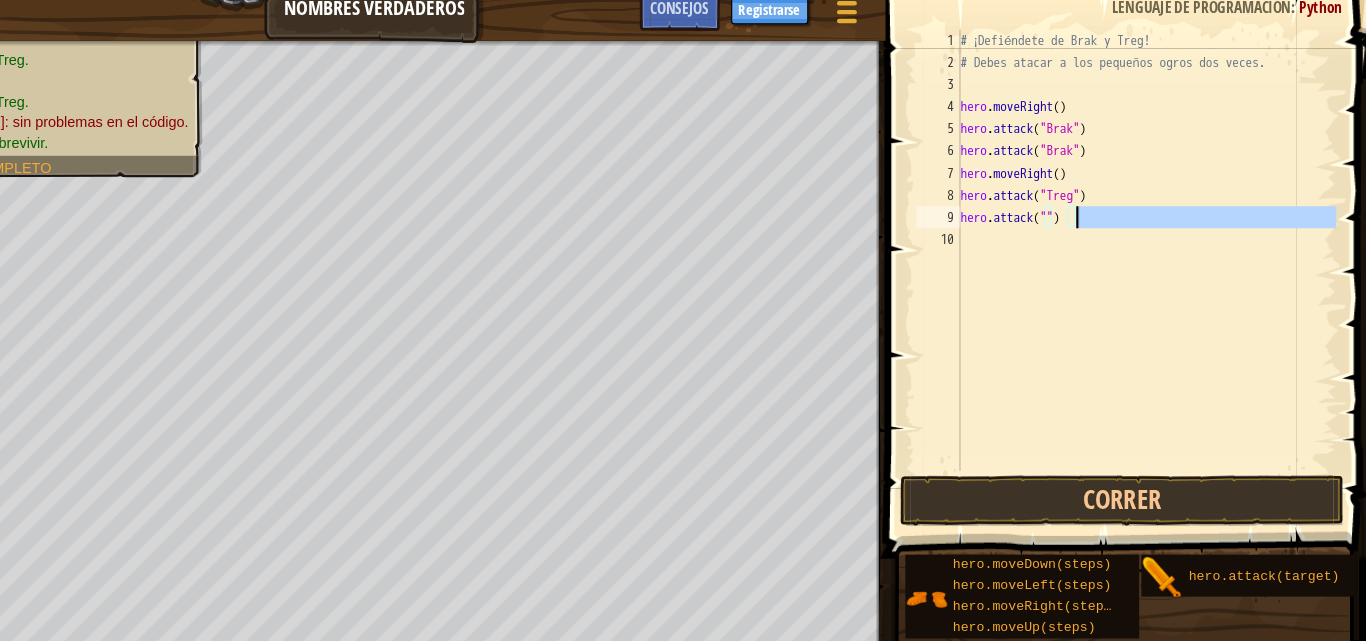 drag, startPoint x: 1129, startPoint y: 229, endPoint x: 1111, endPoint y: 207, distance: 28.42534 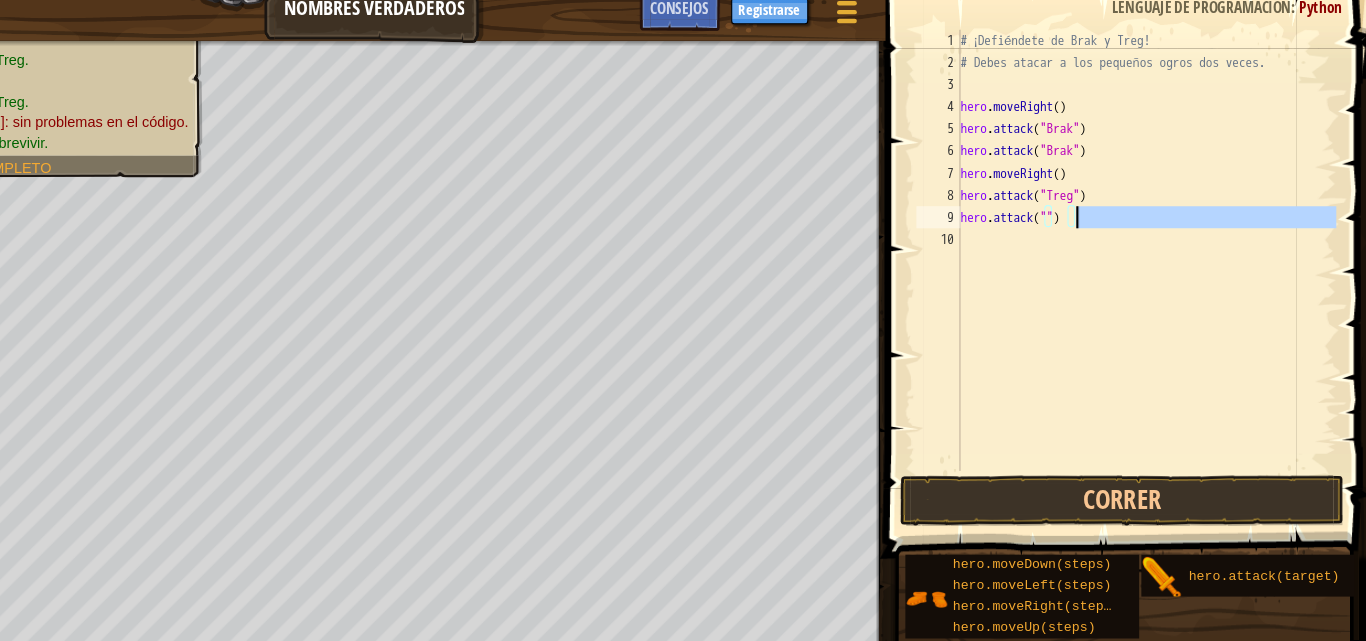 click on "# ¡Defiéndete de Brak y Treg! # Debes atacar a los pequeños ogros dos veces. hero . moveRight ( ) hero . attack ( "Brak" ) hero . attack ( "Brak" ) hero . moveRight ( ) hero . attack ( "Treg" ) hero . attack ( "" )" at bounding box center (1163, 260) 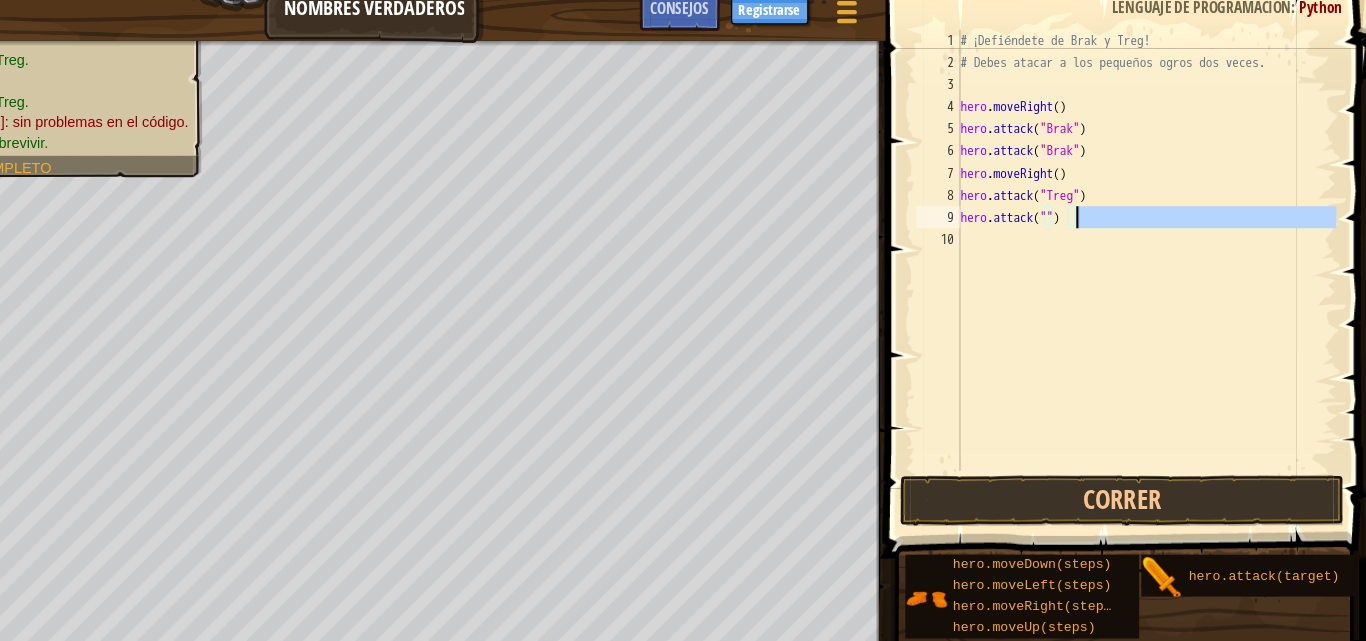 click on "# ¡Defiéndete de Brak y Treg! # Debes atacar a los pequeños ogros dos veces. hero . moveRight ( ) hero . attack ( "Brak" ) hero . attack ( "Brak" ) hero . moveRight ( ) hero . attack ( "Treg" ) hero . attack ( "" )" at bounding box center (1163, 240) 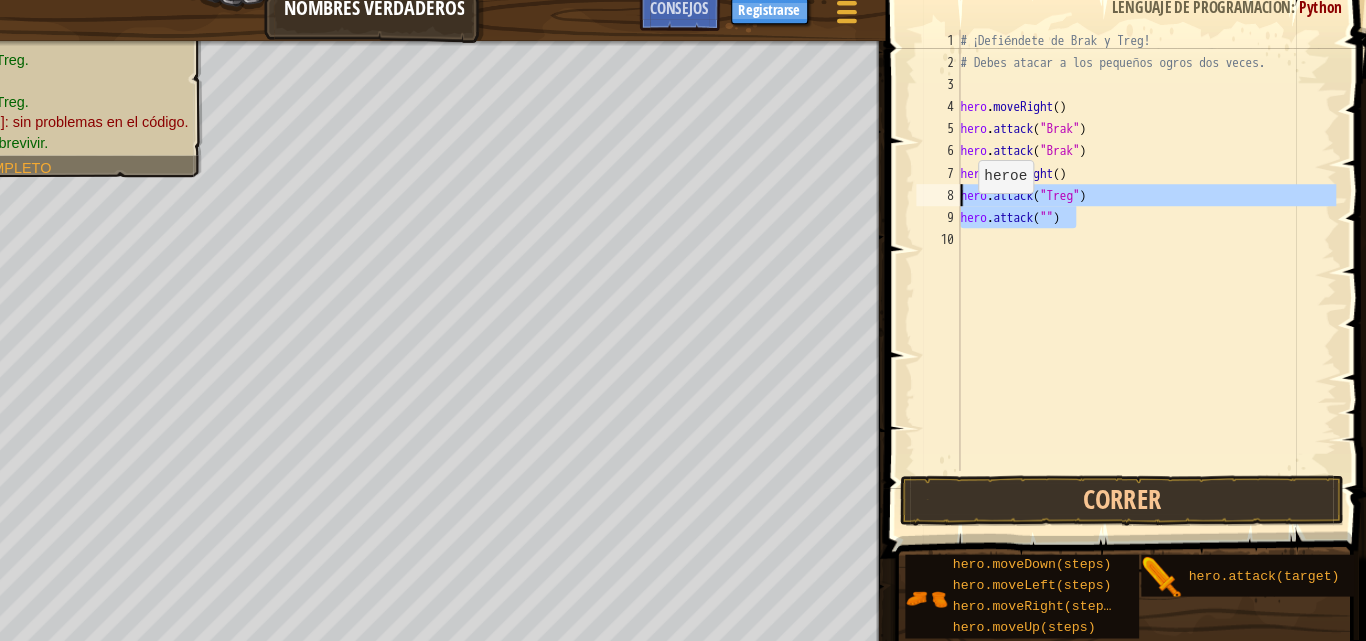 drag, startPoint x: 1108, startPoint y: 212, endPoint x: 940, endPoint y: 196, distance: 168.76018 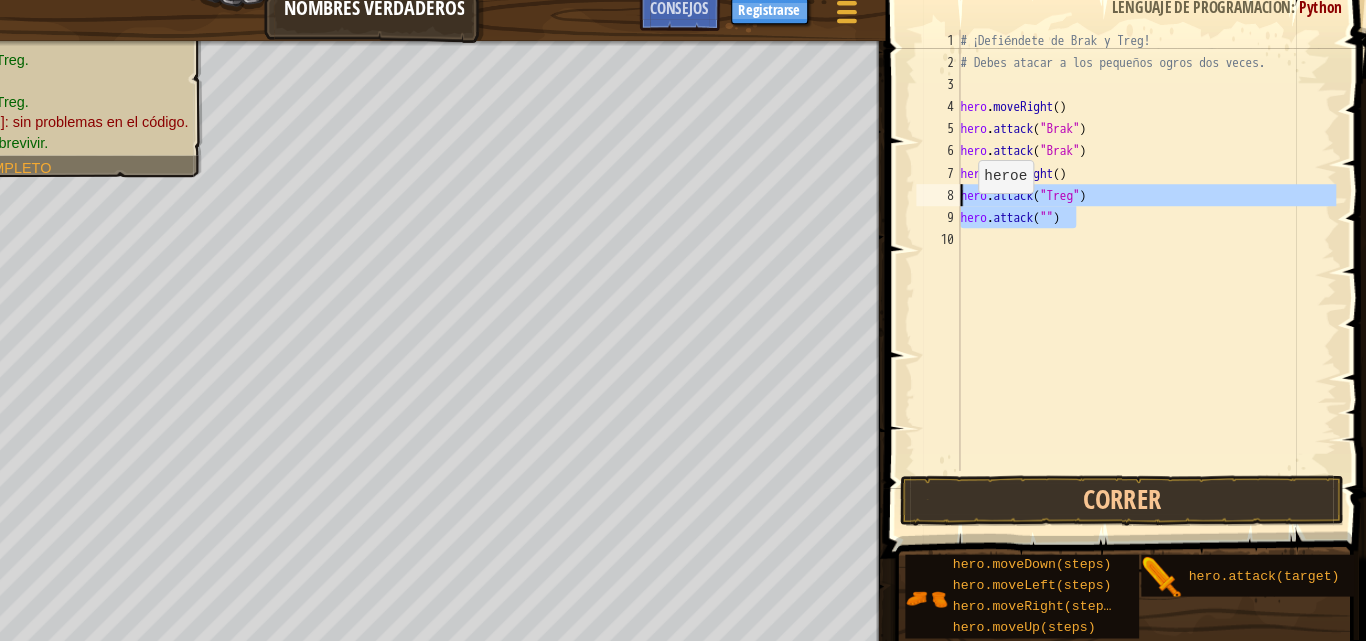 click on "hero.attack("") 1 2 3 4 5 6 7 8 9 10 # ¡Defiéndete de Brak y Treg! # Debes atacar a los pequeños ogros dos veces. hero . moveRight ( ) hero . attack ( "Brak" ) hero . attack ( "Brak" ) hero . moveRight ( ) hero . attack ( "Treg" ) hero . attack ( "" )     הההההההההההההההההההההההההההההההההההההההההההההההההההההההההההההההההההההההההההההההההההההההההההההההההההההההההההההההההההההההההההההההההההההההההההההההההההההההההההההההההההההההההההההההההההההההההההההההההההההההההההההההההההההההההההההההההההההההההההההההההההההההההההההההה `hero.moveU` no hace nada sin `()`. código Salvado Lenguaje de programación : Python Correr Mandar Hecho Statement   /  Call   /  heroe" at bounding box center (1143, 299) 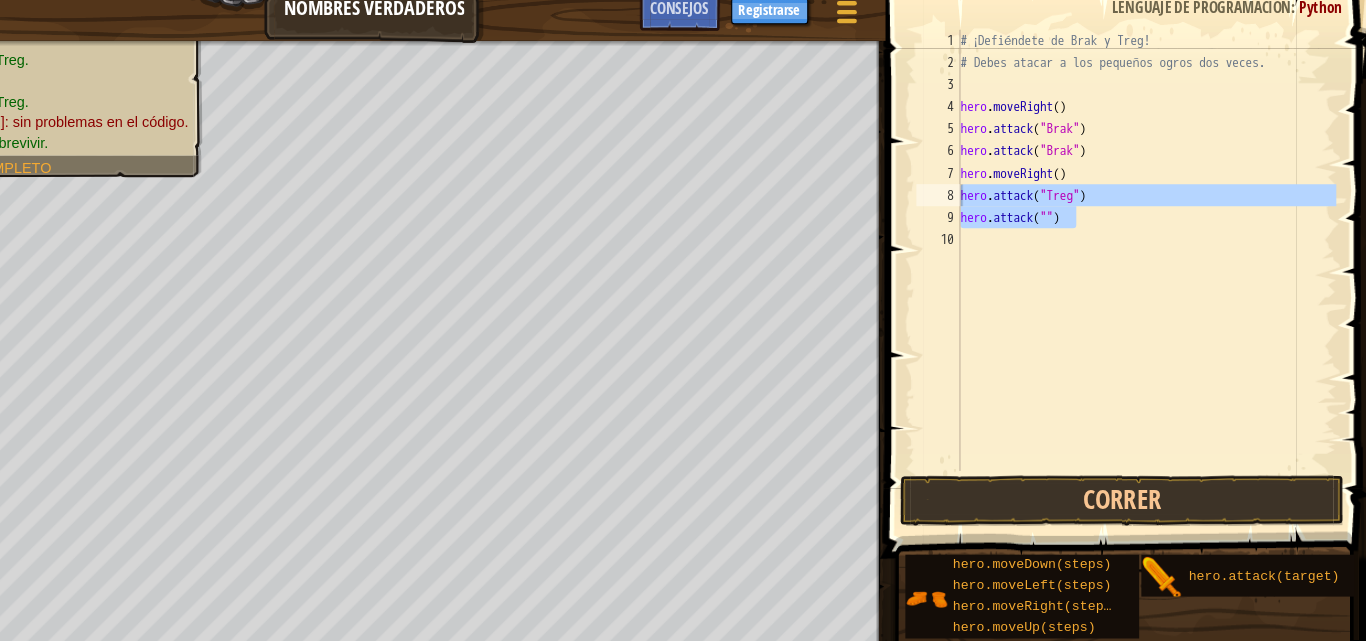 drag, startPoint x: 940, startPoint y: 196, endPoint x: 1173, endPoint y: 308, distance: 258.52078 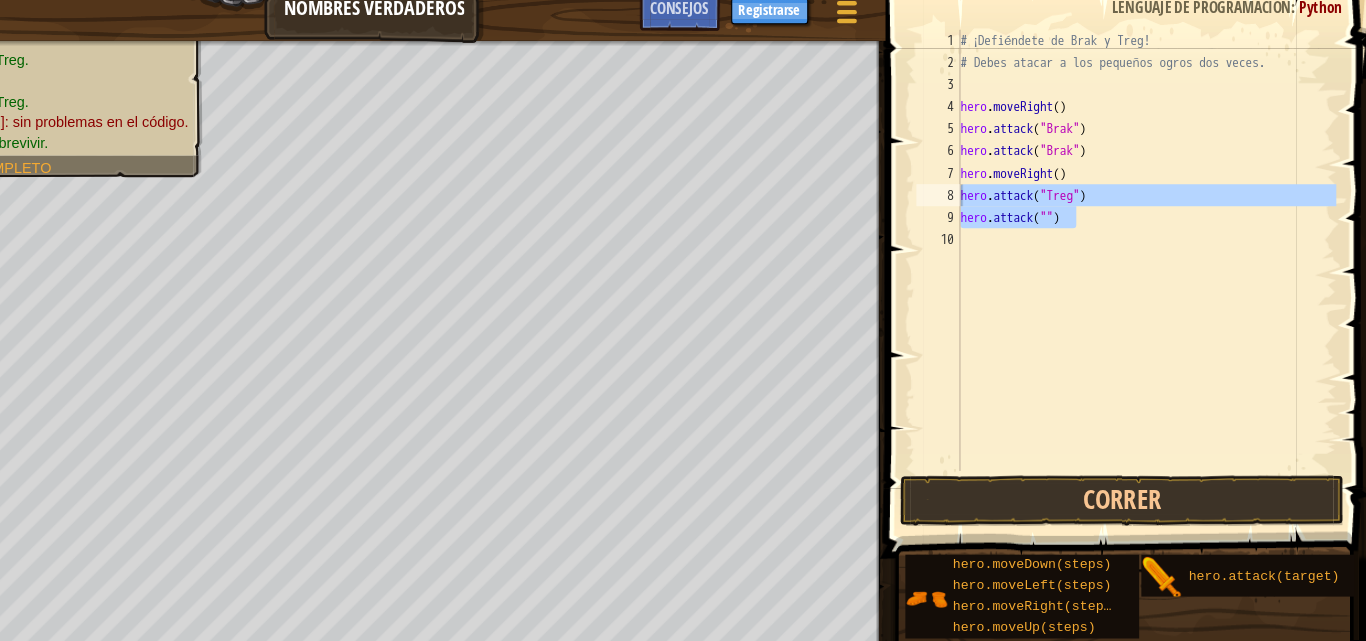 click on "hero.attack("Treg")
hero.attack("") 1 2 3 4 5 6 7 8 9 10 # ¡Defiéndete de Brak y Treg! # Debes atacar a los pequeños ogros dos veces. hero . moveRight ( ) hero . attack ( "Brak" ) hero . attack ( "Brak" ) hero . moveRight ( ) hero . attack ( "Treg" ) hero . attack ( "" )     הההההההההההההההההההההההההההההההההההההההההההההההההההההההההההההההההההההההההההההההההההההההההההההההההההההההההההההההההההההההההההההההההההההההההההההההההההההההההההההההההההההההההההההההההההההההההההההההההההההההההההההההההההההההההההההההההההההההההההההההההההההההההההההההה `hero.moveU` no hace nada sin `()`. código Salvado Lenguaje de programación : Python Correr Mandar Hecho Statement   /  Call   /  heroe" at bounding box center (1143, 299) 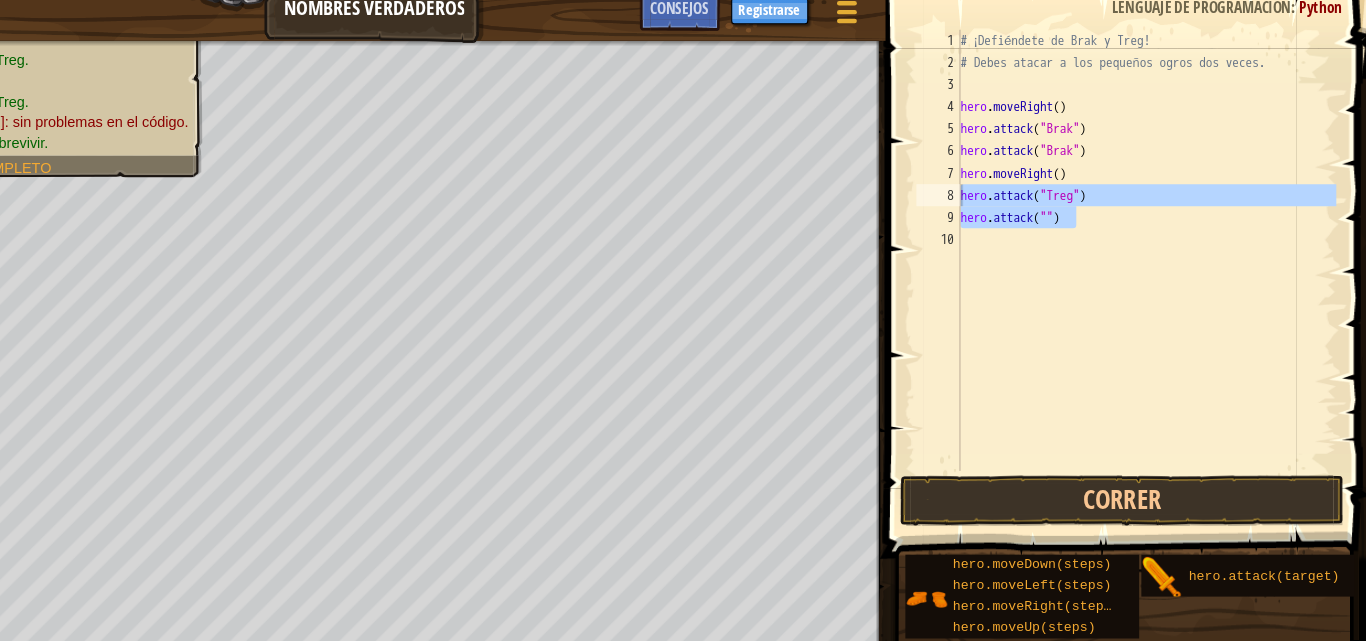 type on "hero.attack("Treg")" 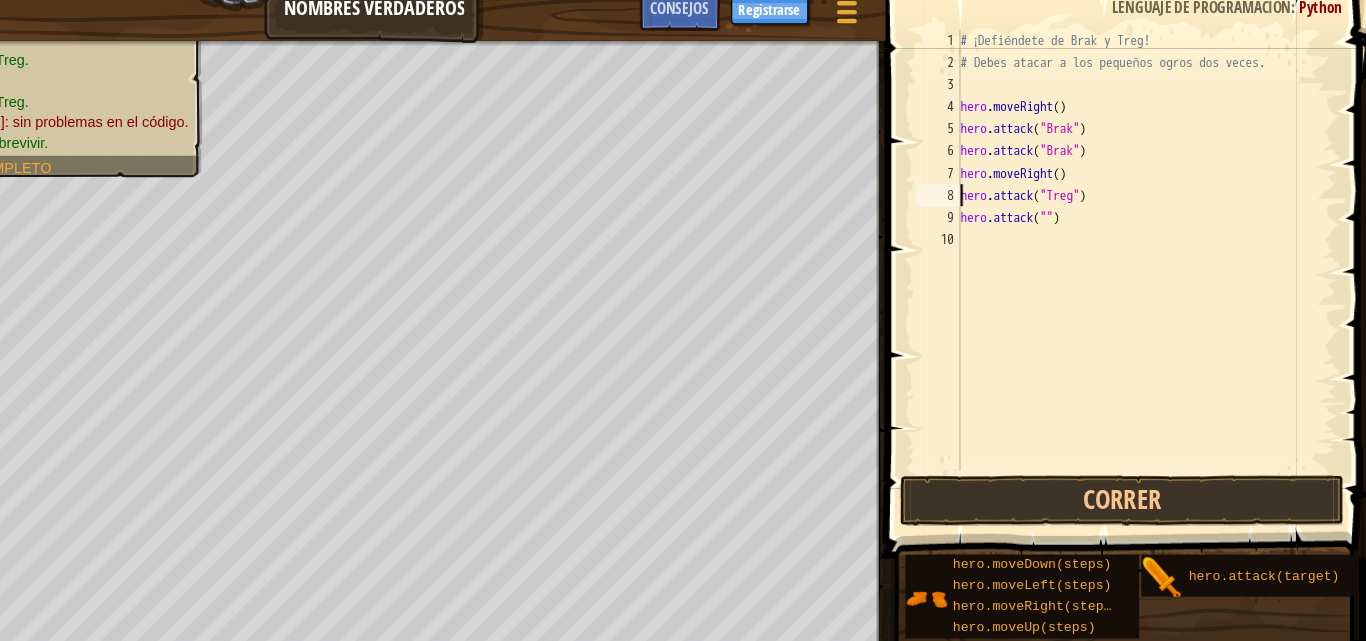 click on "# ¡Defiéndete de Brak y Treg! # Debes atacar a los pequeños ogros dos veces. hero . moveRight ( ) hero . attack ( "Brak" ) hero . attack ( "Brak" ) hero . moveRight ( ) hero . attack ( "Treg" ) hero . attack ( "" )" at bounding box center (1163, 260) 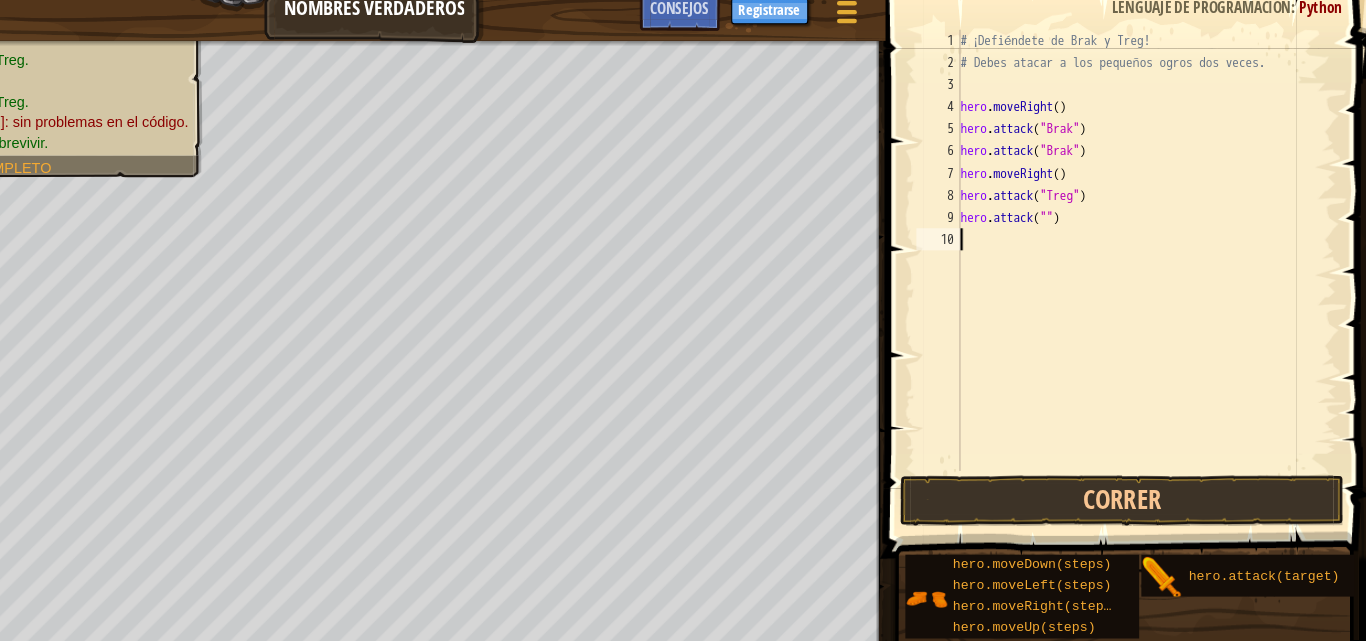 click on "# ¡Defiéndete de Brak y Treg! # Debes atacar a los pequeños ogros dos veces. hero . moveRight ( ) hero . attack ( "Brak" ) hero . attack ( "Brak" ) hero . moveRight ( ) hero . attack ( "Treg" ) hero . attack ( "" )" at bounding box center (1163, 260) 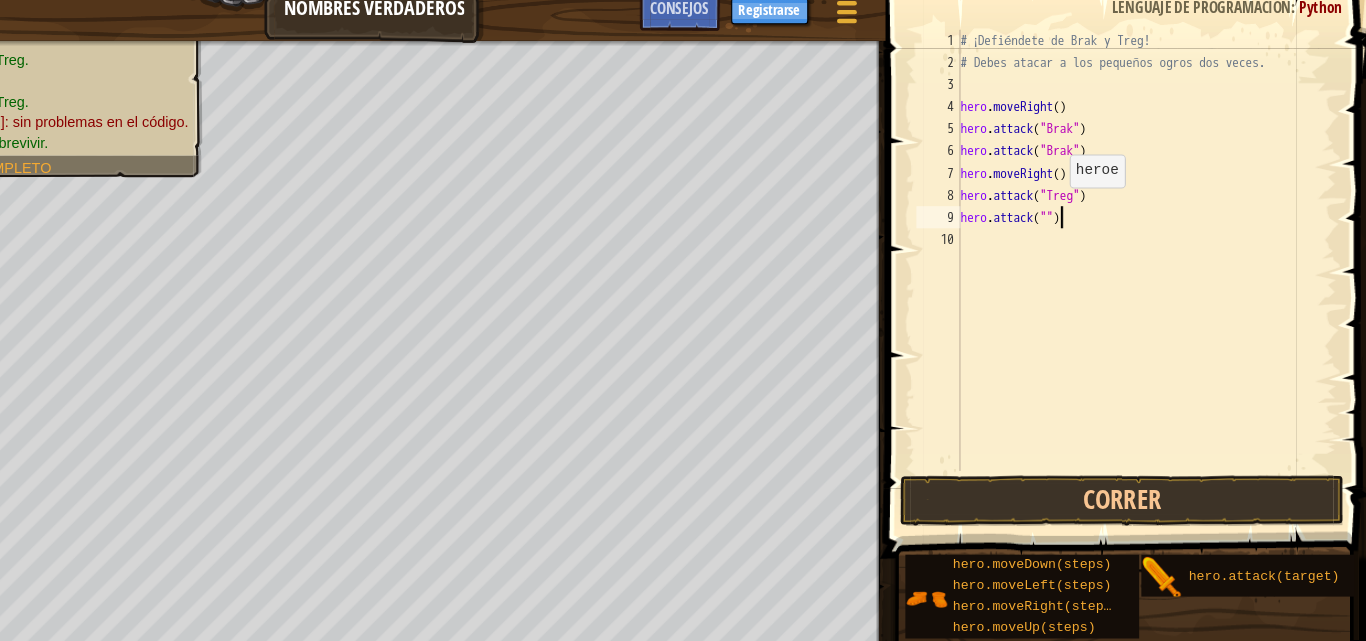 click on "# ¡Defiéndete de Brak y Treg! # Debes atacar a los pequeños ogros dos veces. hero . moveRight ( ) hero . attack ( "Brak" ) hero . attack ( "Brak" ) hero . moveRight ( ) hero . attack ( "Treg" ) hero . attack ( "" )" at bounding box center (1163, 260) 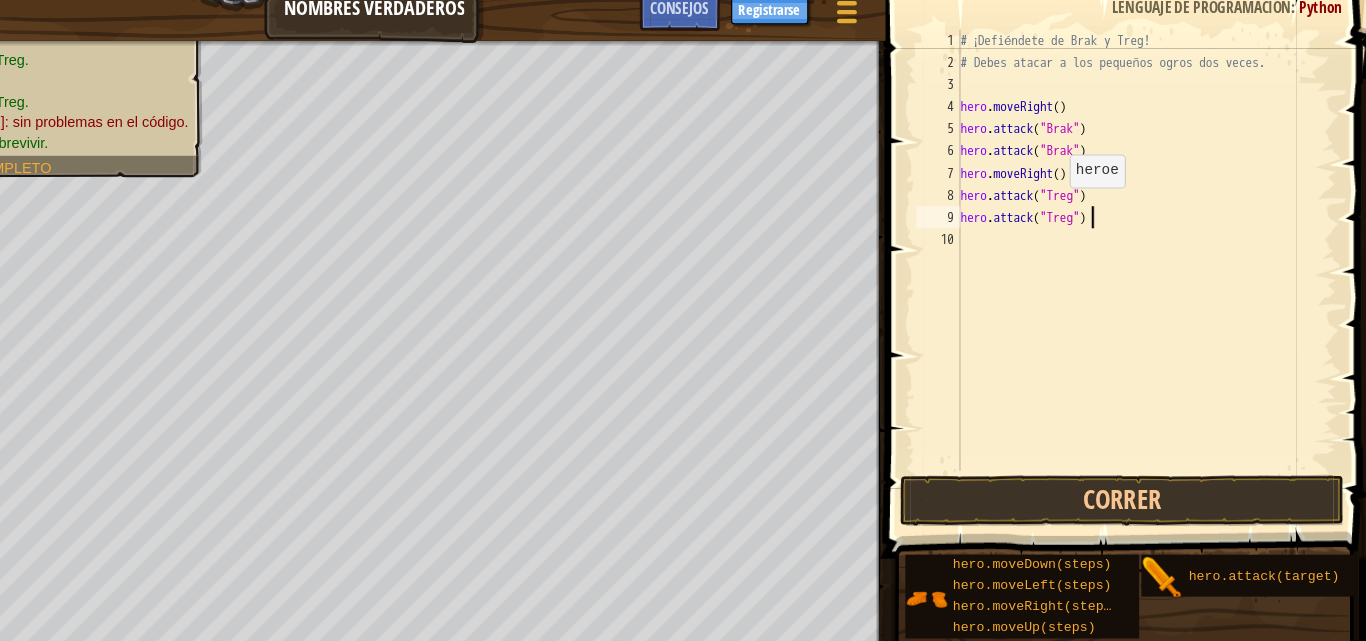 scroll, scrollTop: 9, scrollLeft: 17, axis: both 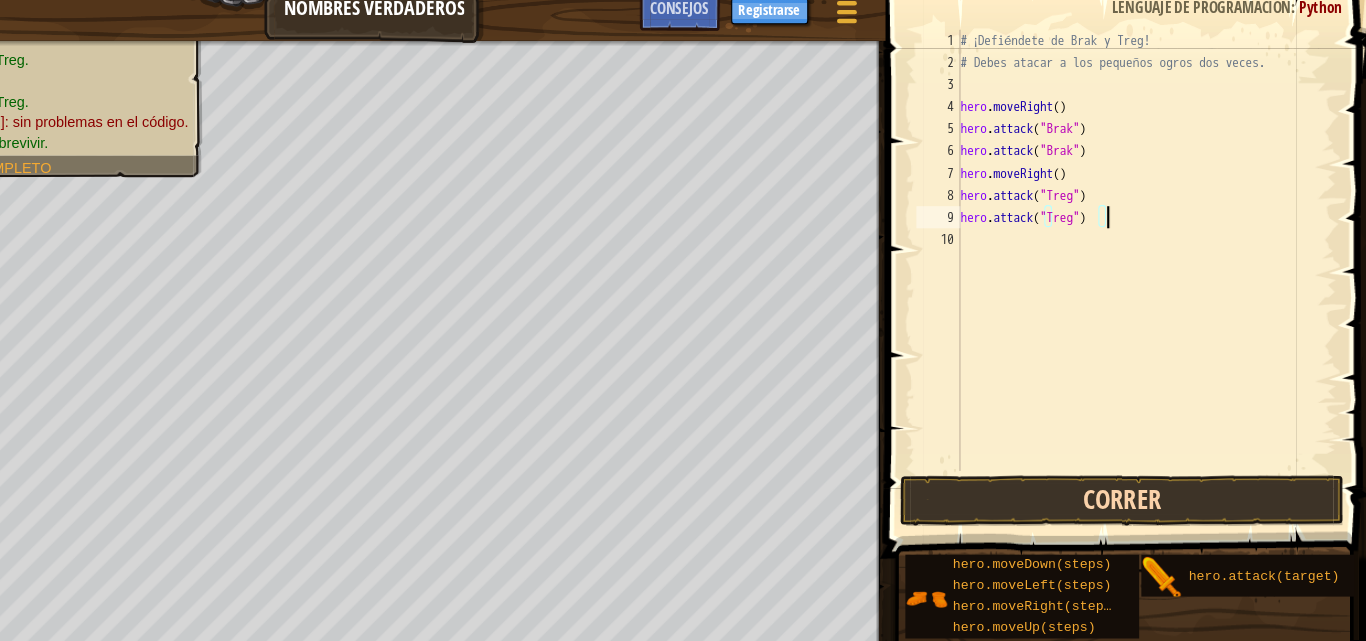 type on "hero.attack("Treg")" 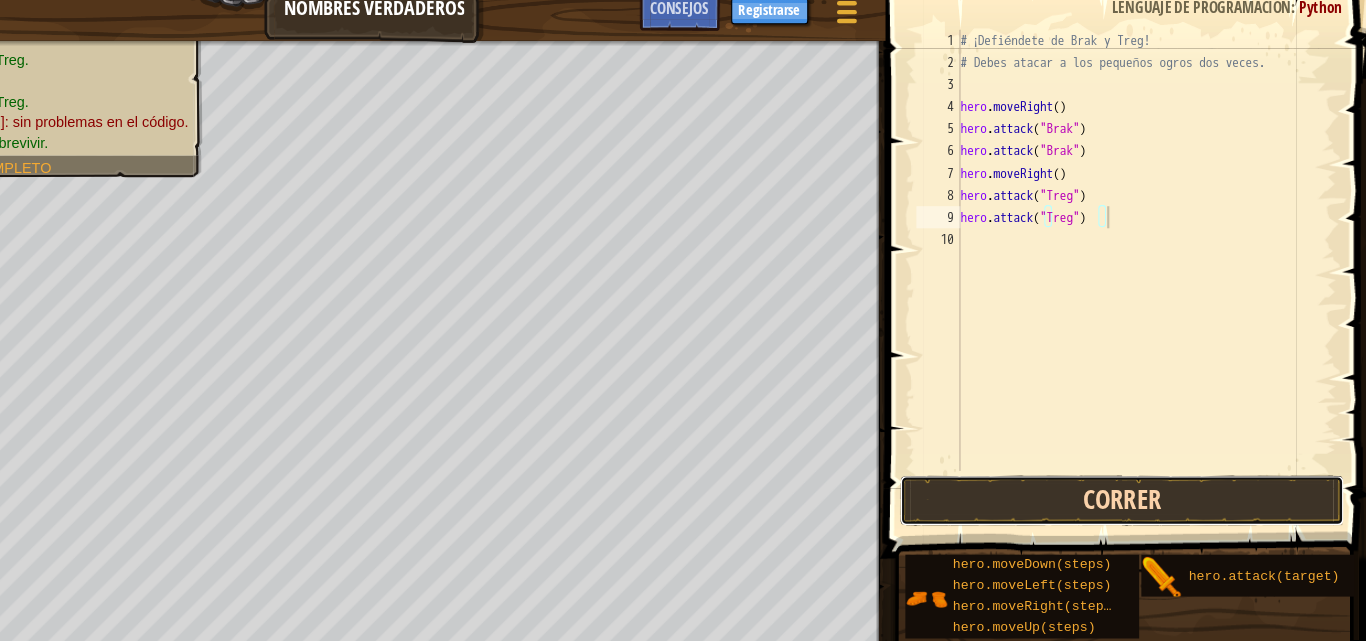 click on "Correr" at bounding box center (1141, 467) 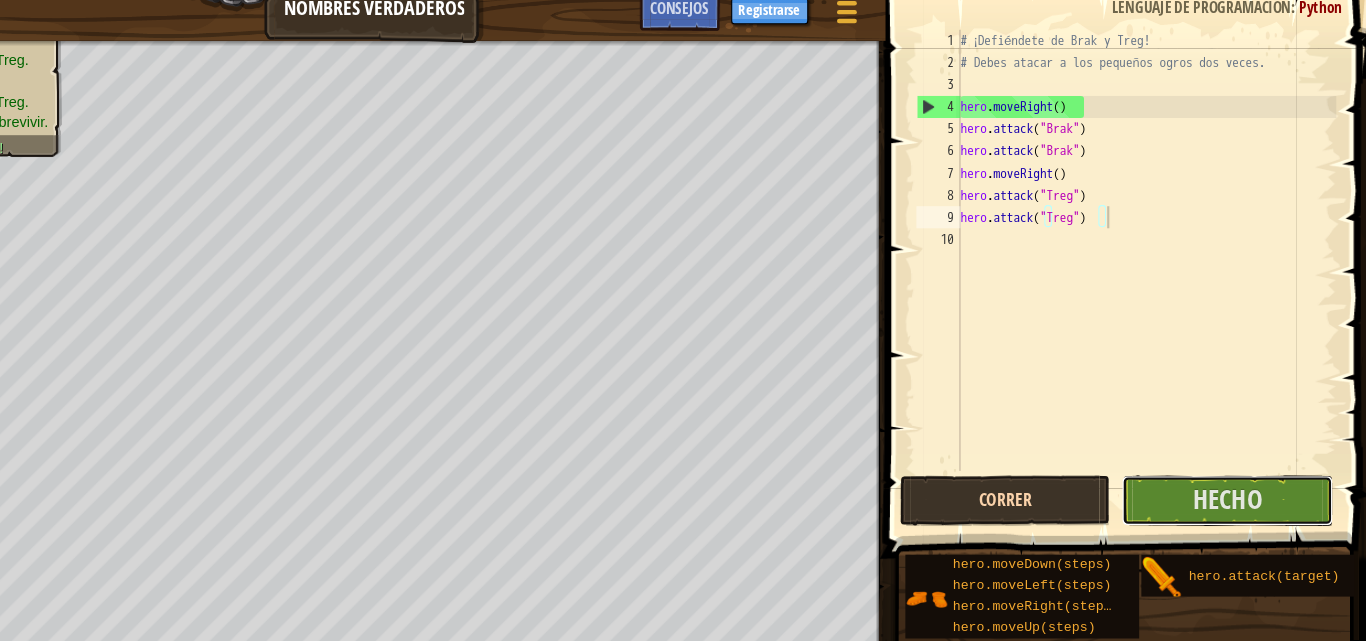 click on "Hecho" at bounding box center (1236, 467) 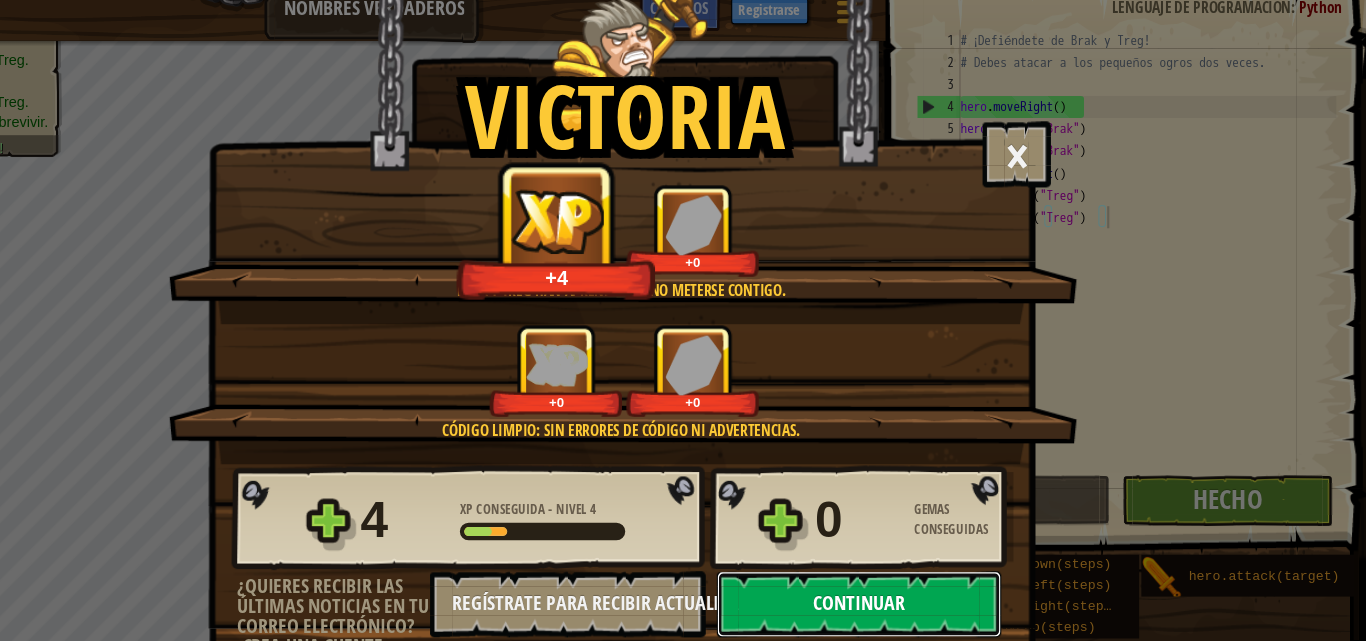 click on "Continuar" at bounding box center [903, 561] 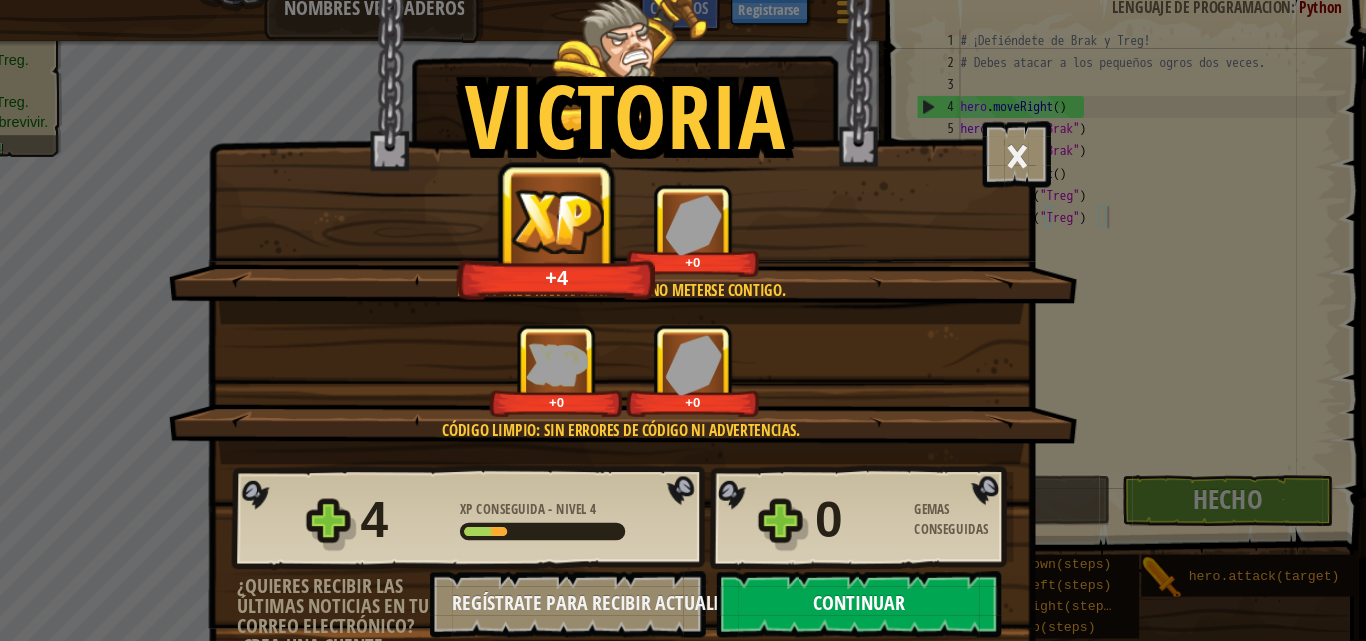 select on "es-ES" 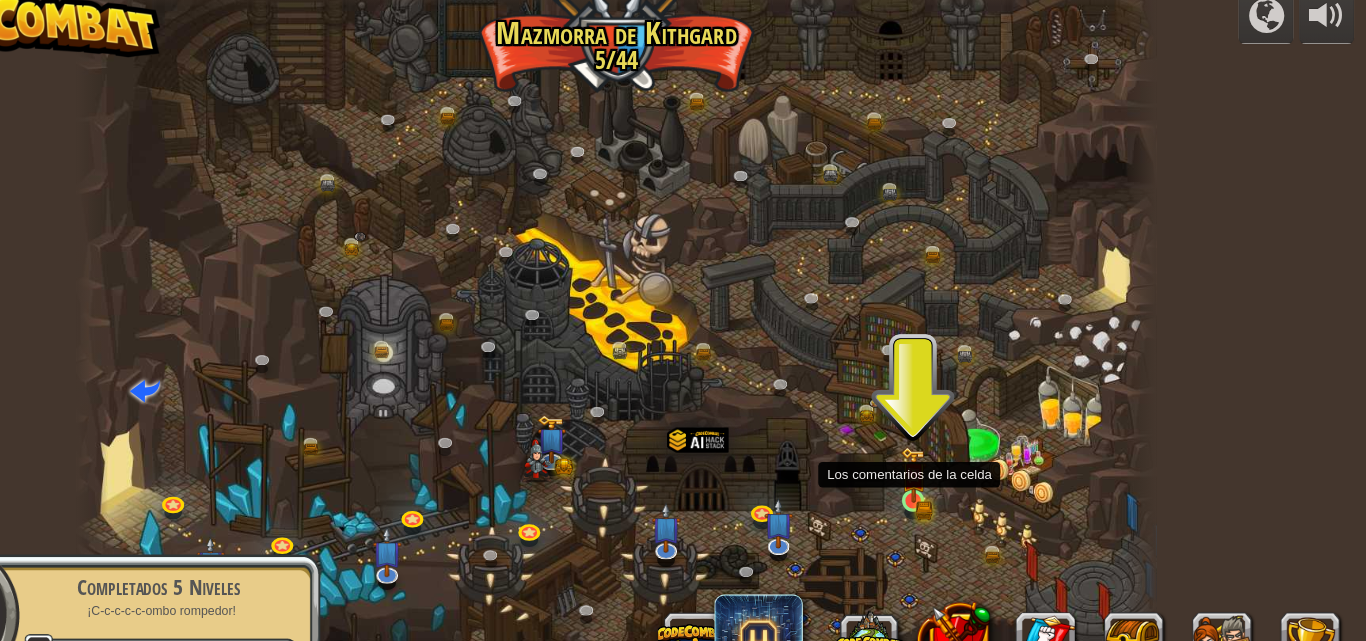 click at bounding box center (952, 443) 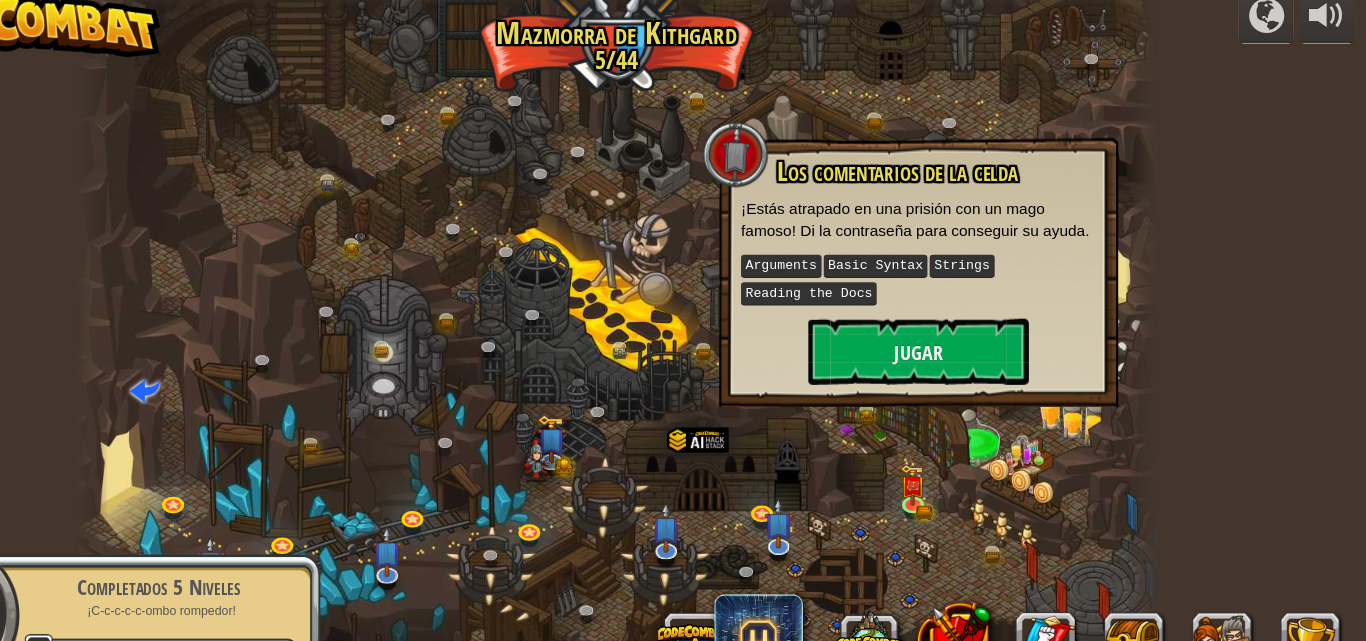click at bounding box center (683, 320) 